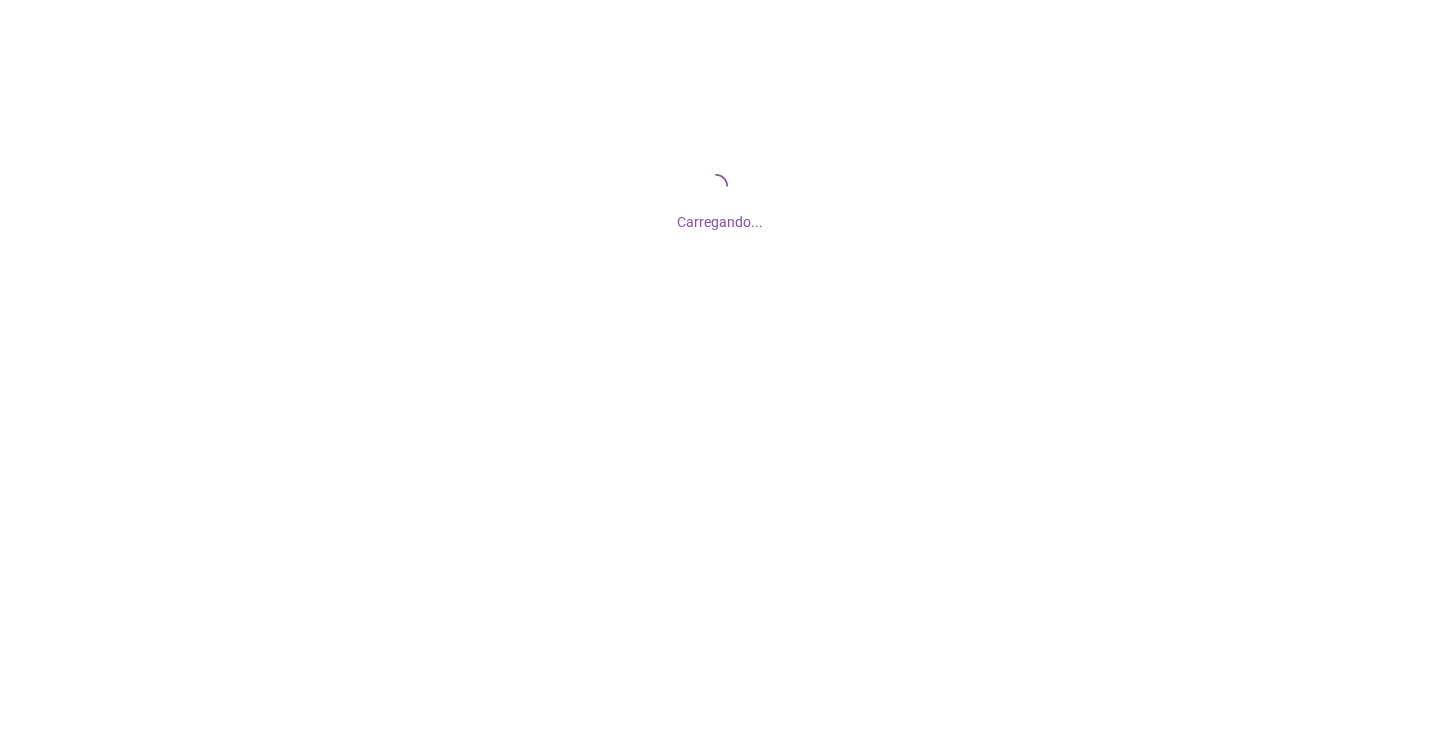 scroll, scrollTop: 0, scrollLeft: 0, axis: both 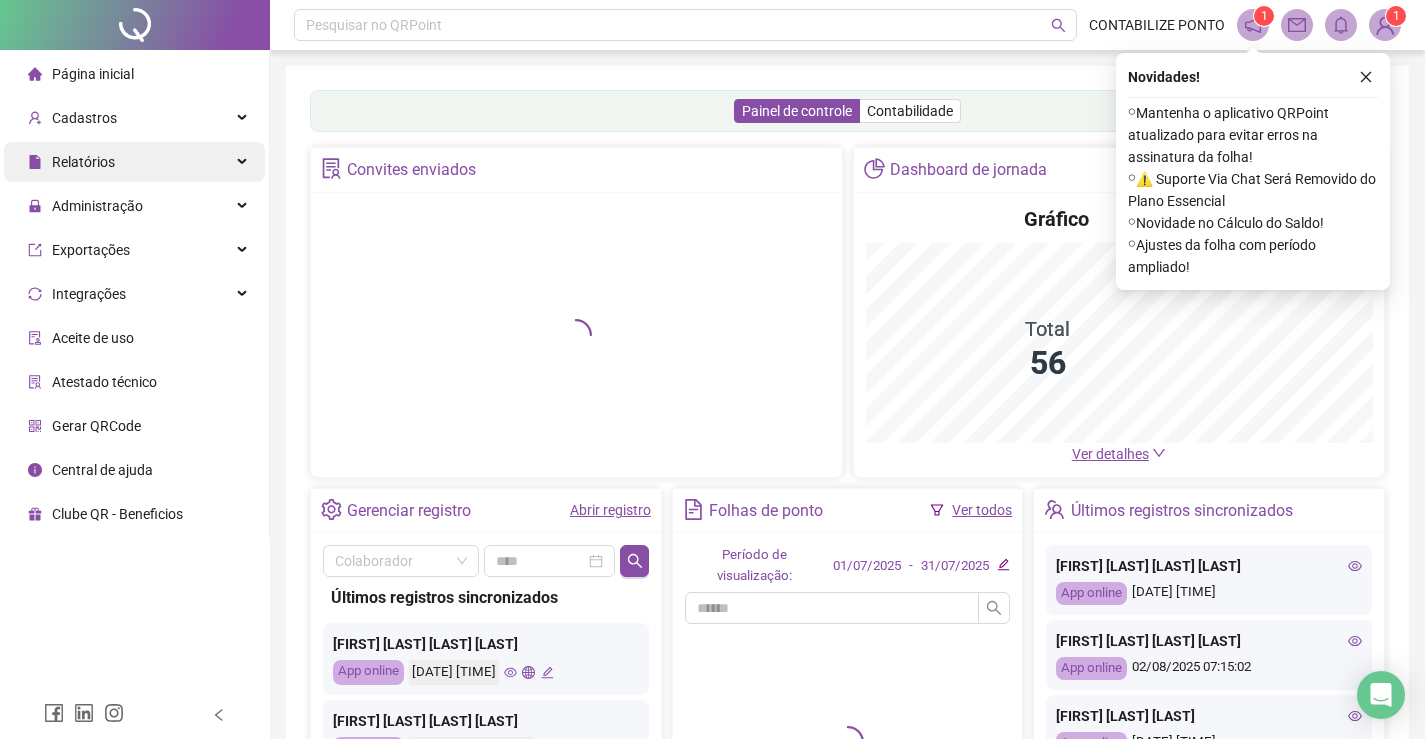 click on "Relatórios" at bounding box center (134, 162) 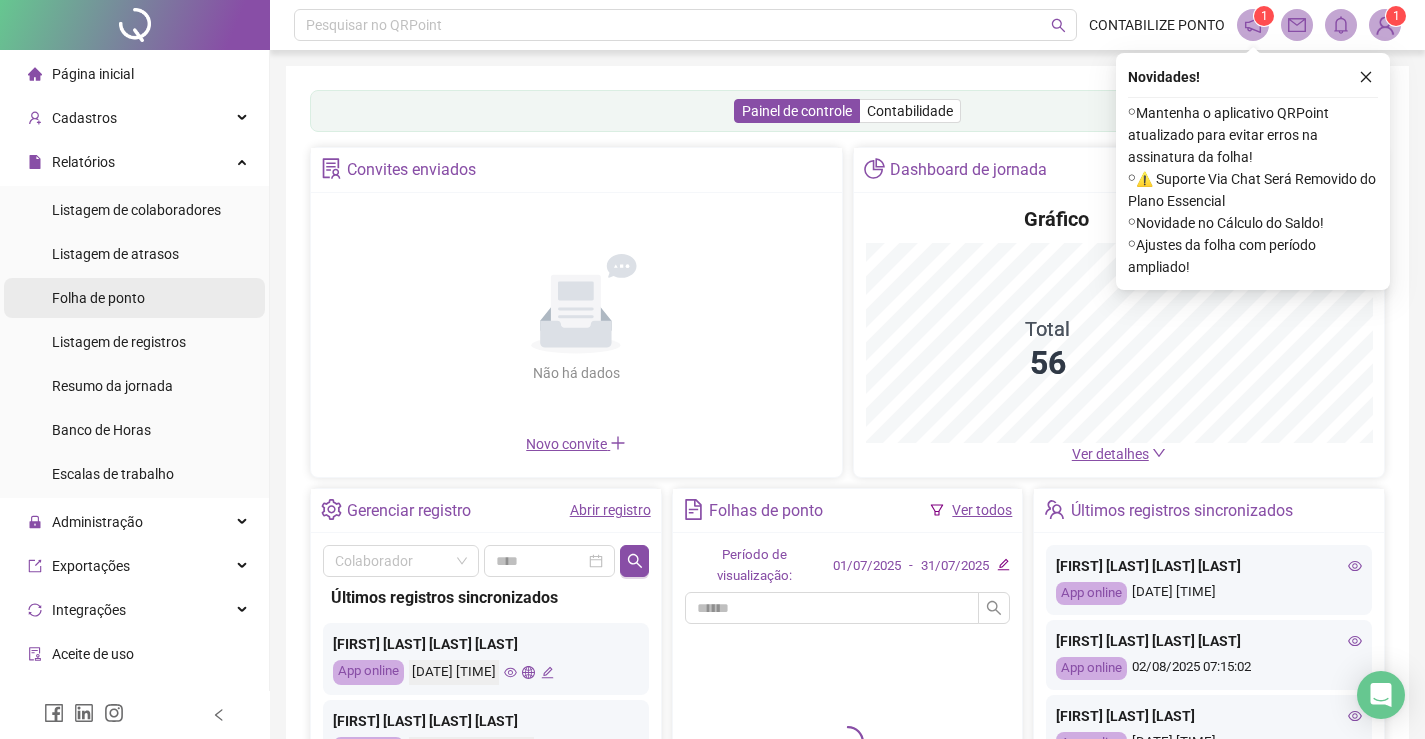 click on "Folha de ponto" at bounding box center [134, 298] 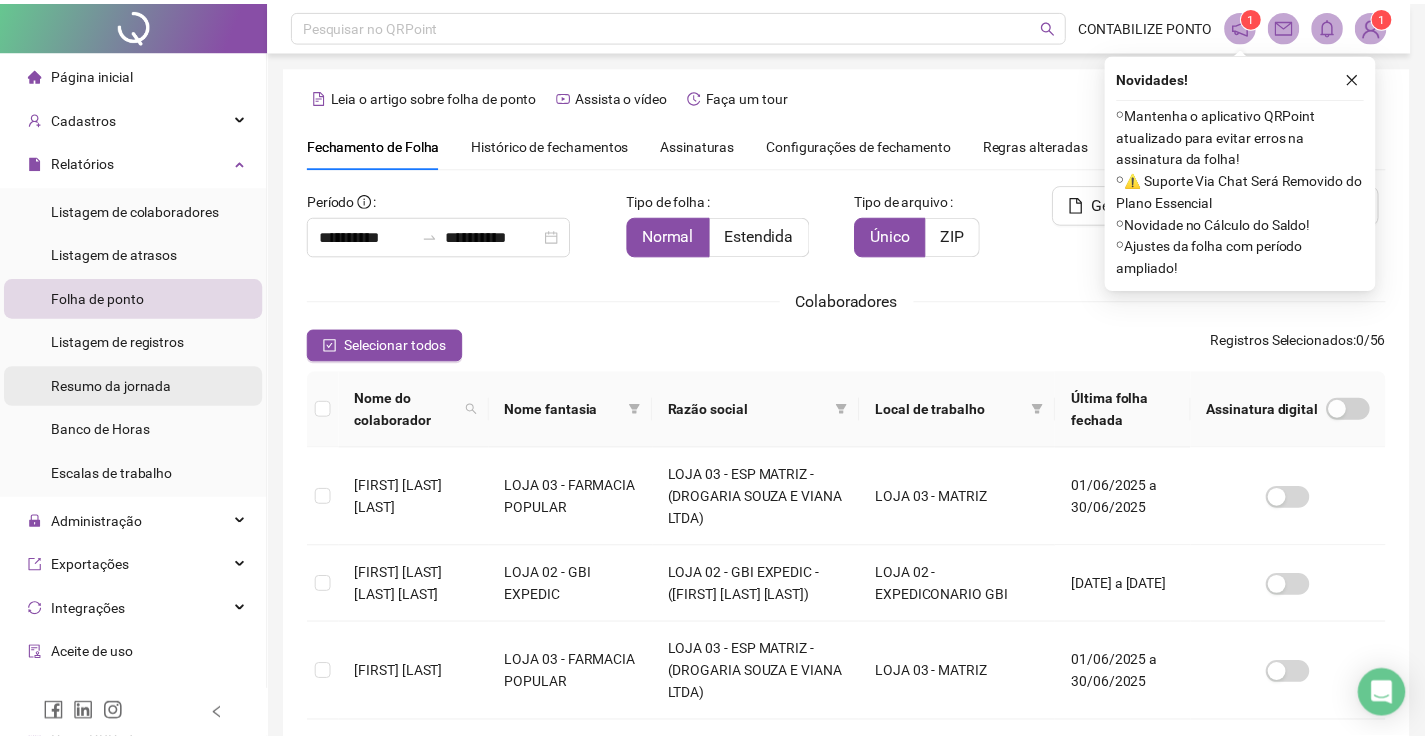 scroll, scrollTop: 40, scrollLeft: 0, axis: vertical 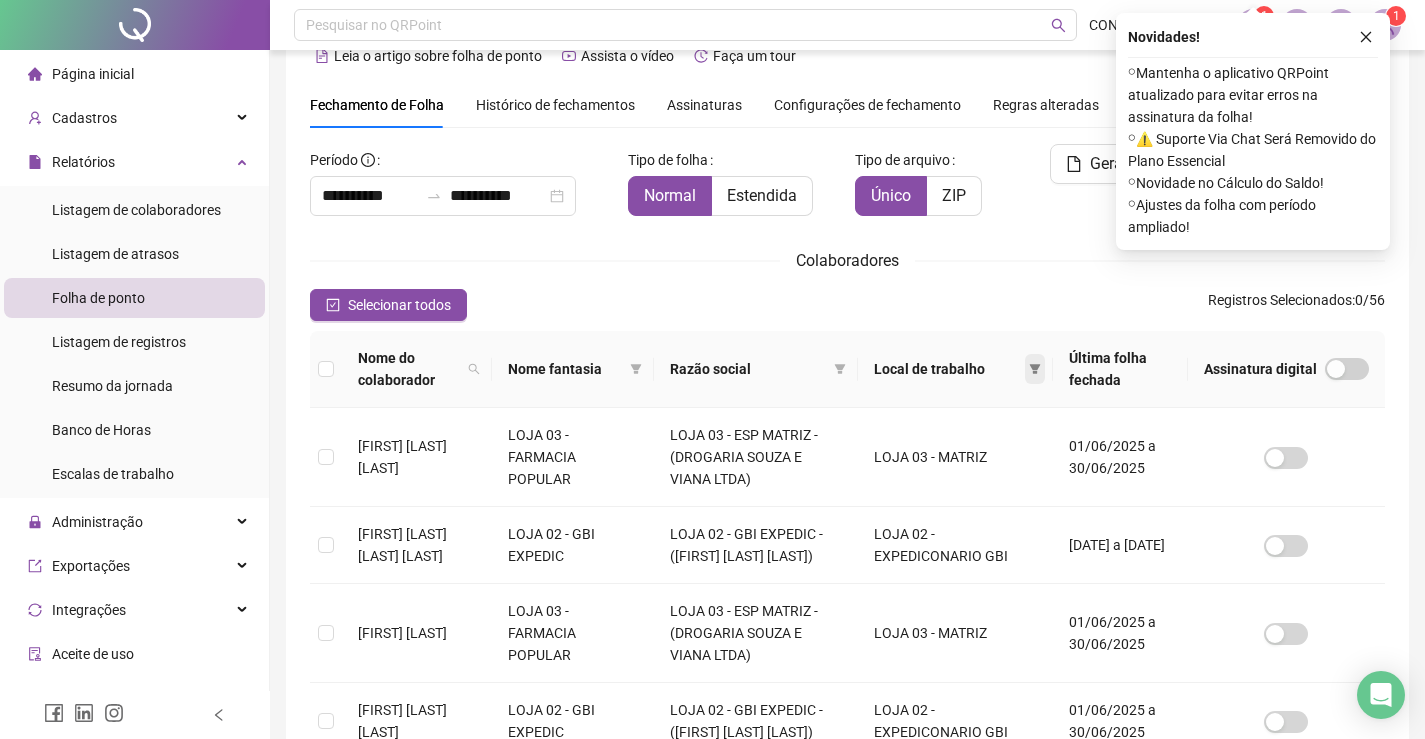 click 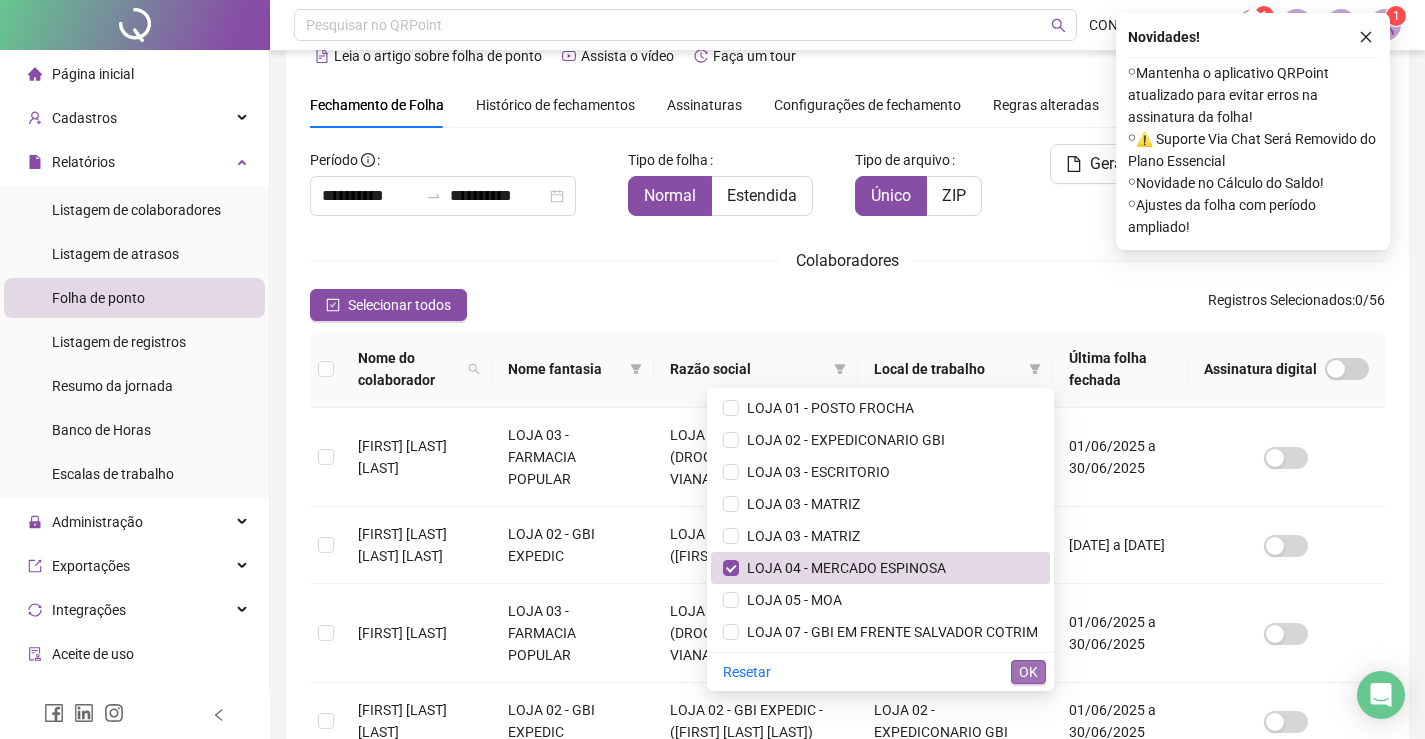 click on "OK" at bounding box center (1028, 672) 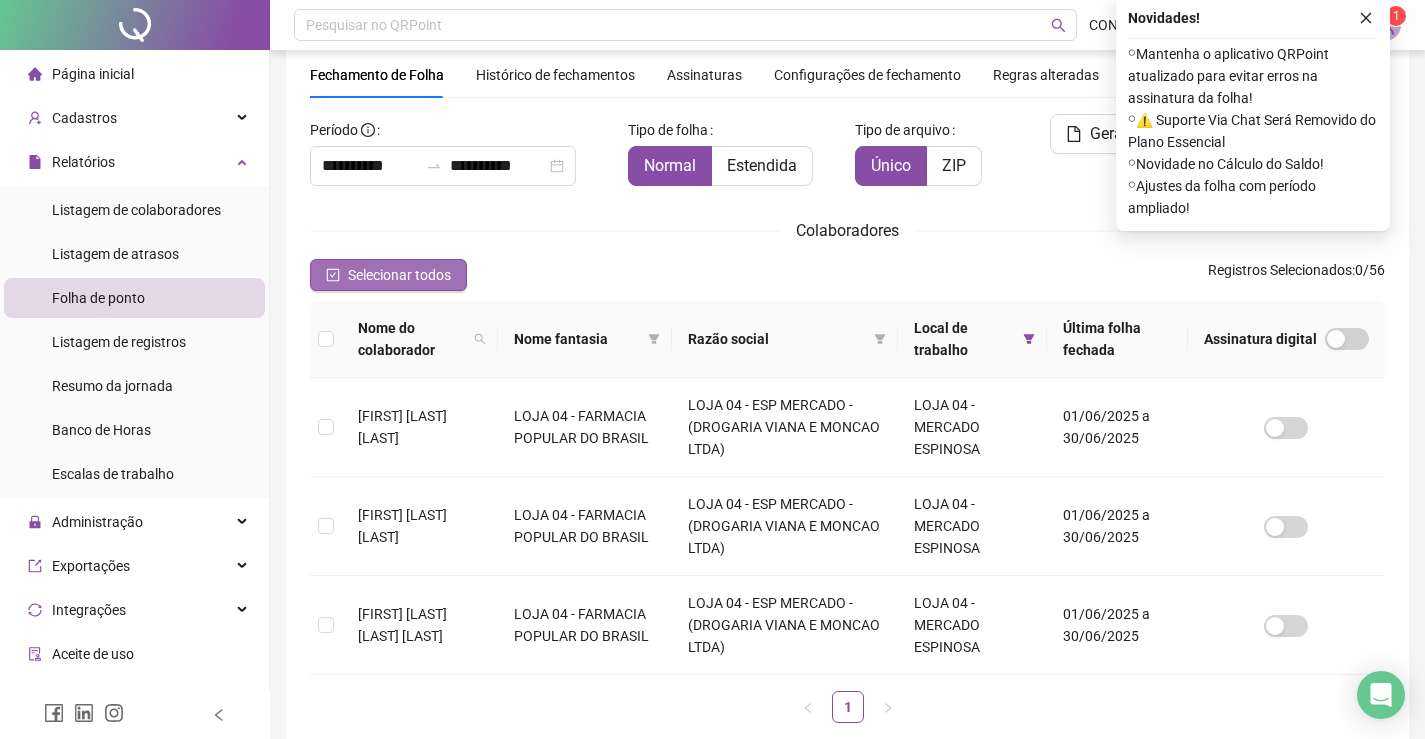 scroll, scrollTop: 0, scrollLeft: 0, axis: both 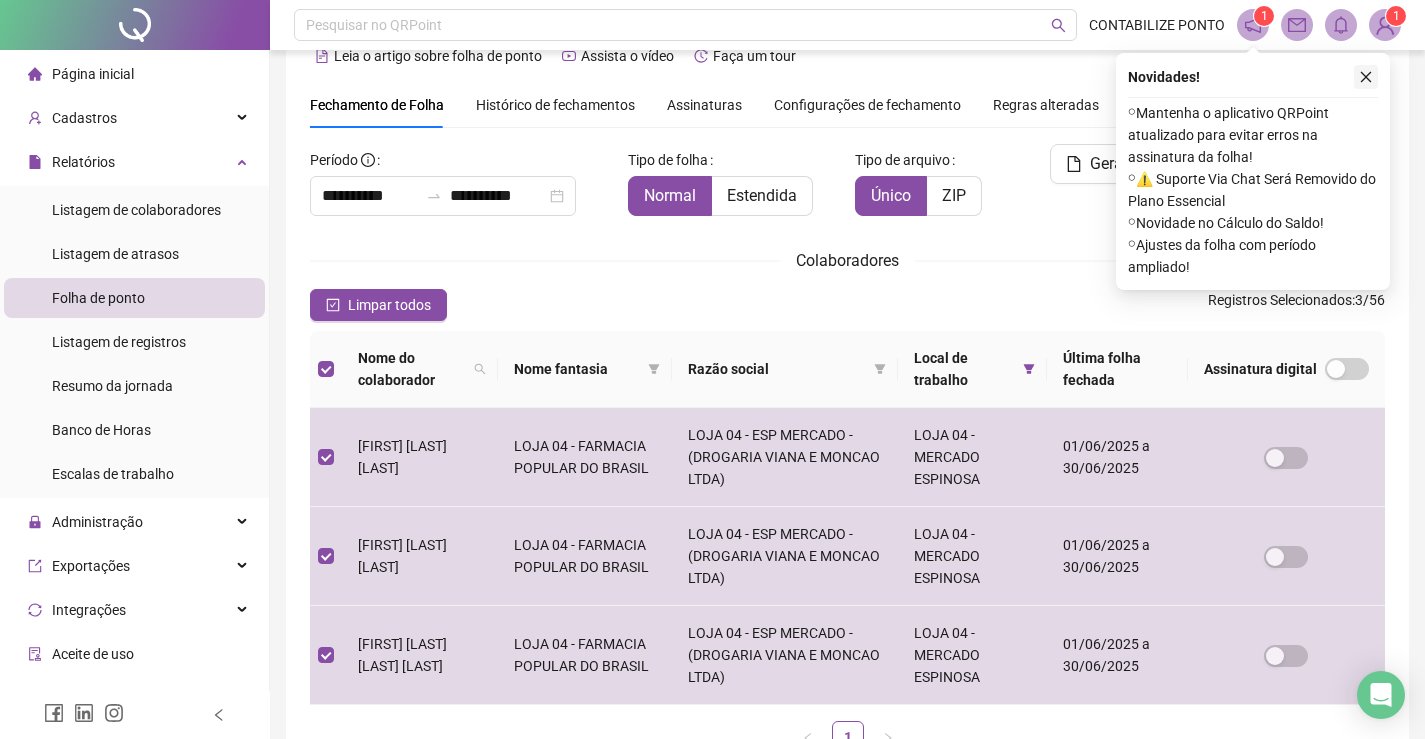 click 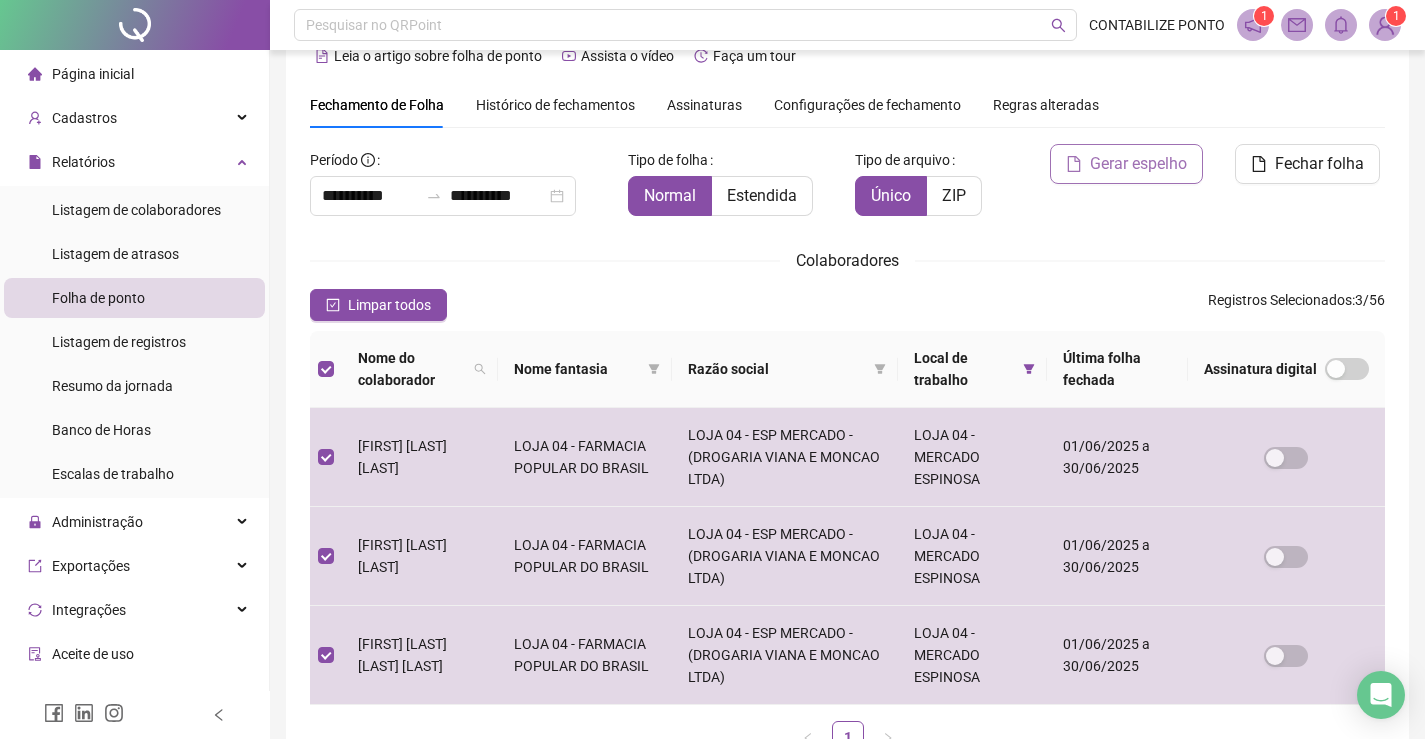 click on "Gerar espelho" at bounding box center (1138, 164) 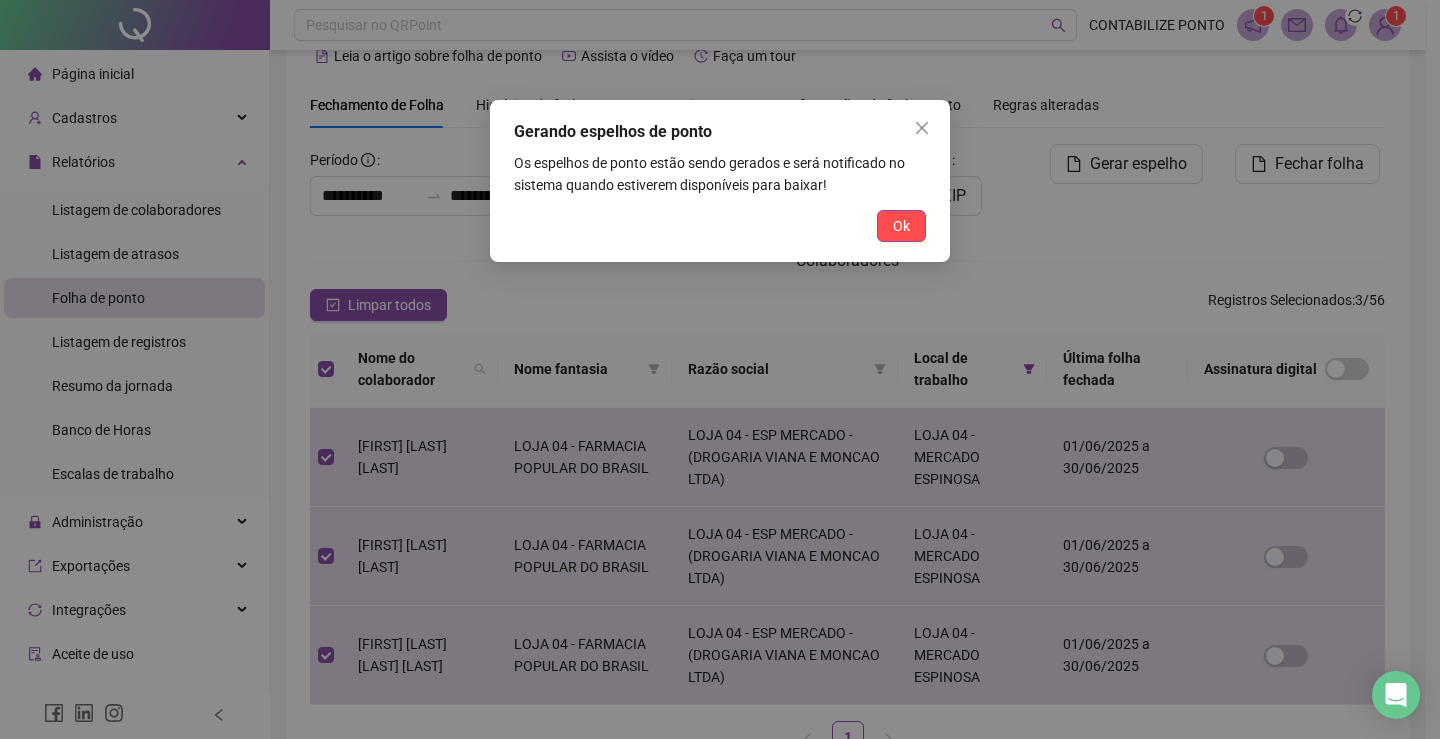 click on "Gerando espelhos de ponto Os espelhos de ponto estão sendo gerados e será notificado no
sistema quando estiverem disponíveis para baixar! Ok" at bounding box center (720, 181) 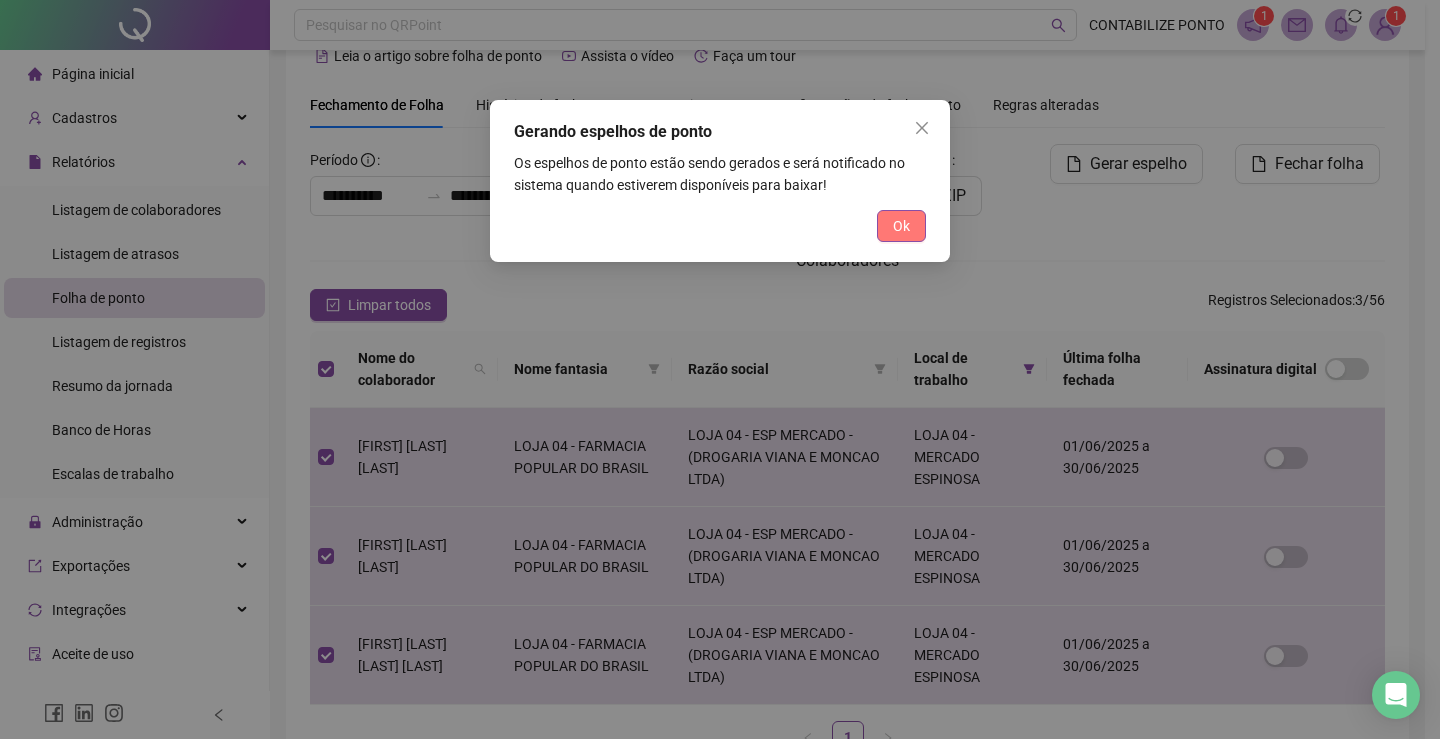click on "Gerando espelhos de ponto Os espelhos de ponto estão sendo gerados e será notificado no
sistema quando estiverem disponíveis para baixar! Ok" at bounding box center [720, 181] 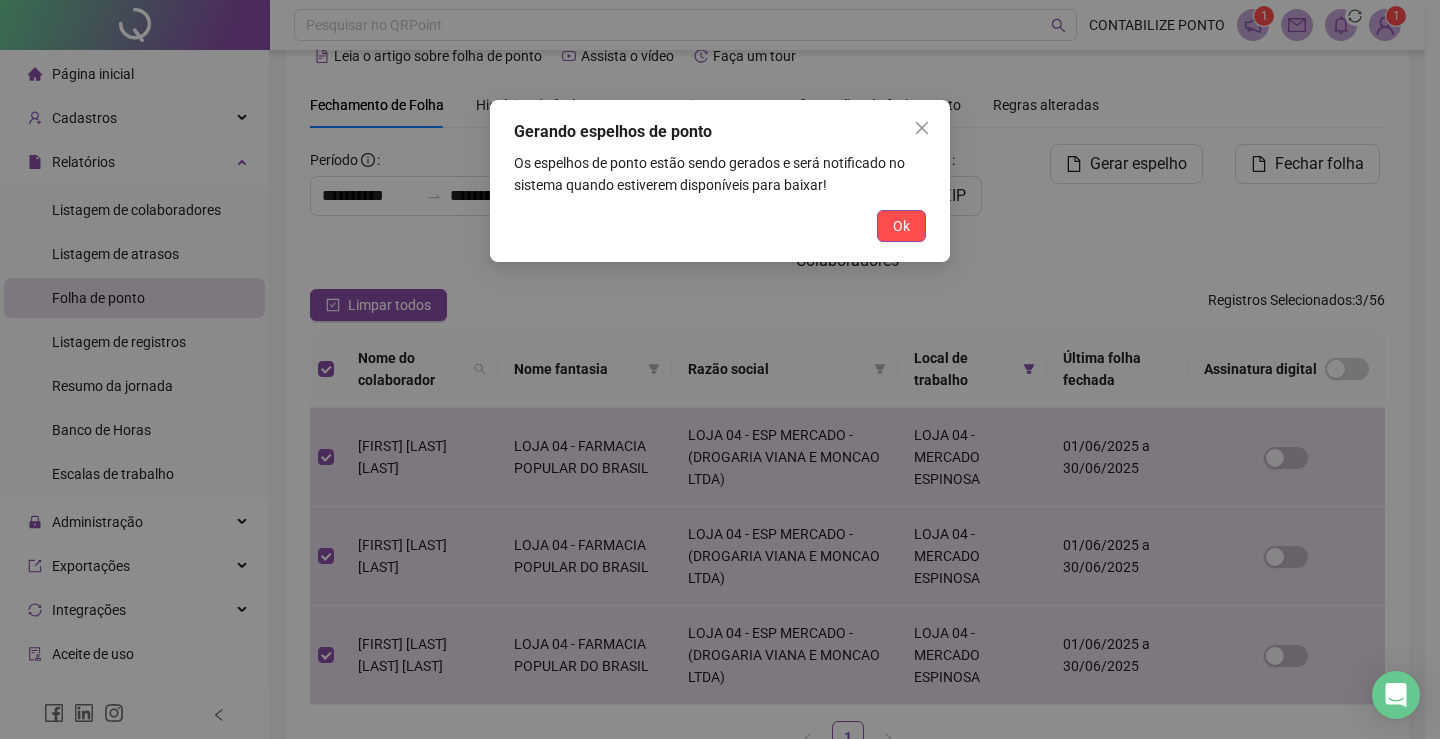 drag, startPoint x: 917, startPoint y: 223, endPoint x: 905, endPoint y: 238, distance: 19.209373 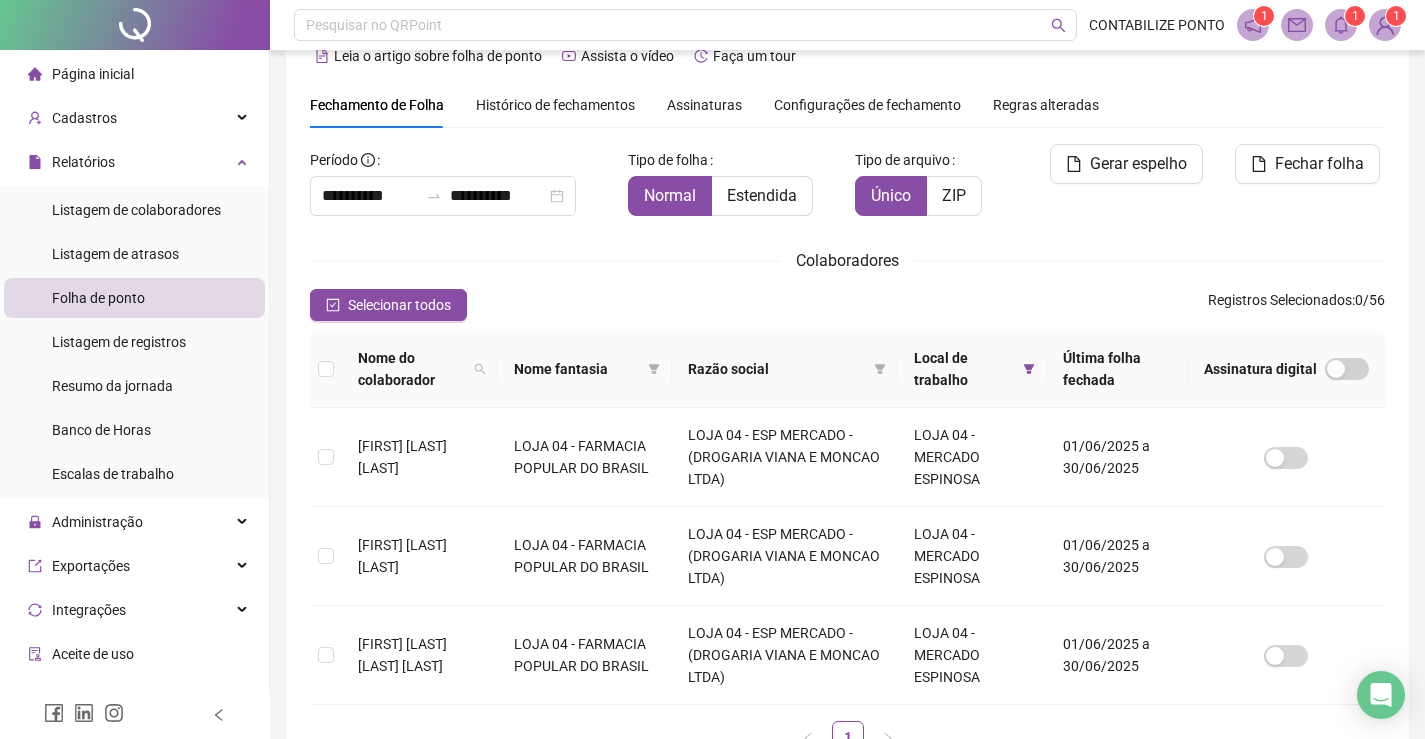 click 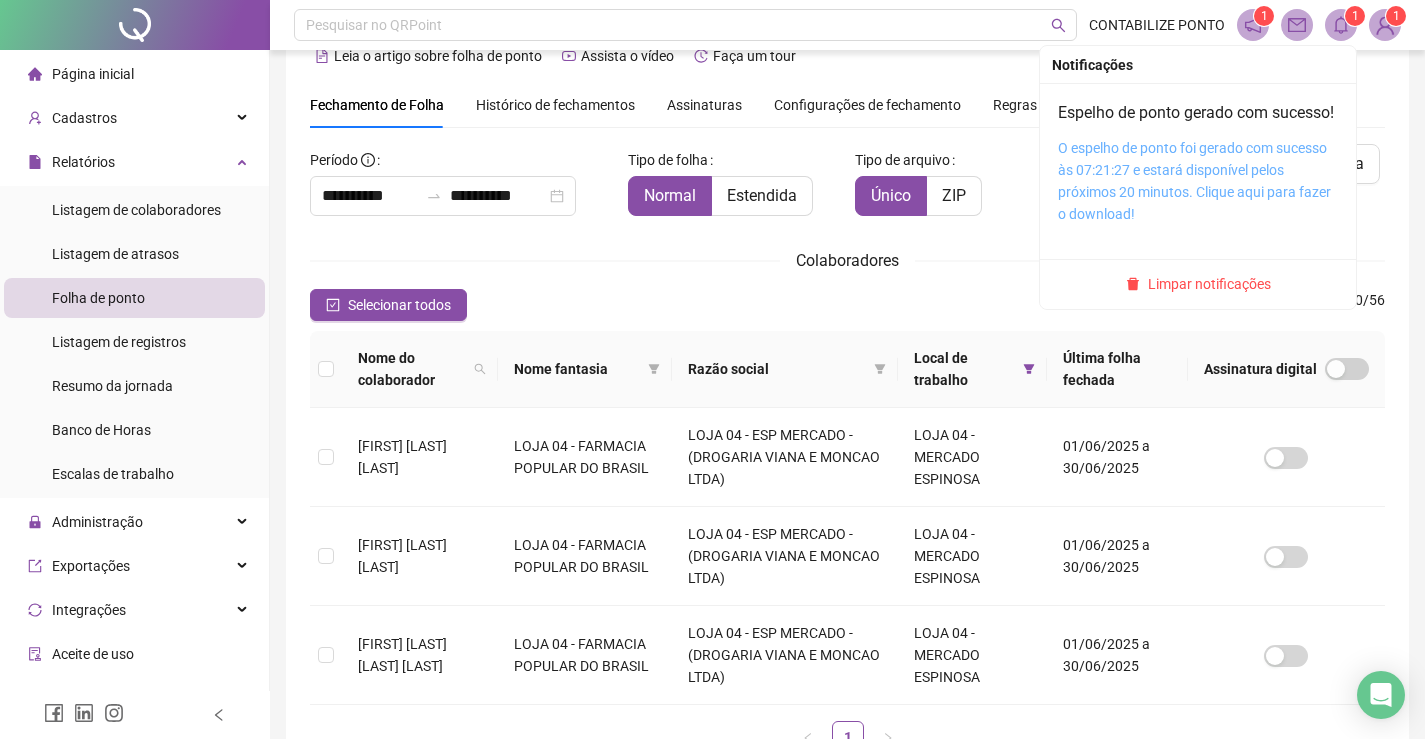 click on "O espelho de ponto foi gerado com sucesso às 07:21:27 e estará disponível pelos próximos 20 minutos.
Clique aqui para fazer o download!" at bounding box center (1194, 181) 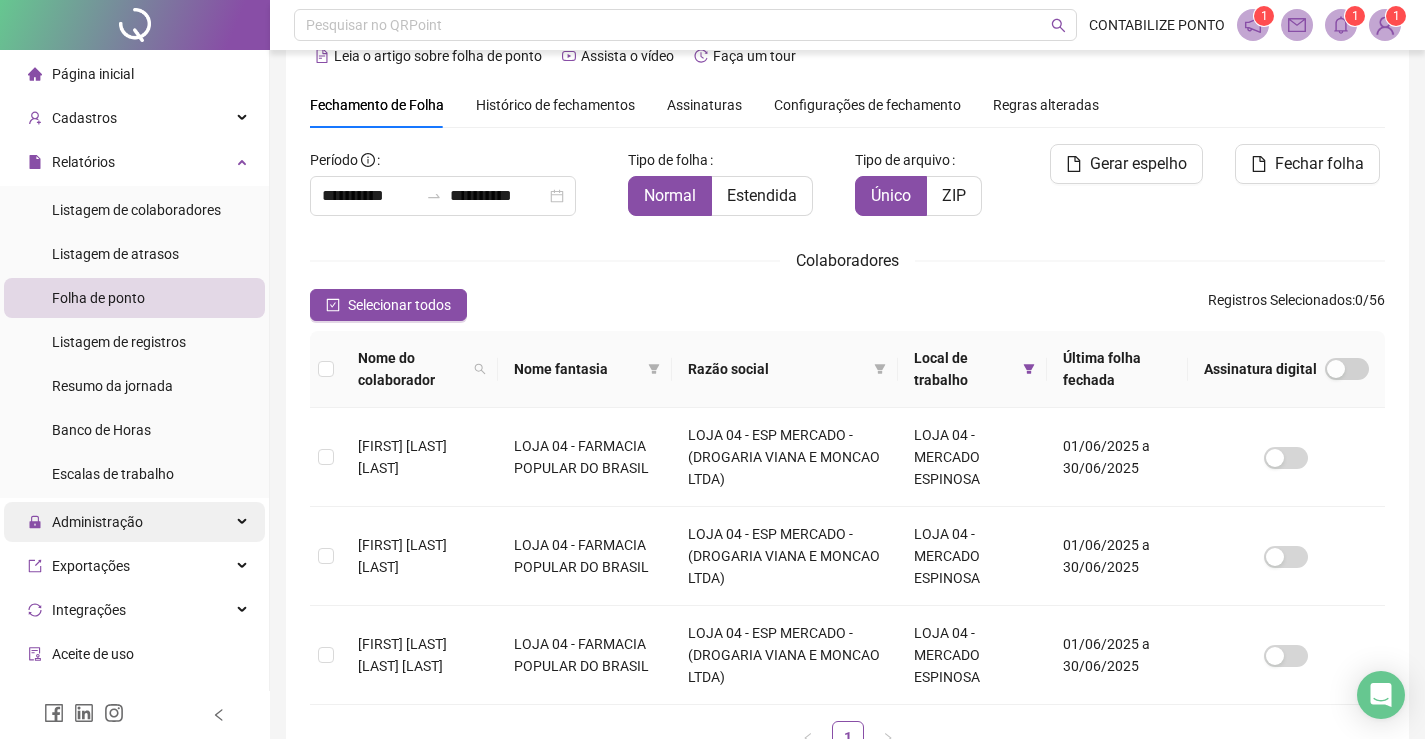 click on "Administração" at bounding box center [134, 522] 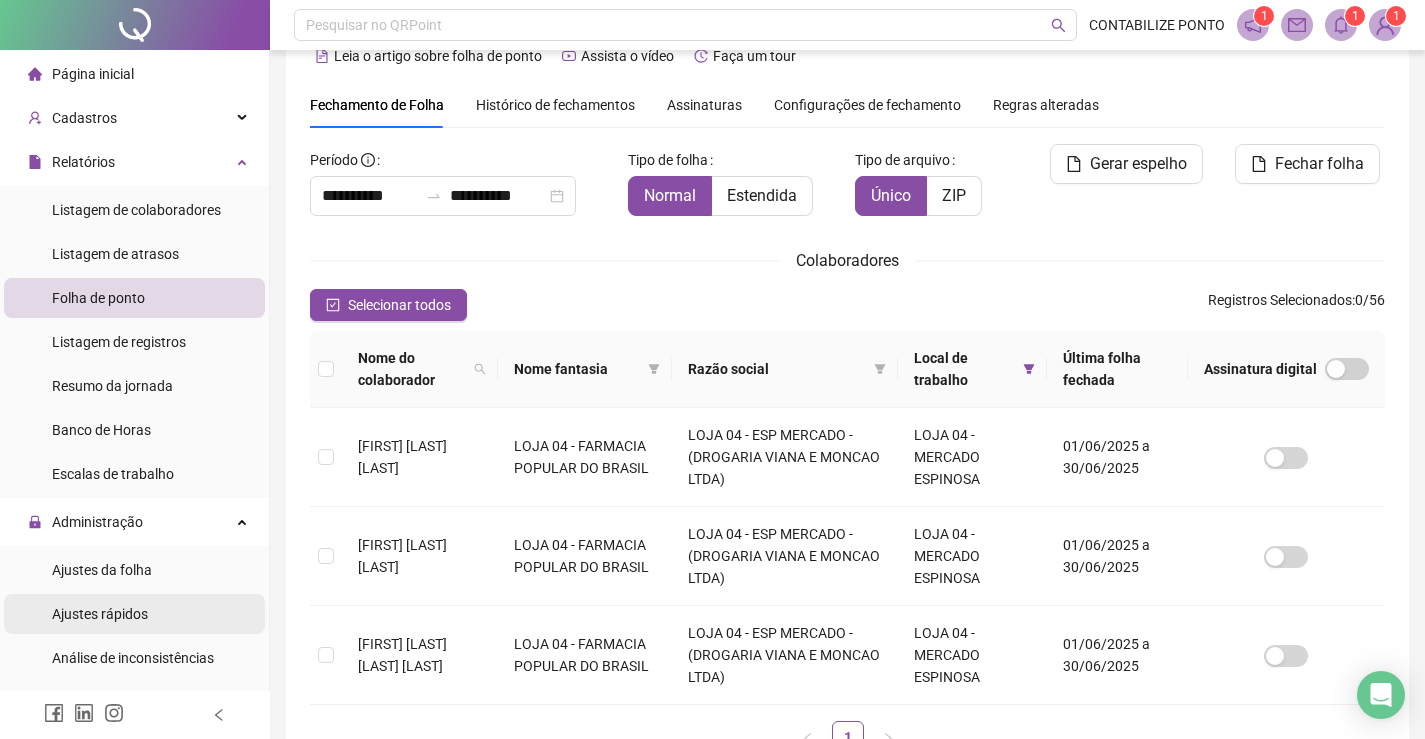 click on "Ajustes rápidos" at bounding box center (134, 614) 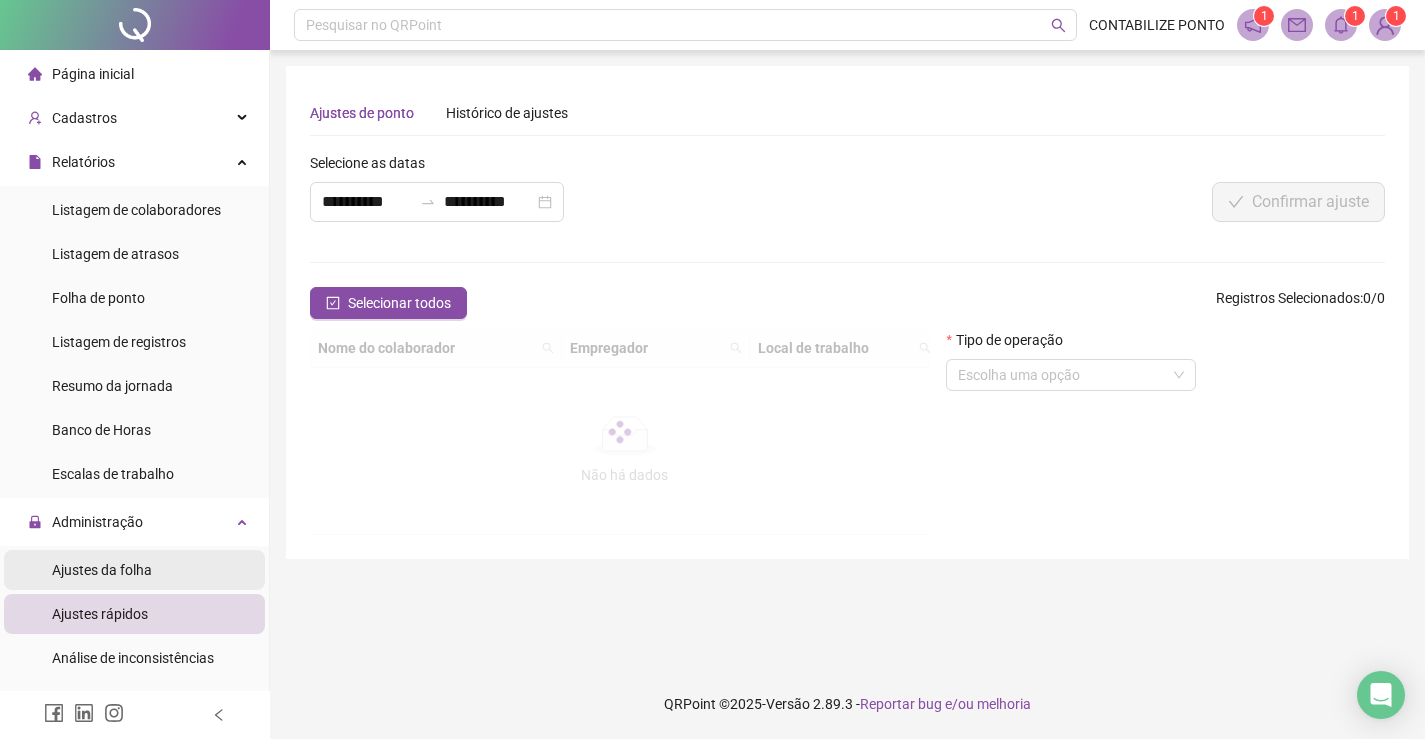 scroll, scrollTop: 0, scrollLeft: 0, axis: both 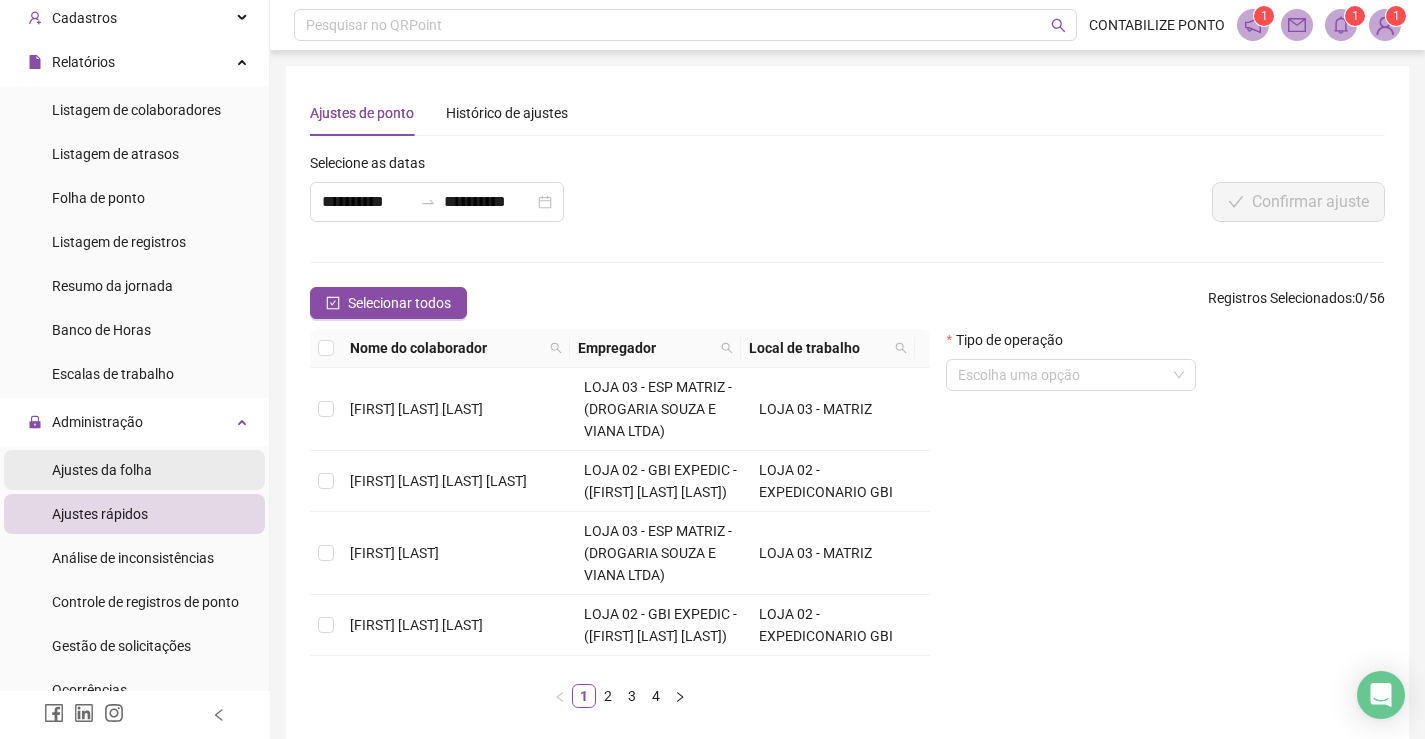 click on "Ajustes da folha" at bounding box center (134, 470) 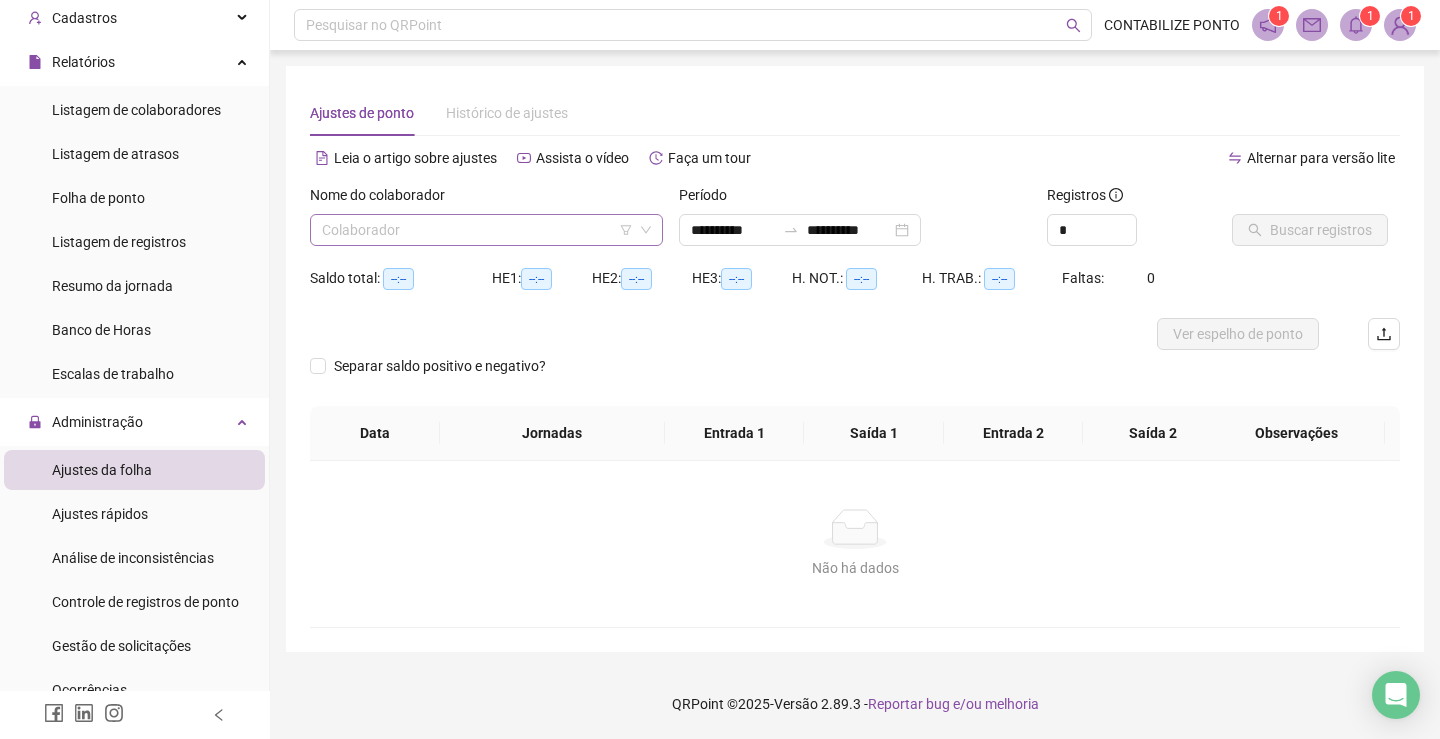 click at bounding box center [477, 230] 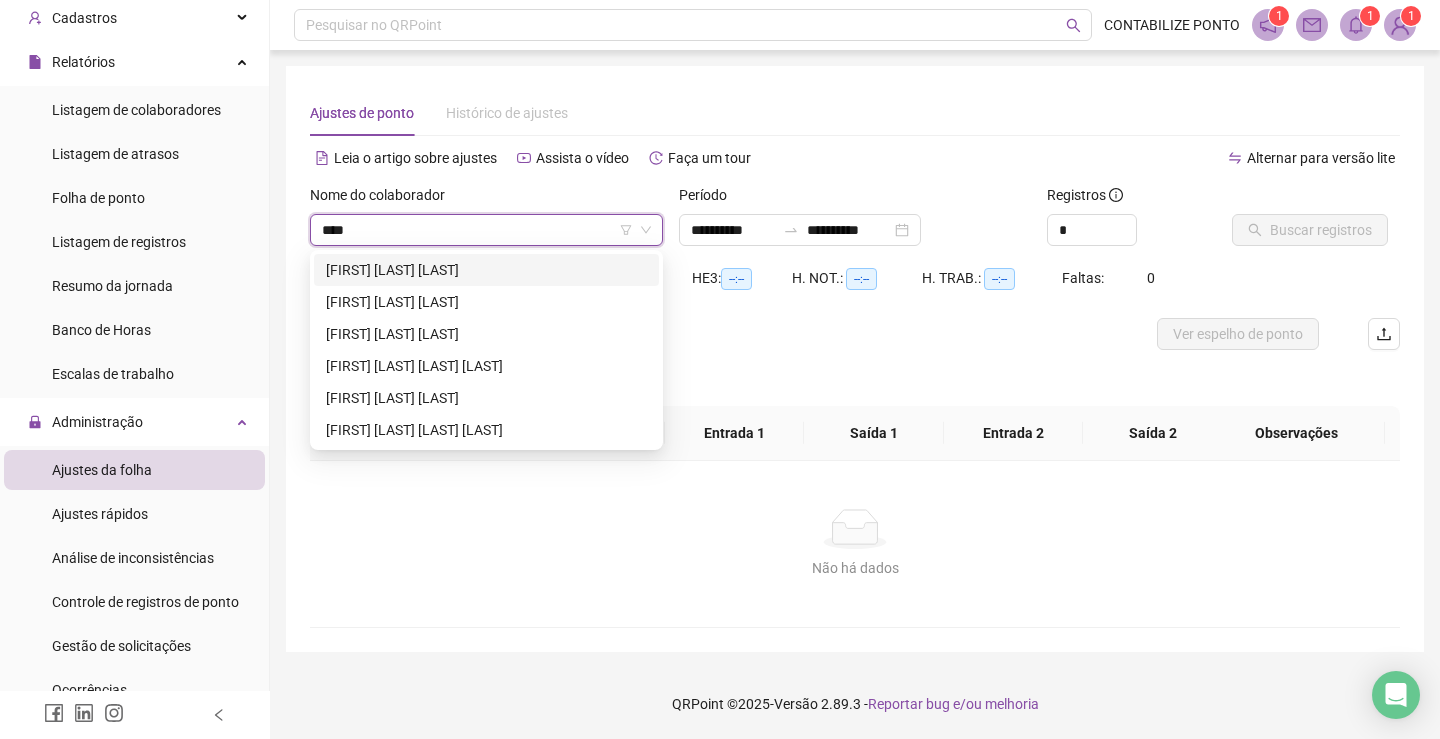 type on "*****" 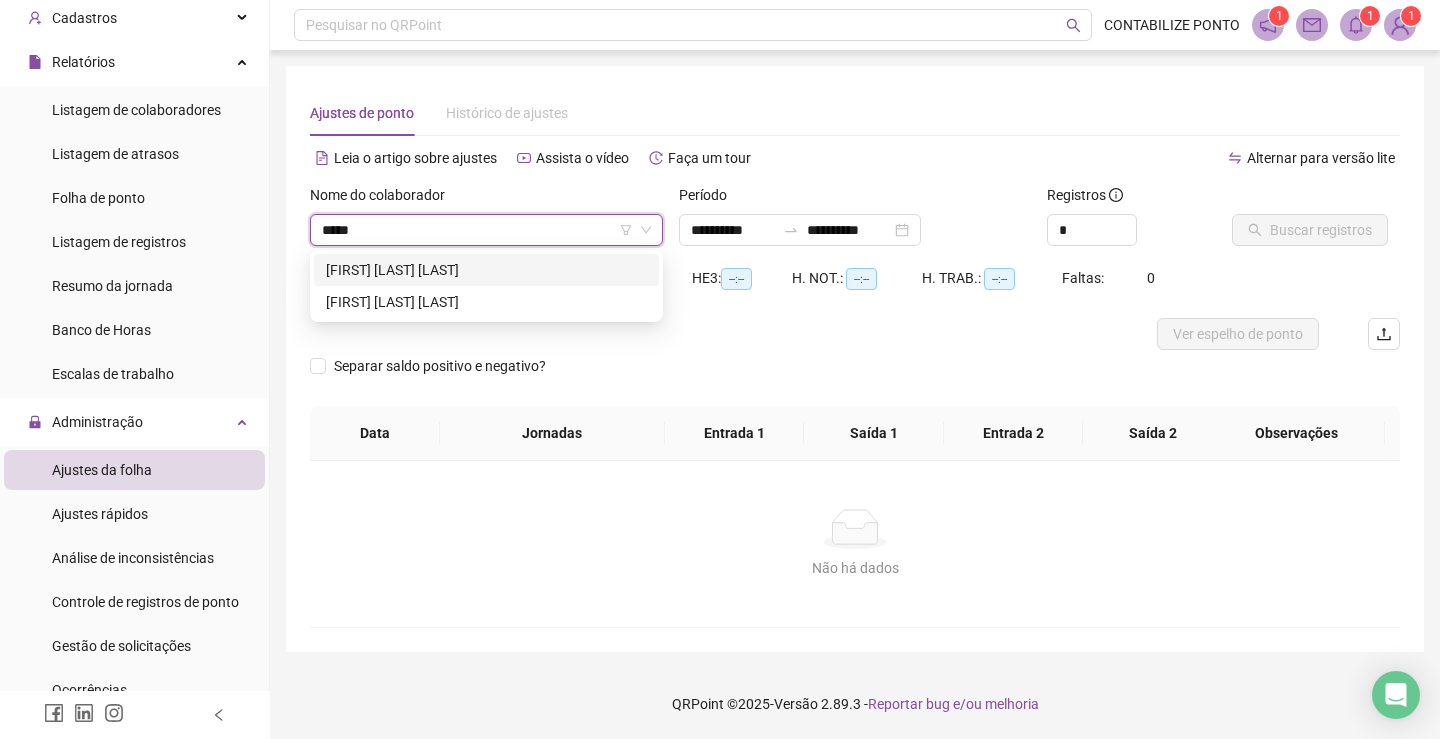 click on "[FIRST] [LAST] [LAST]" at bounding box center (486, 270) 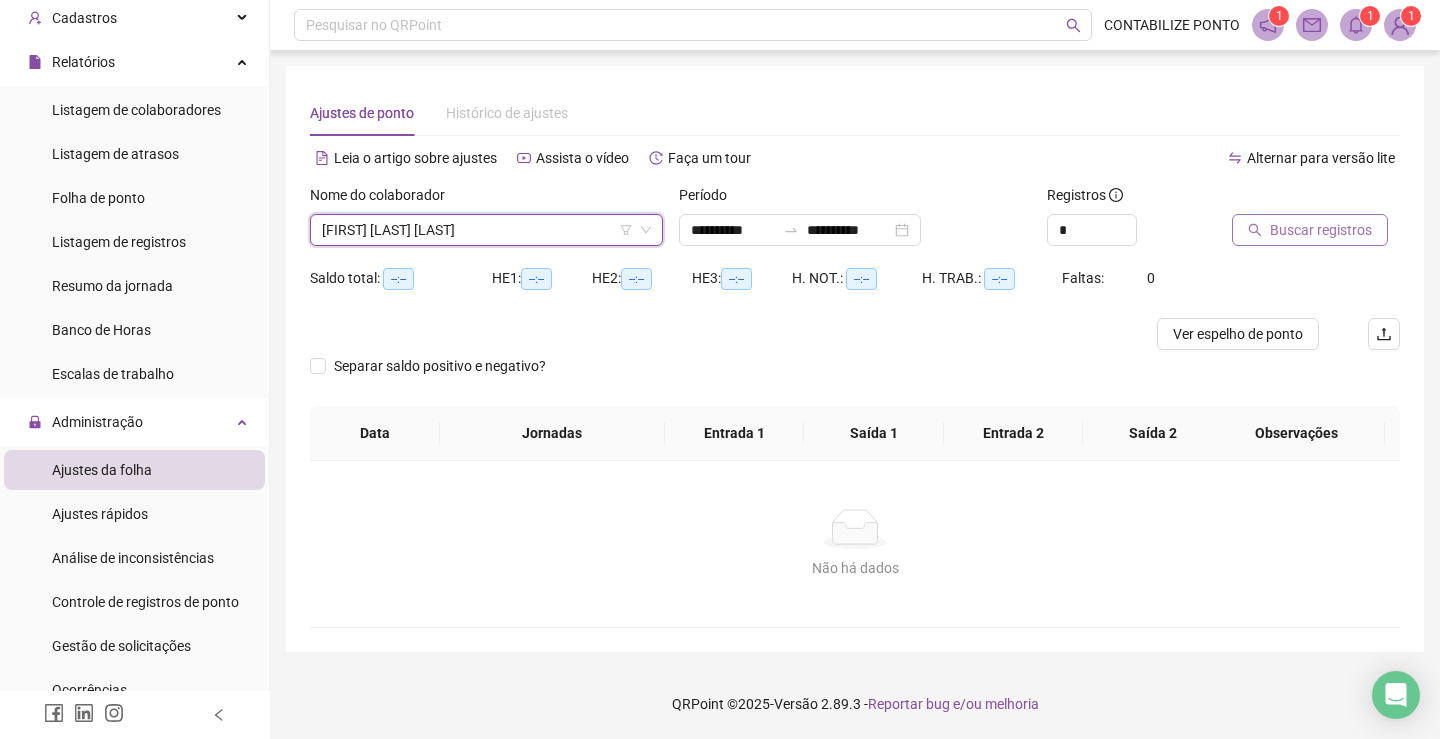 click on "Buscar registros" at bounding box center (1321, 230) 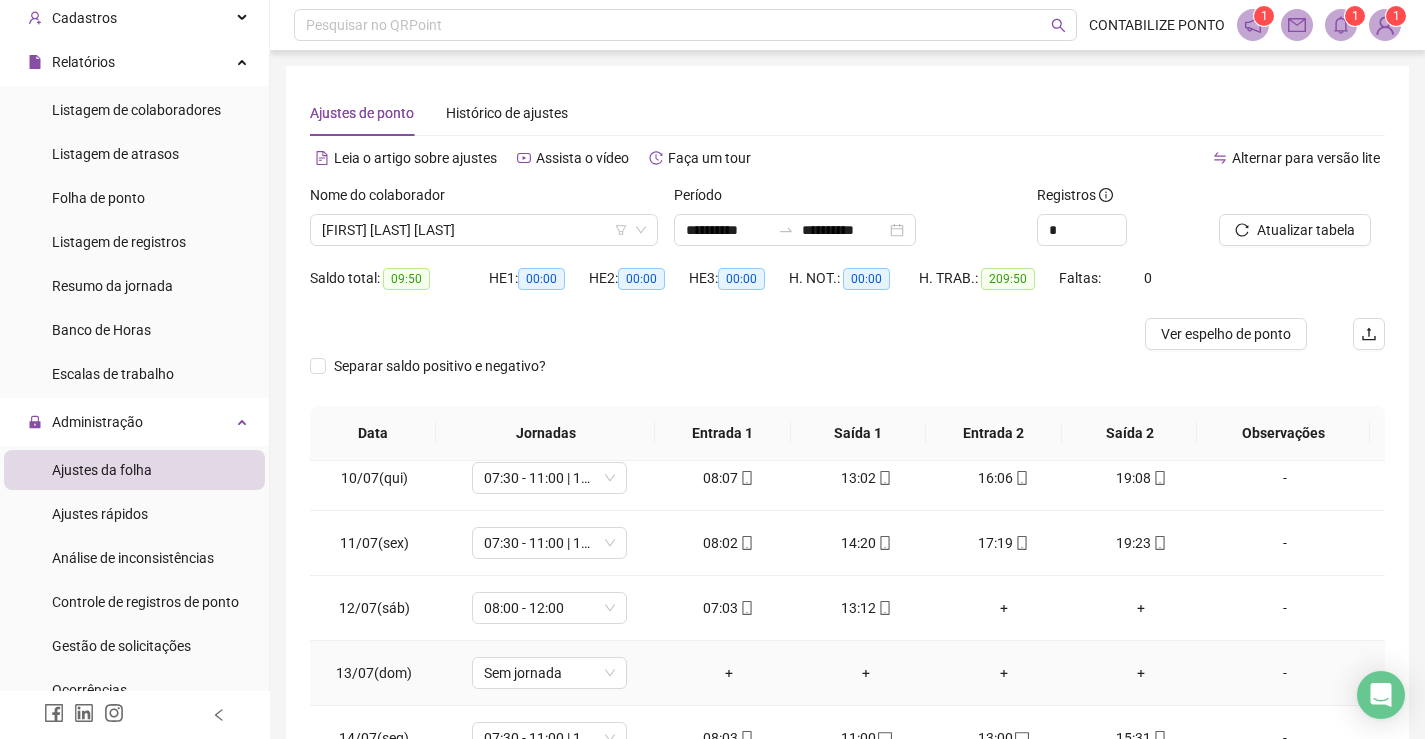 scroll, scrollTop: 1300, scrollLeft: 0, axis: vertical 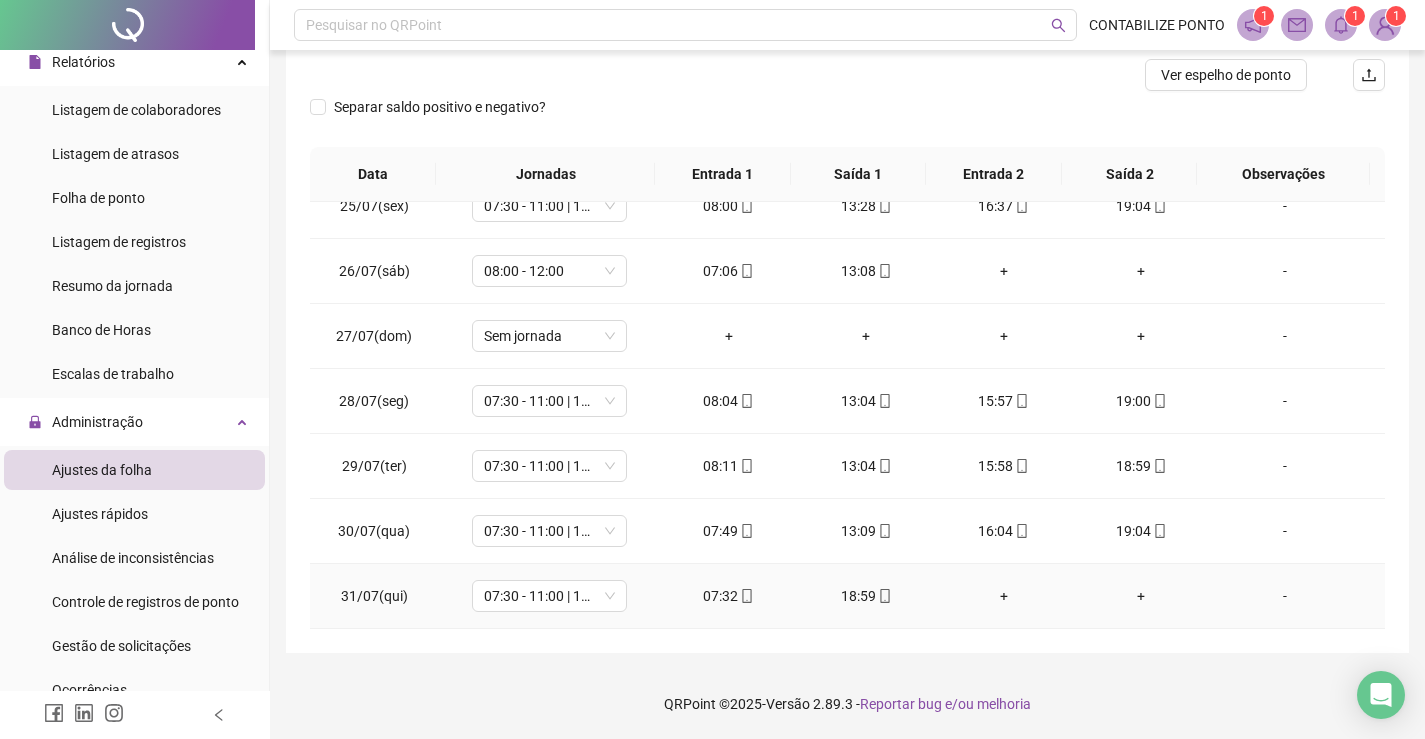 click on "18:59" at bounding box center [866, 596] 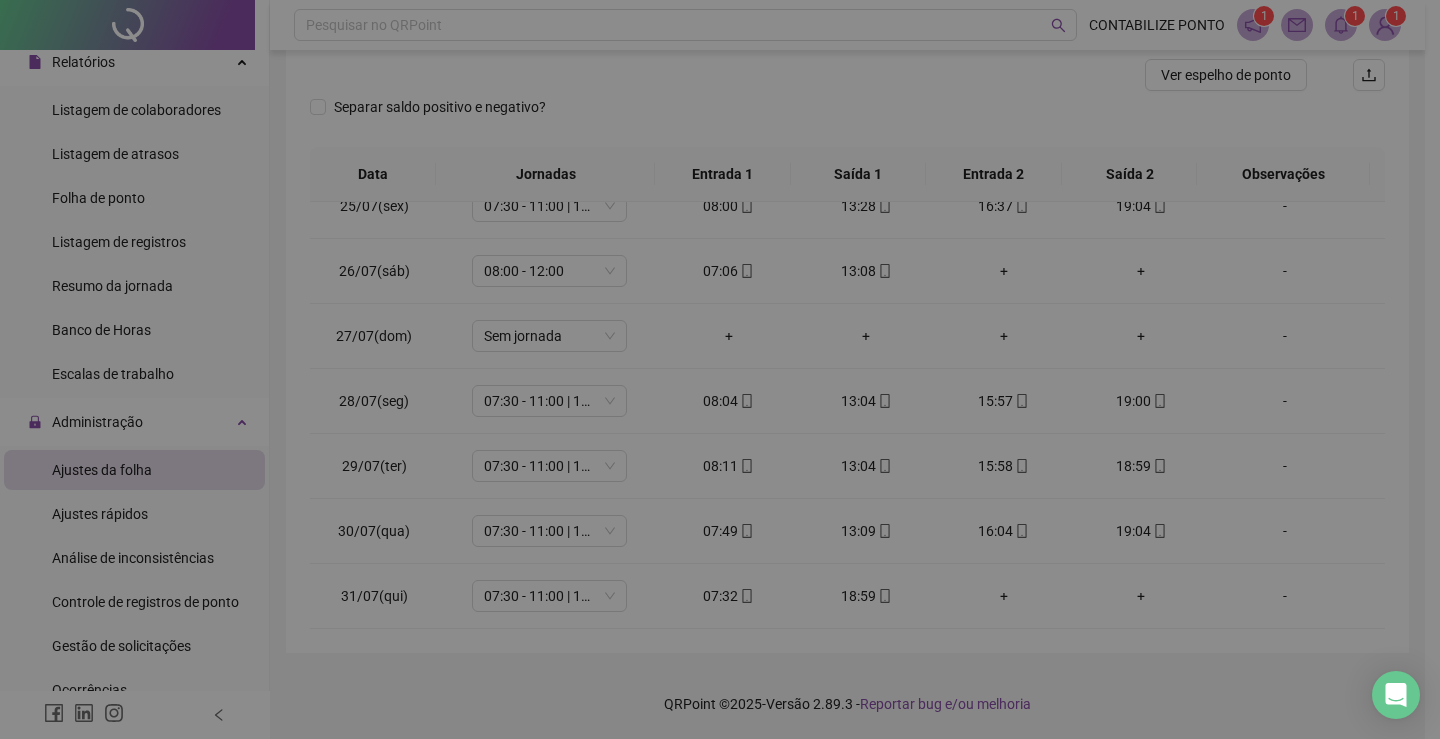 type on "**********" 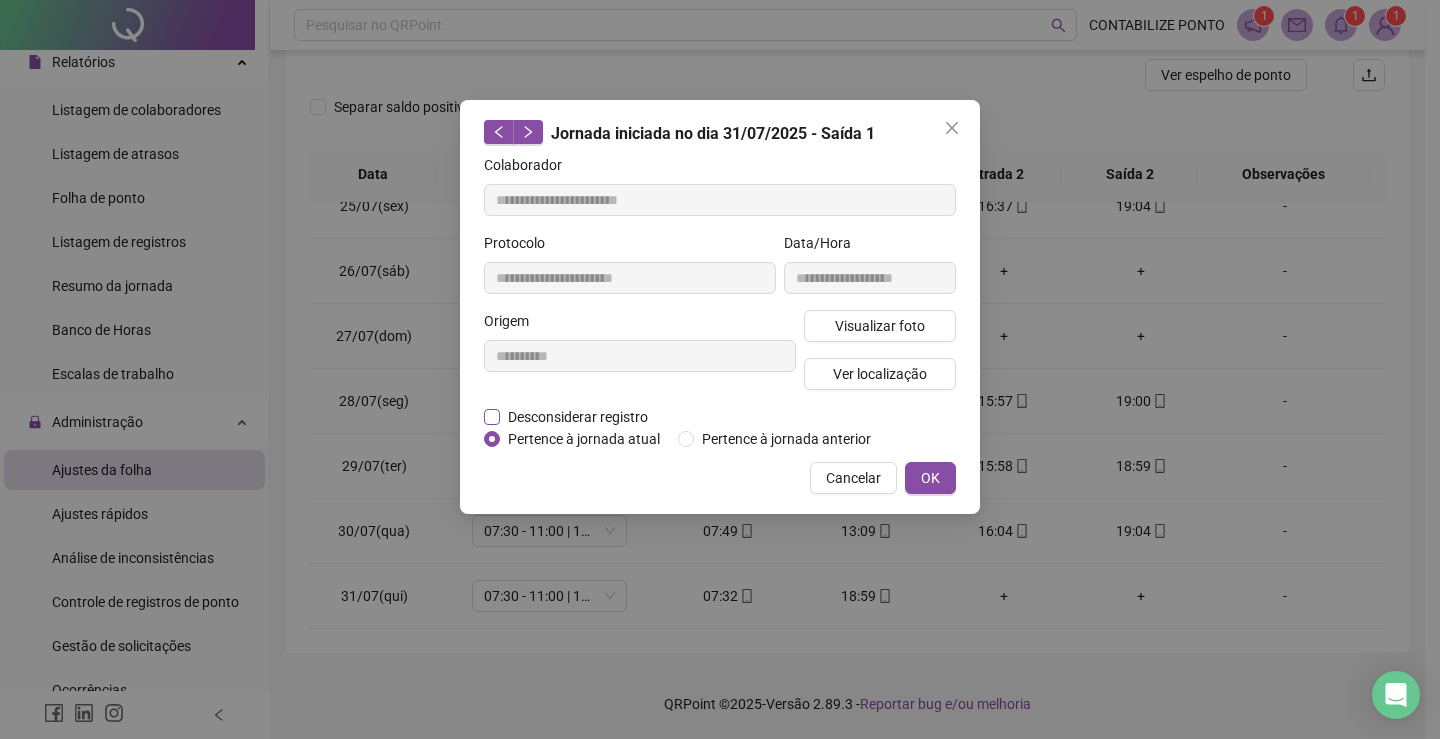 click on "Desconsiderar registro" at bounding box center (578, 417) 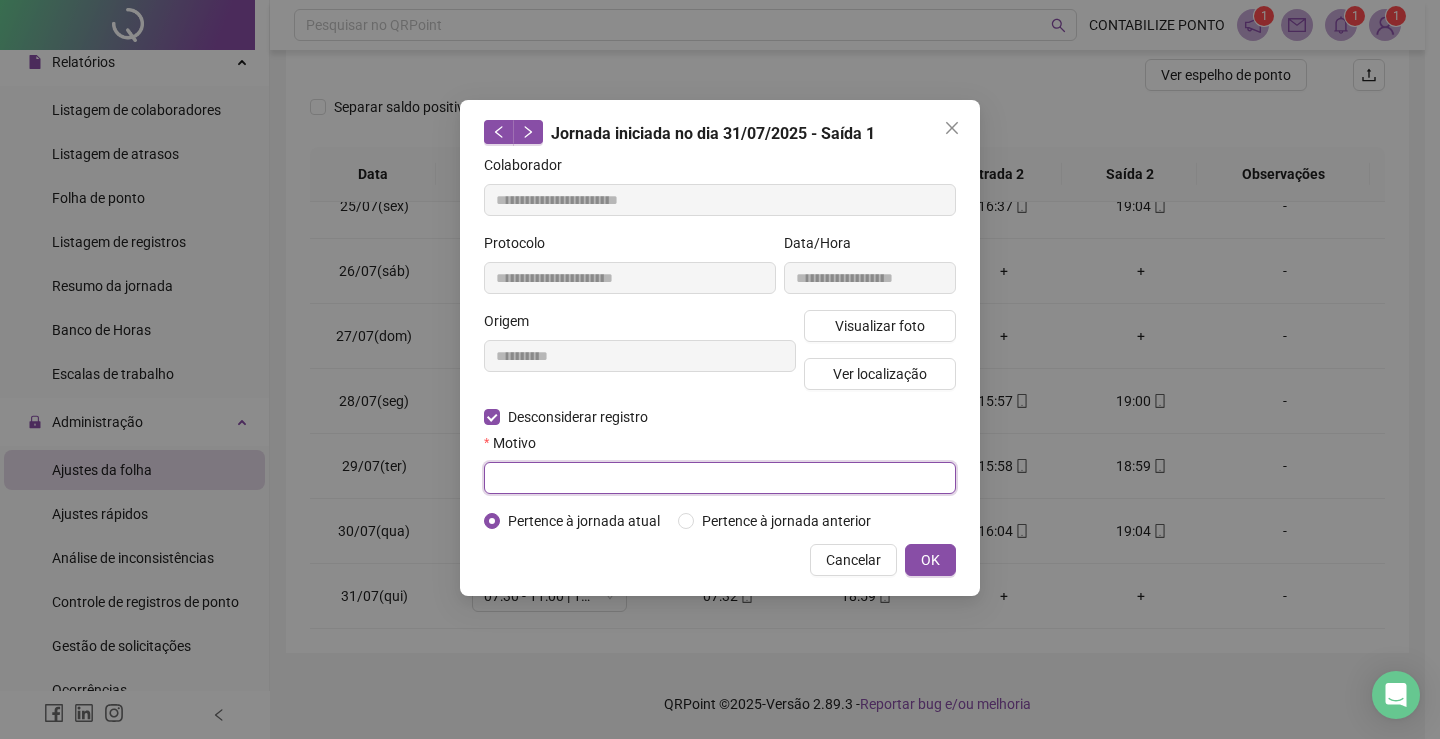 click at bounding box center [720, 478] 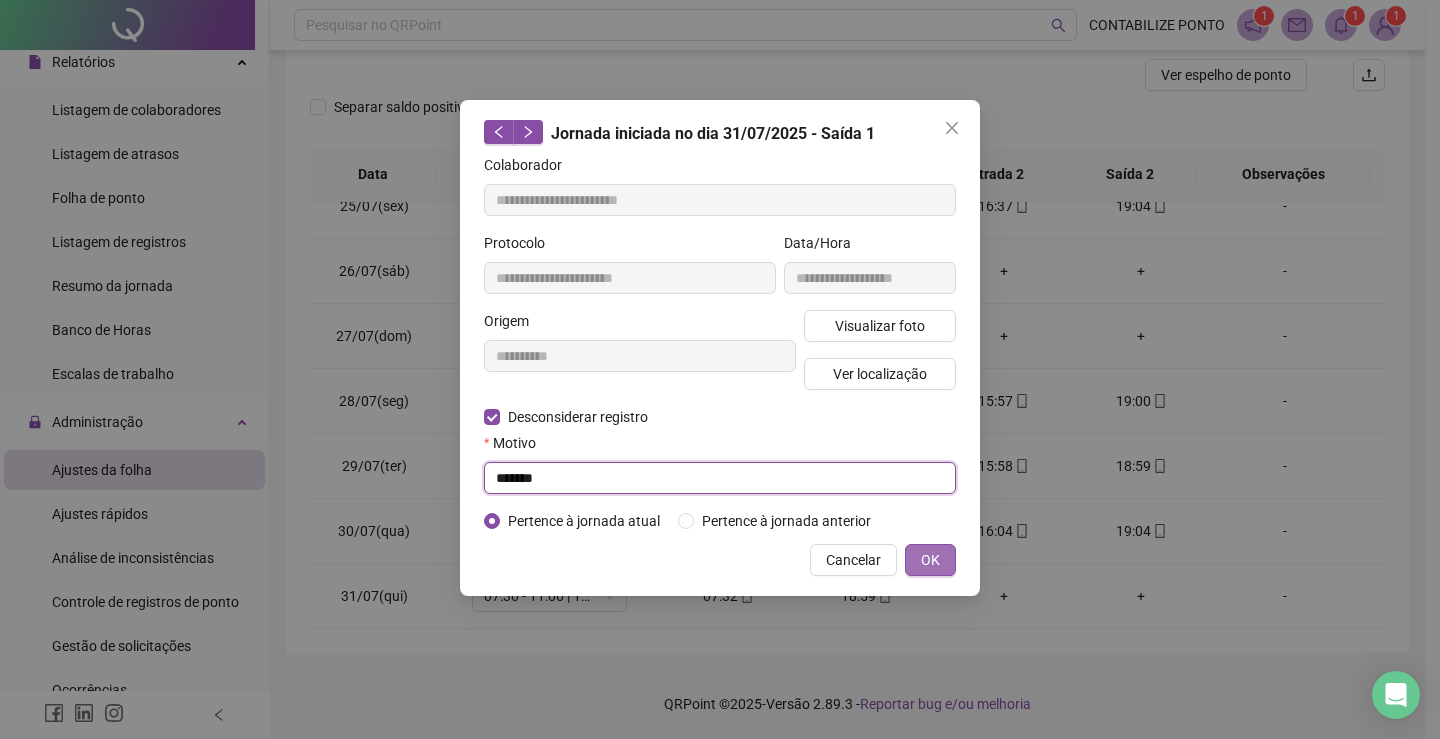 type on "******" 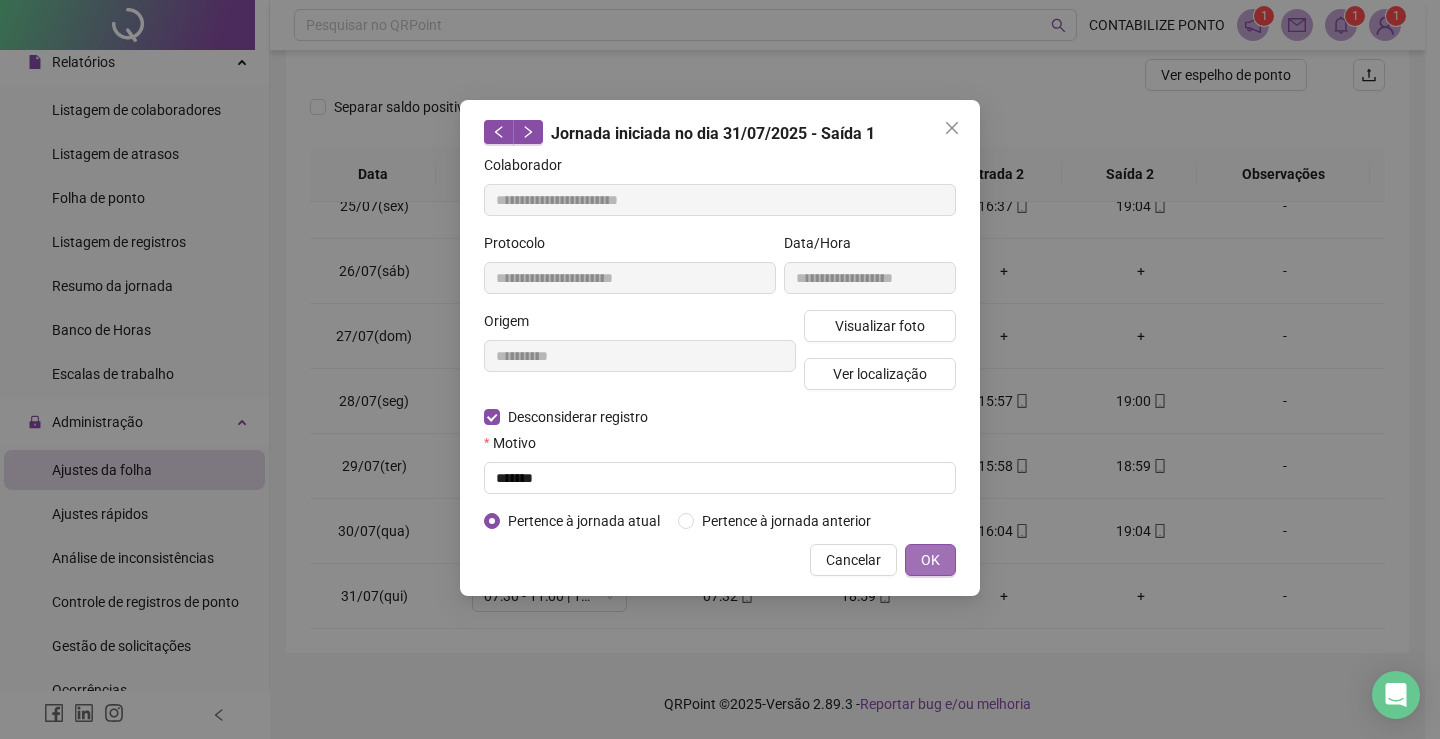 click on "OK" at bounding box center [930, 560] 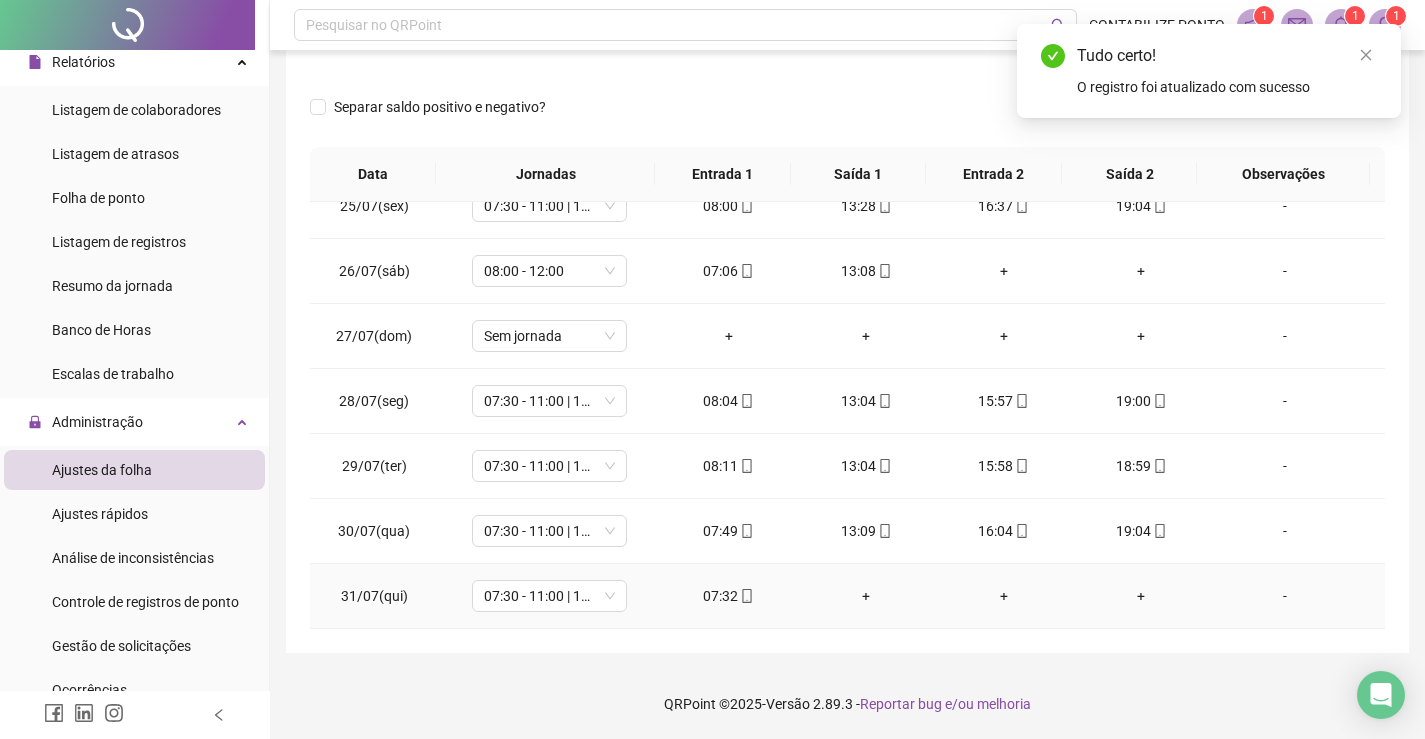 drag, startPoint x: 856, startPoint y: 603, endPoint x: 898, endPoint y: 595, distance: 42.755116 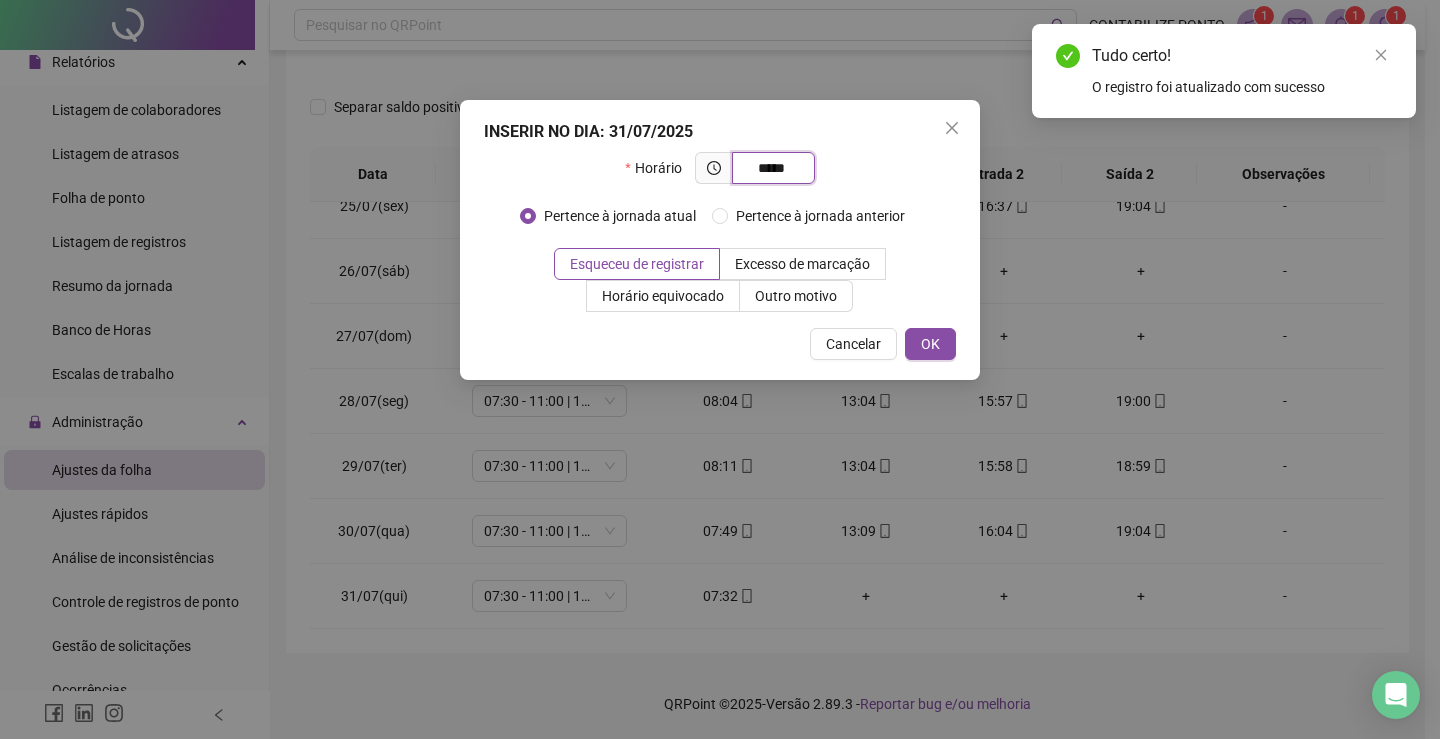 type on "*****" 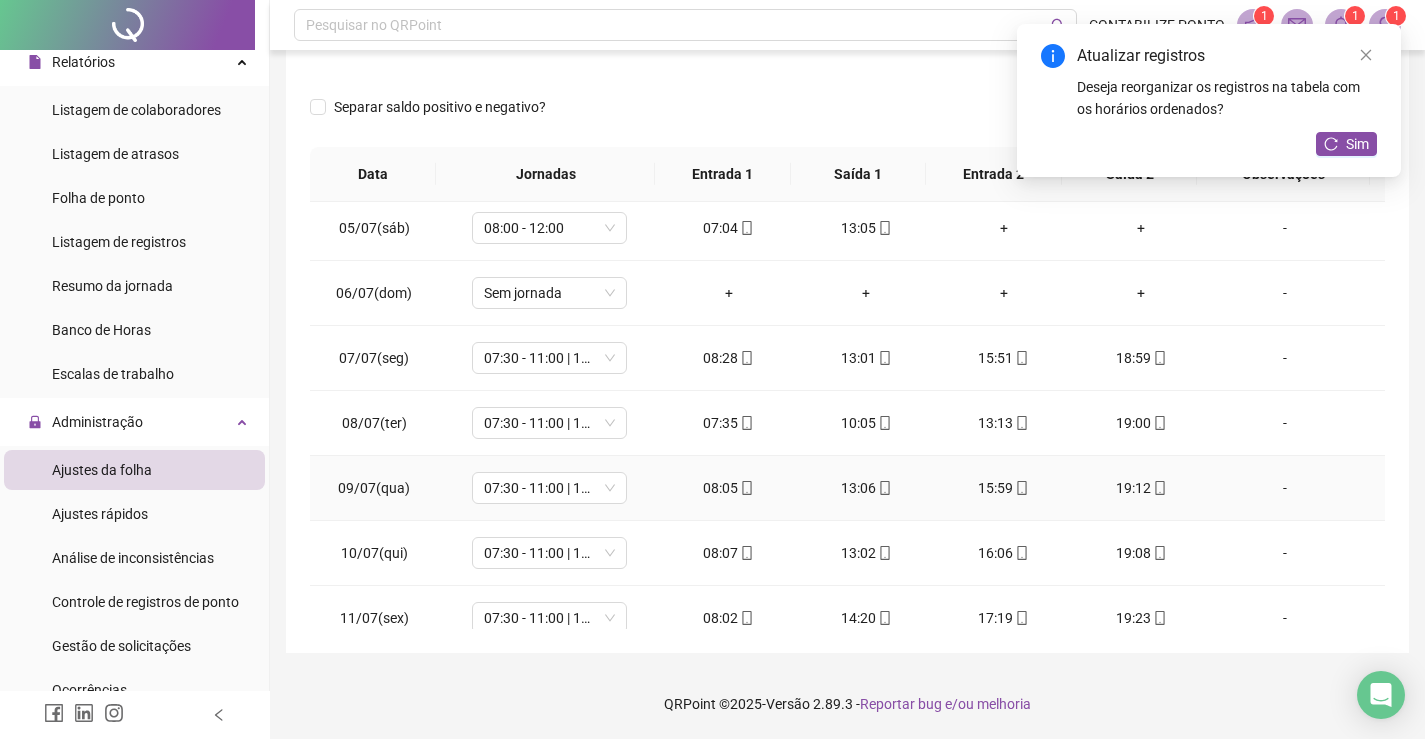 scroll, scrollTop: 0, scrollLeft: 0, axis: both 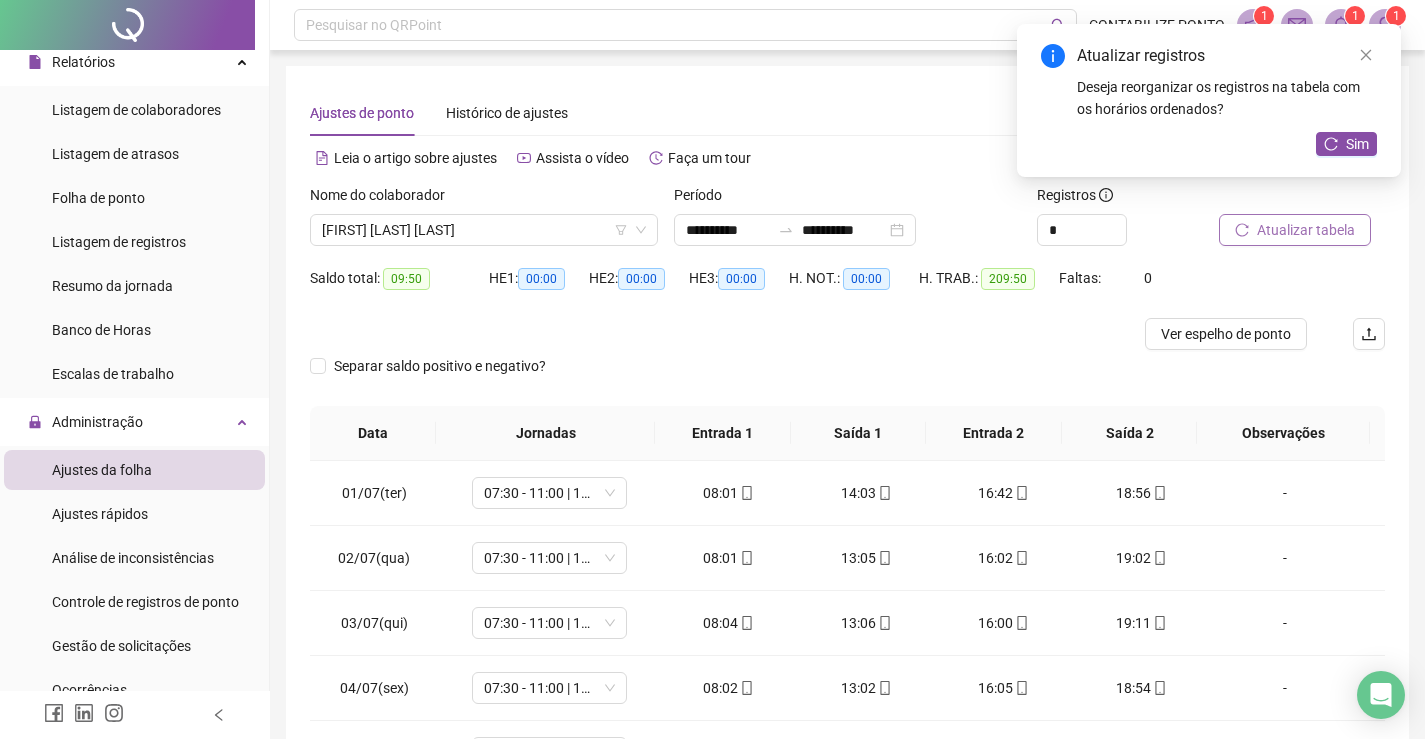 click on "Atualizar tabela" at bounding box center (1306, 230) 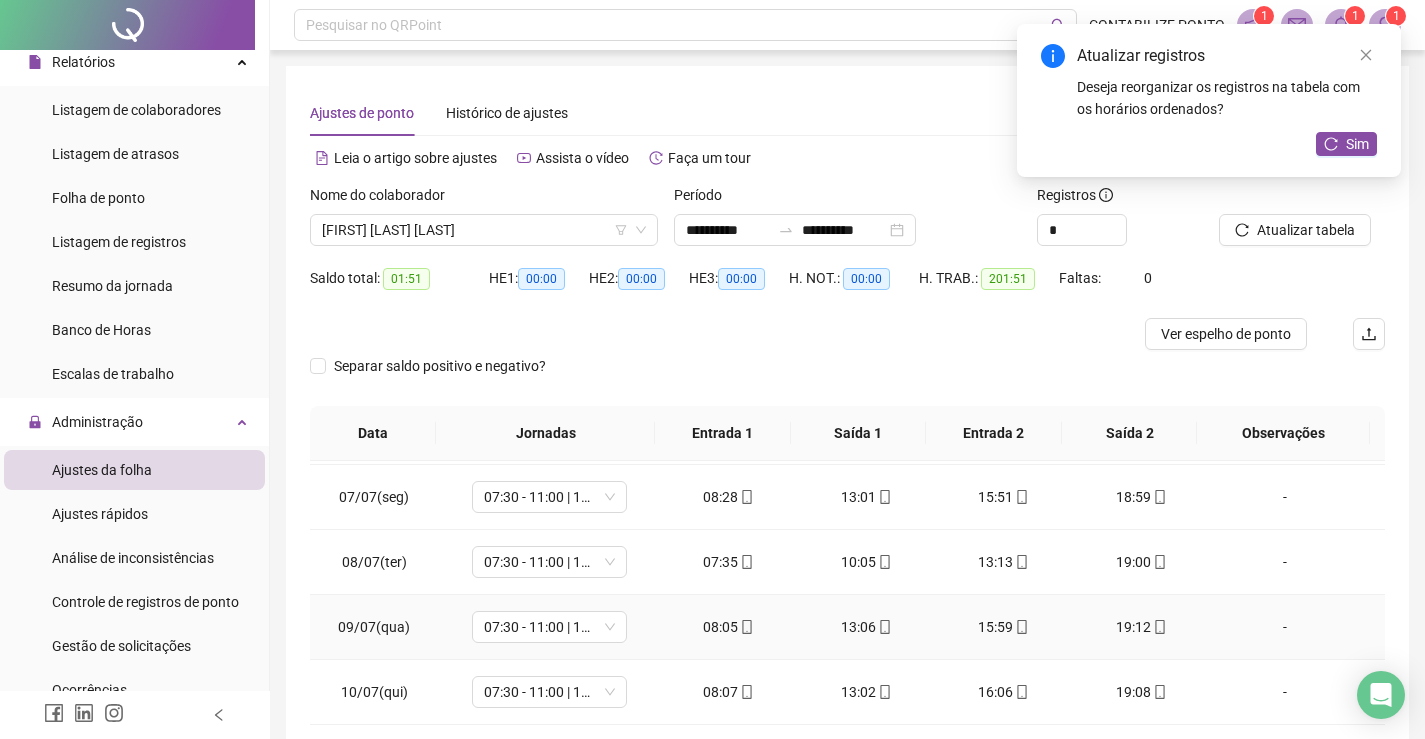 scroll, scrollTop: 600, scrollLeft: 0, axis: vertical 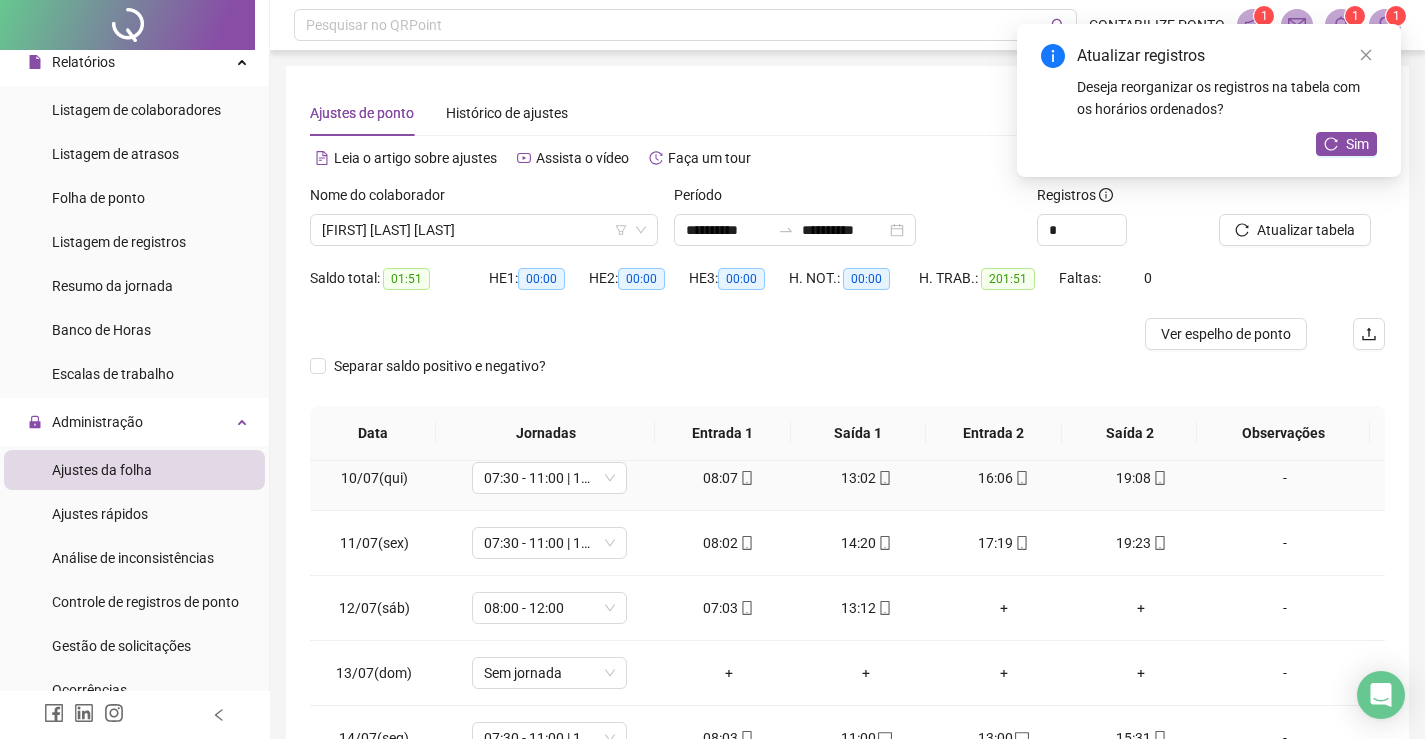 click on "19:08" at bounding box center [1142, 478] 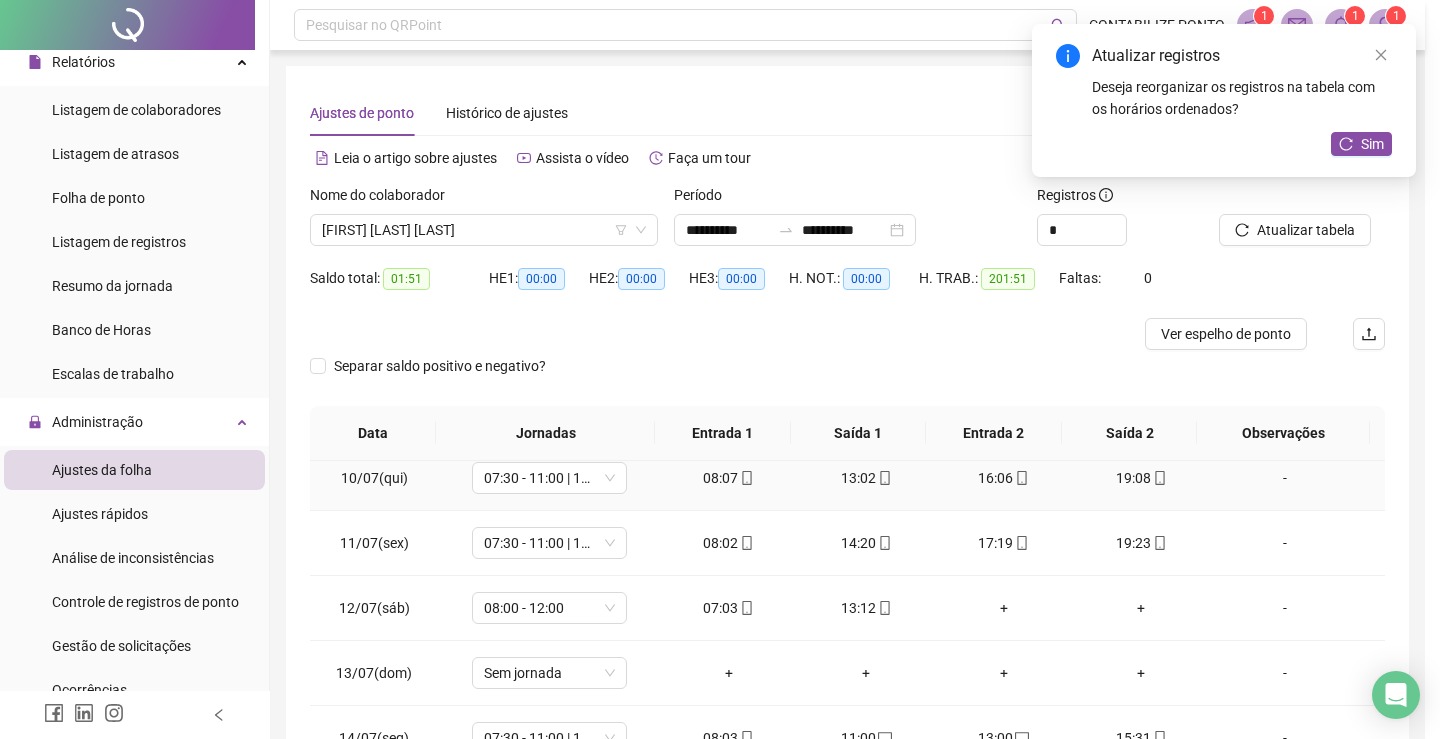 type on "**********" 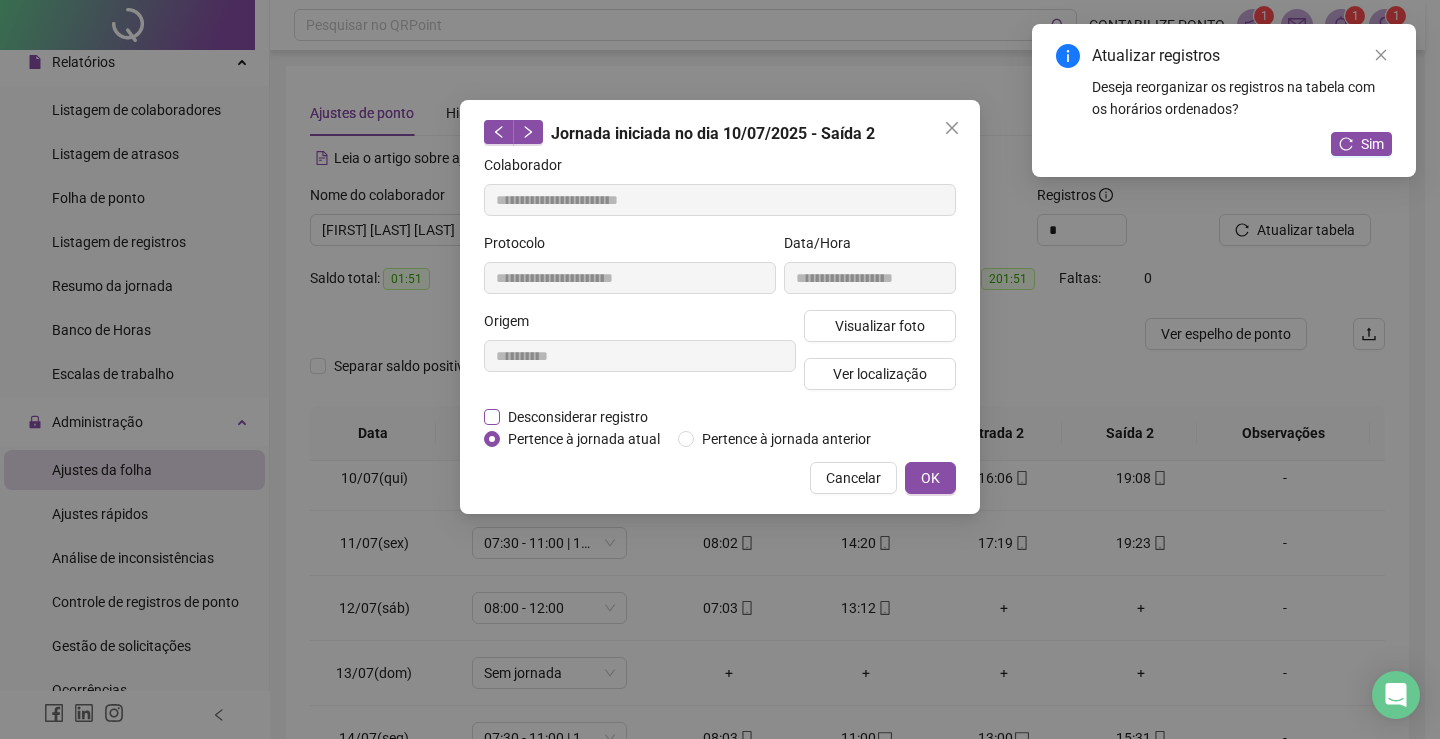 click on "Desconsiderar registro" at bounding box center (578, 417) 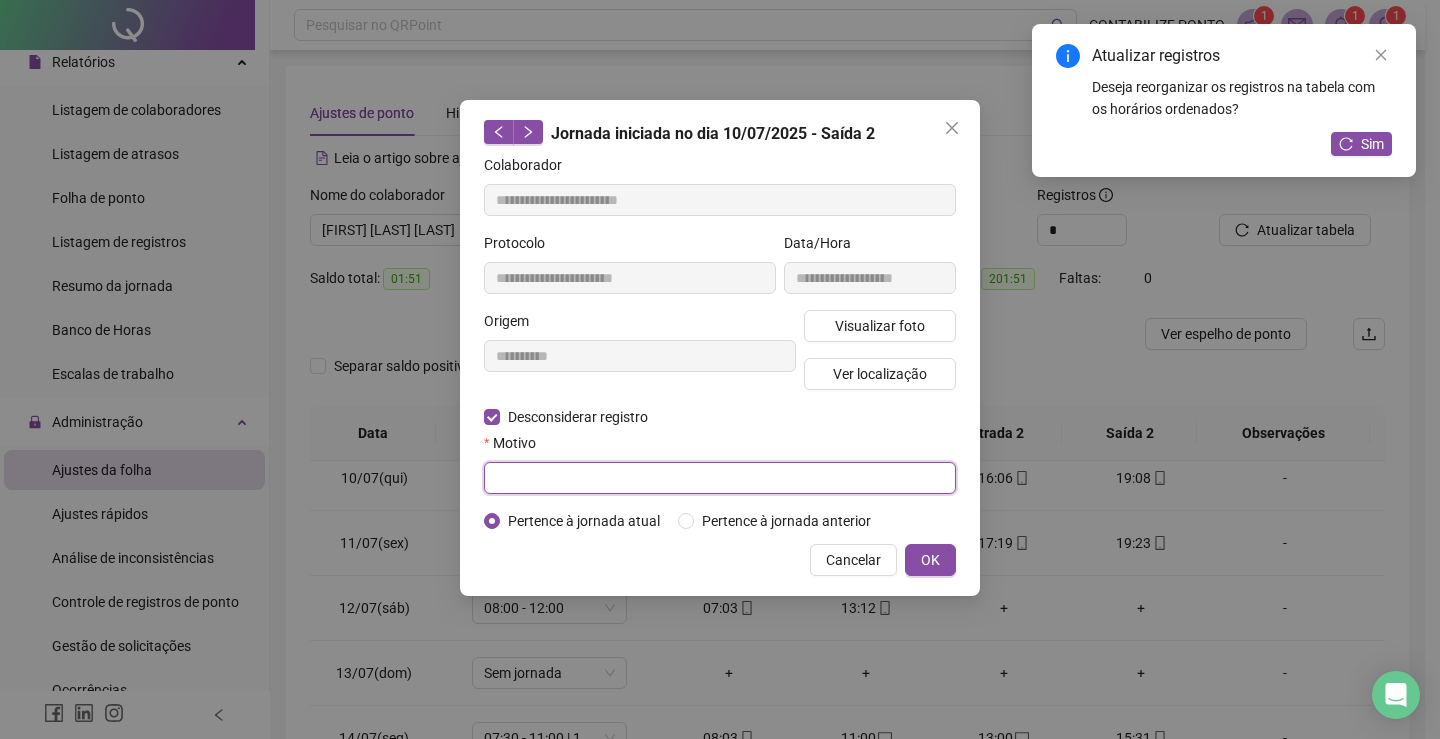 click at bounding box center (720, 478) 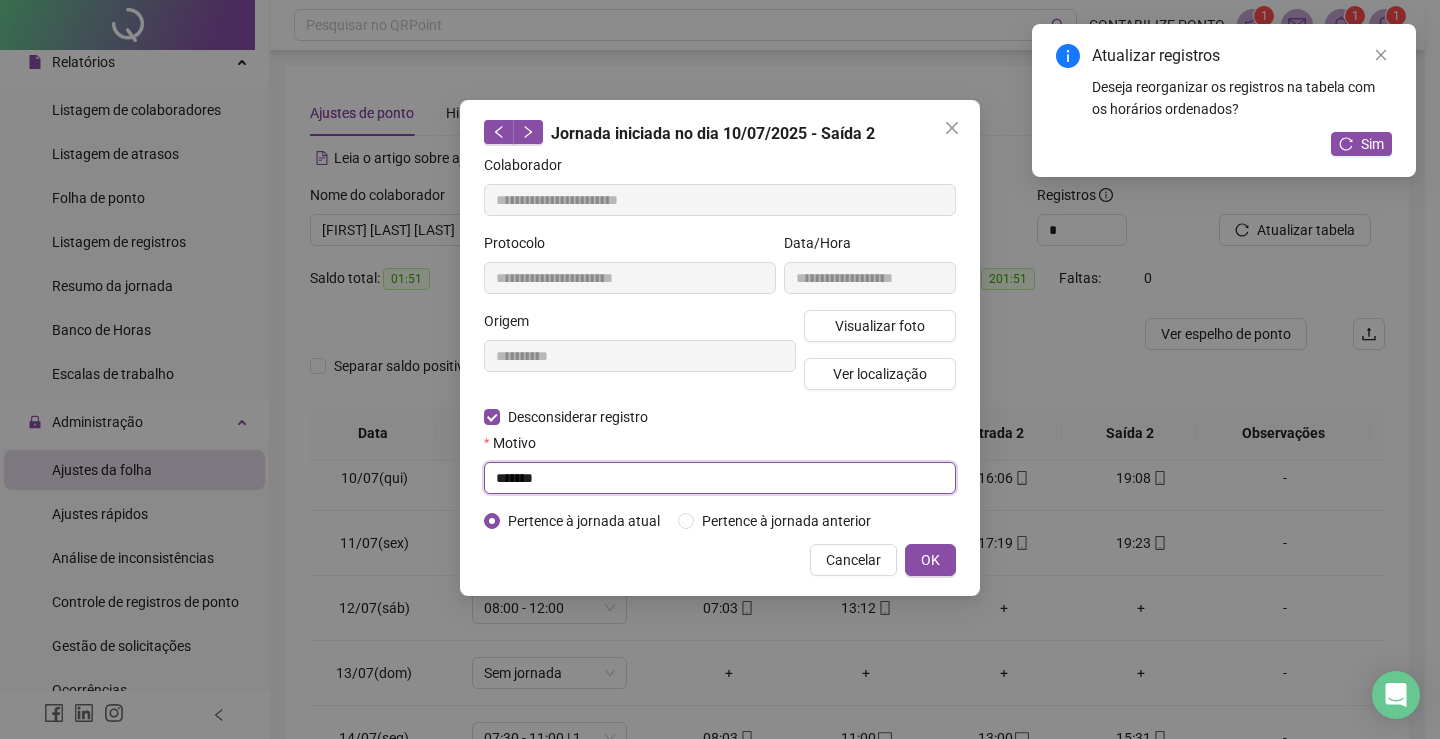 type on "******" 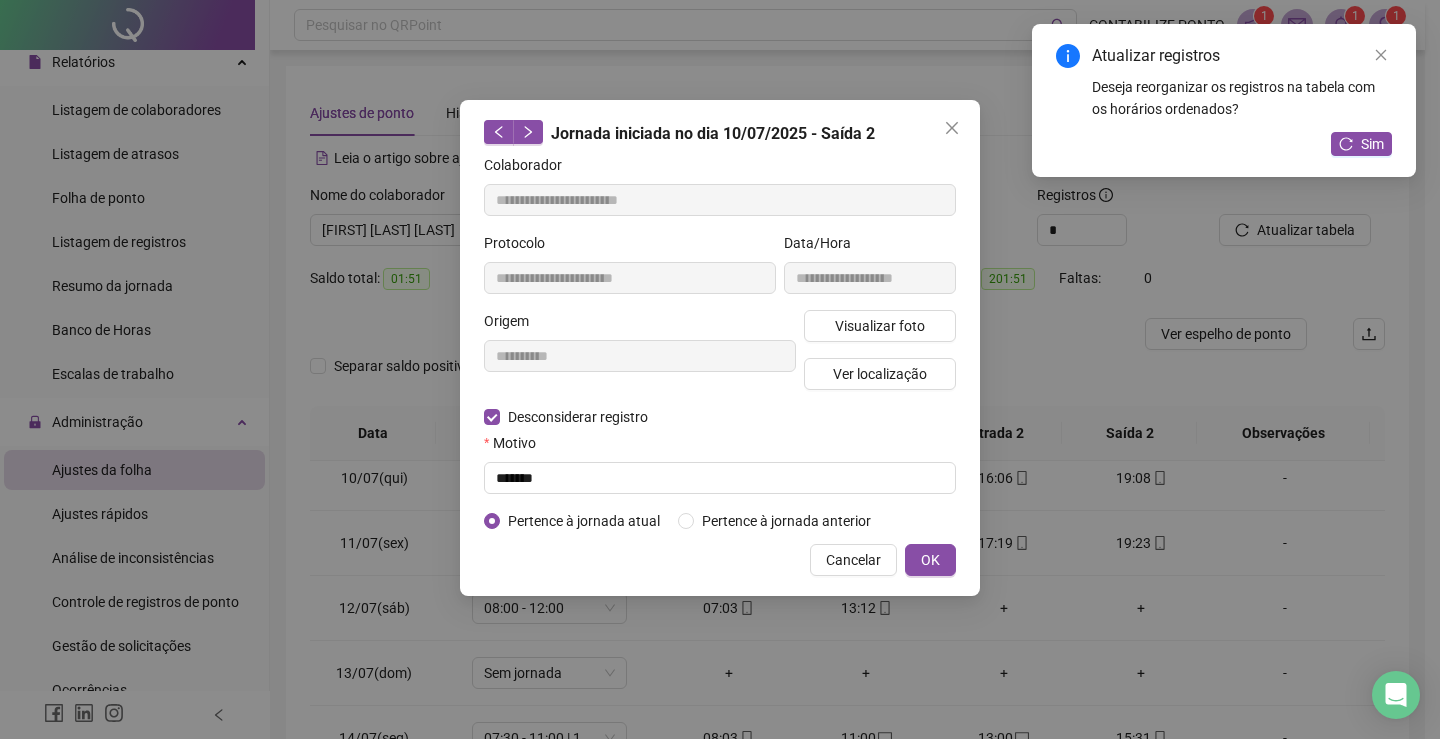 click on "Cancelar OK" at bounding box center (720, 560) 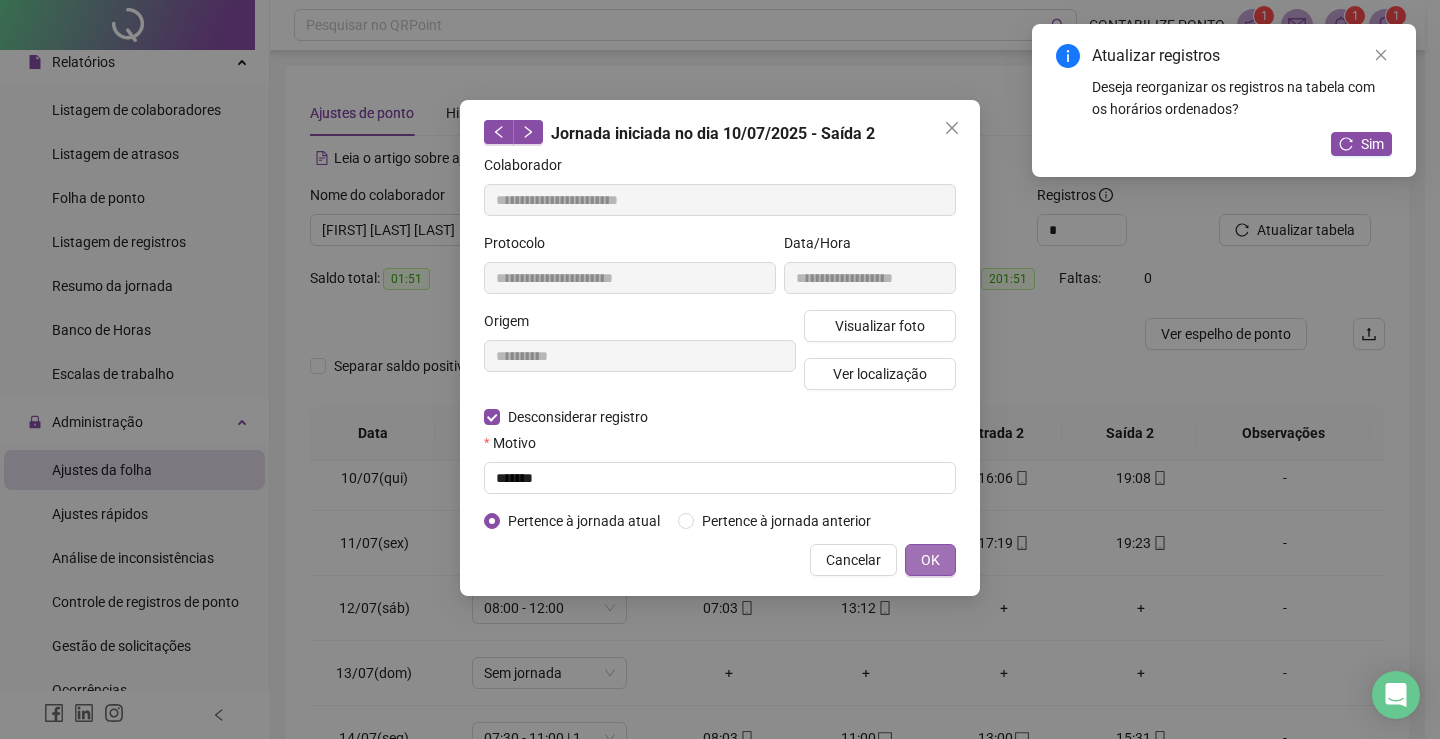 drag, startPoint x: 938, startPoint y: 545, endPoint x: 1074, endPoint y: 509, distance: 140.68404 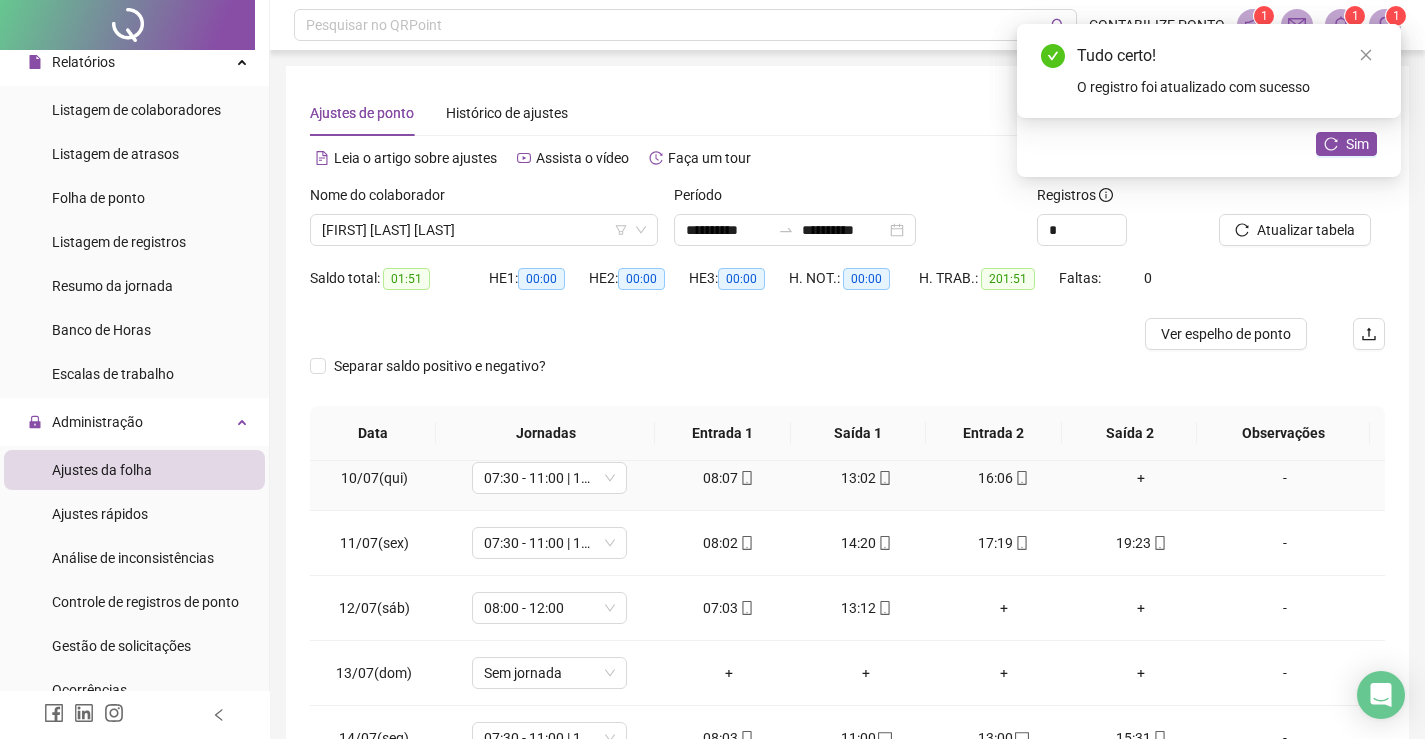 click on "+" at bounding box center (1142, 478) 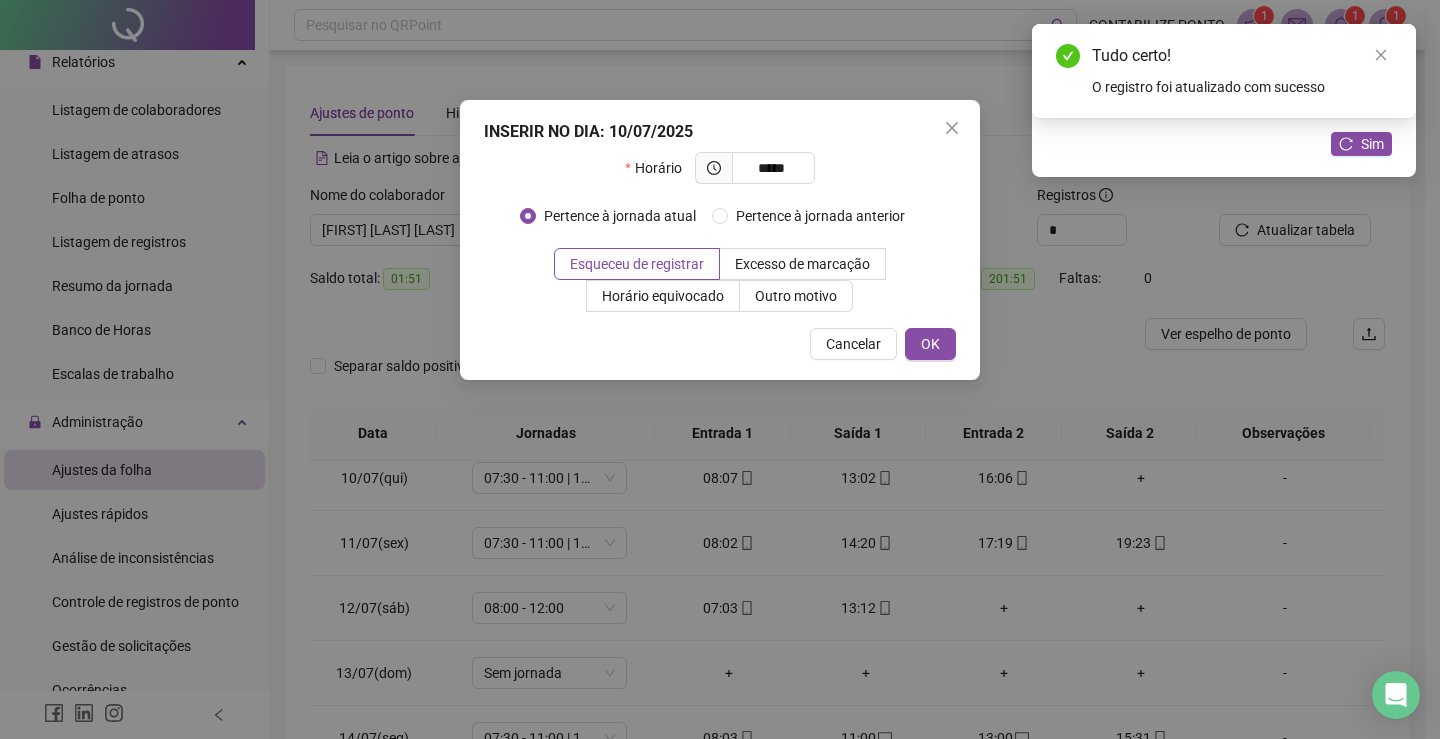 type on "*****" 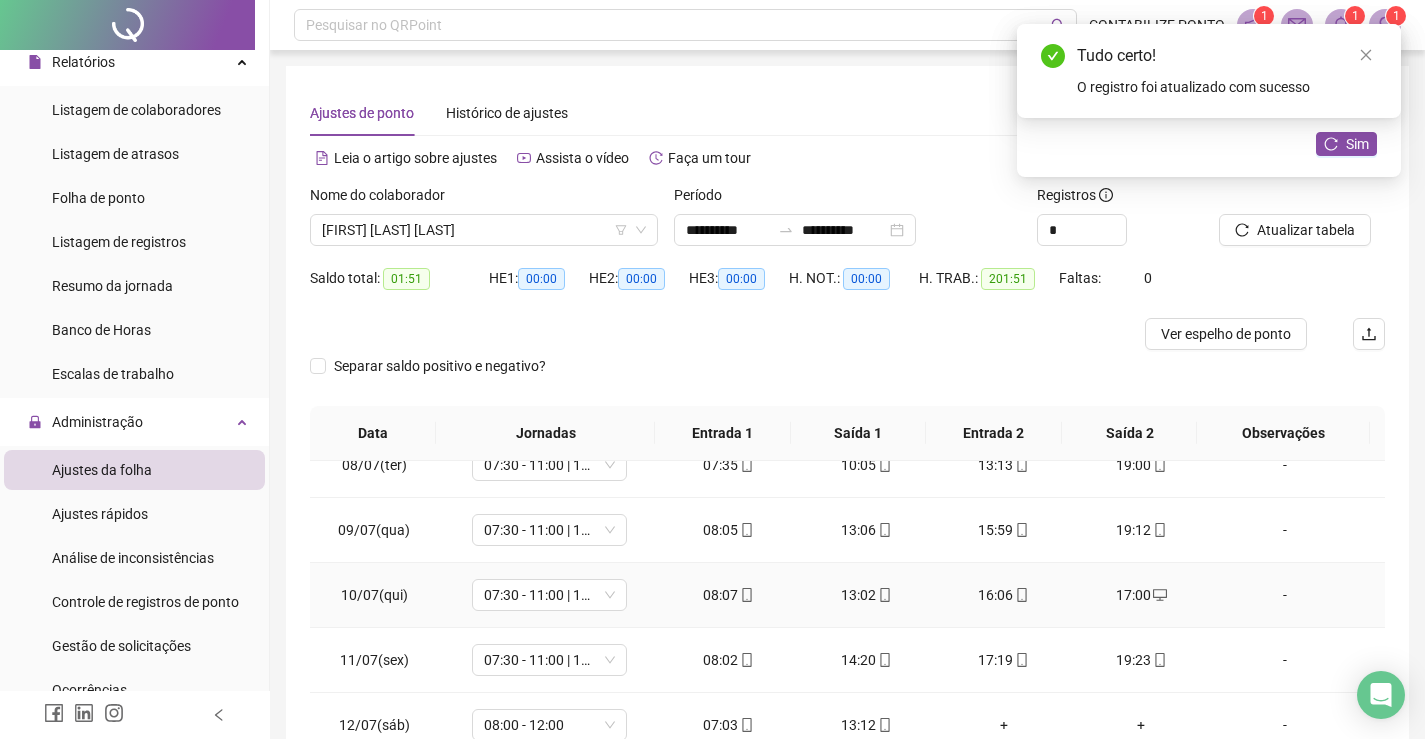 scroll, scrollTop: 400, scrollLeft: 0, axis: vertical 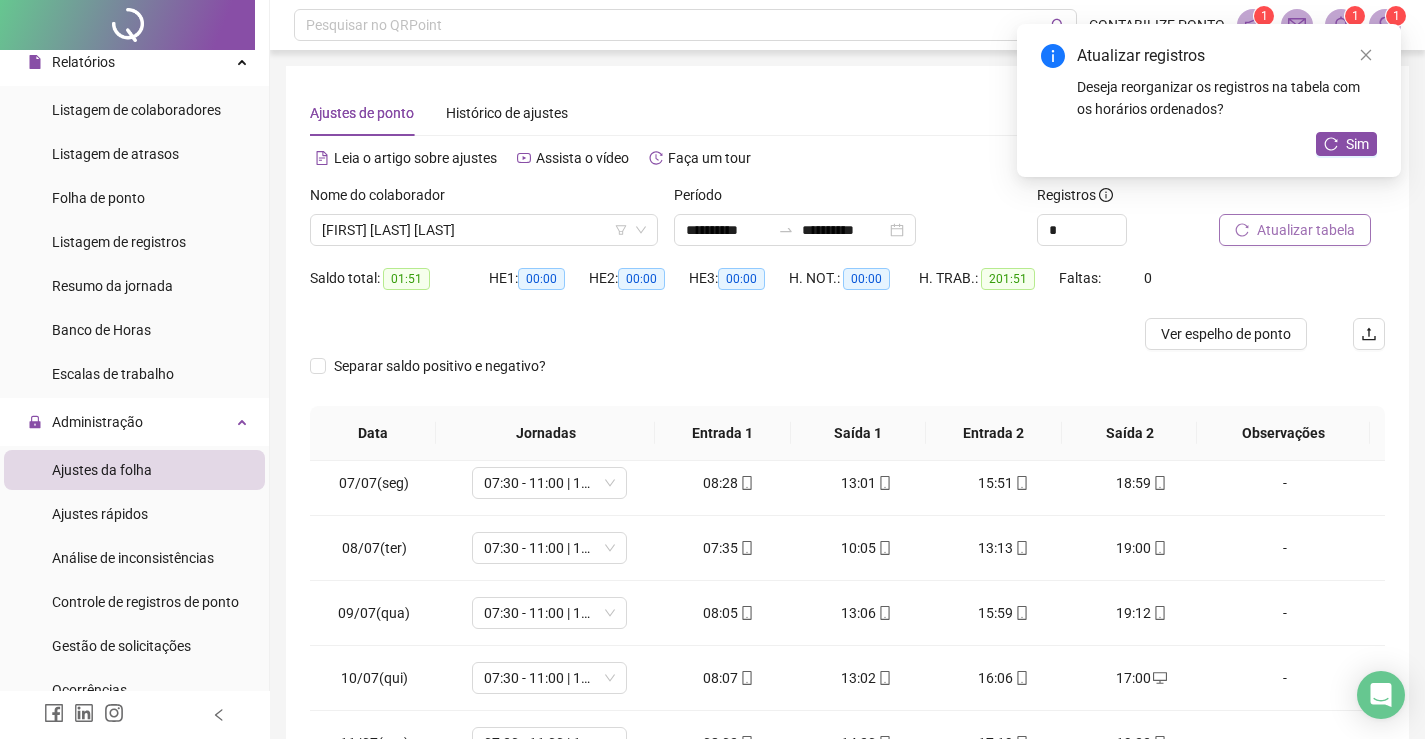 click on "Atualizar tabela" at bounding box center (1306, 230) 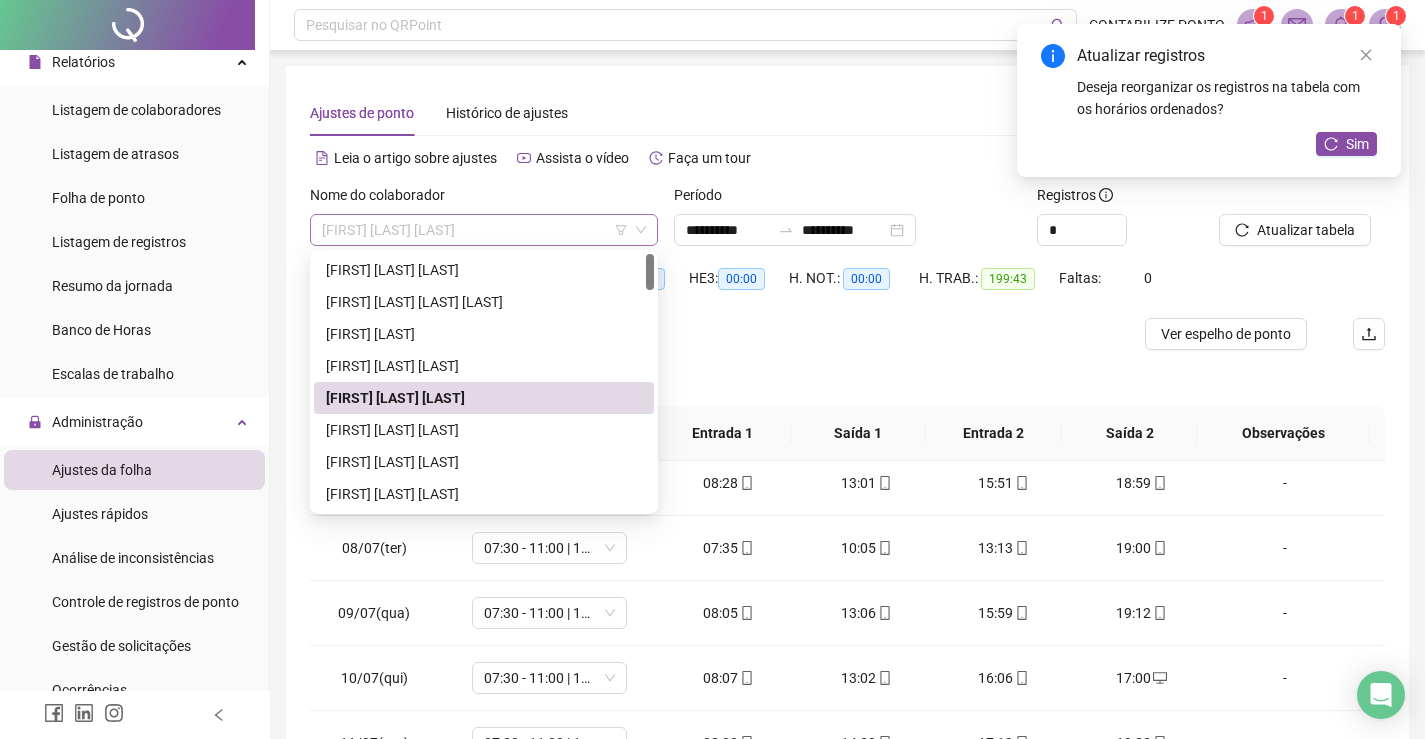click on "[FIRST] [LAST] [LAST]" at bounding box center (484, 230) 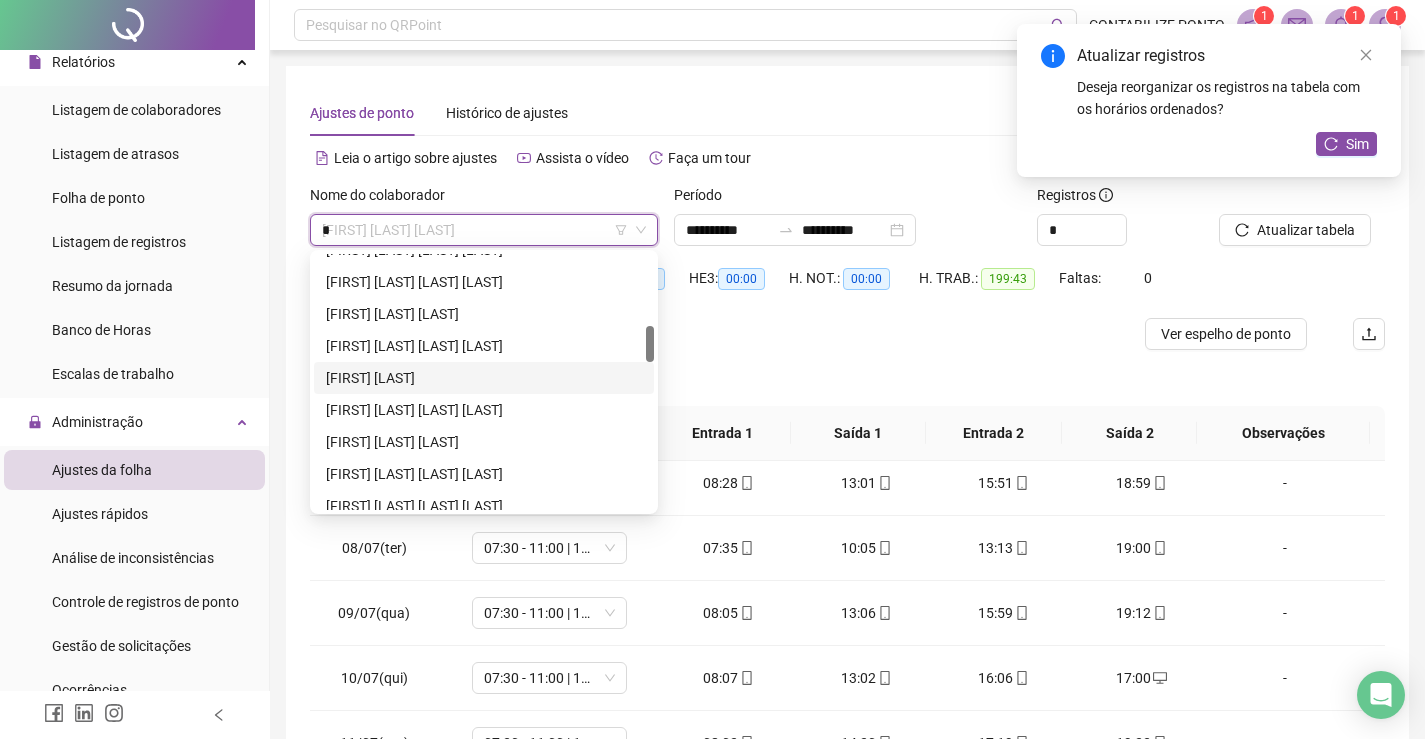 scroll, scrollTop: 0, scrollLeft: 0, axis: both 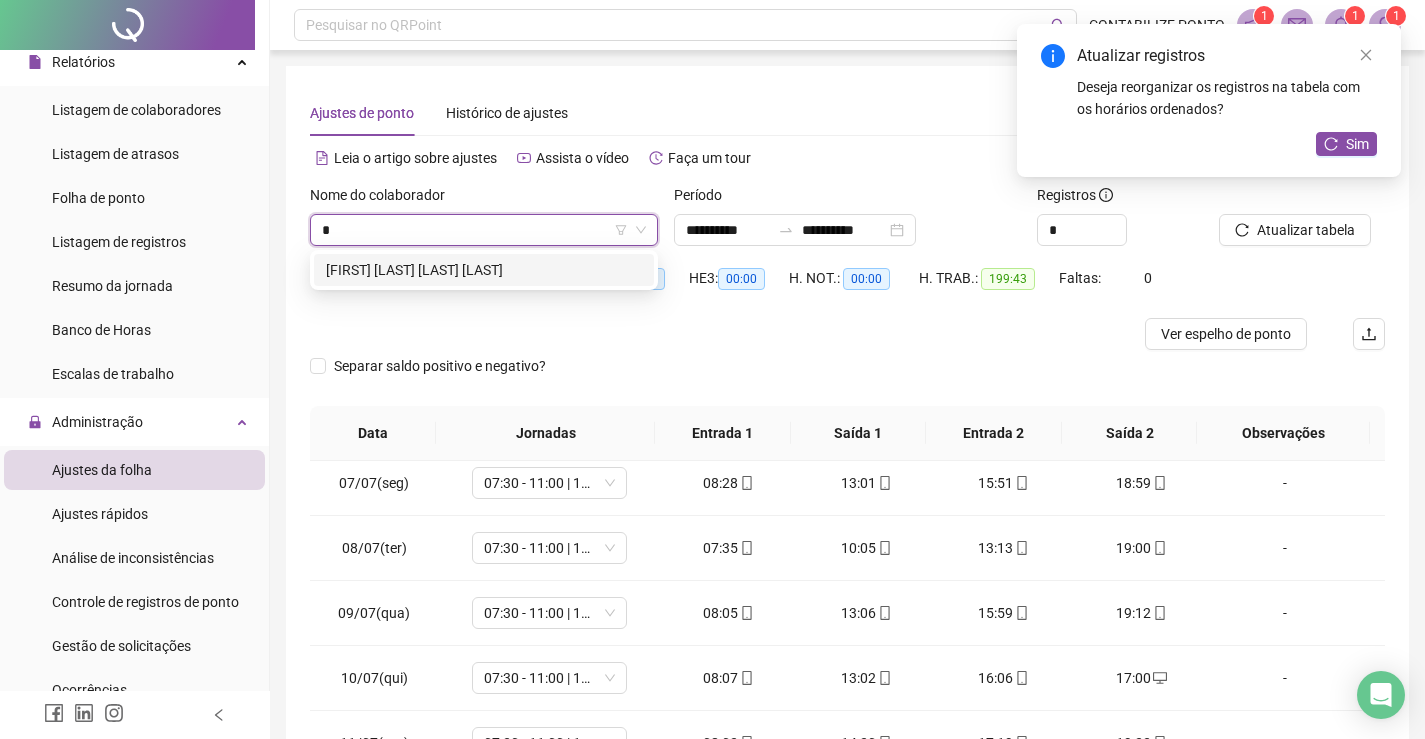 type on "**" 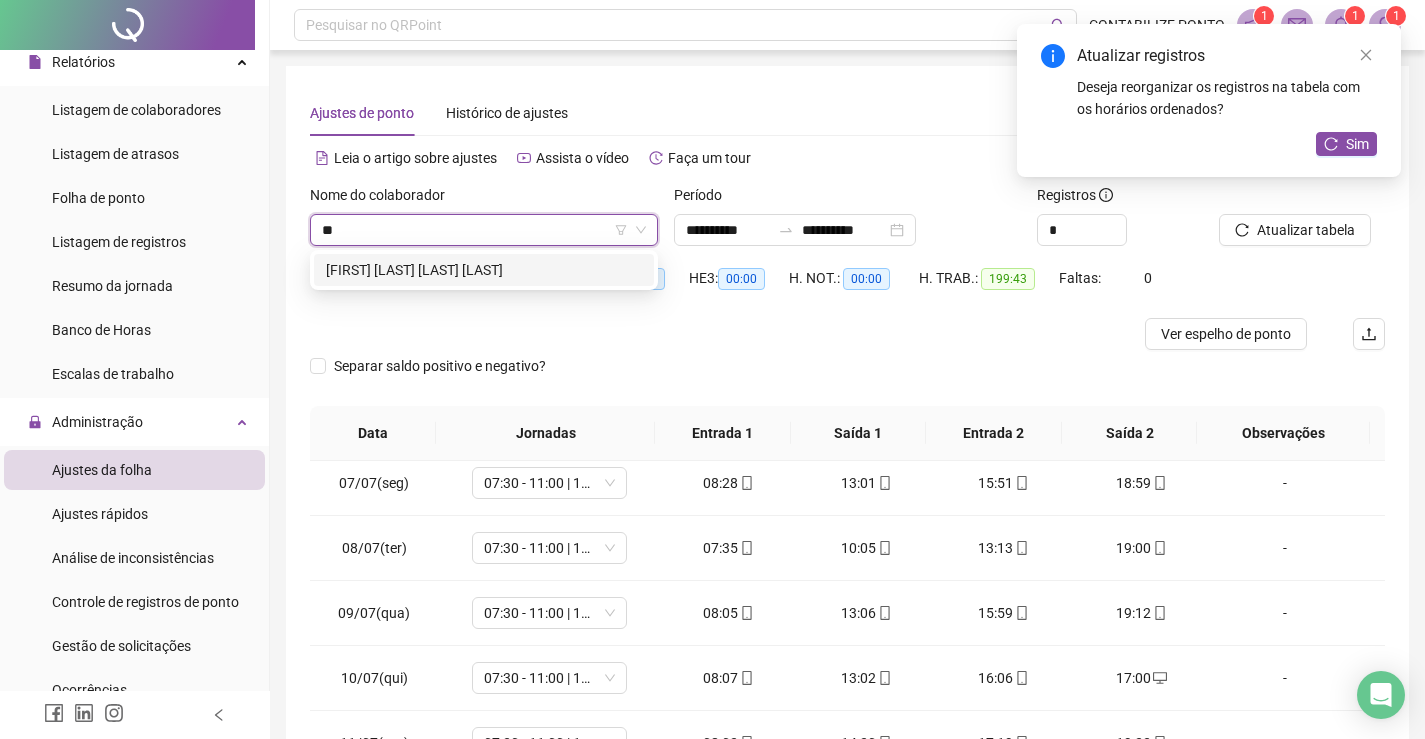 click on "[FIRST] [LAST] [LAST] [LAST]" at bounding box center (484, 270) 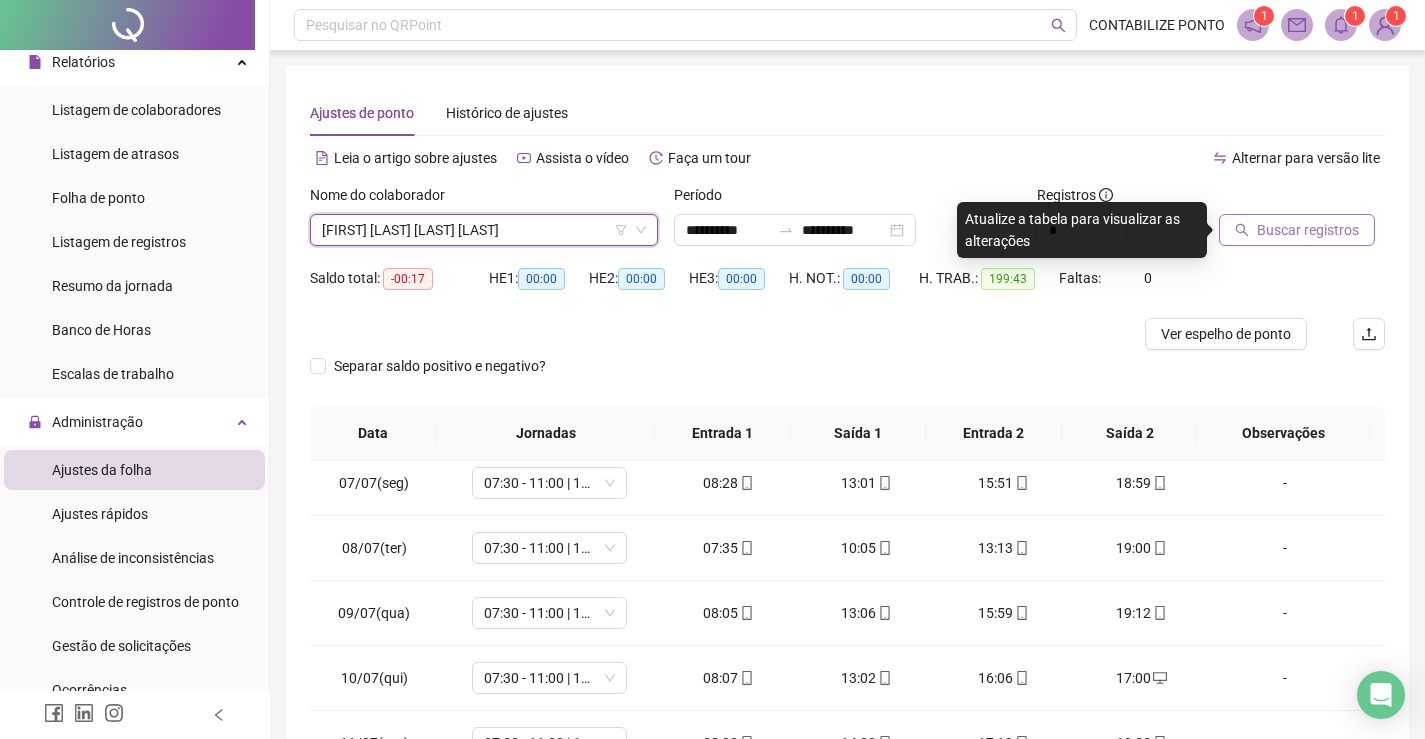 click on "Buscar registros" at bounding box center (1308, 230) 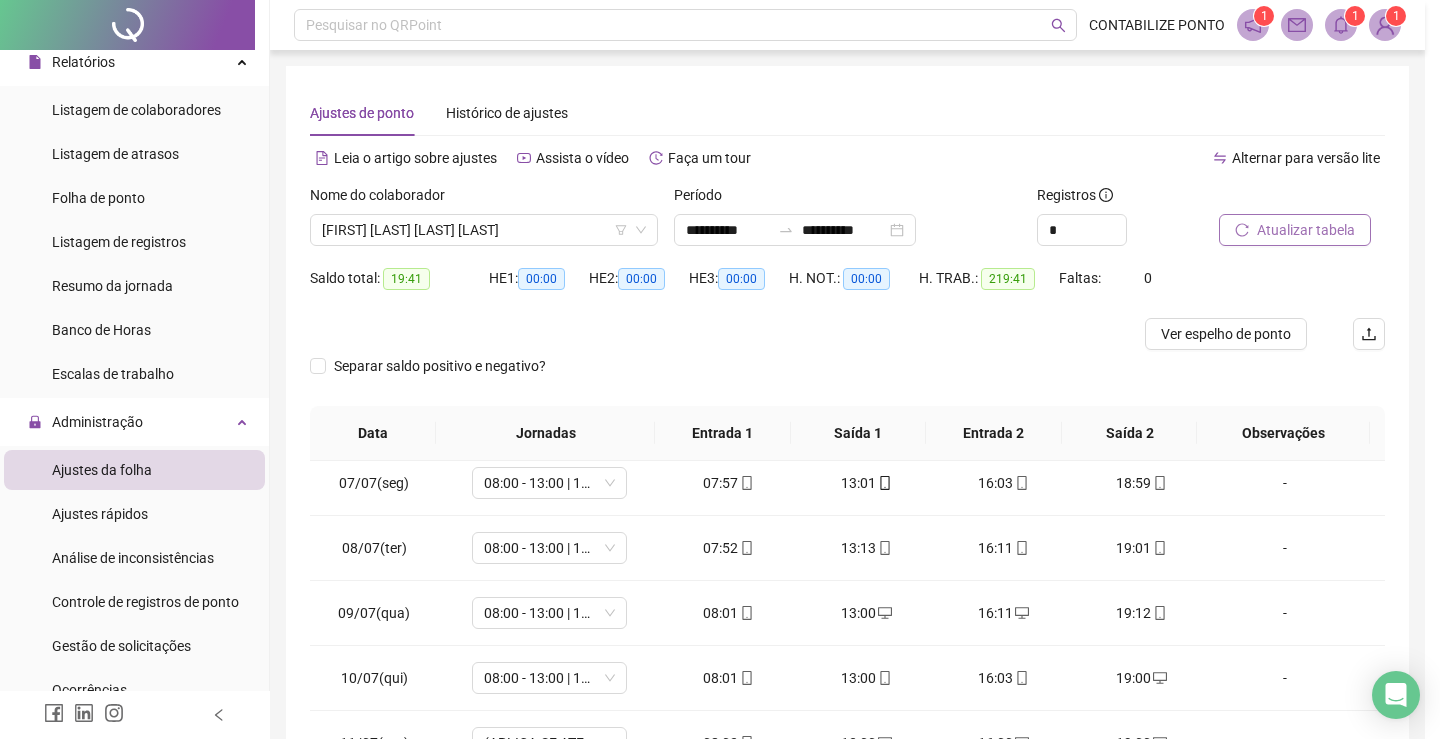 click on "Buscando registros Os registros de ponto estão sendo buscados... OK" at bounding box center [720, 369] 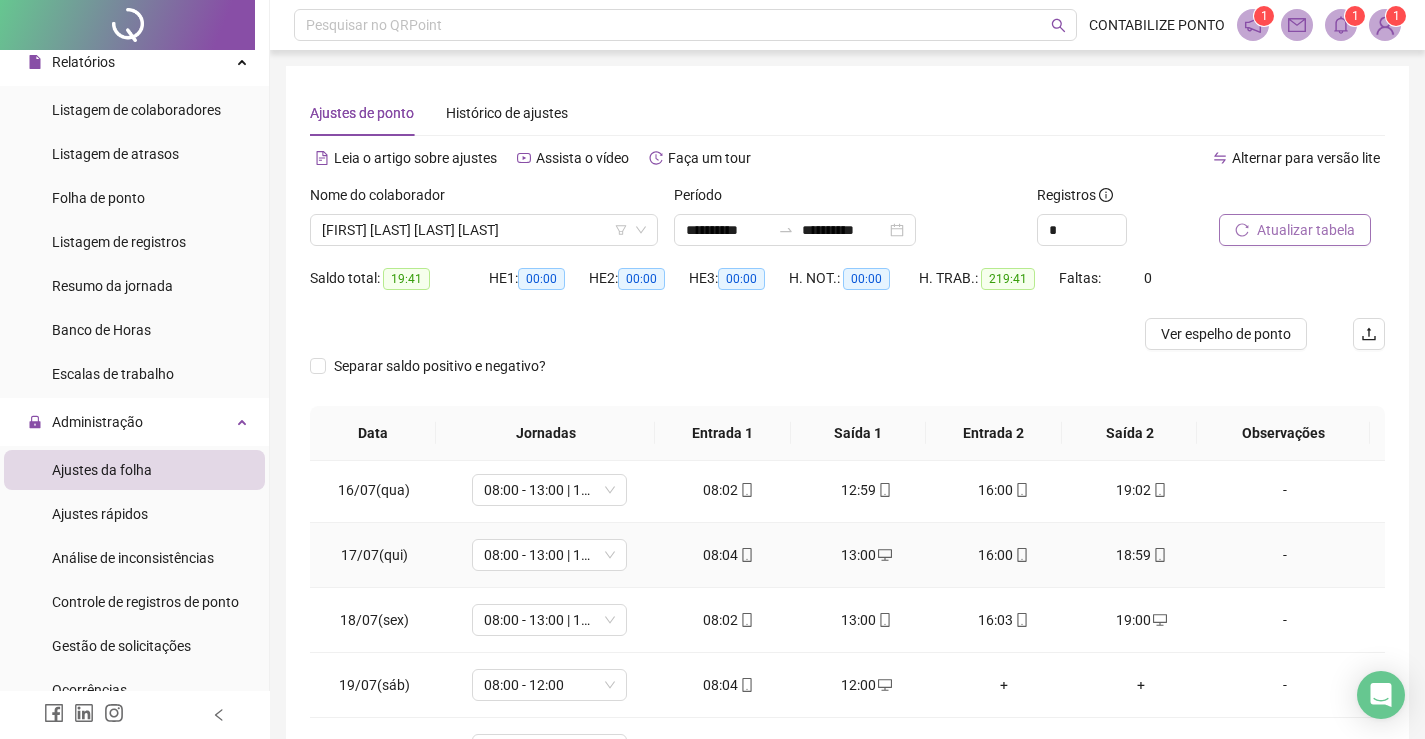 scroll, scrollTop: 1000, scrollLeft: 0, axis: vertical 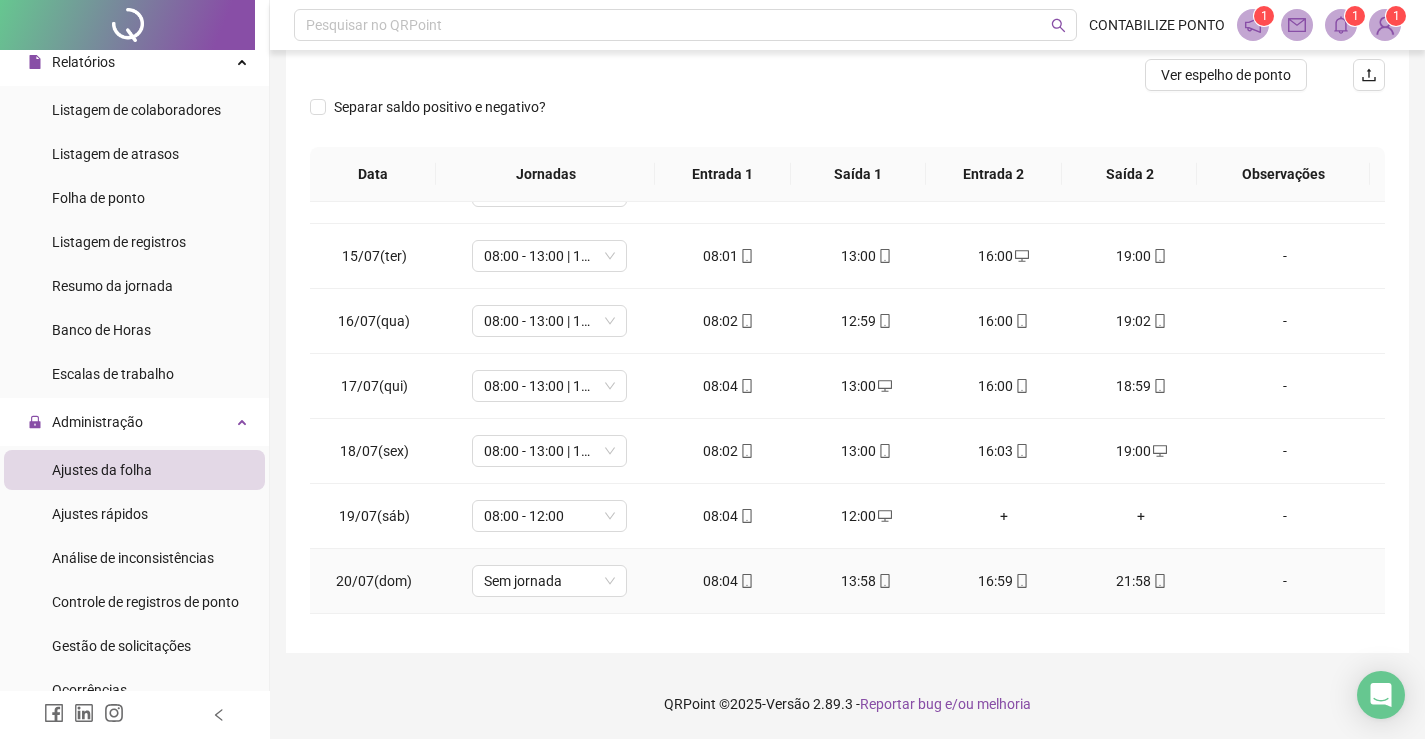 click on "21:58" at bounding box center (1142, 581) 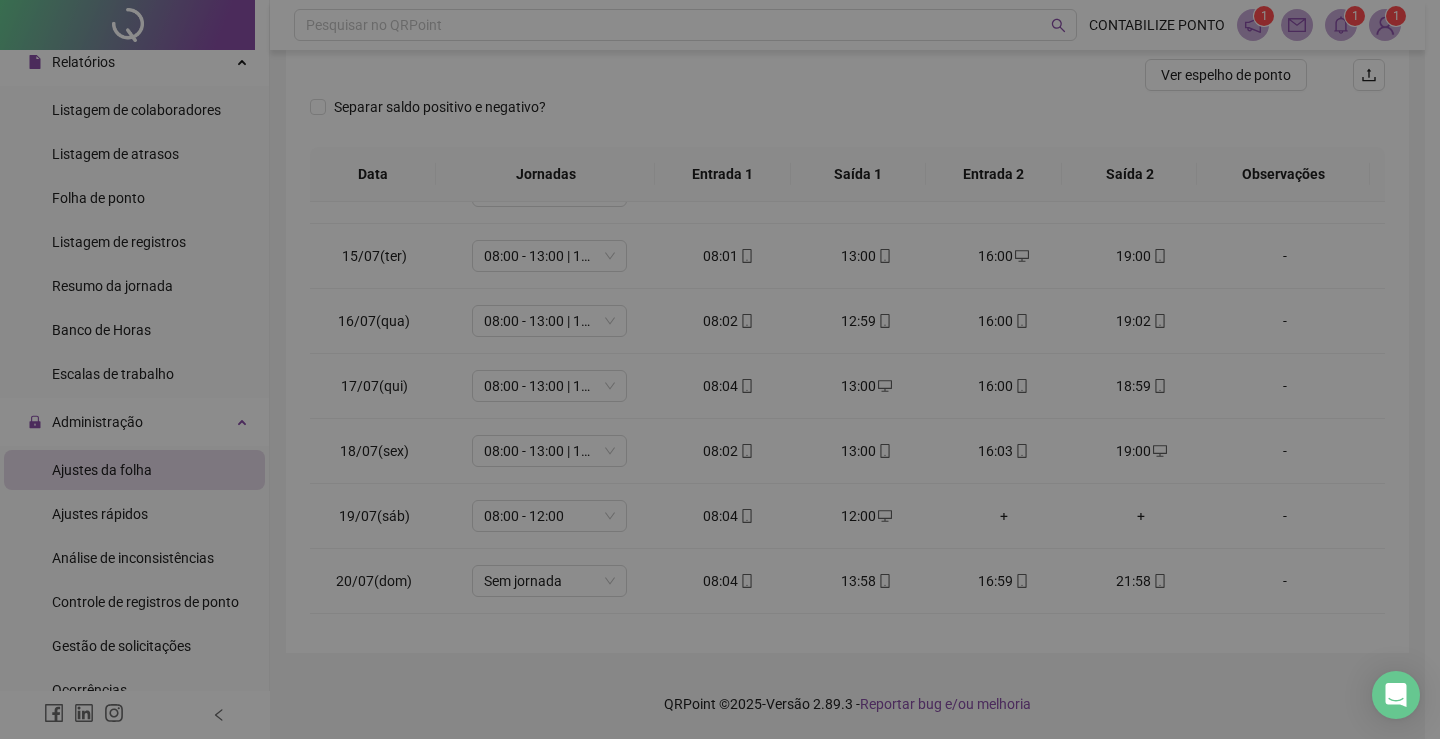 type on "**********" 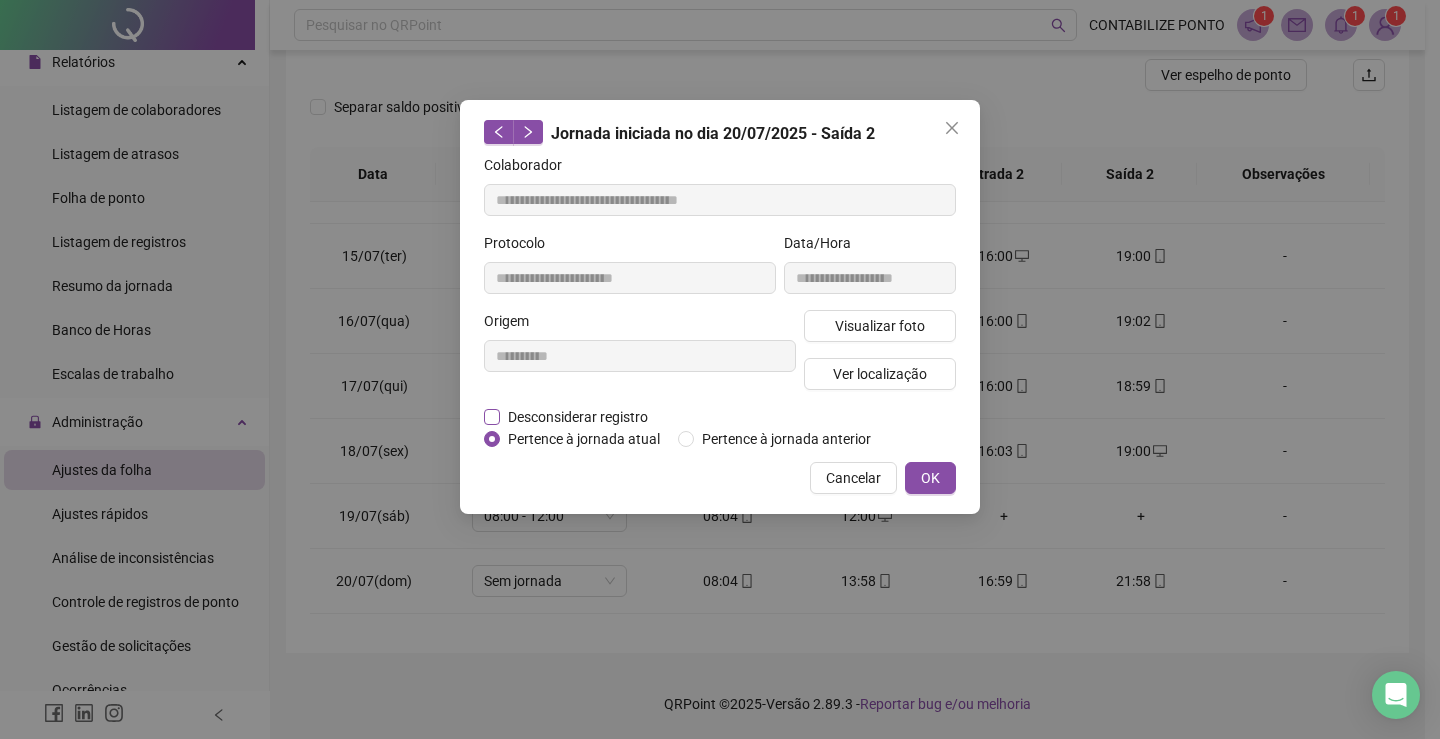 click on "Desconsiderar registro" at bounding box center [578, 417] 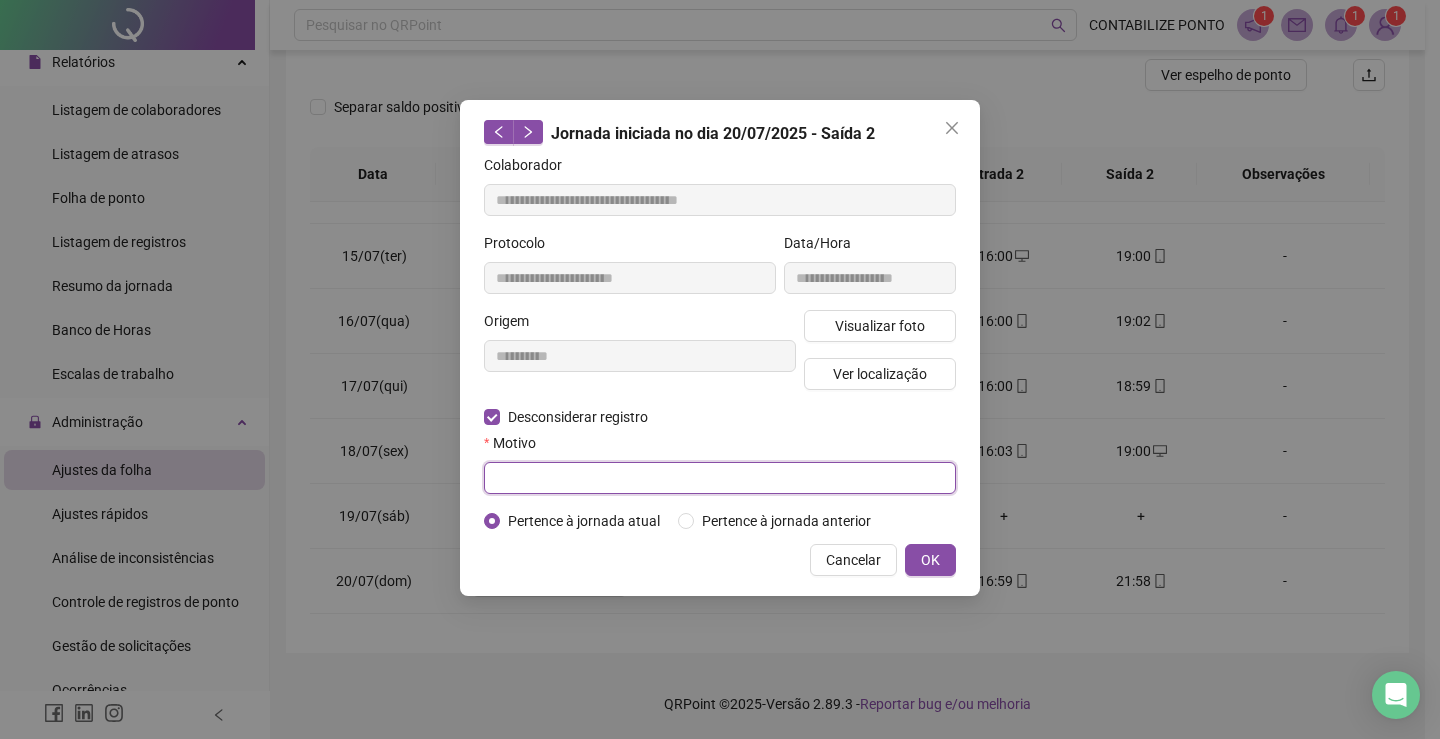 click at bounding box center (720, 478) 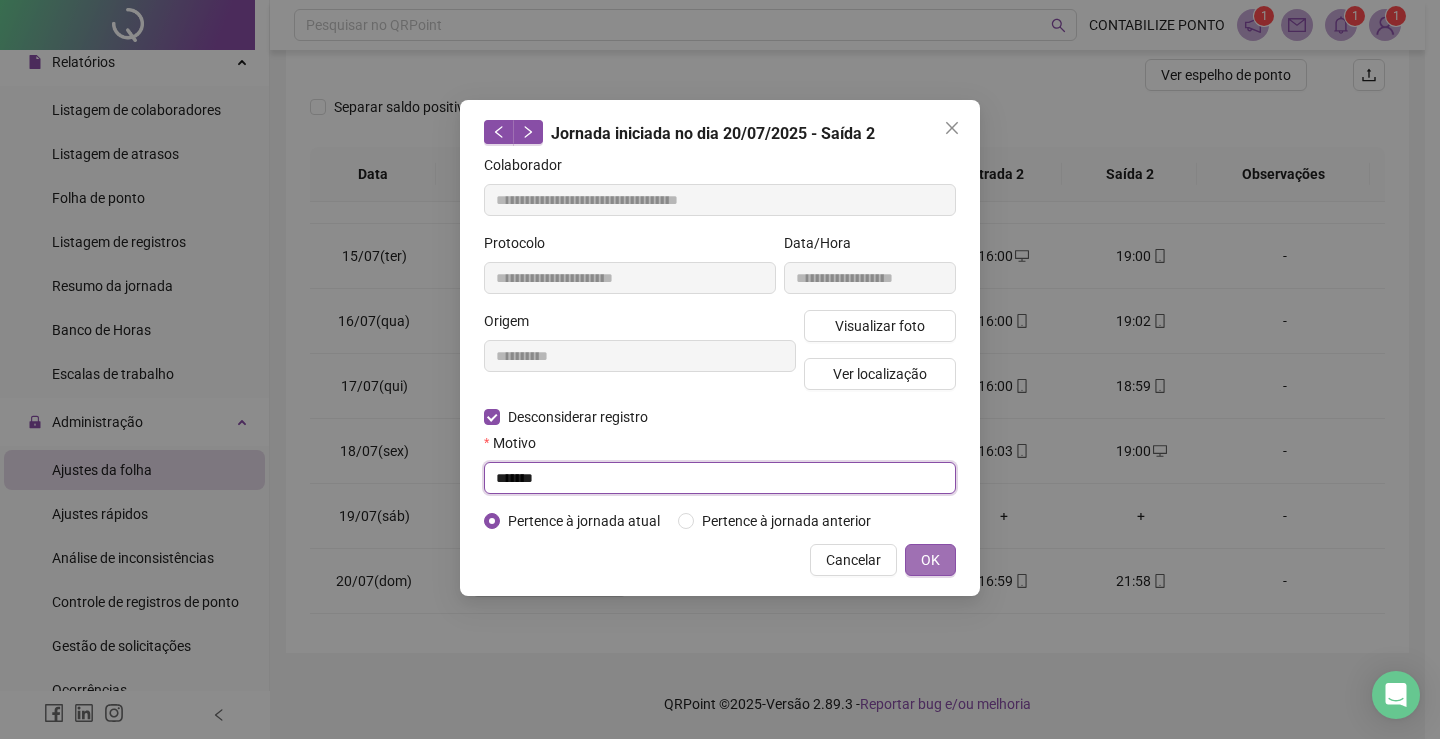 type on "******" 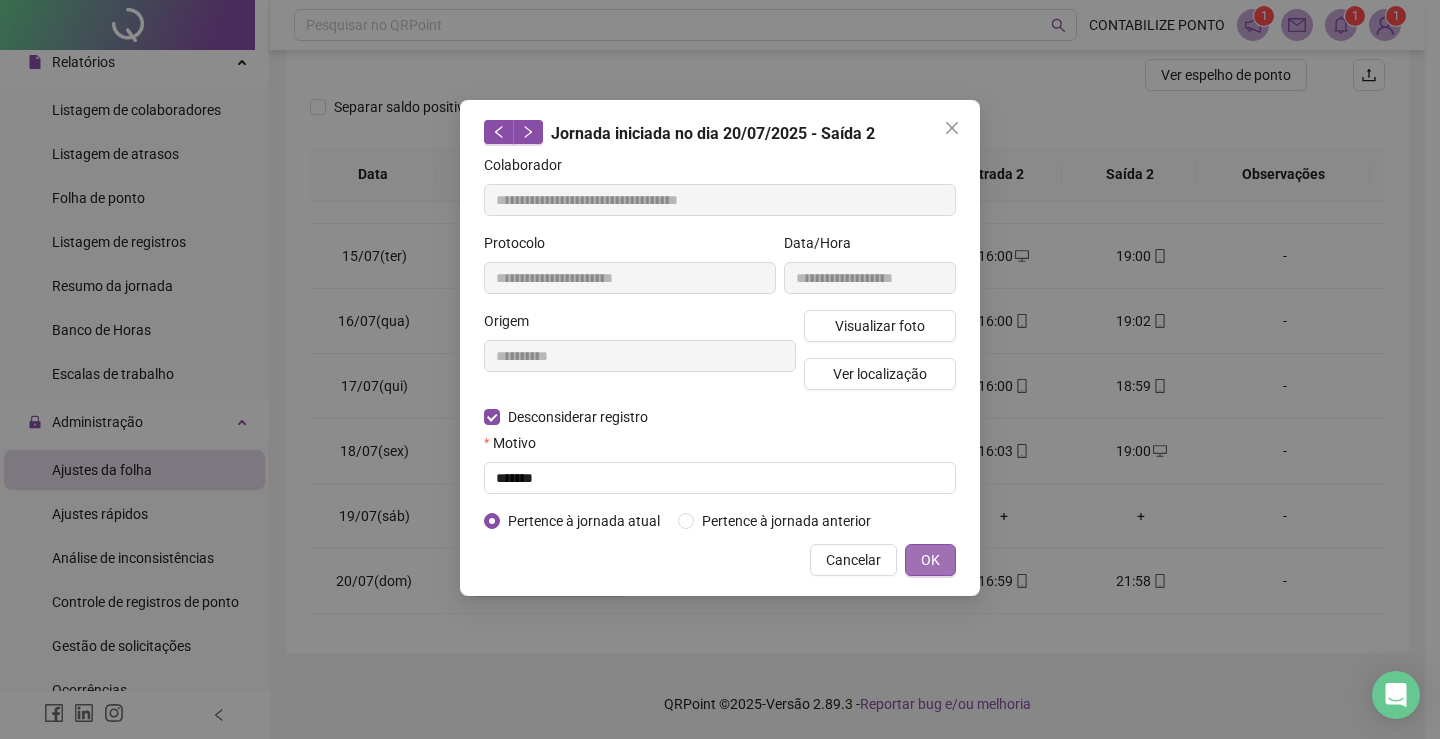 click on "OK" at bounding box center [930, 560] 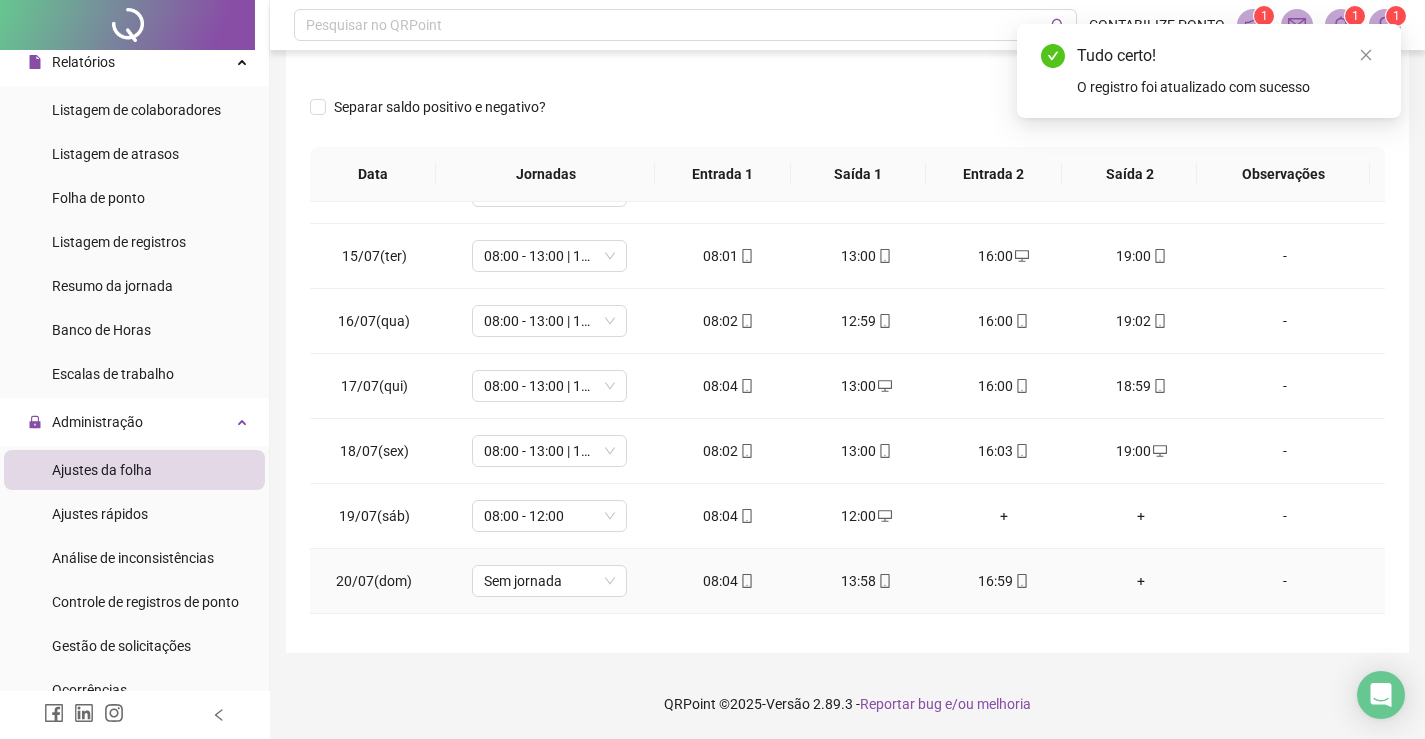 click on "16:59" at bounding box center [1004, 581] 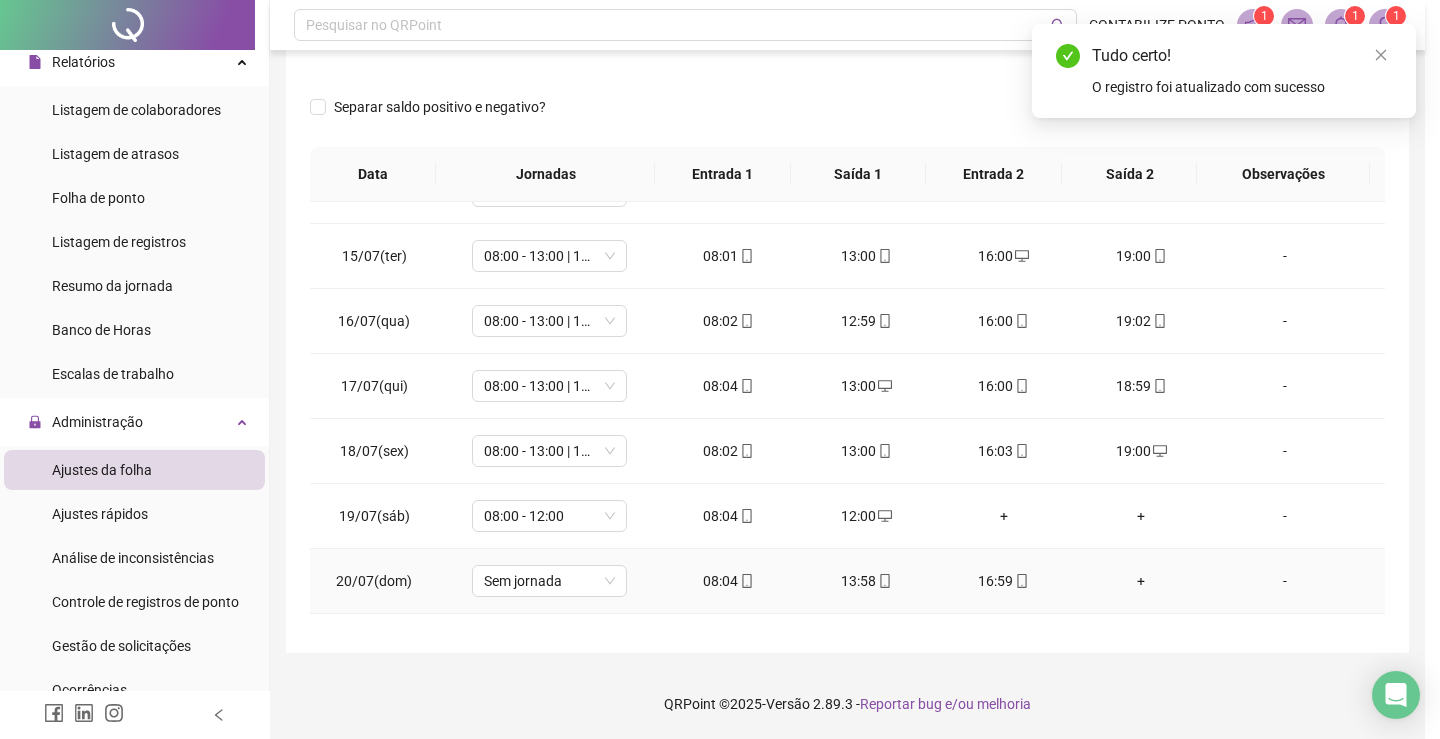 type on "**********" 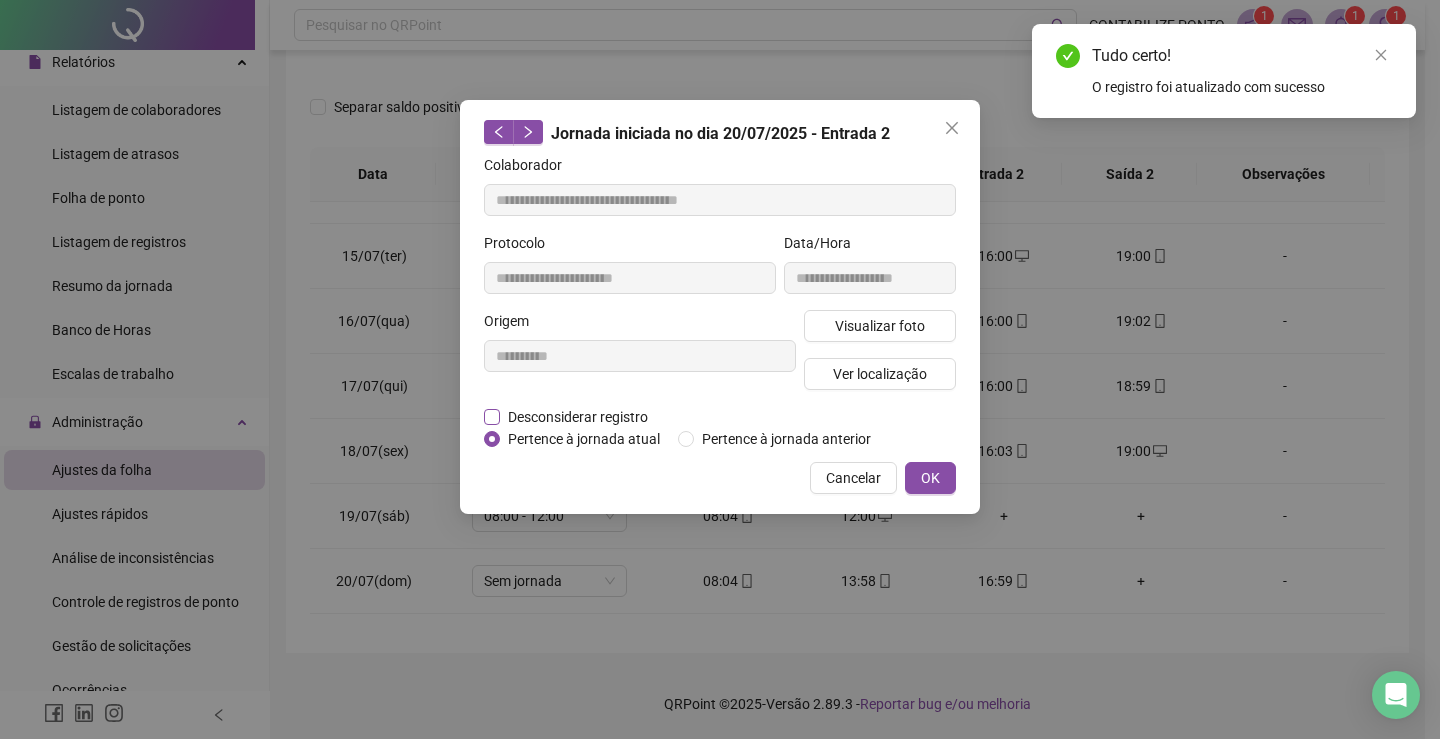 drag, startPoint x: 631, startPoint y: 415, endPoint x: 628, endPoint y: 426, distance: 11.401754 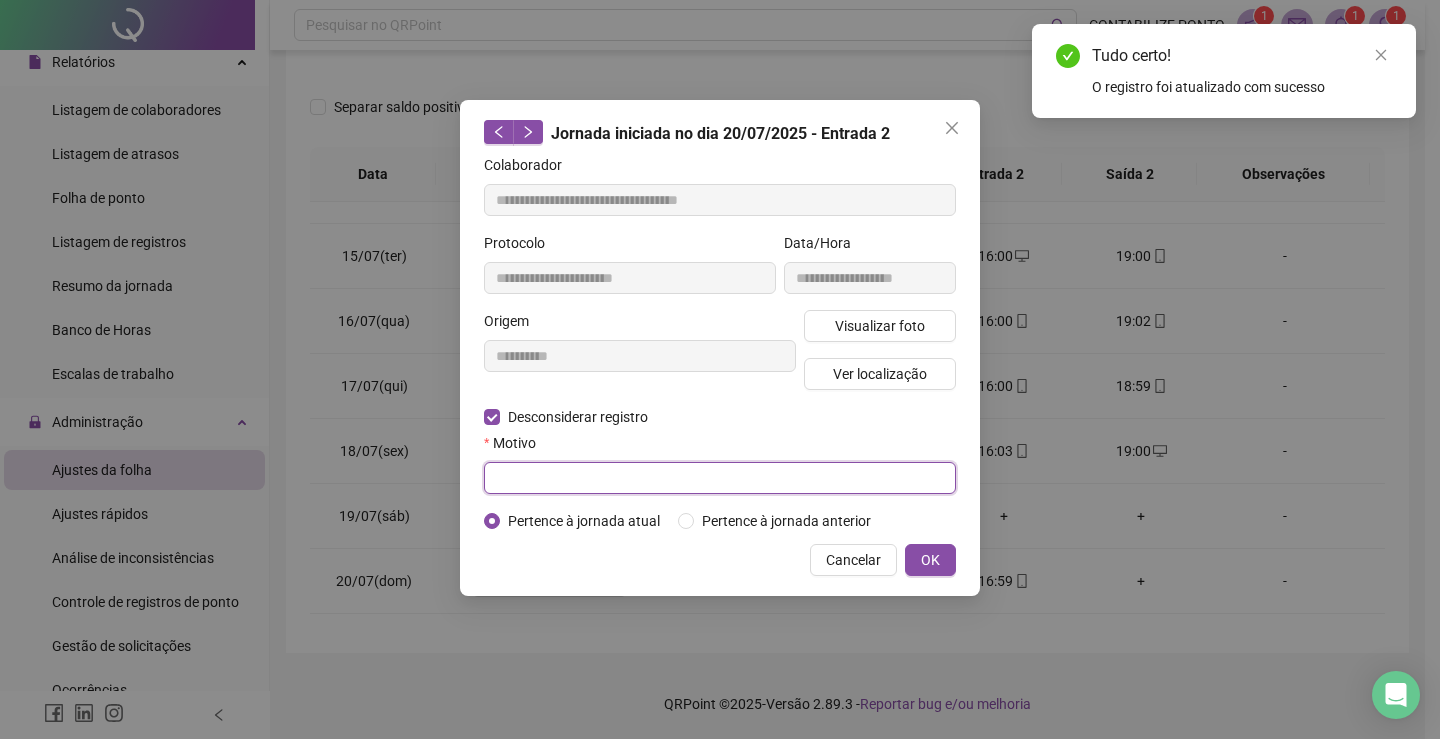 click at bounding box center (720, 478) 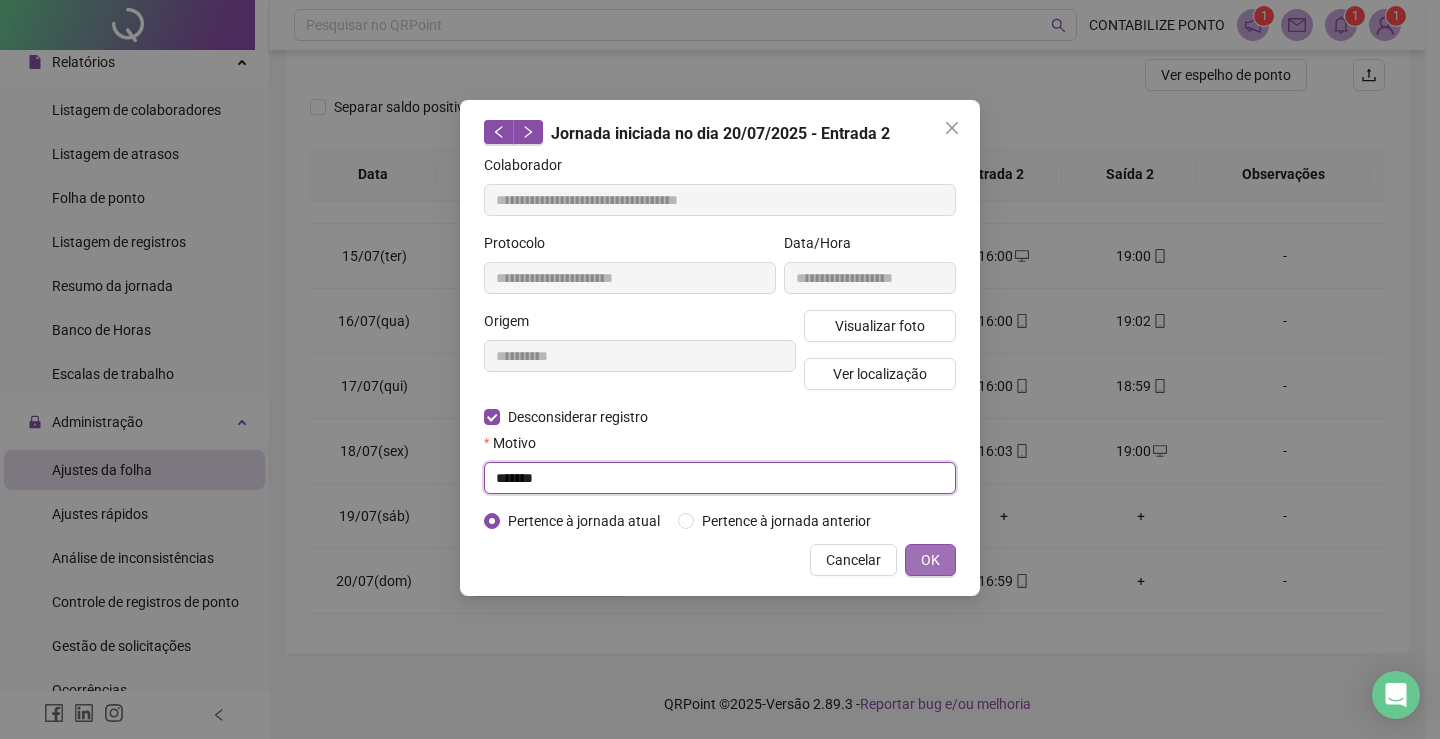 type on "******" 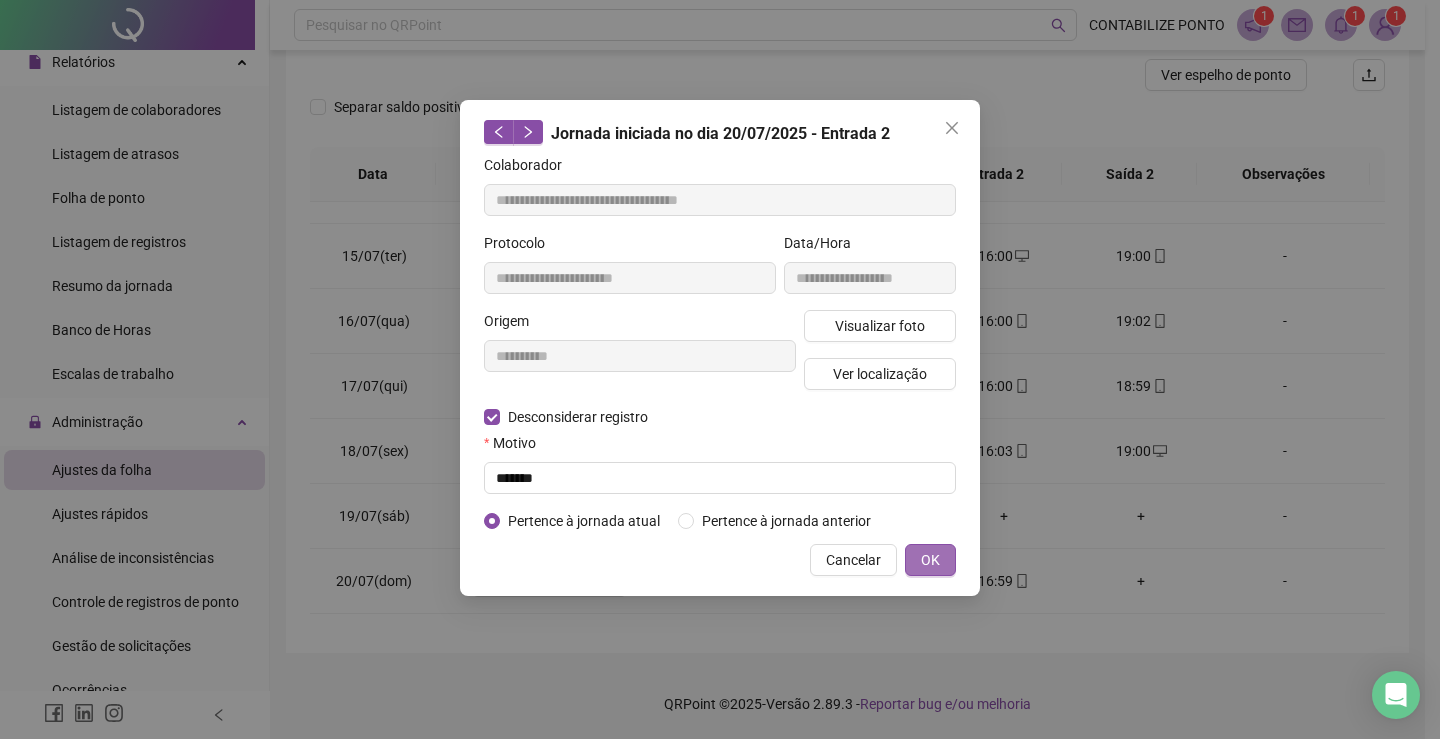 click on "OK" at bounding box center (930, 560) 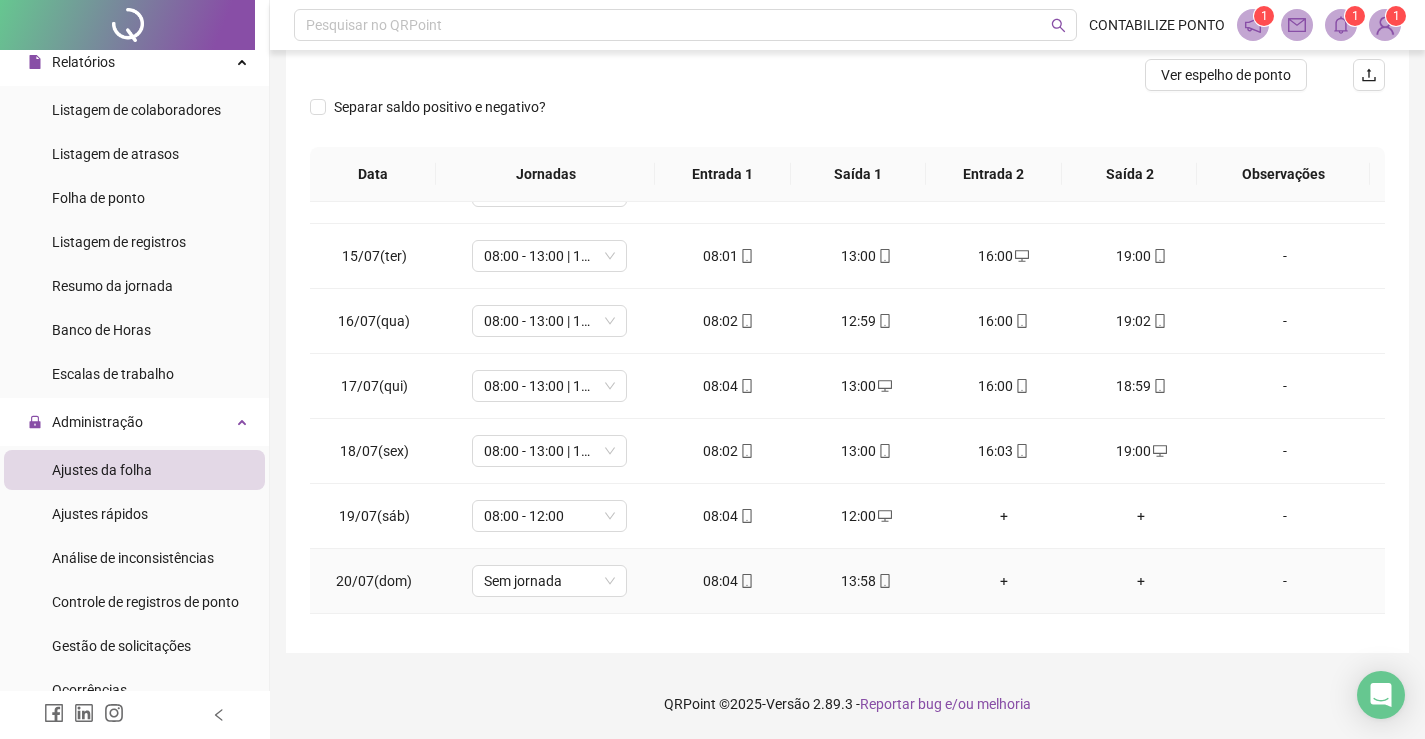 click on "13:58" at bounding box center [866, 581] 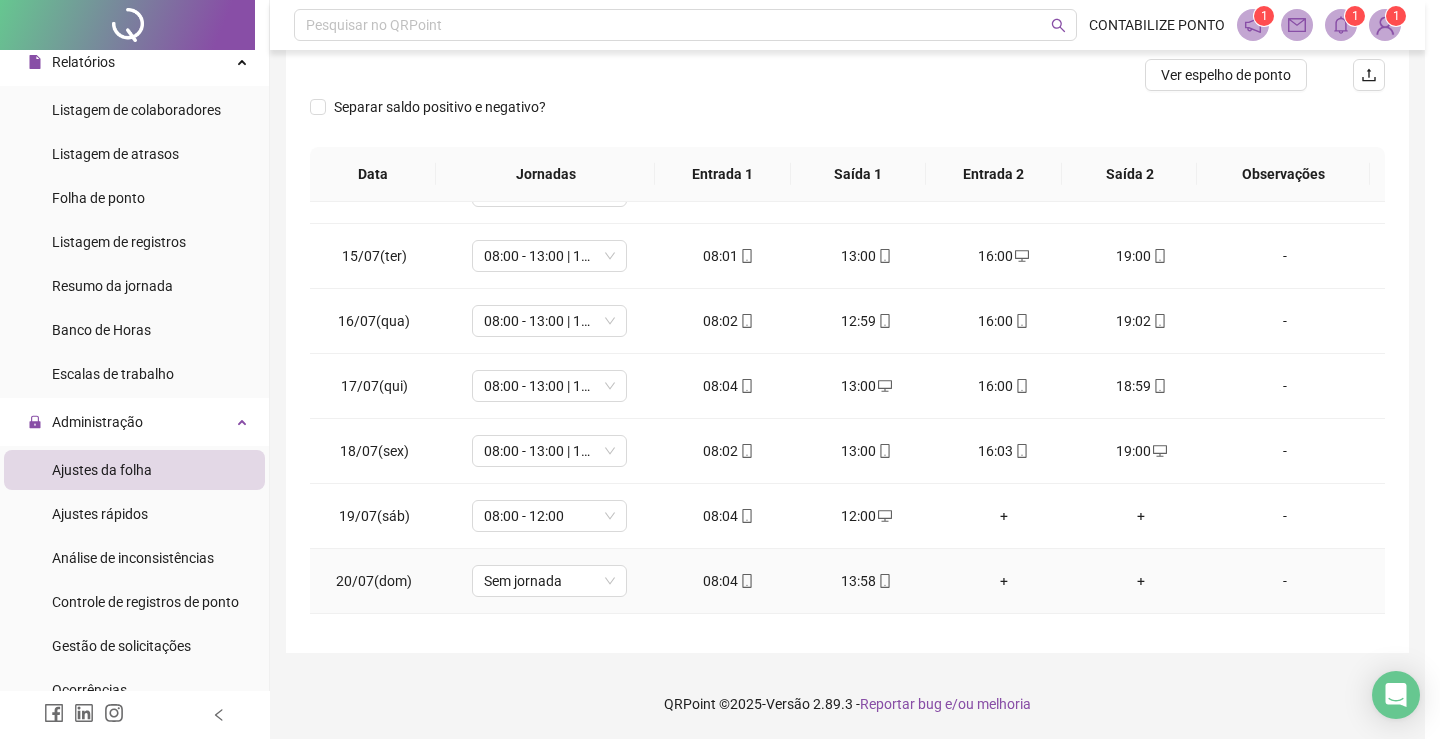 type on "**********" 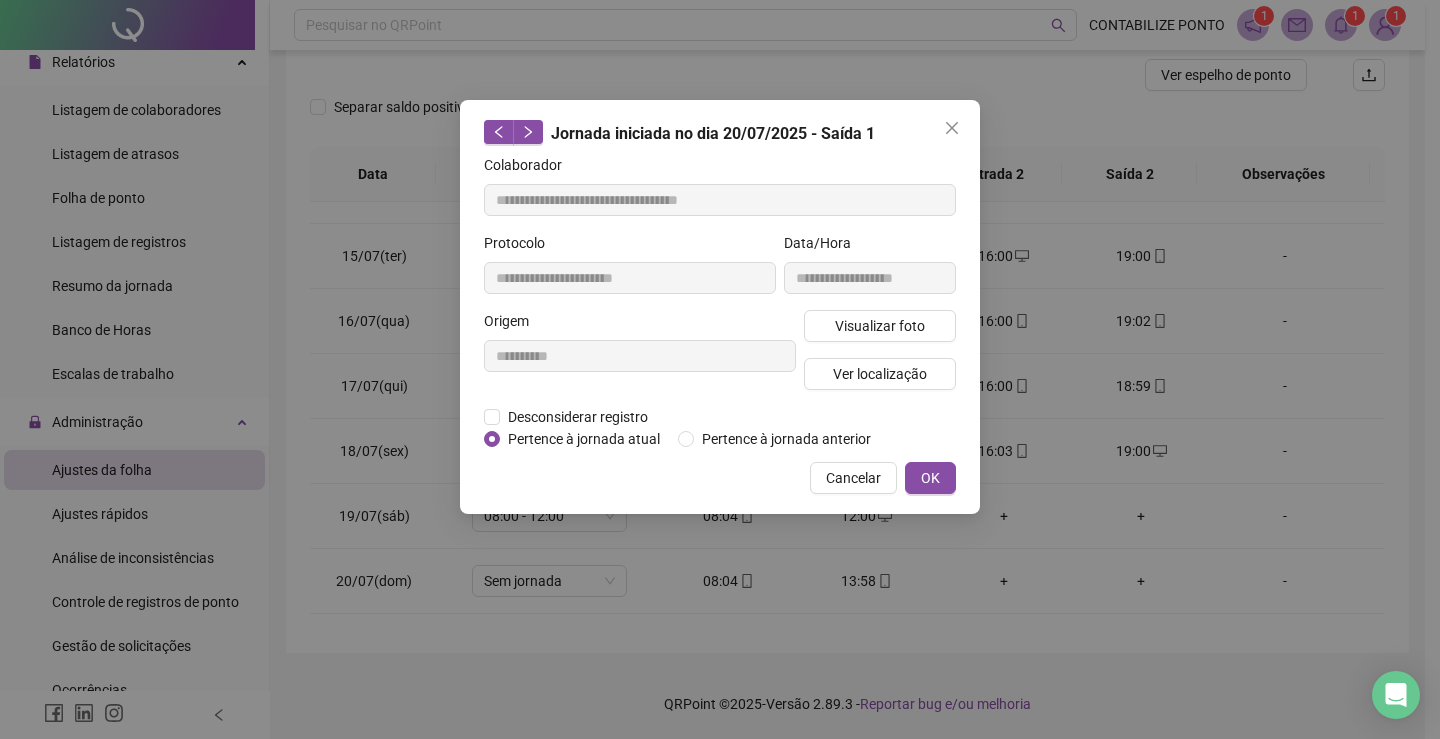 click on "Cancelar" at bounding box center [853, 478] 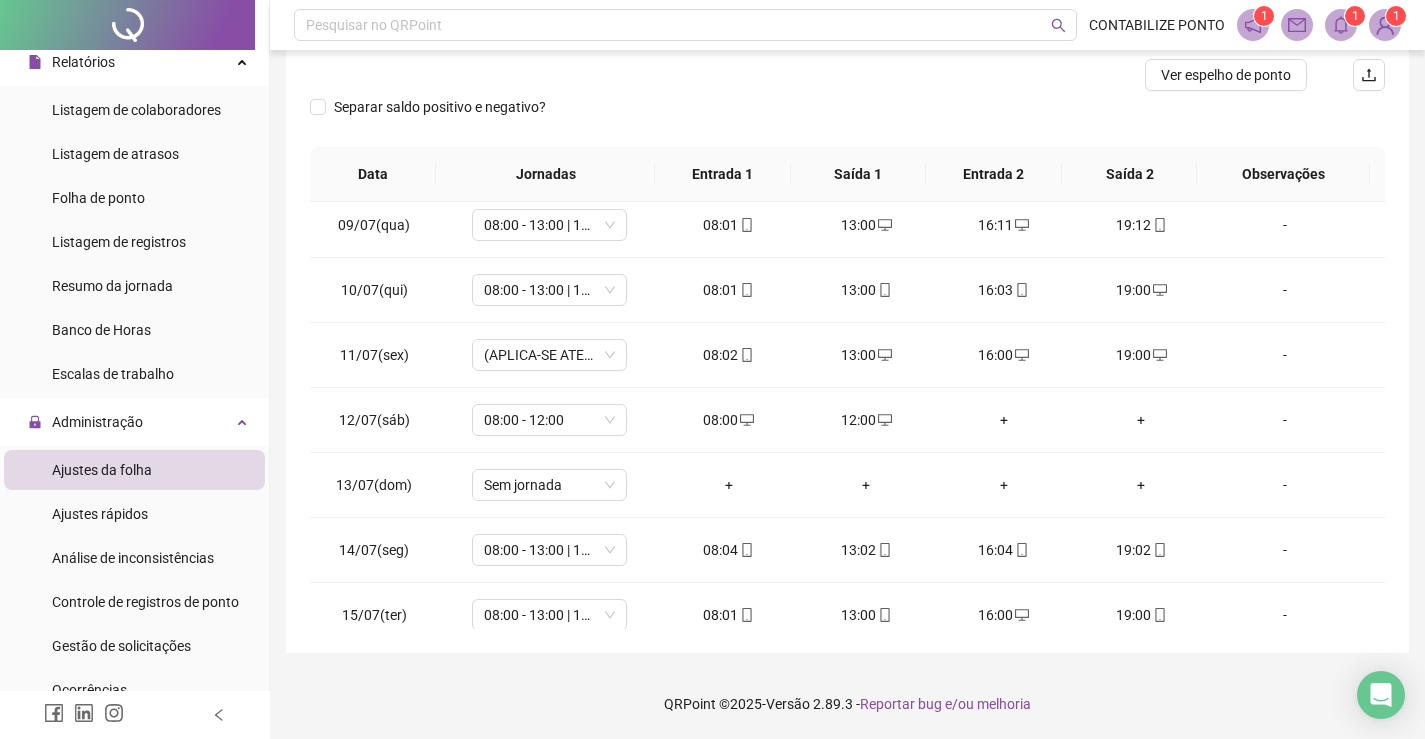 scroll, scrollTop: 188, scrollLeft: 0, axis: vertical 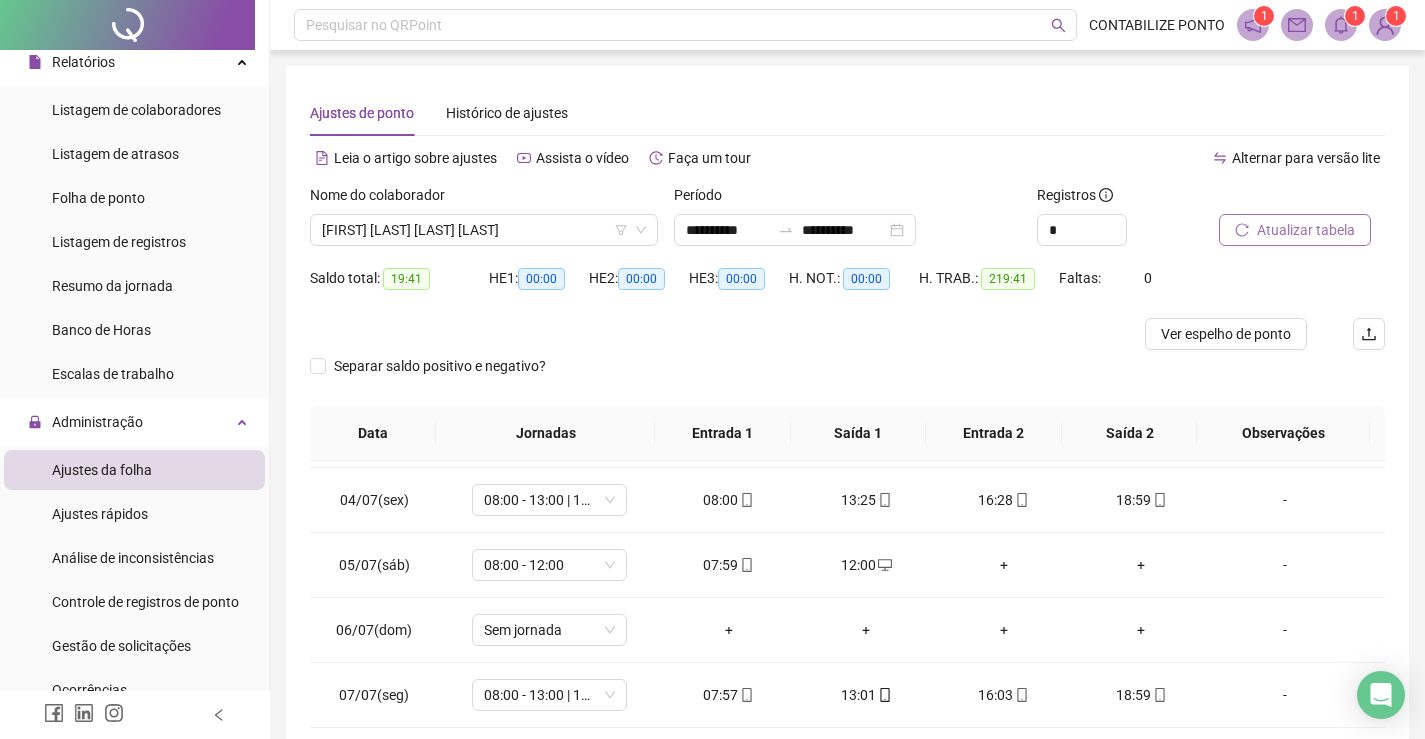 click on "Atualizar tabela" at bounding box center (1295, 230) 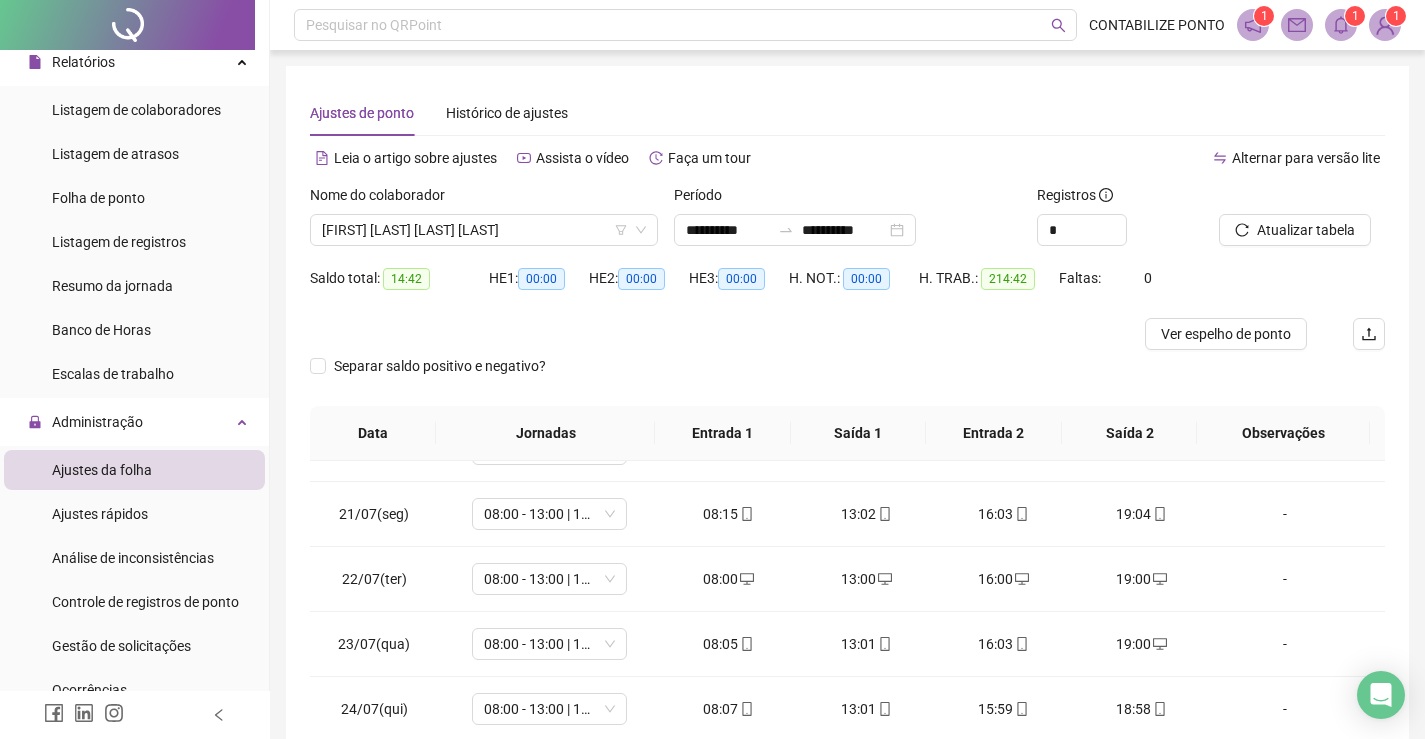 scroll, scrollTop: 1588, scrollLeft: 0, axis: vertical 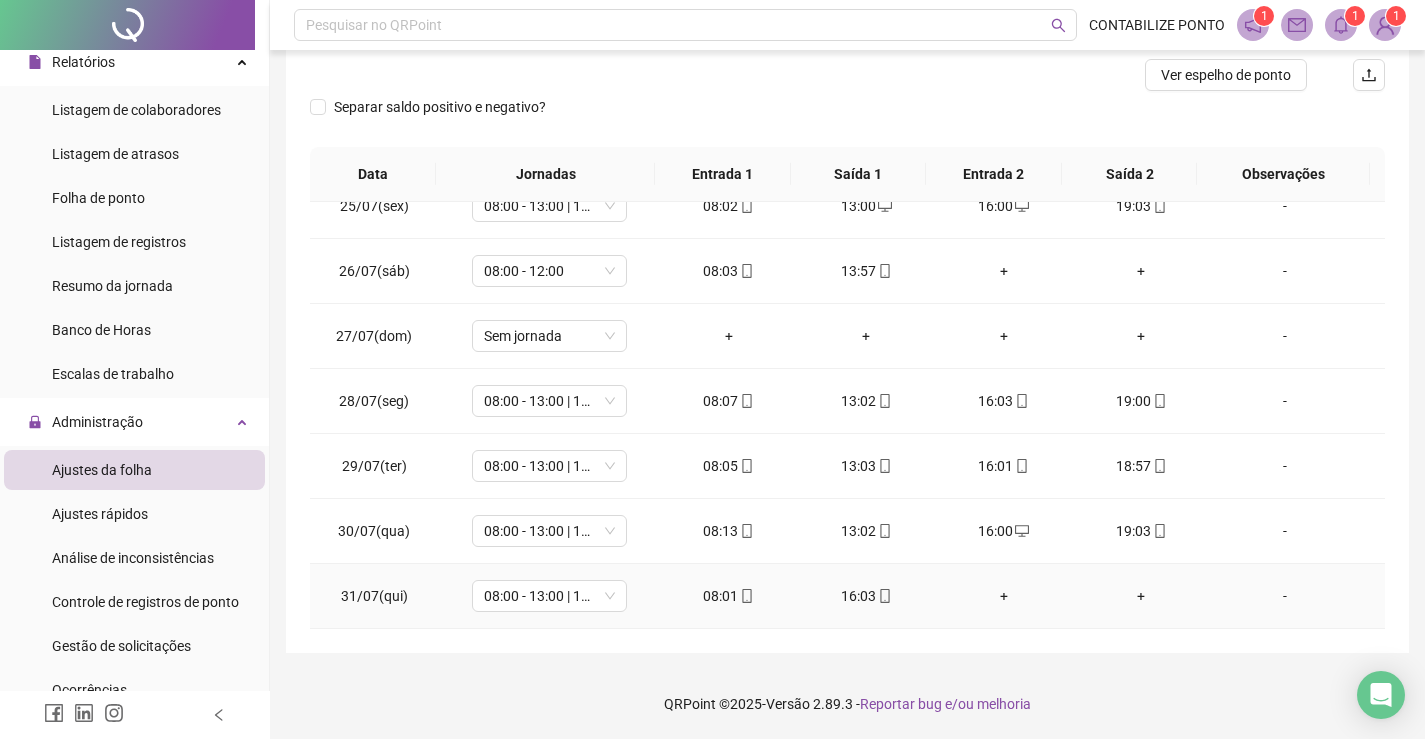click on "16:03" at bounding box center (866, 596) 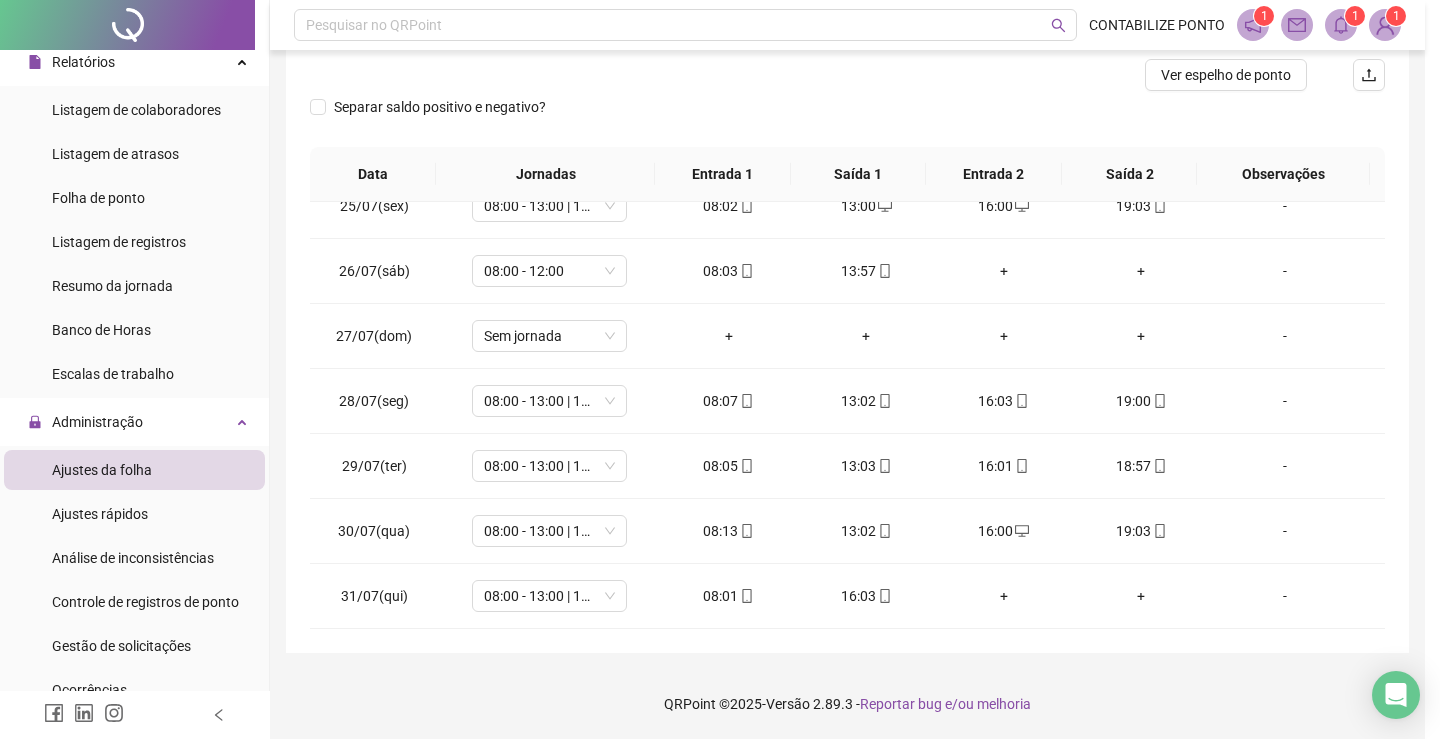 type on "**********" 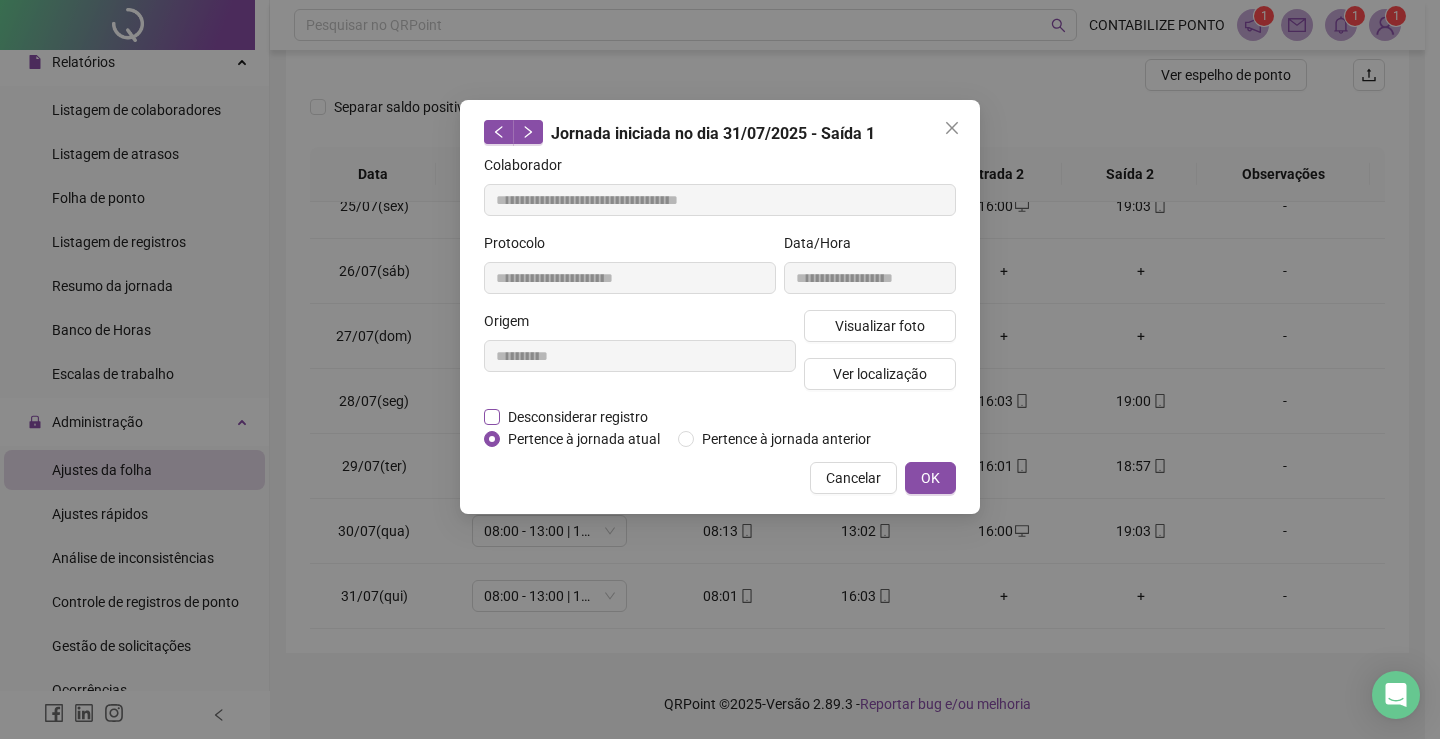 click on "Desconsiderar registro" at bounding box center [578, 417] 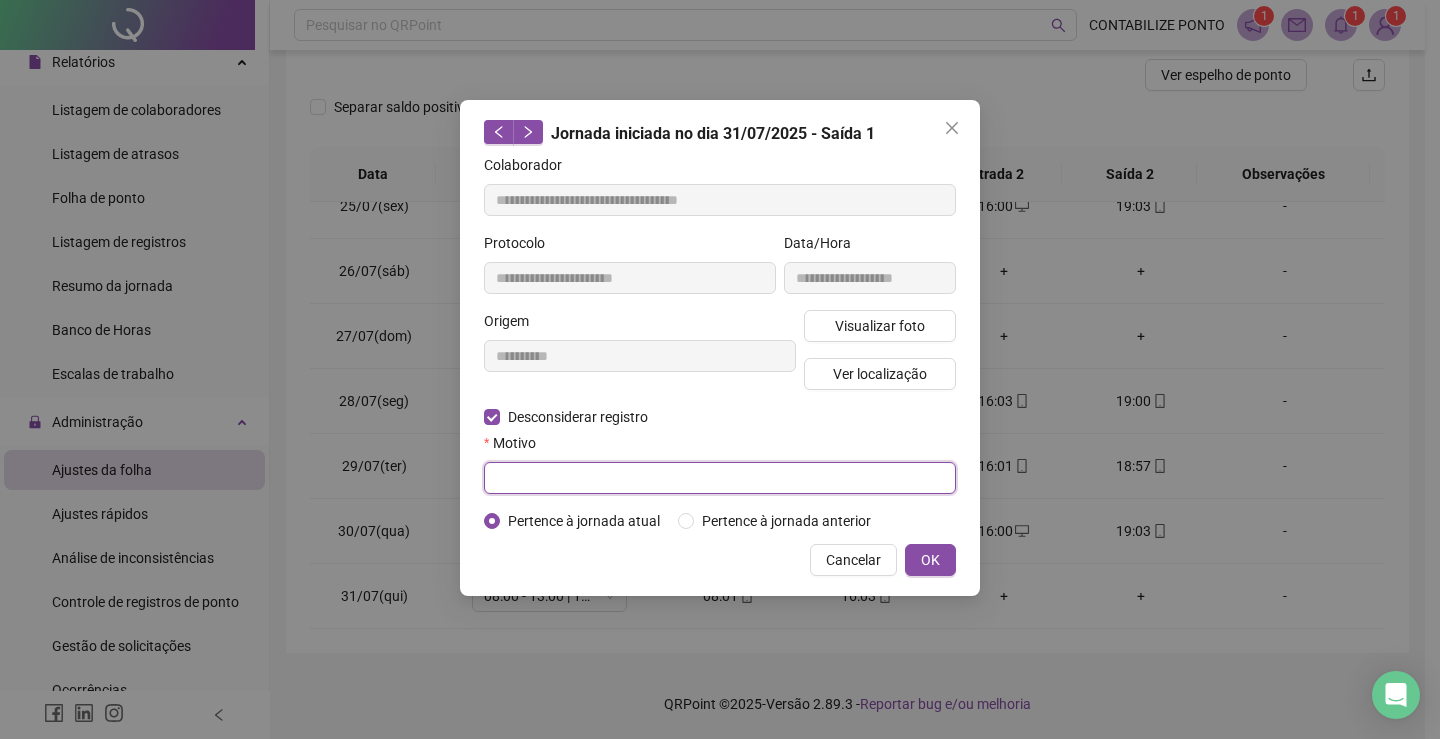 click at bounding box center [720, 478] 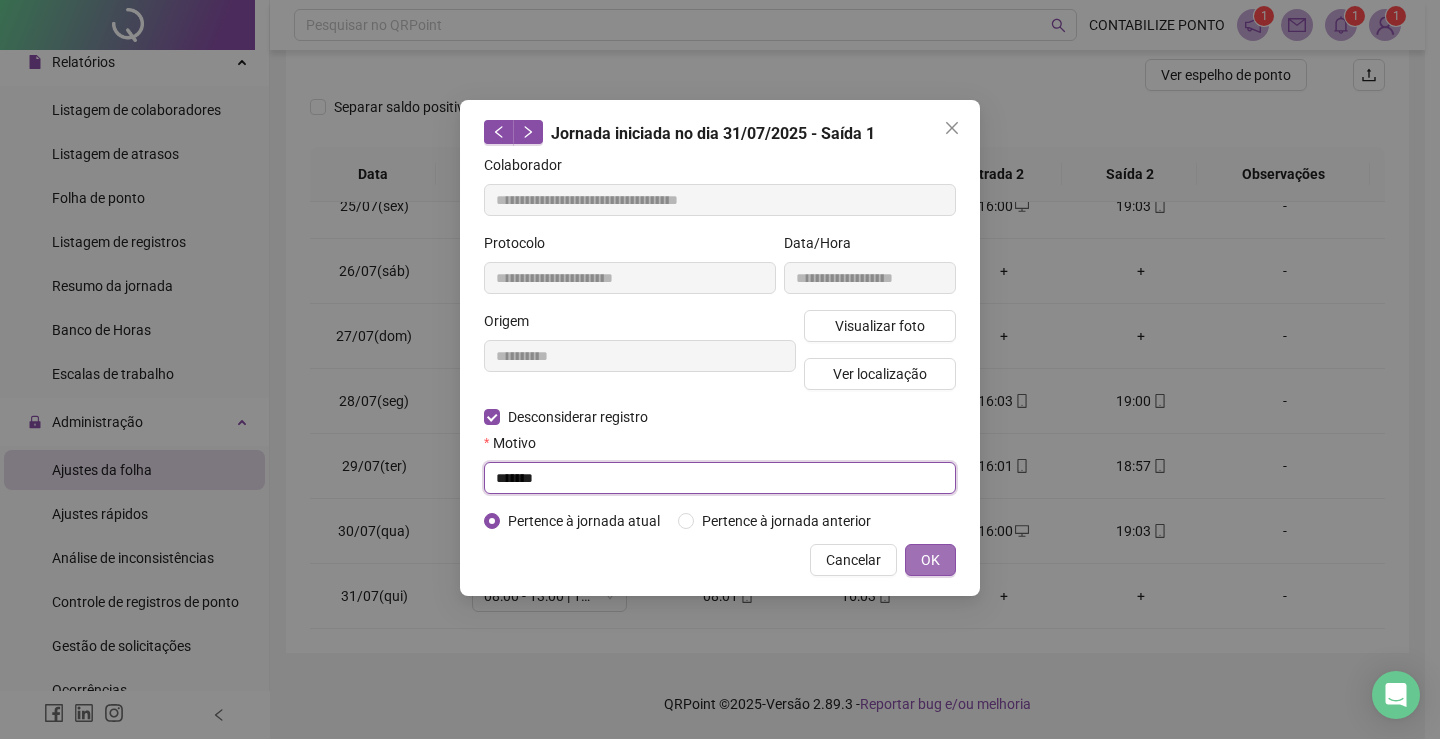 type on "******" 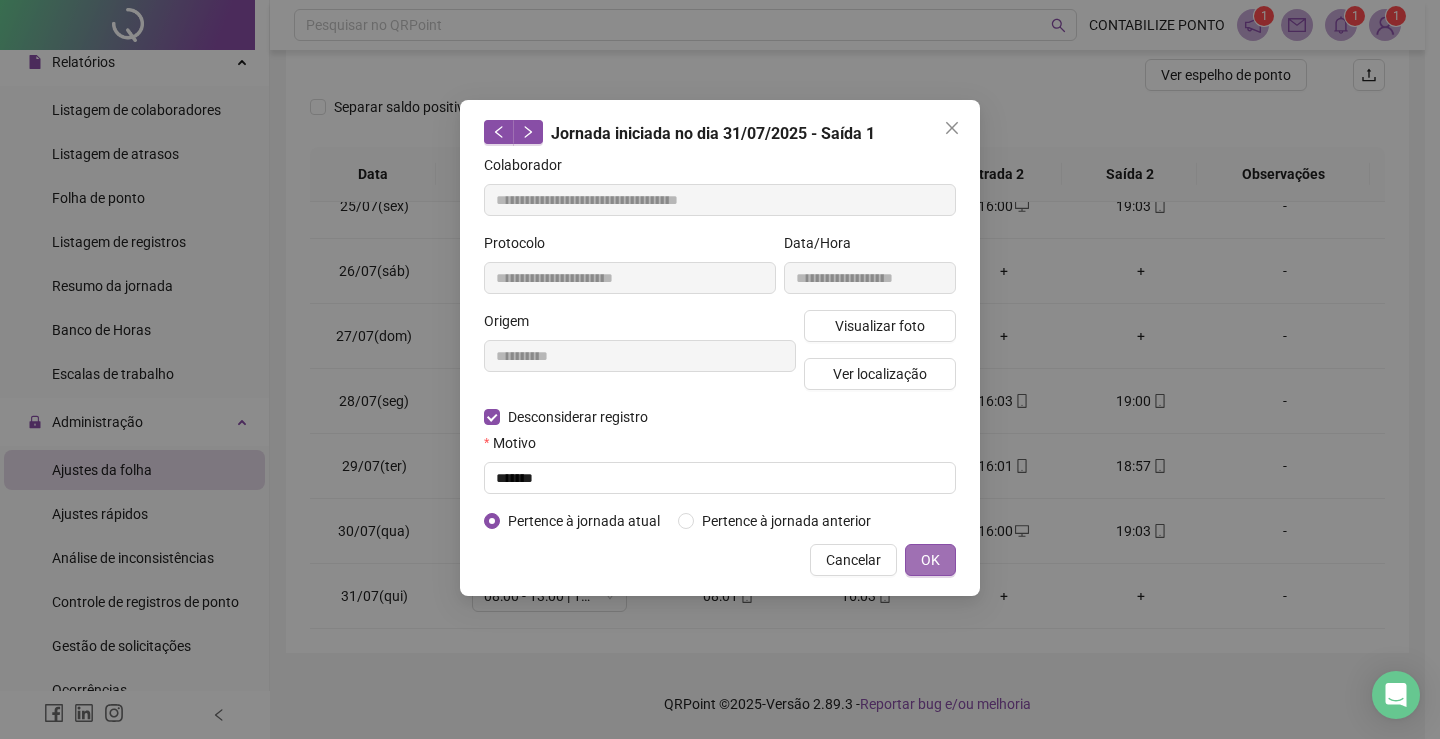click on "OK" at bounding box center (930, 560) 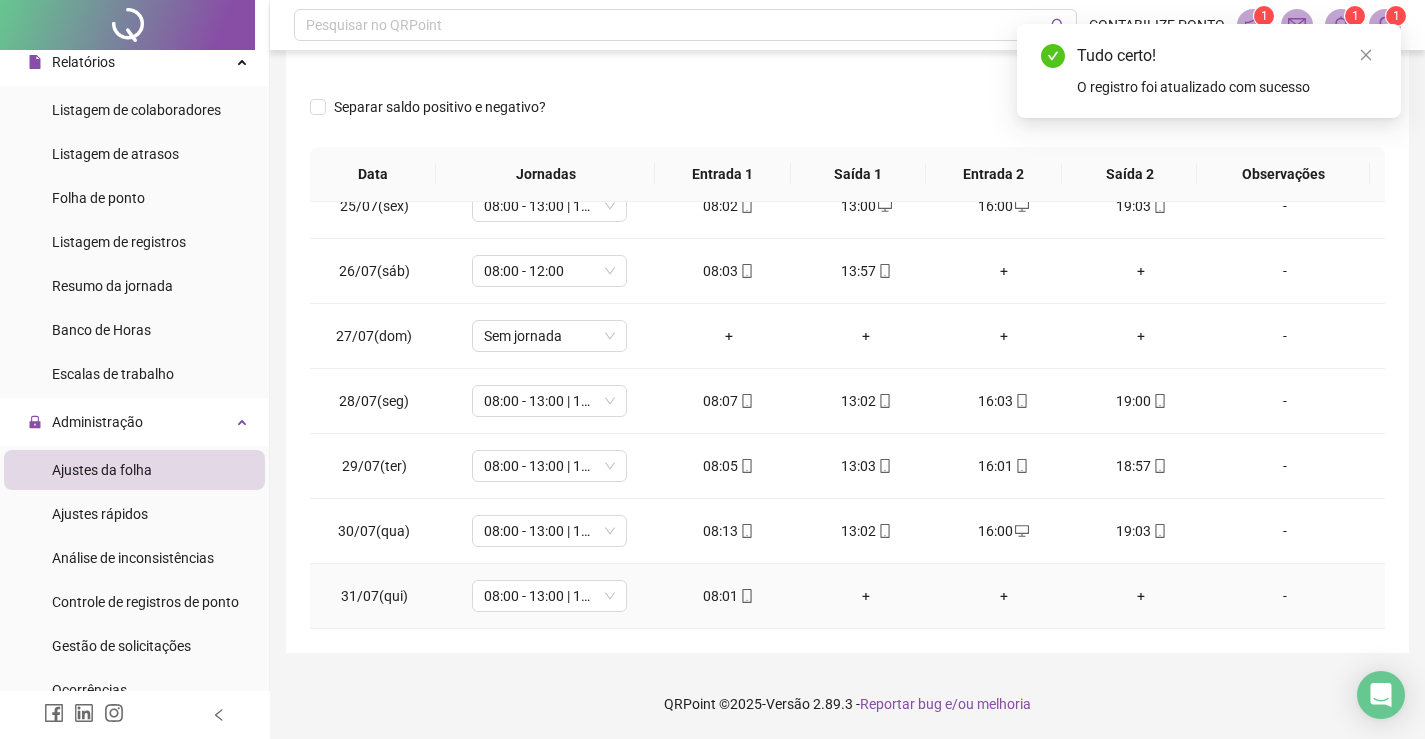 click on "+" at bounding box center (866, 596) 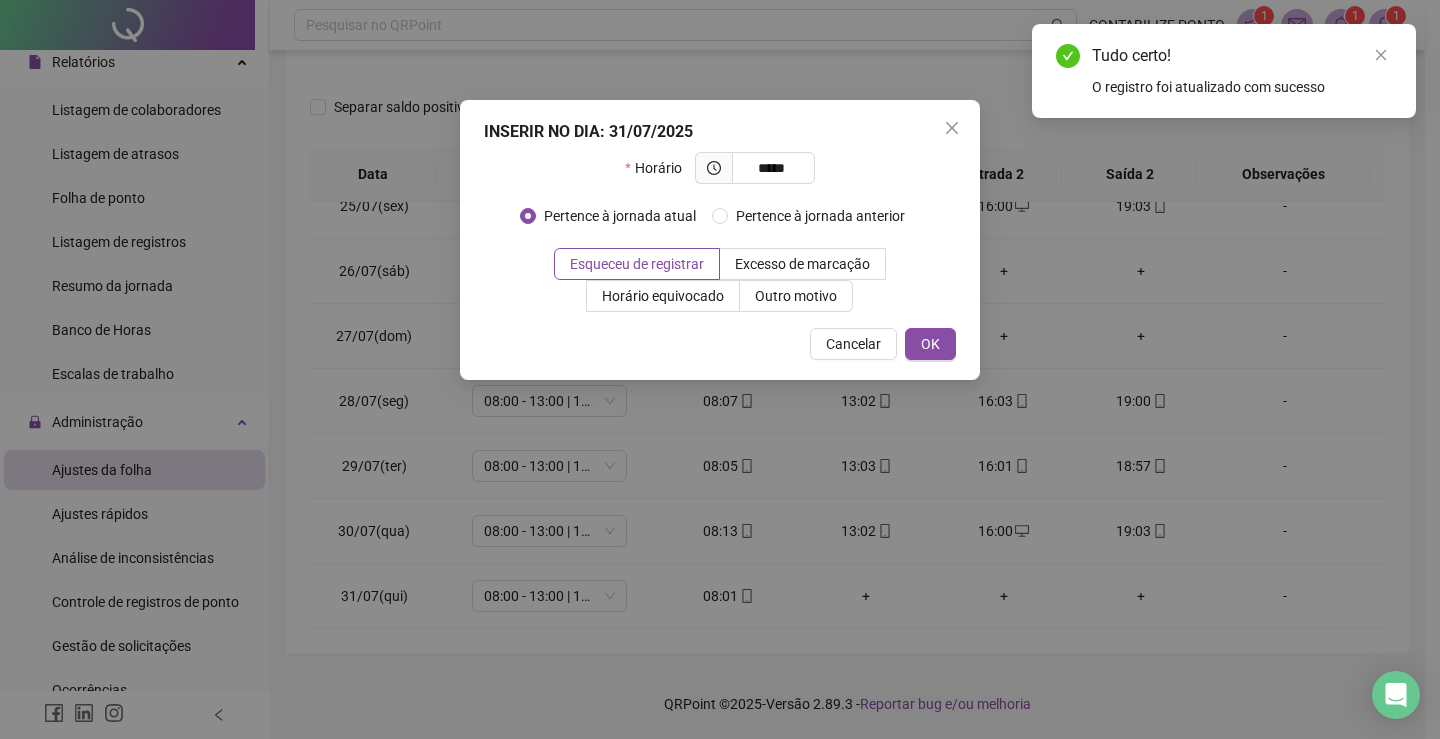 type on "*****" 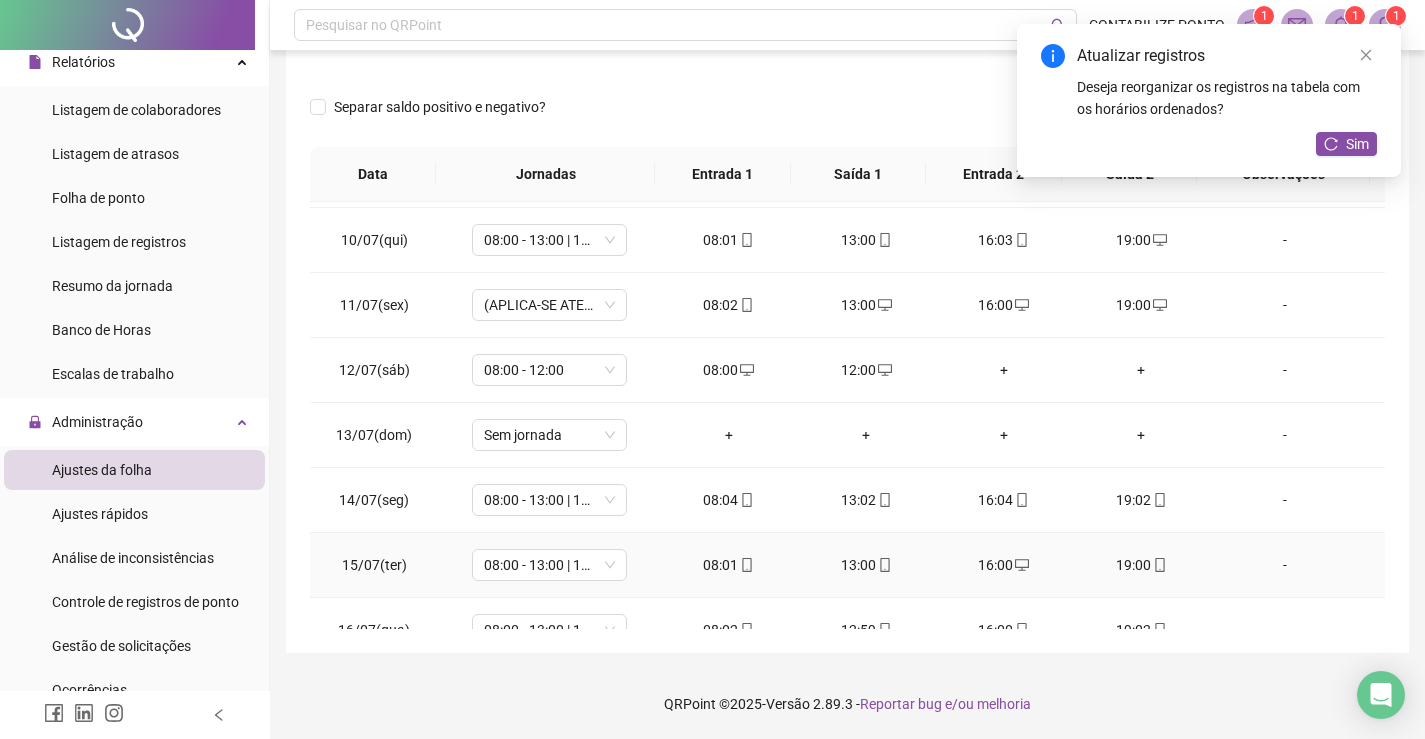 scroll, scrollTop: 388, scrollLeft: 0, axis: vertical 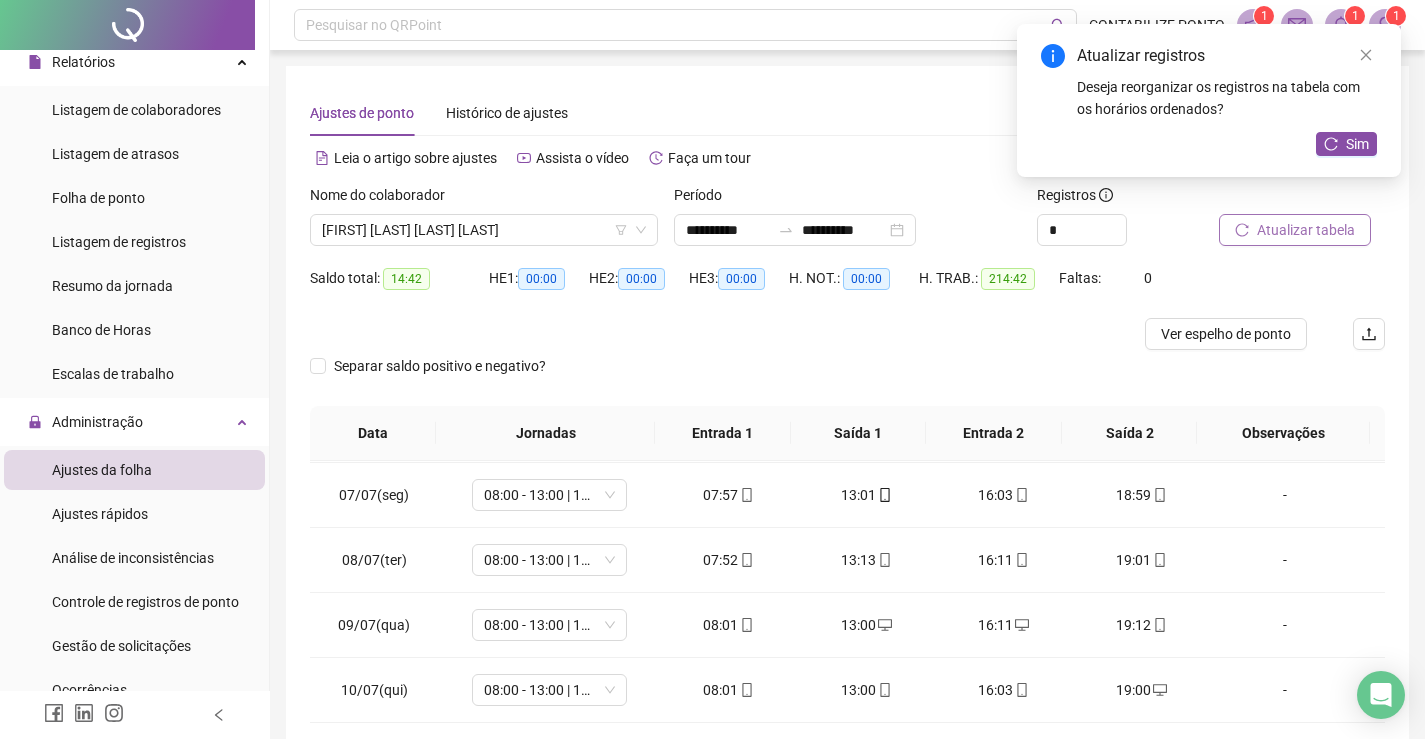 click on "Atualizar tabela" at bounding box center [1295, 230] 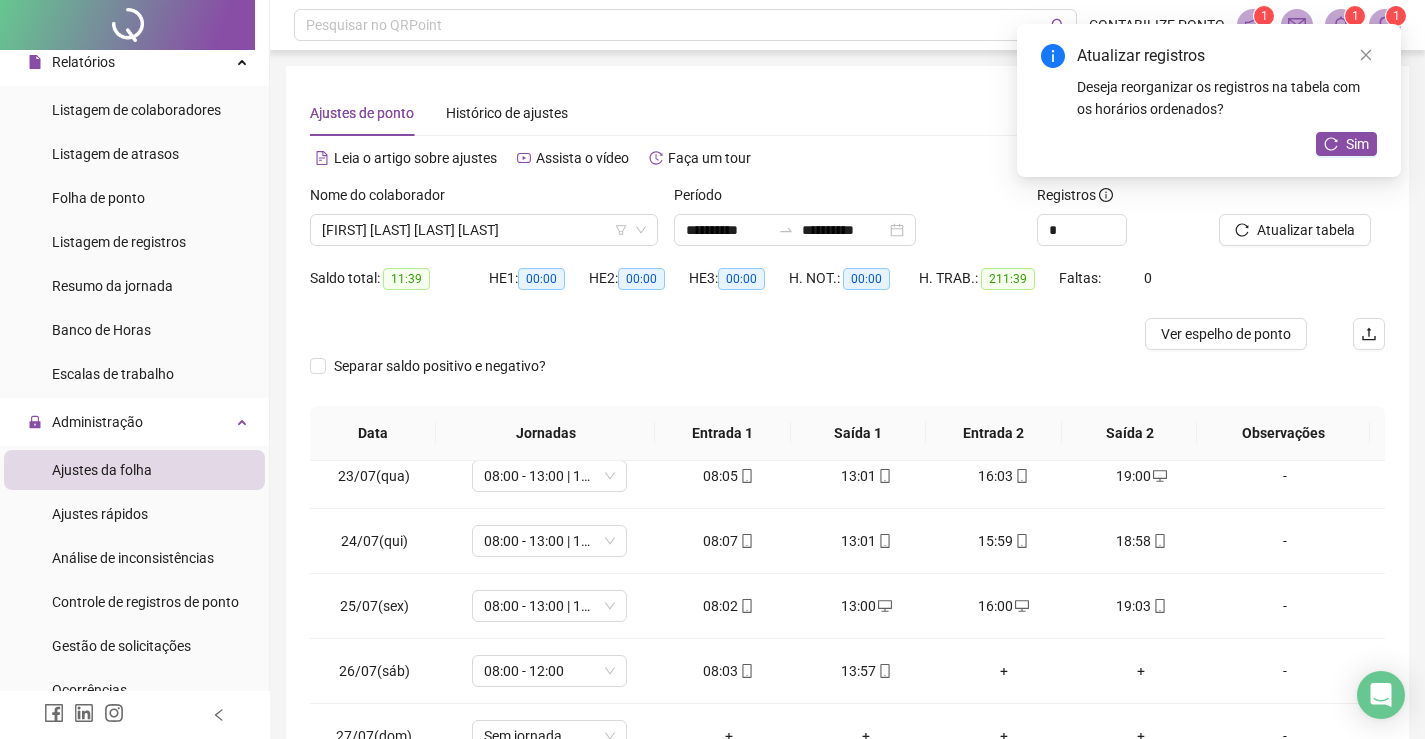 scroll, scrollTop: 1588, scrollLeft: 0, axis: vertical 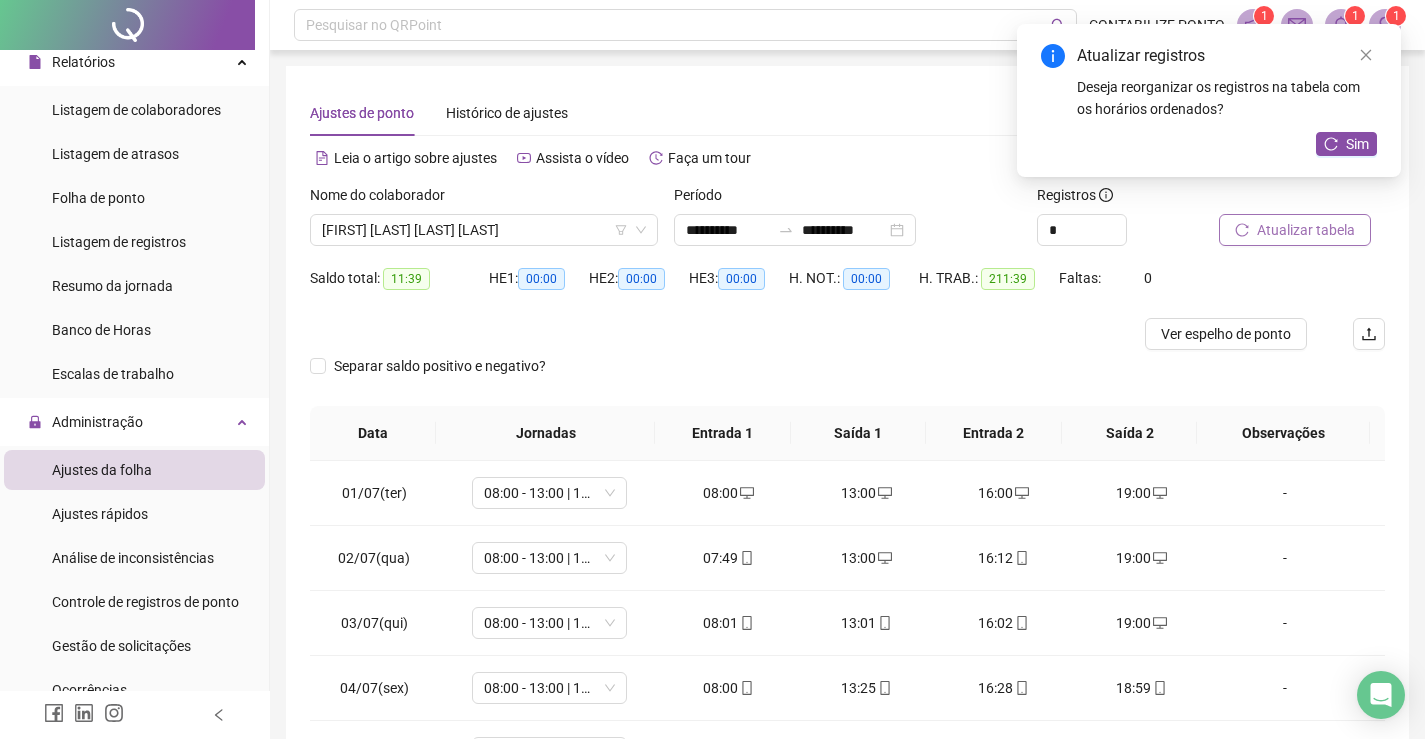 click on "Atualizar tabela" at bounding box center (1306, 230) 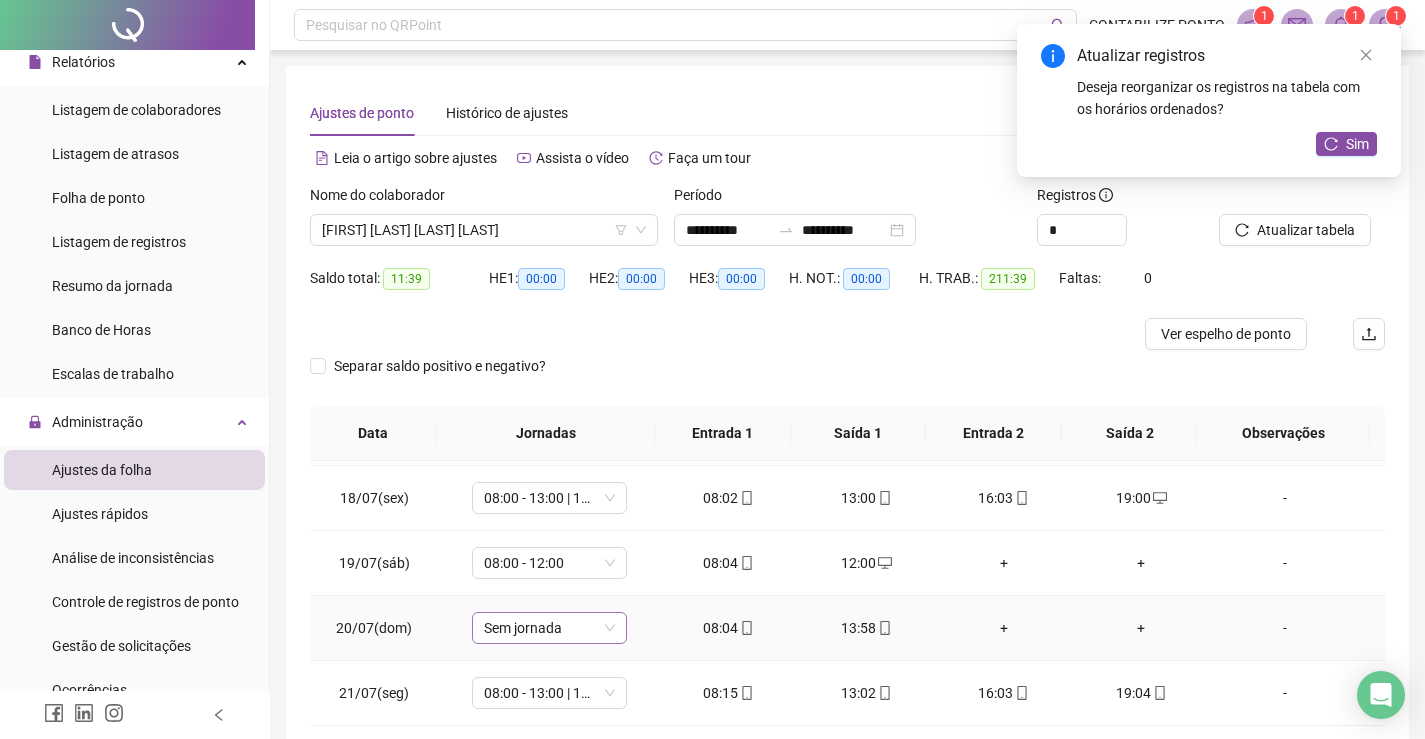 click on "Sem jornada" at bounding box center [549, 628] 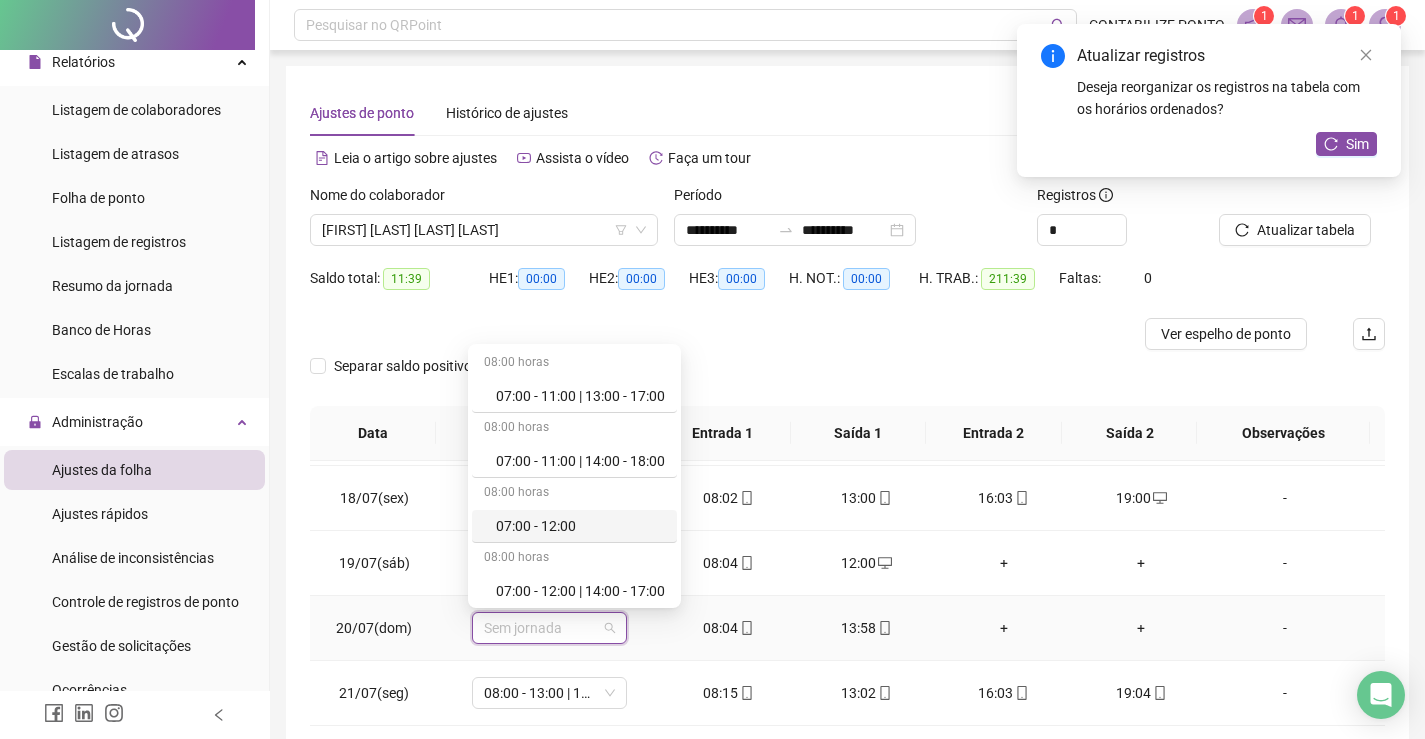 click on "07:00 - 12:00" at bounding box center (580, 526) 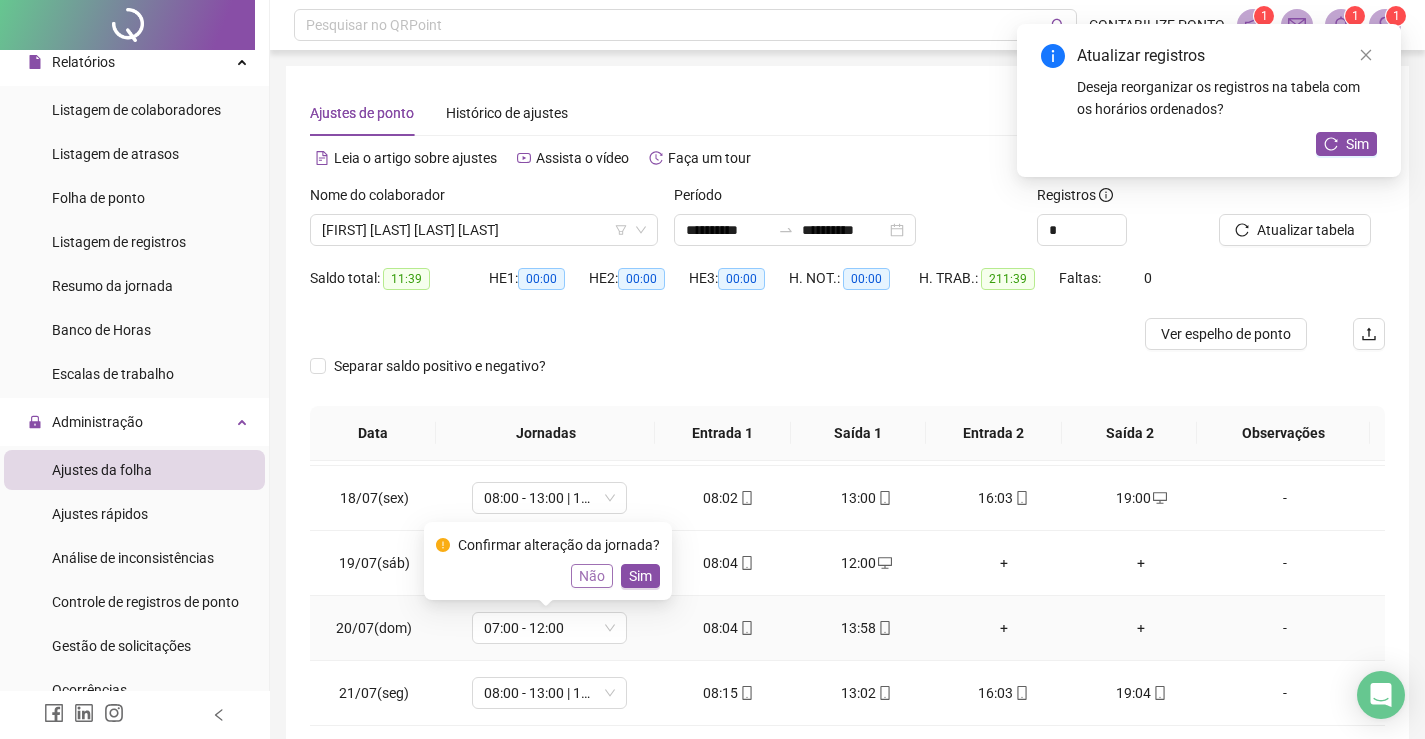 click on "Não" at bounding box center (592, 576) 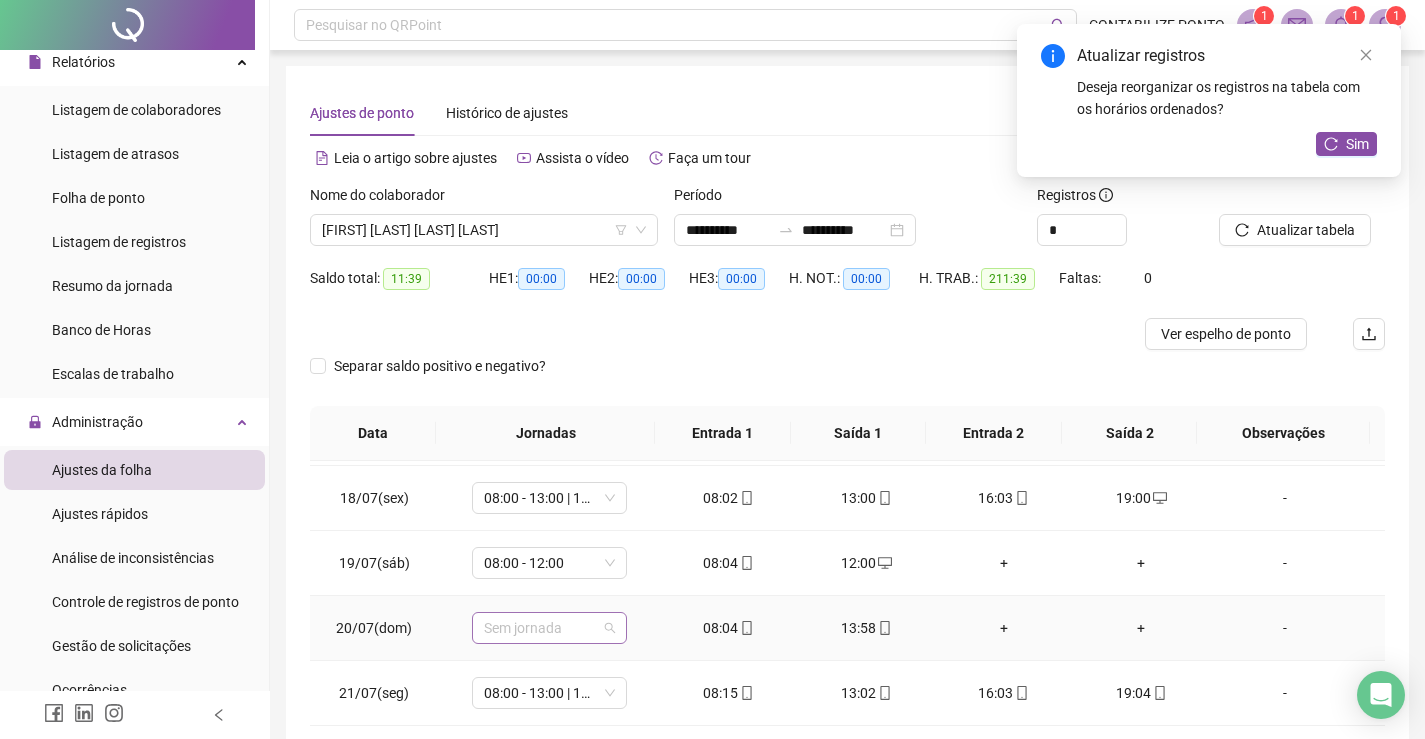 click on "Sem jornada" at bounding box center (549, 628) 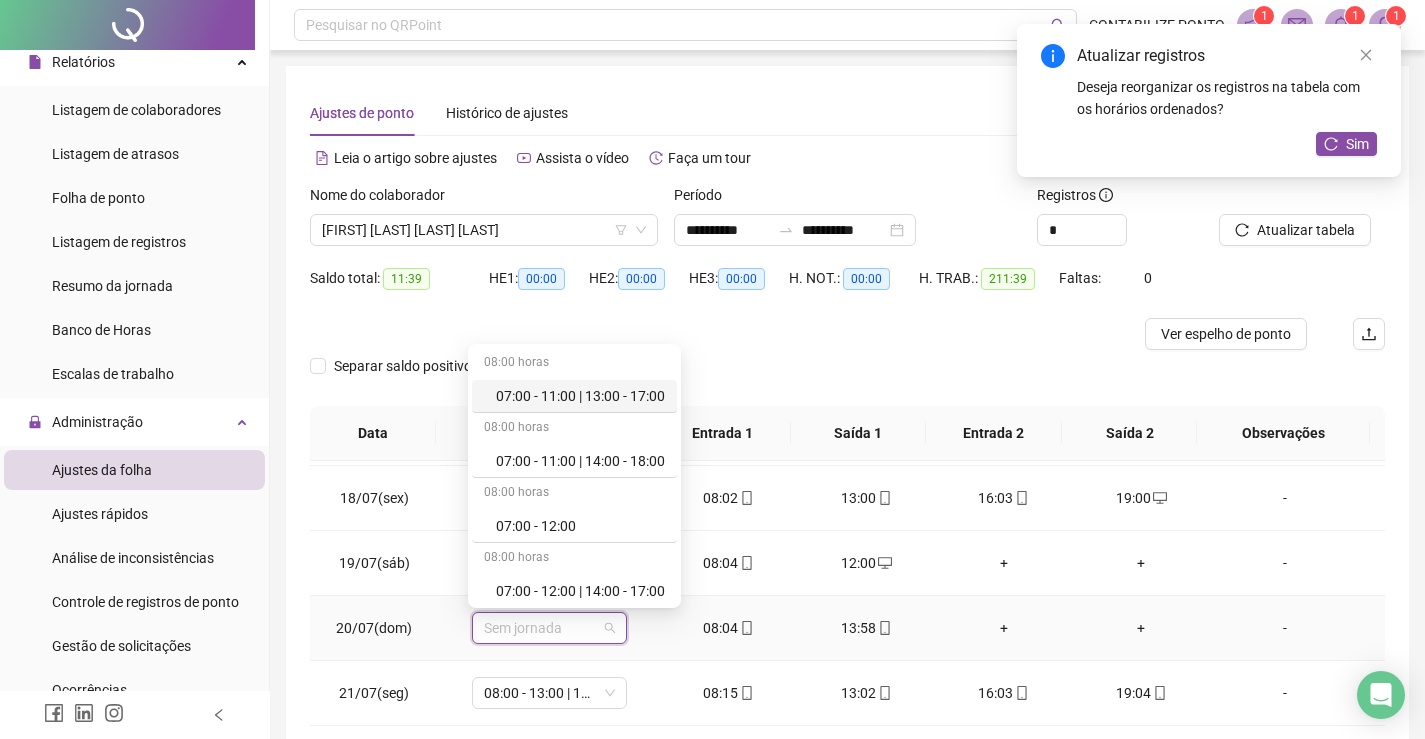 click on "07:00 - 11:00 | 13:00 - 17:00" at bounding box center (574, 396) 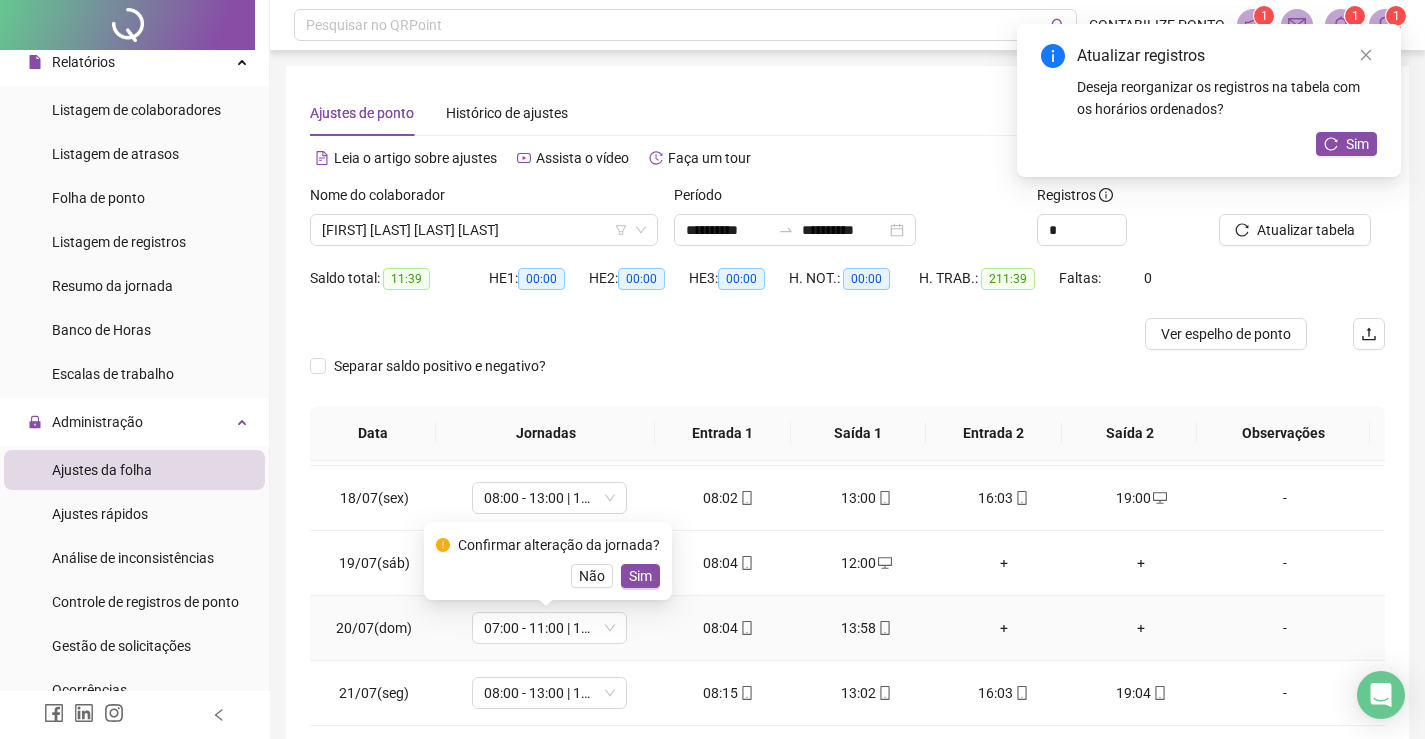 click on "Confirmar alteração da jornada? Não Sim" at bounding box center [548, 561] 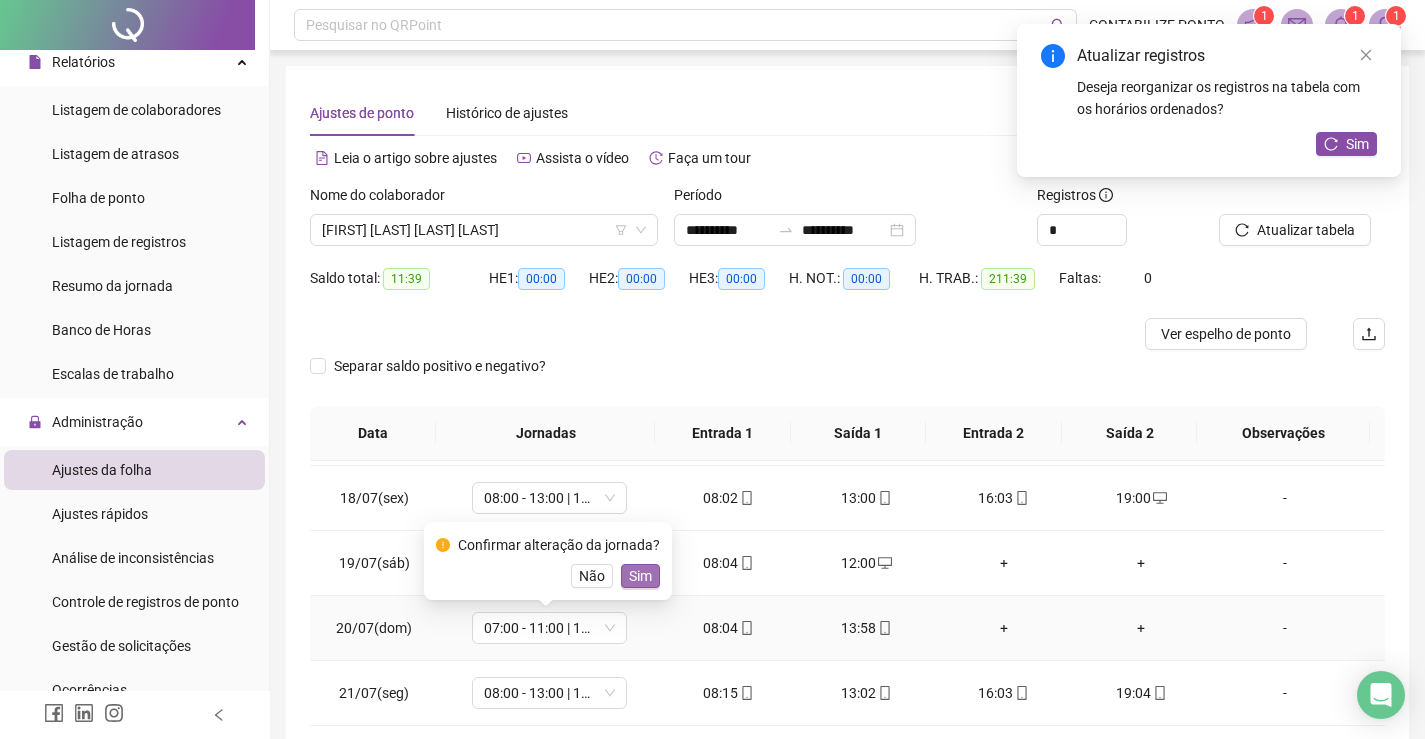 click on "Sim" at bounding box center [640, 576] 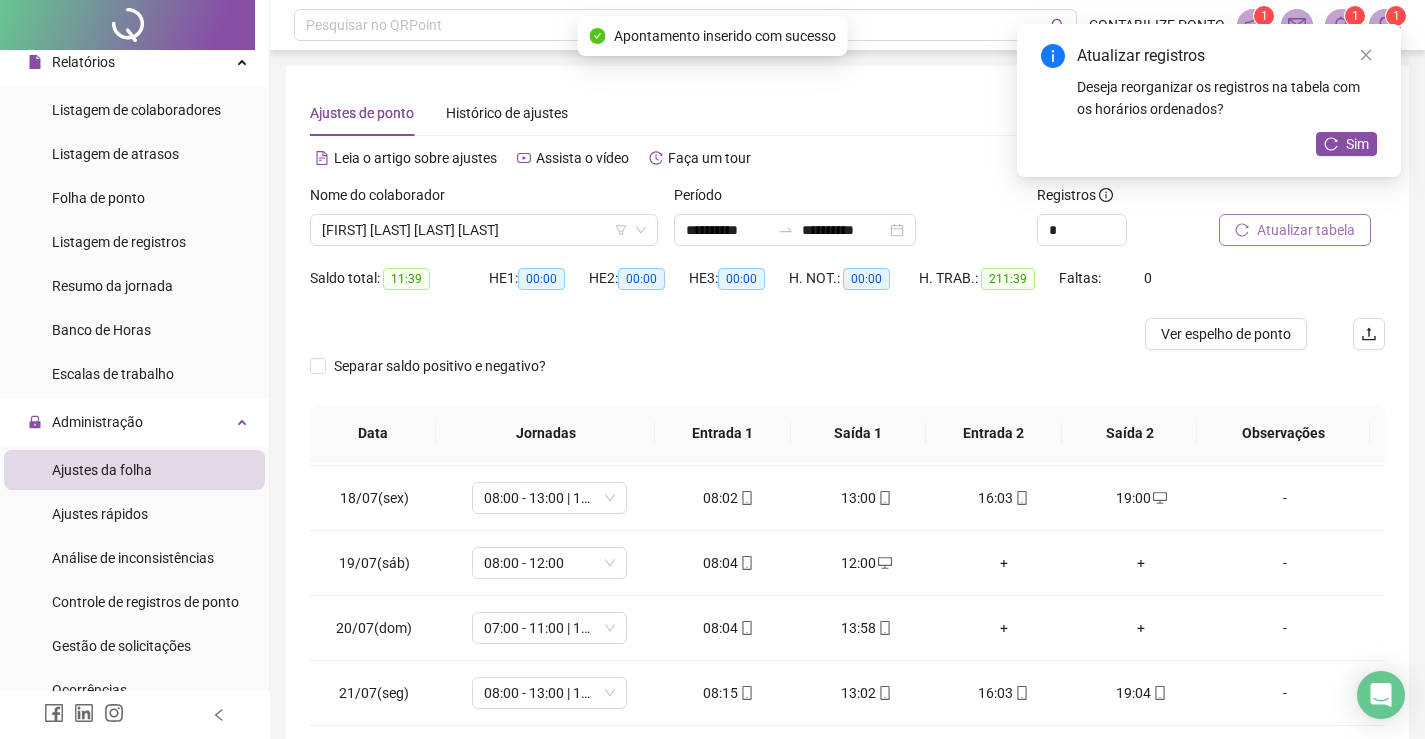 click on "Atualizar tabela" at bounding box center [1295, 230] 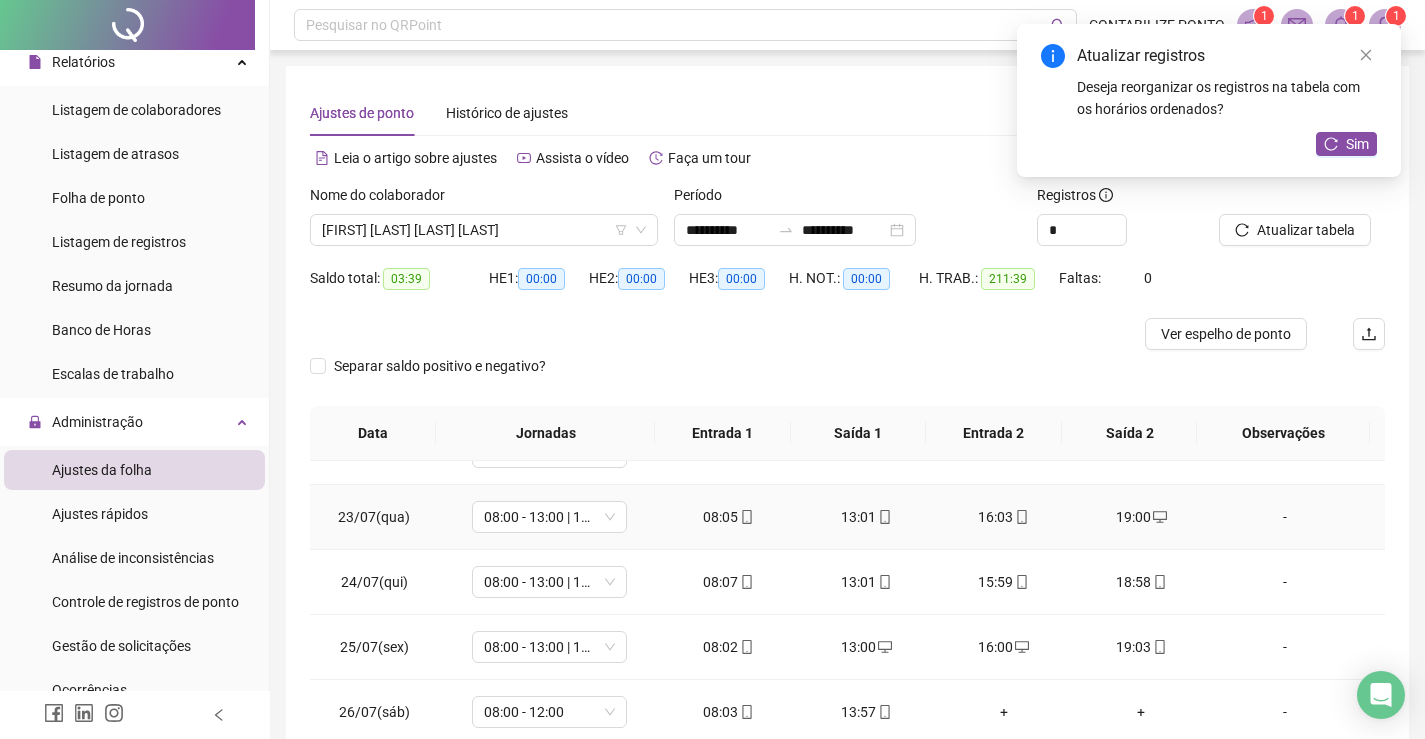 scroll, scrollTop: 1588, scrollLeft: 0, axis: vertical 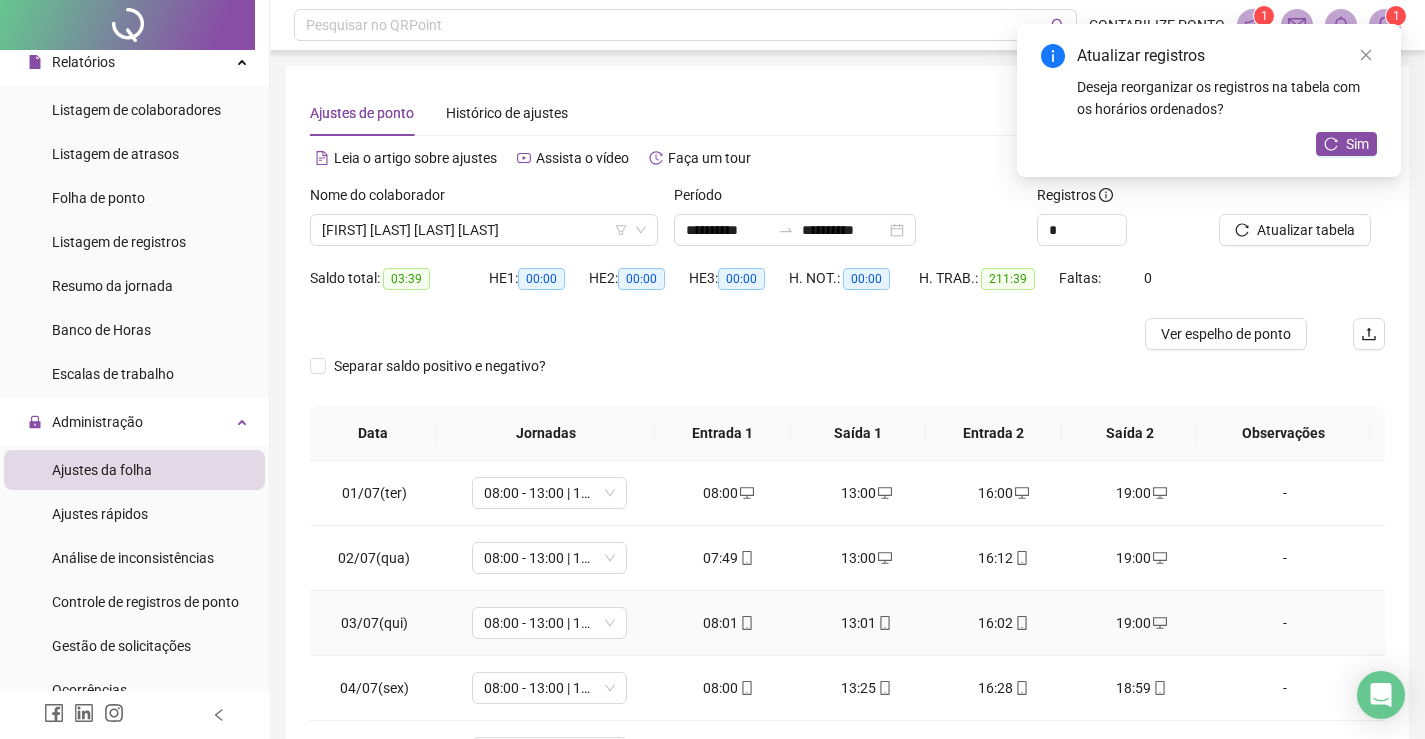 click on "19:00" at bounding box center [1142, 623] 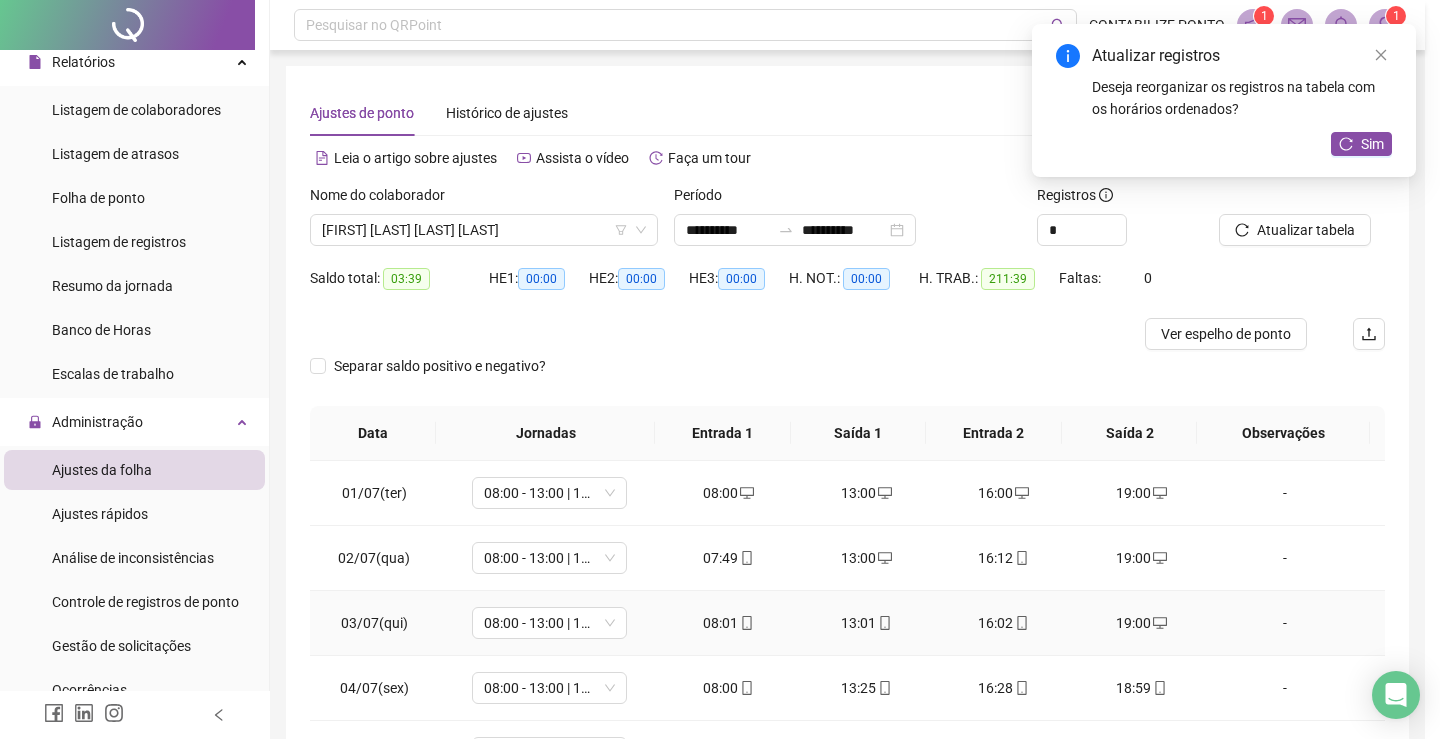 type on "**********" 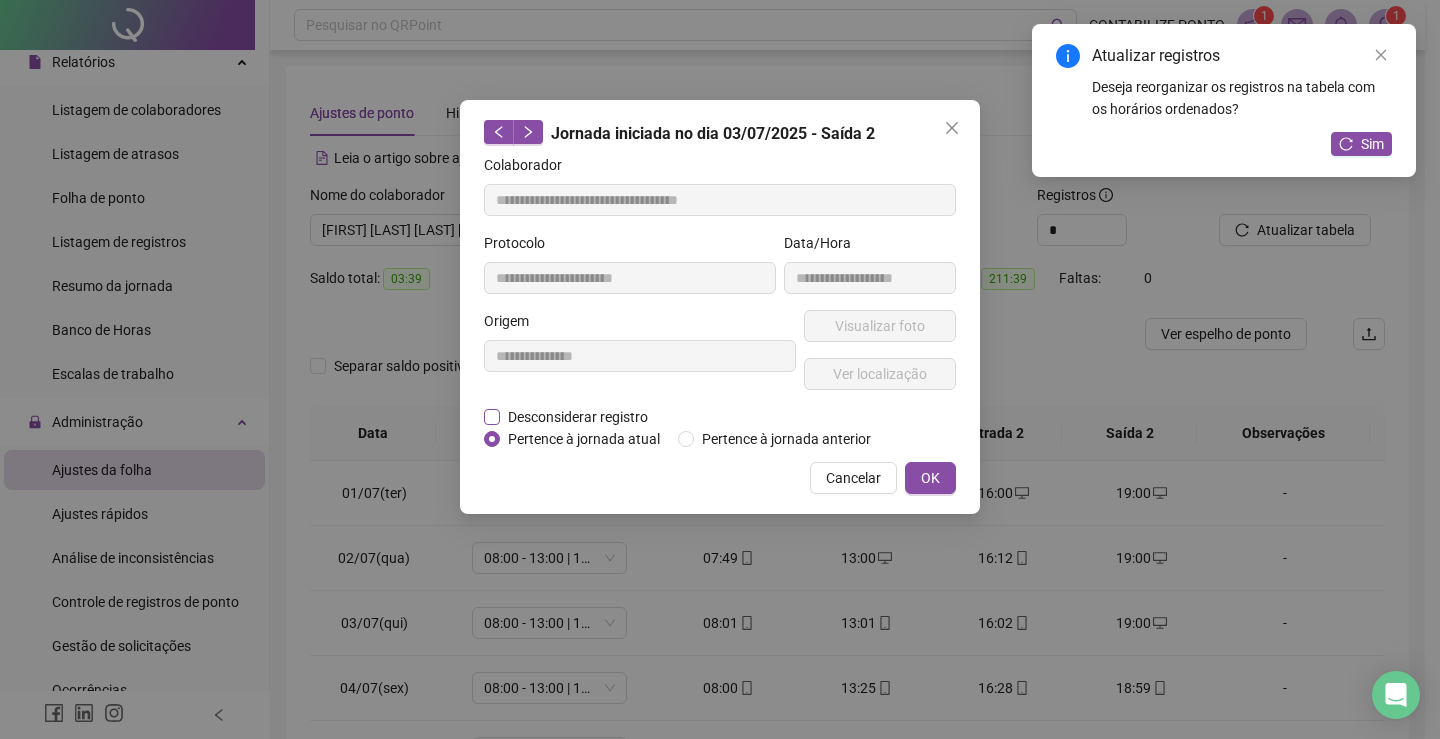 drag, startPoint x: 509, startPoint y: 424, endPoint x: 537, endPoint y: 414, distance: 29.732138 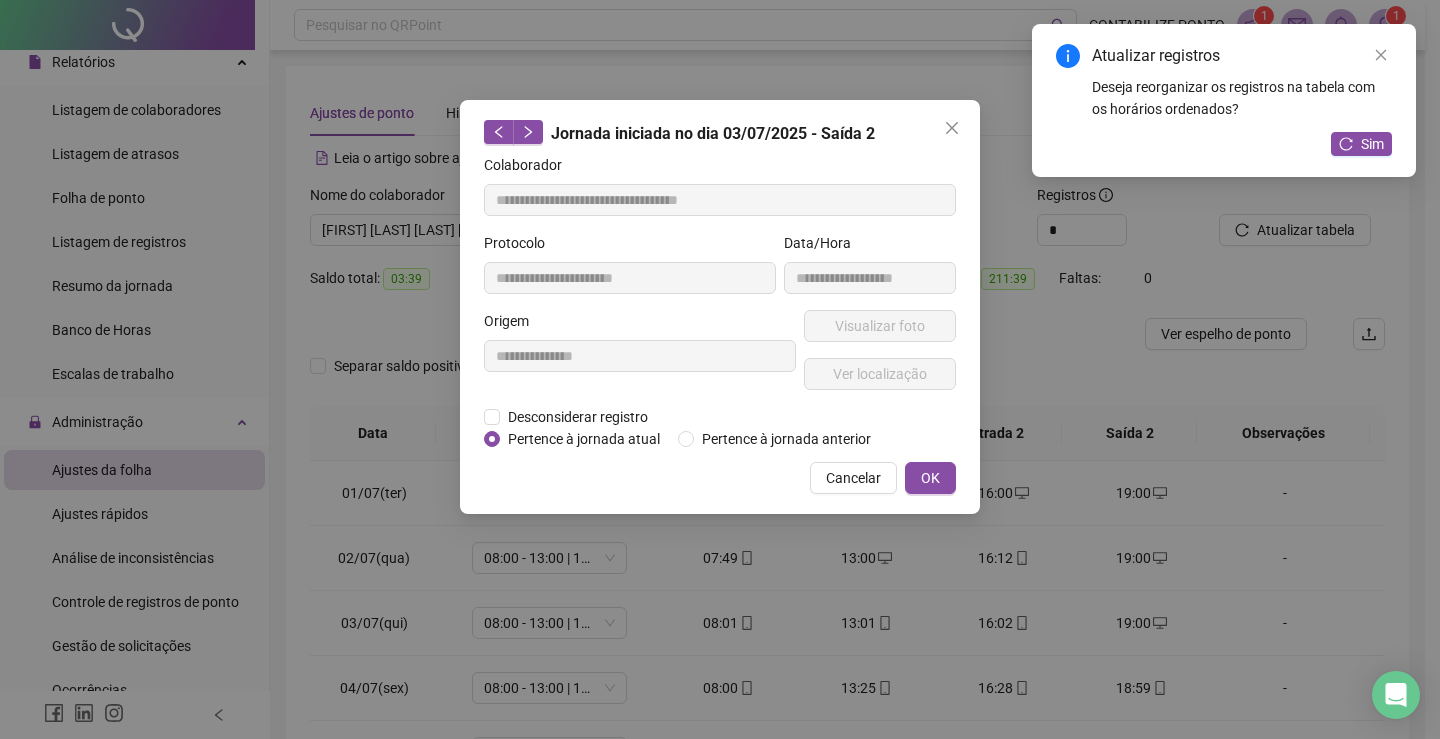 drag, startPoint x: 538, startPoint y: 414, endPoint x: 542, endPoint y: 430, distance: 16.492422 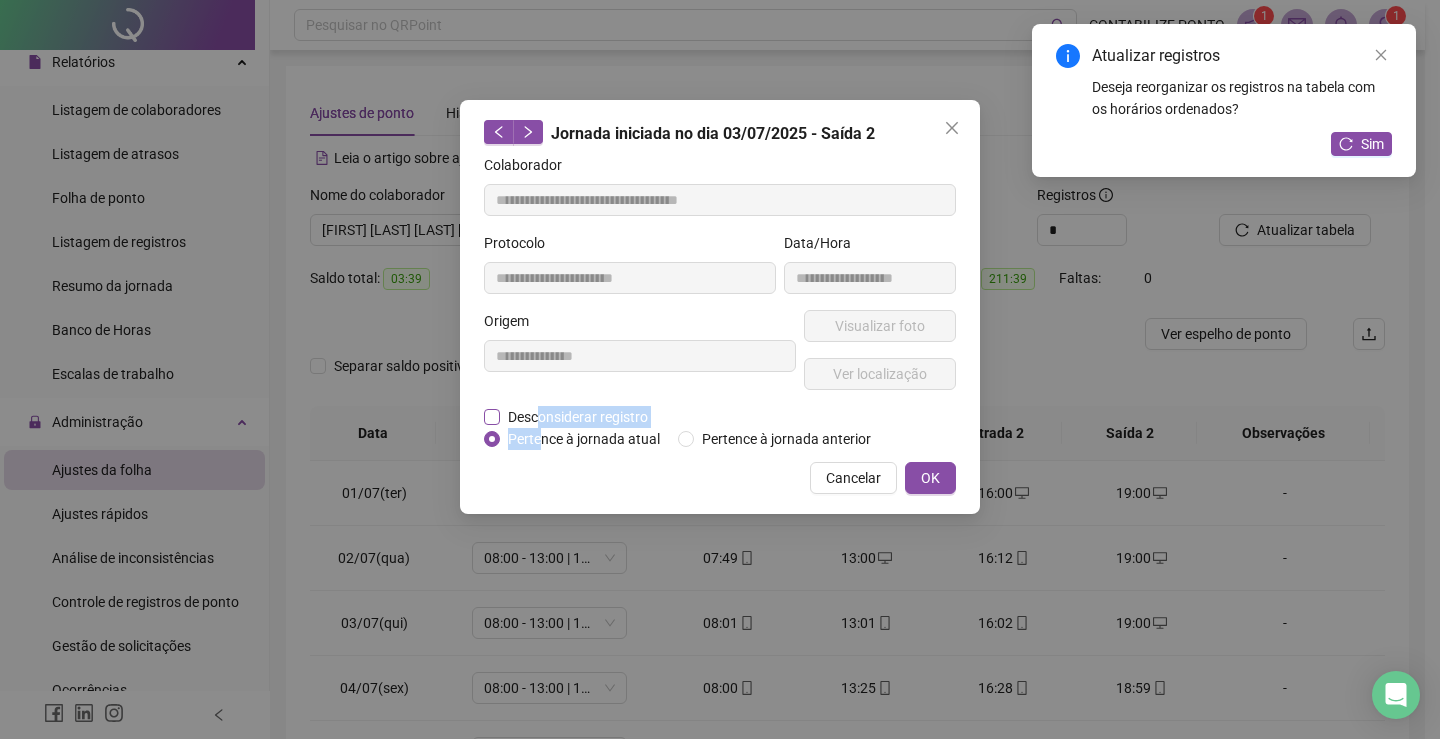 click on "Desconsiderar registro" at bounding box center [578, 417] 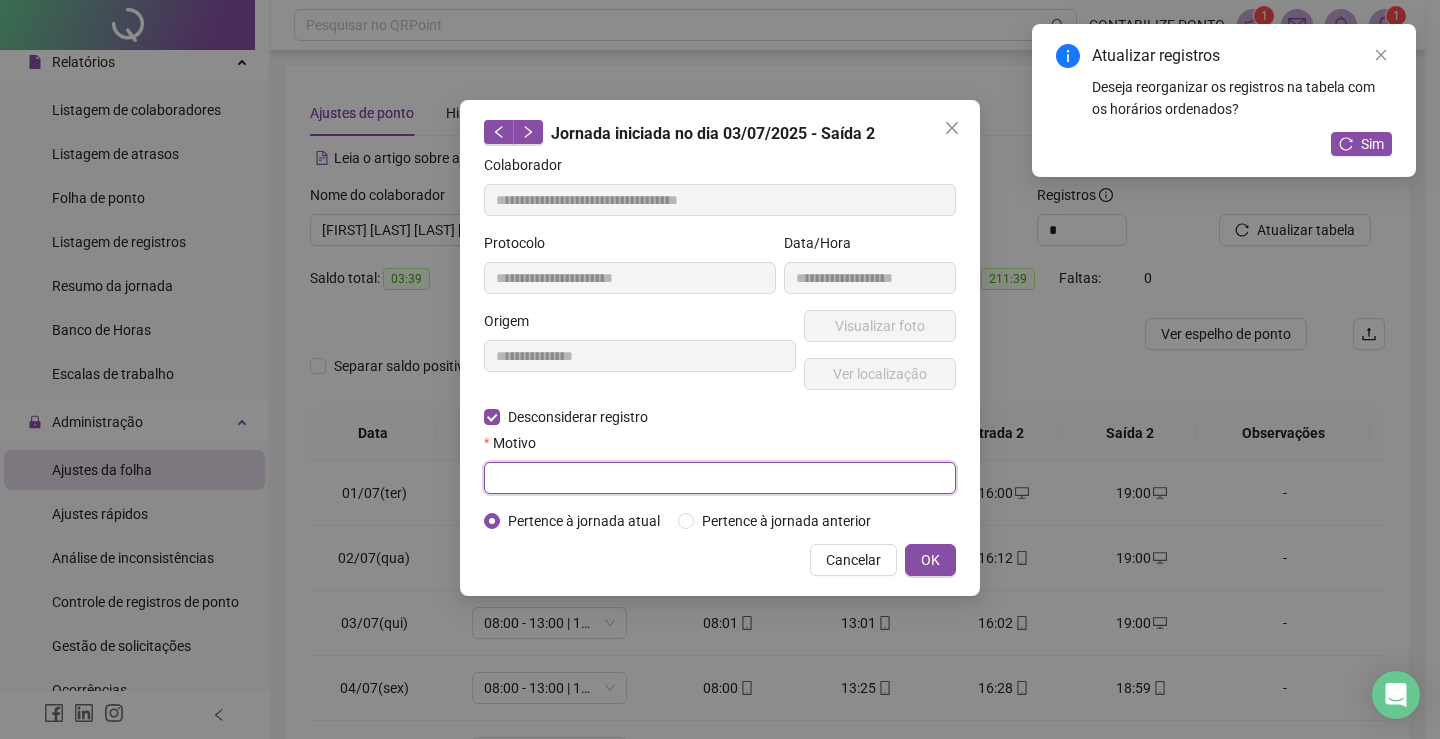 click at bounding box center [720, 478] 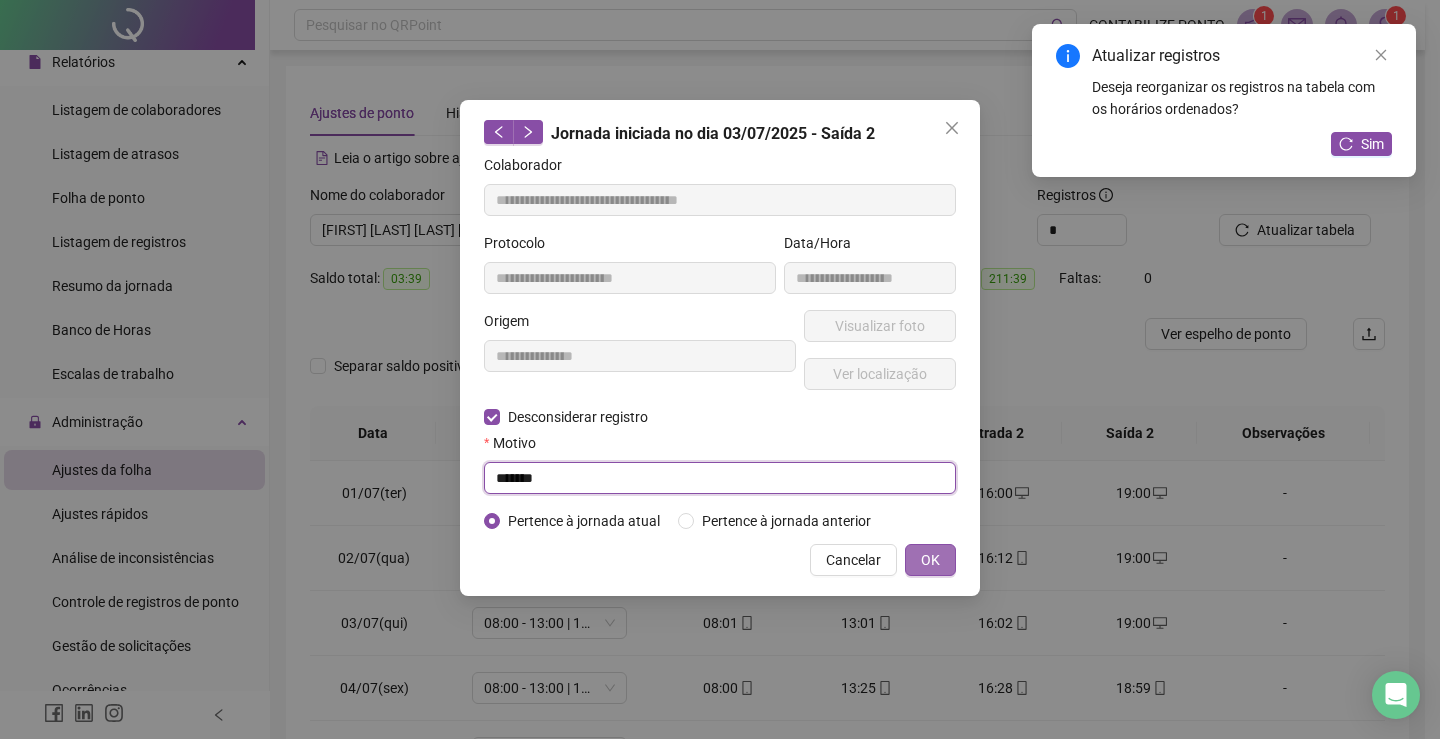 type on "******" 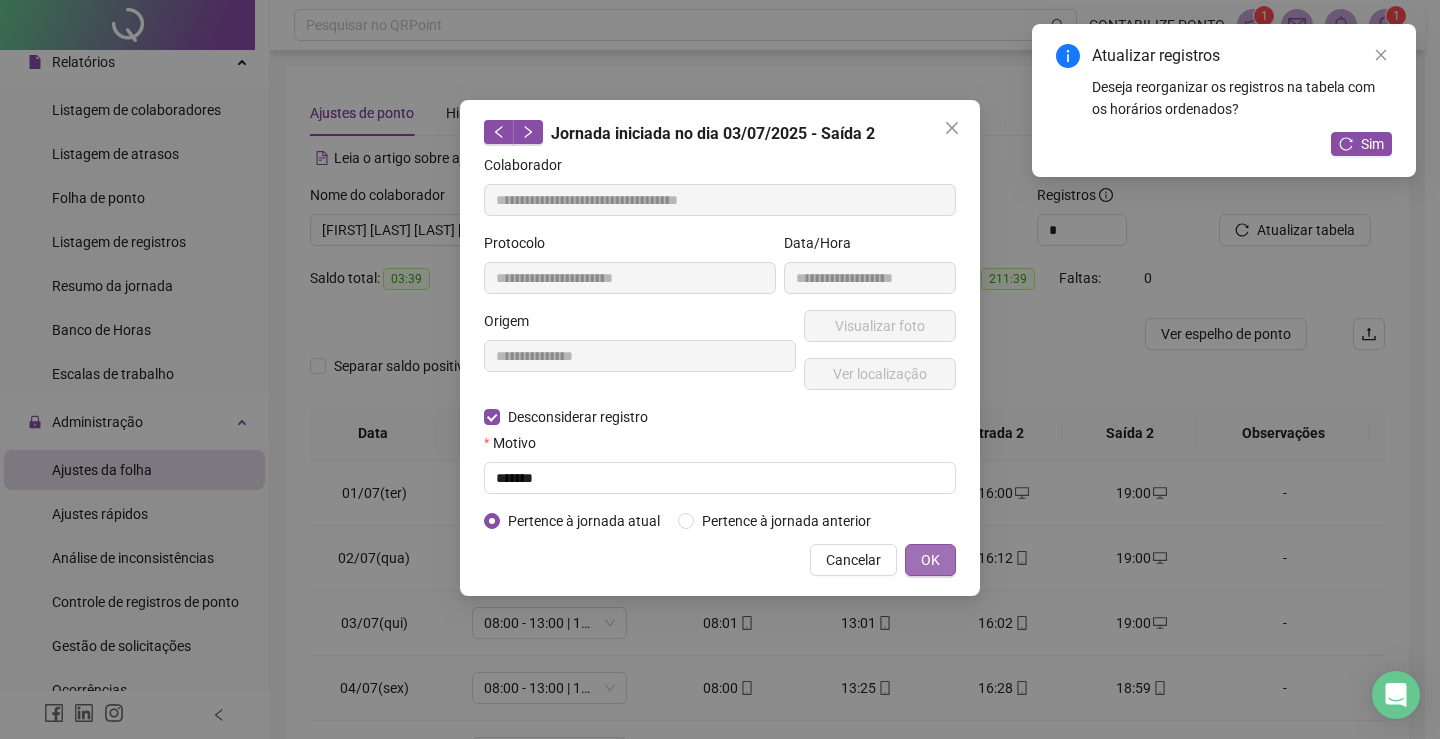 click on "OK" at bounding box center (930, 560) 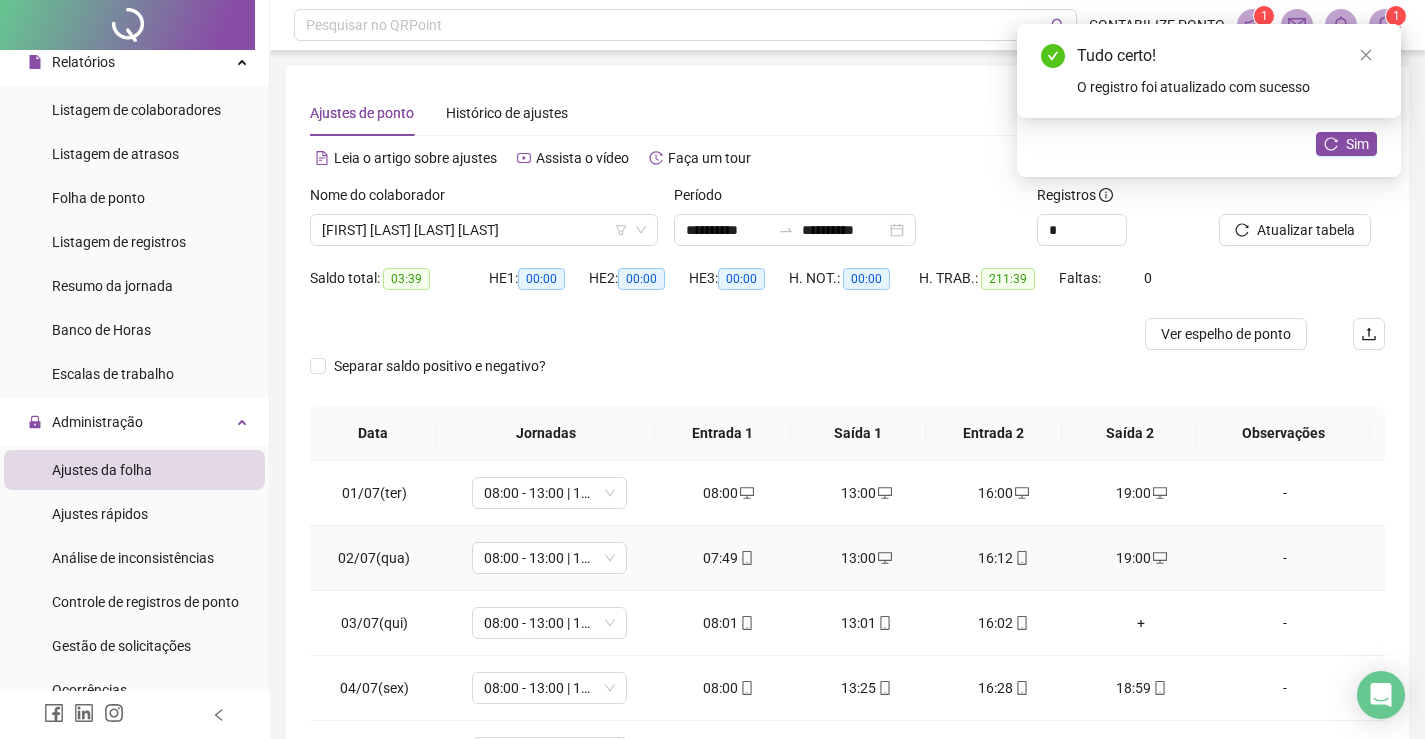 click on "19:00" at bounding box center (1142, 558) 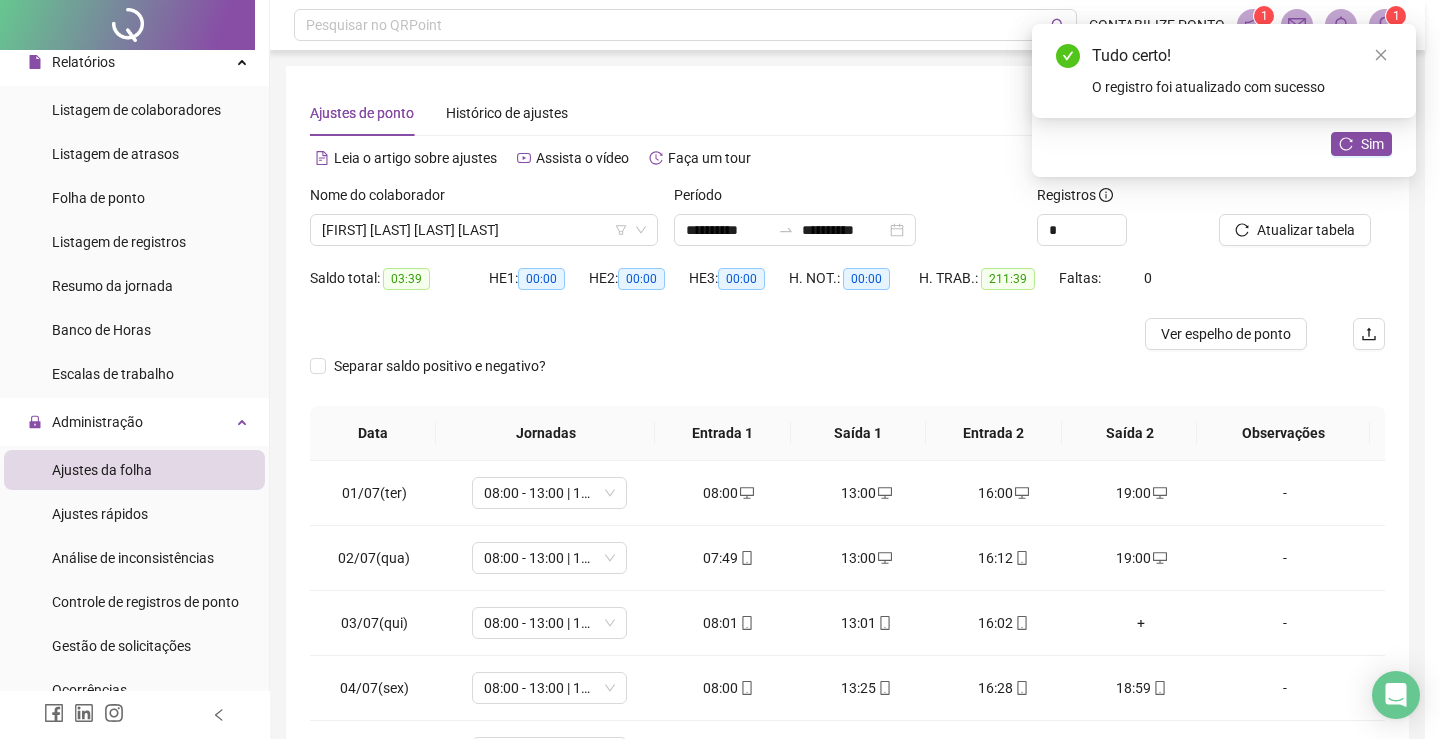type on "**********" 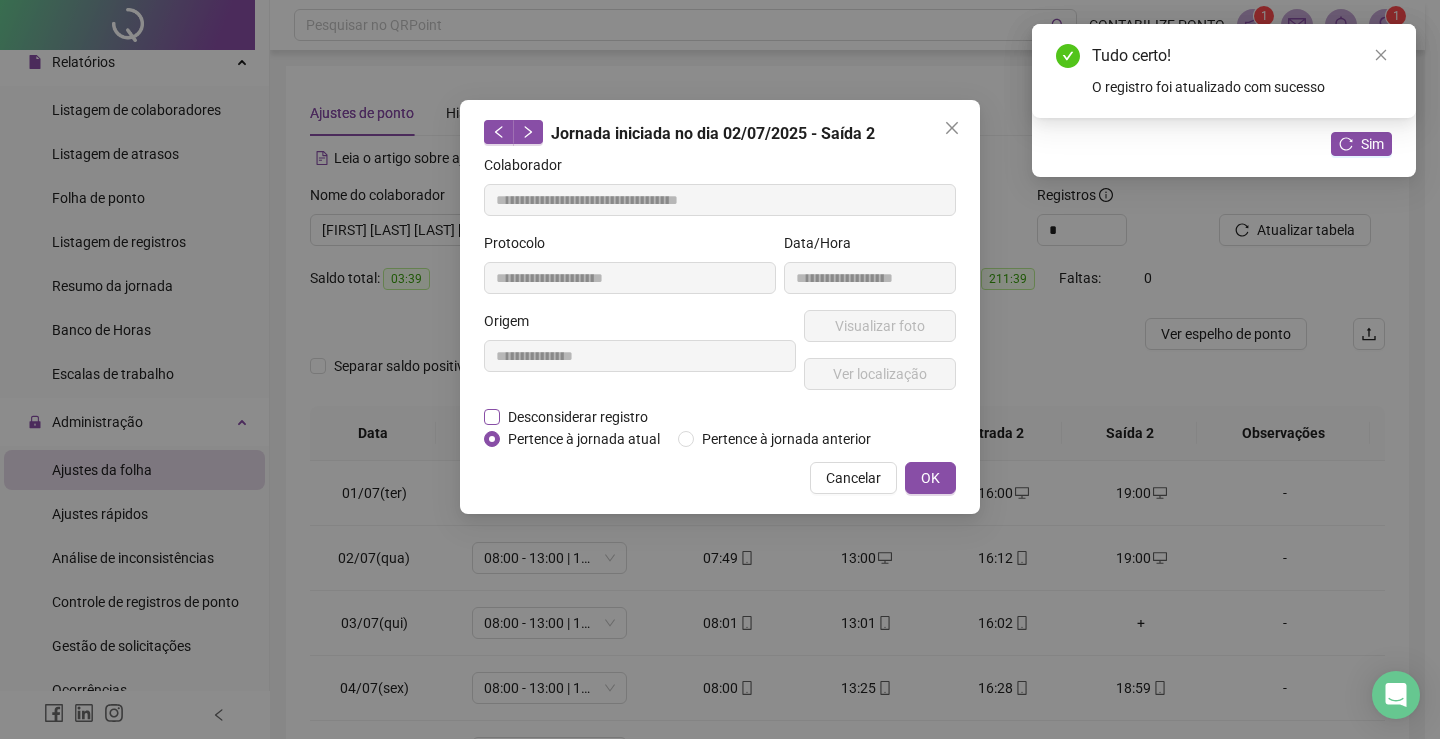click on "Desconsiderar registro" at bounding box center (578, 417) 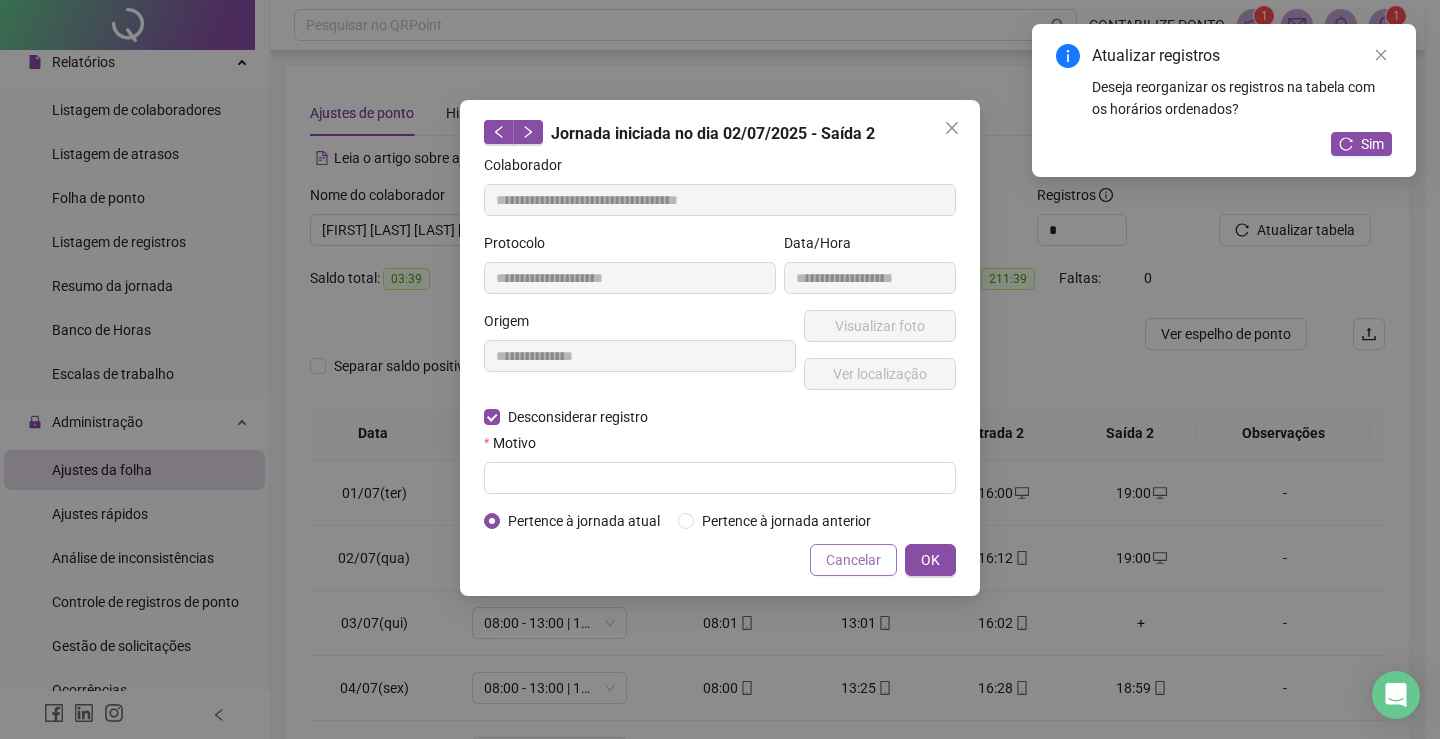 click on "Cancelar" at bounding box center (853, 560) 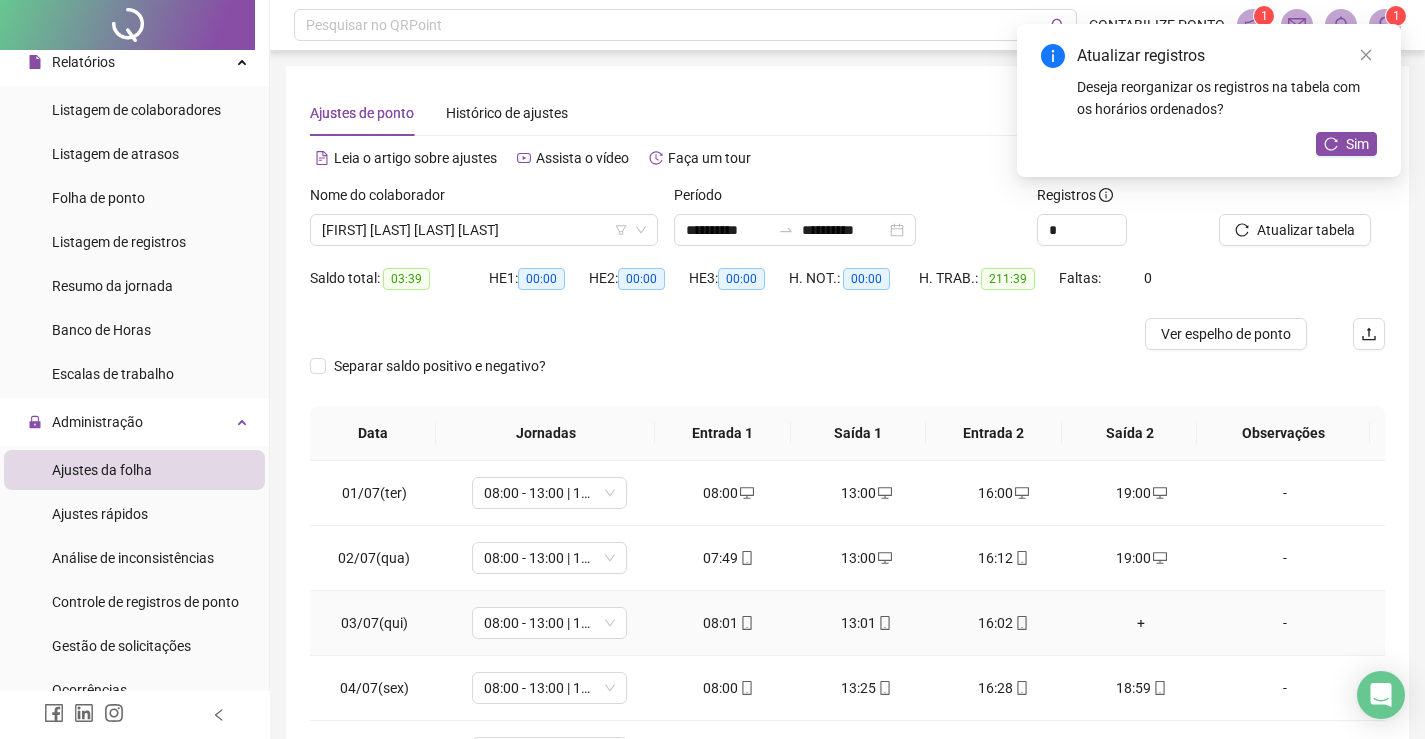 click on "+" at bounding box center [1142, 623] 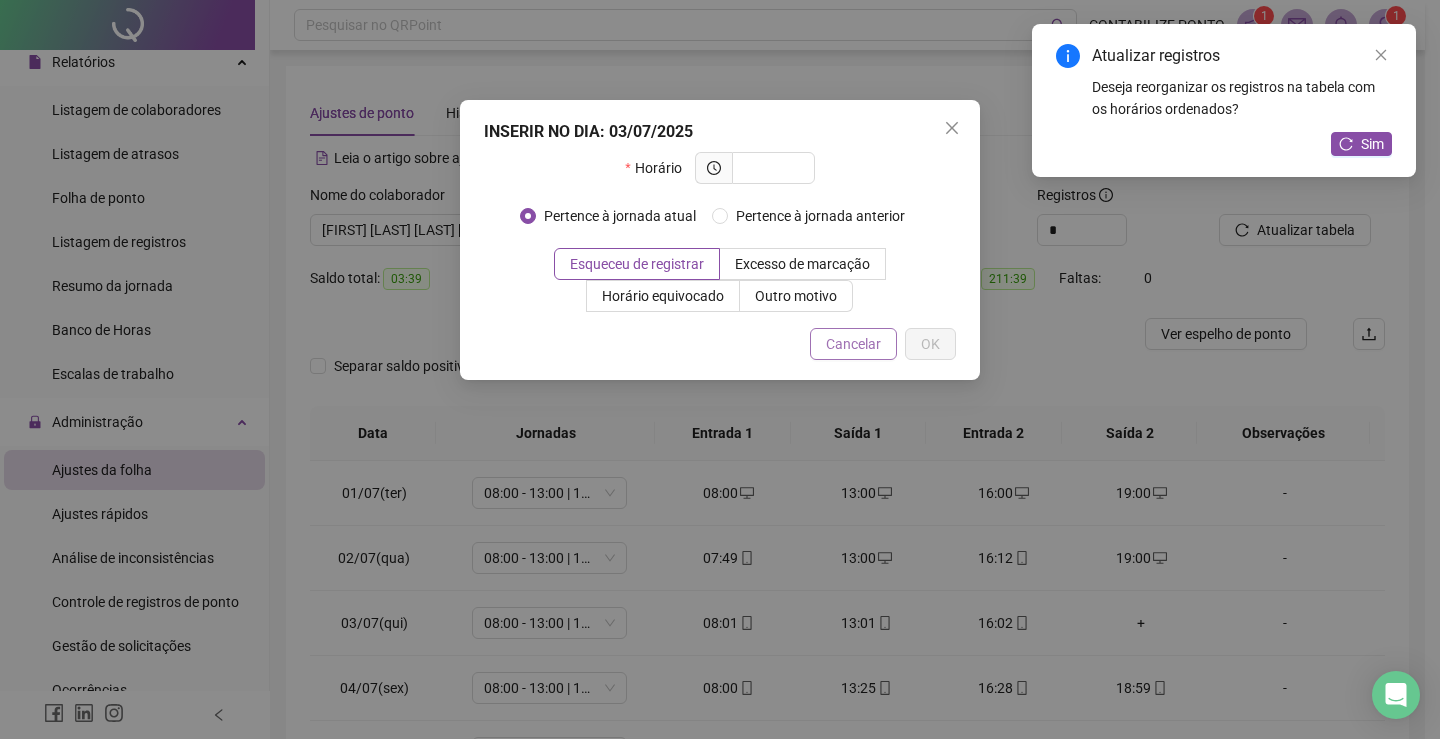 click on "Cancelar" at bounding box center (853, 344) 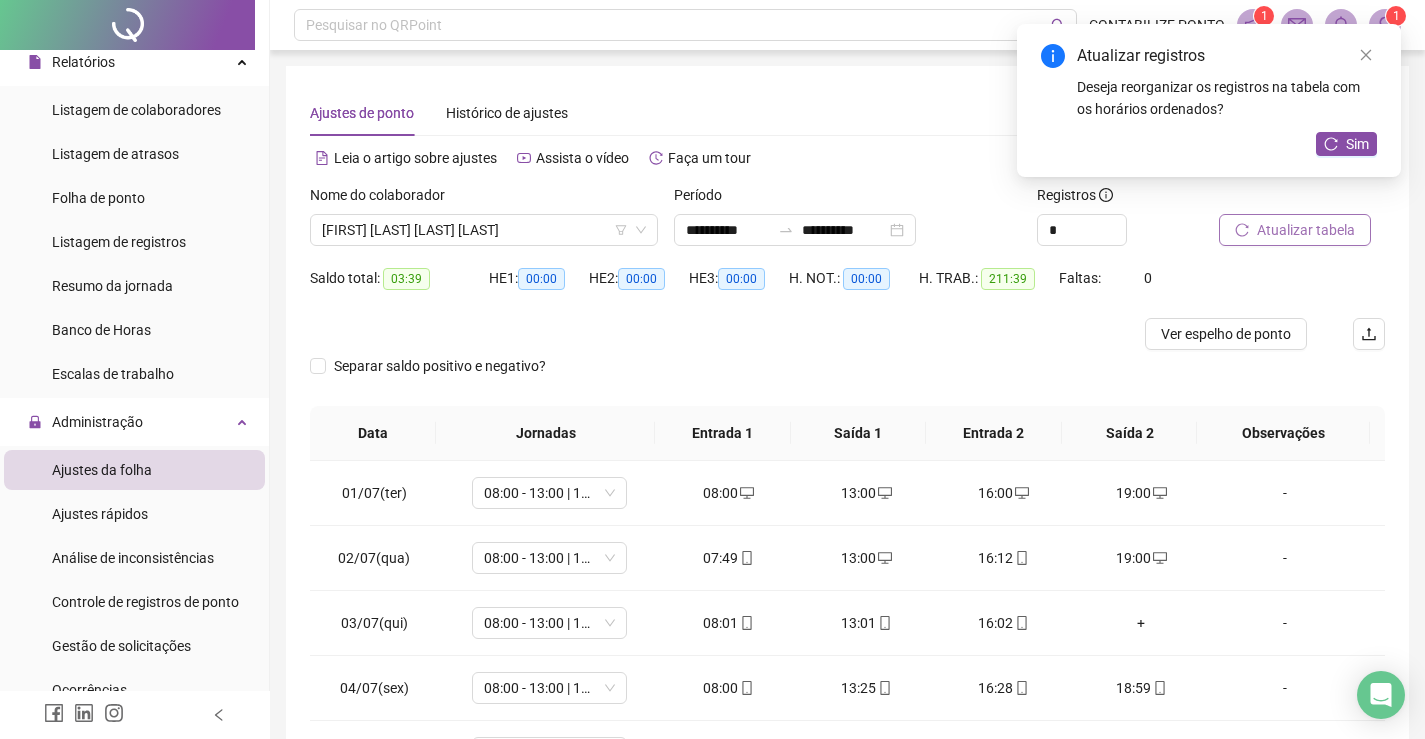 click on "Atualizar tabela" at bounding box center [1306, 230] 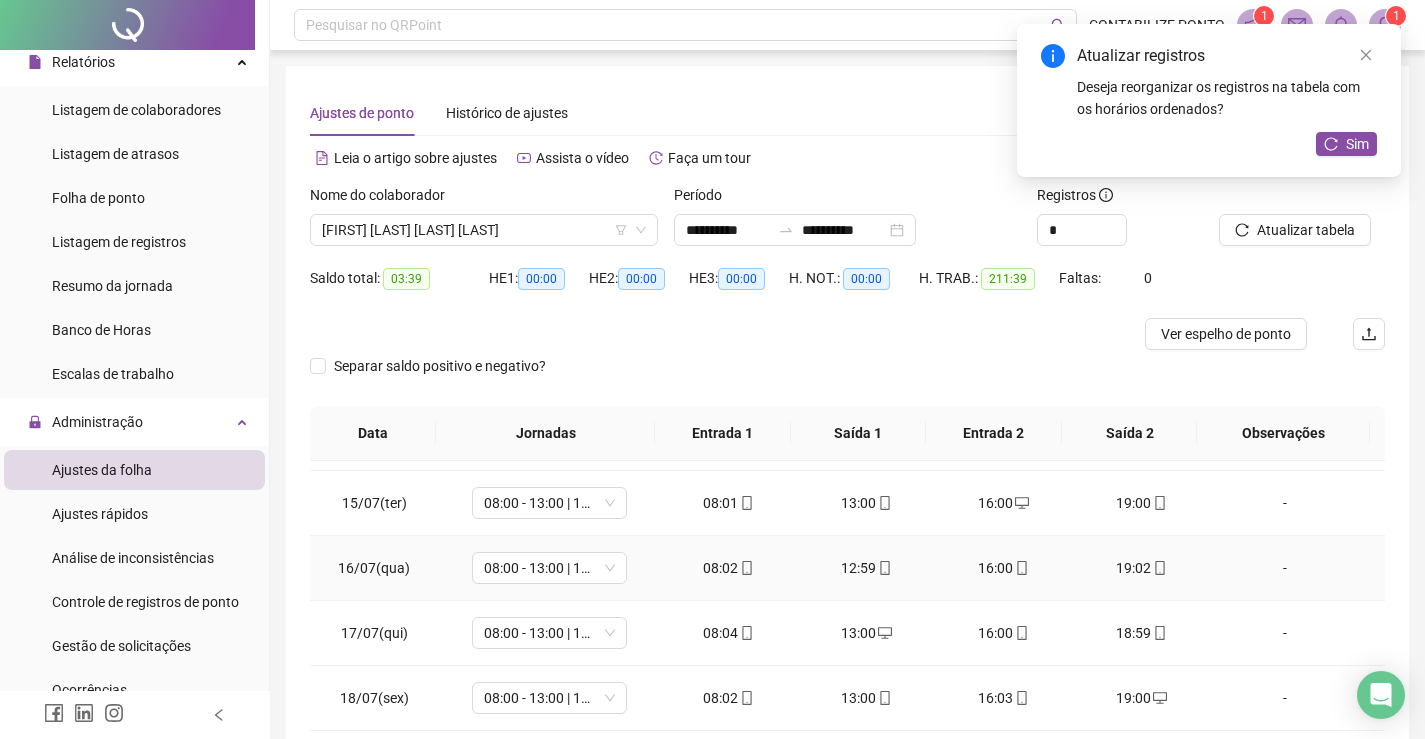 scroll, scrollTop: 1100, scrollLeft: 0, axis: vertical 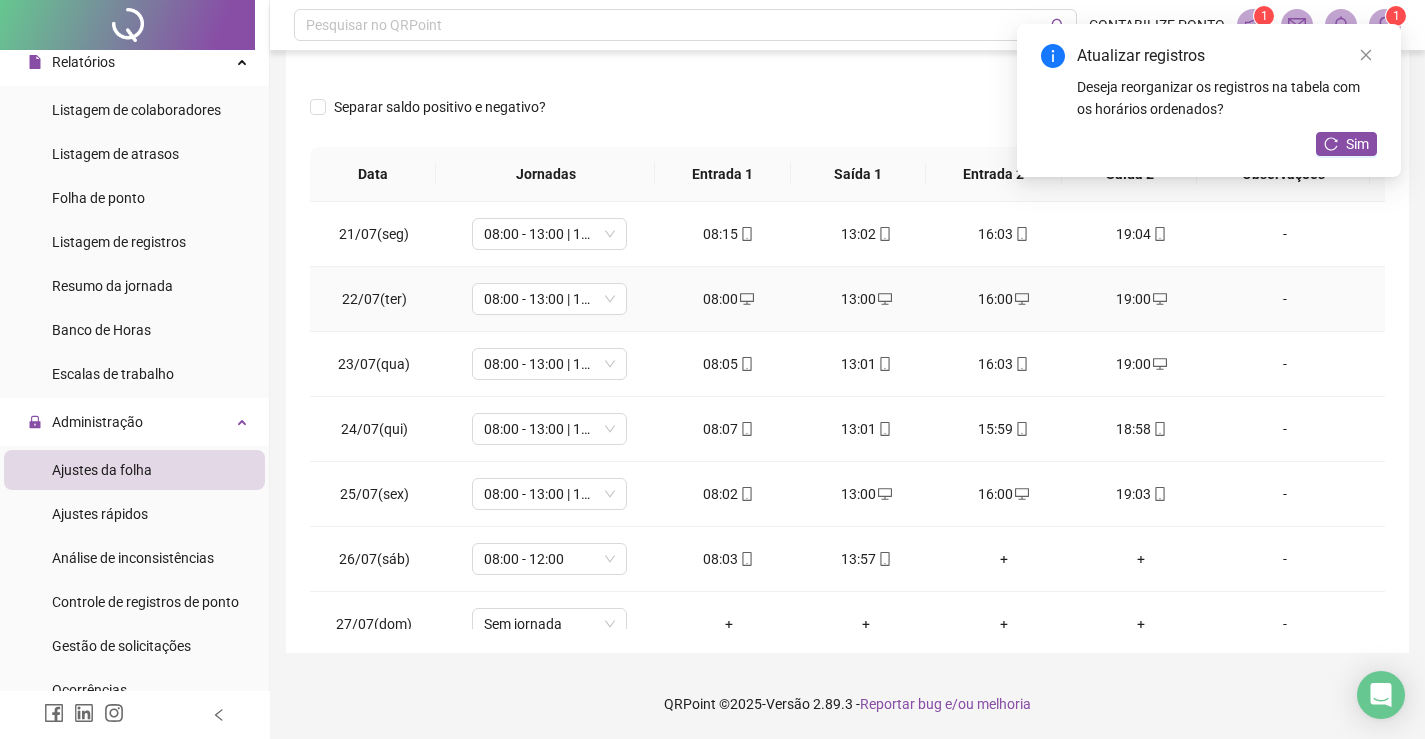 click on "19:00" at bounding box center (1142, 299) 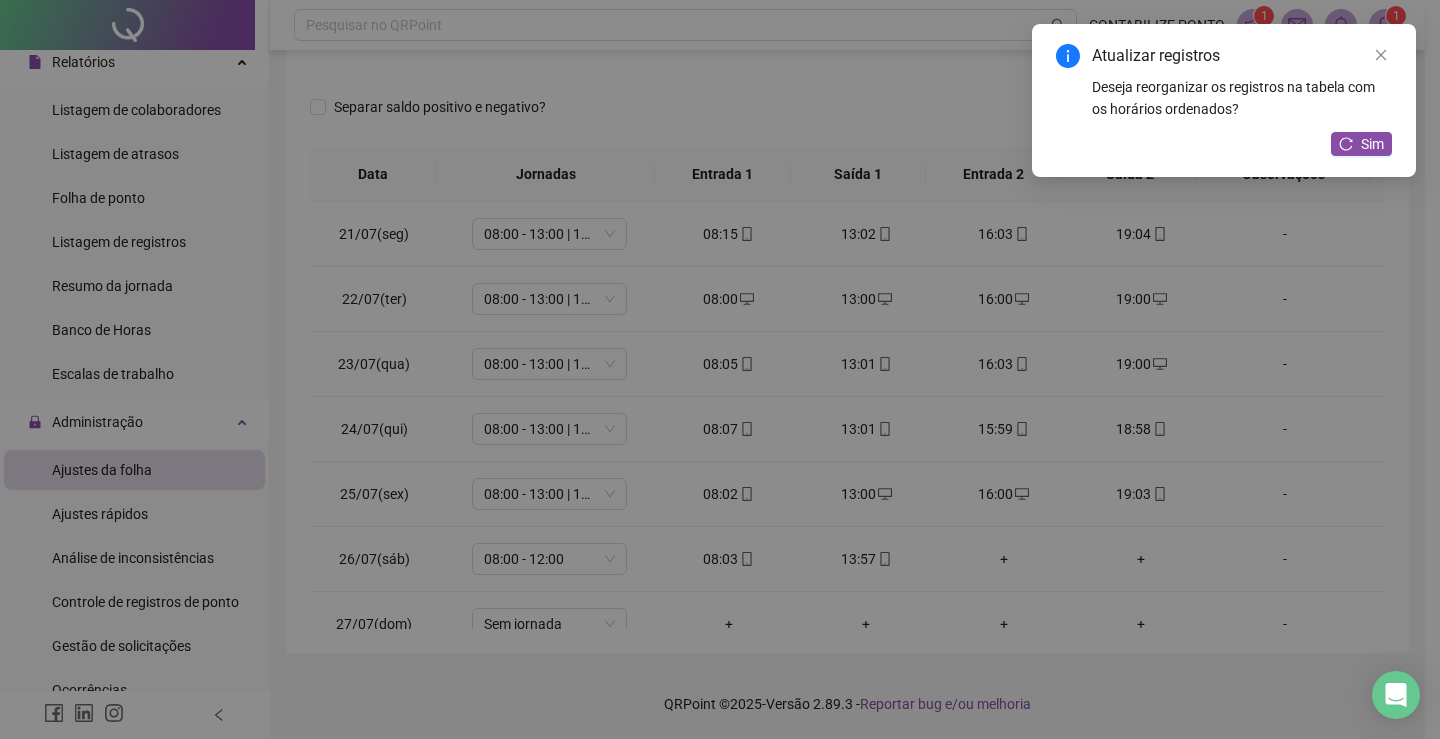 type on "**********" 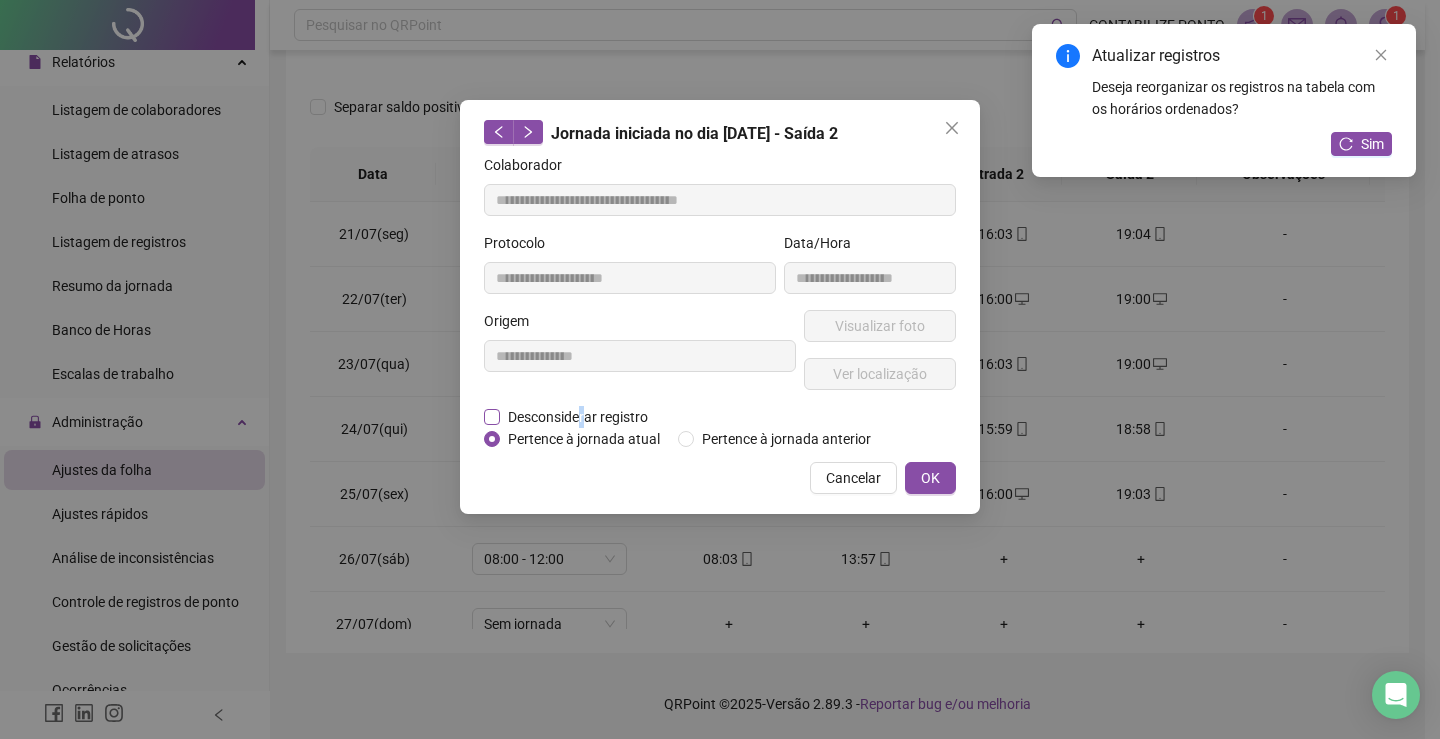 click on "Desconsiderar registro" at bounding box center (578, 417) 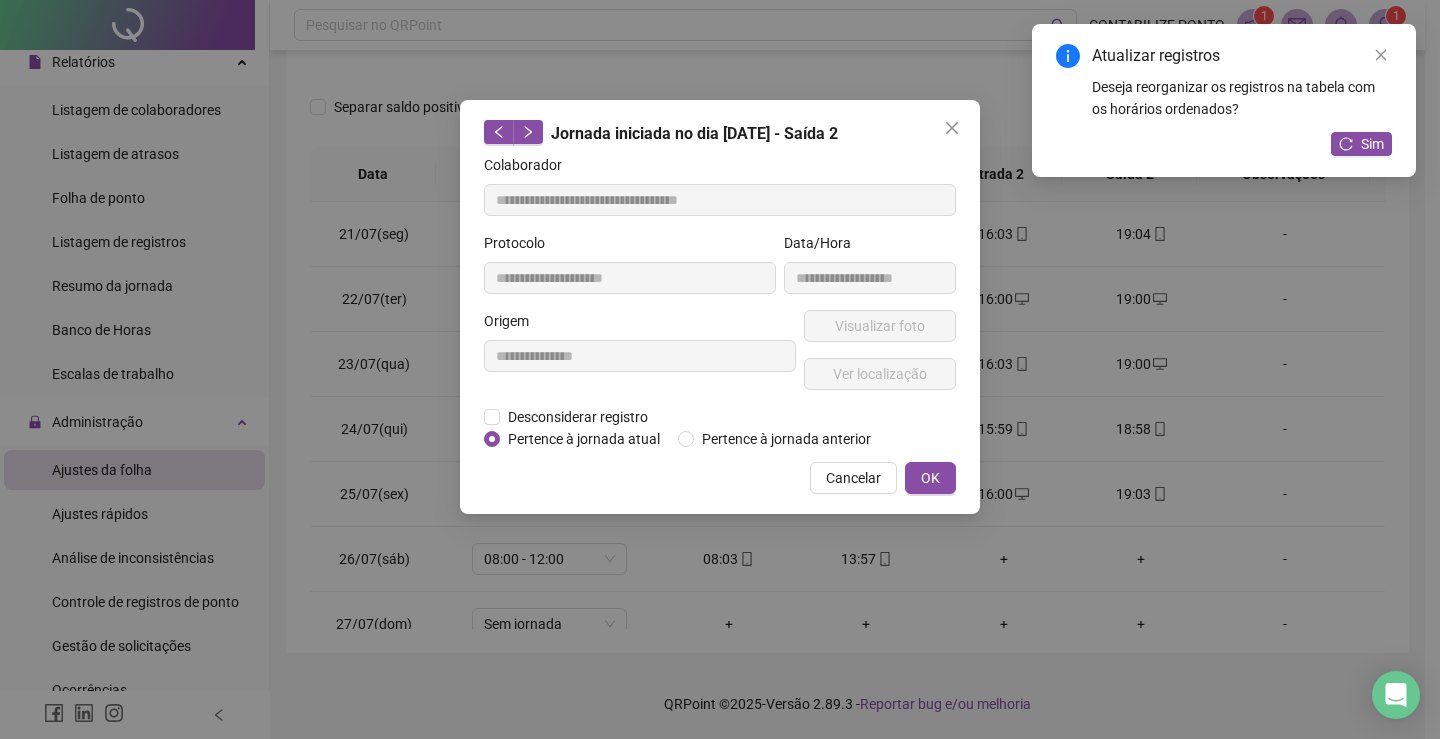 click on "**********" at bounding box center (640, 358) 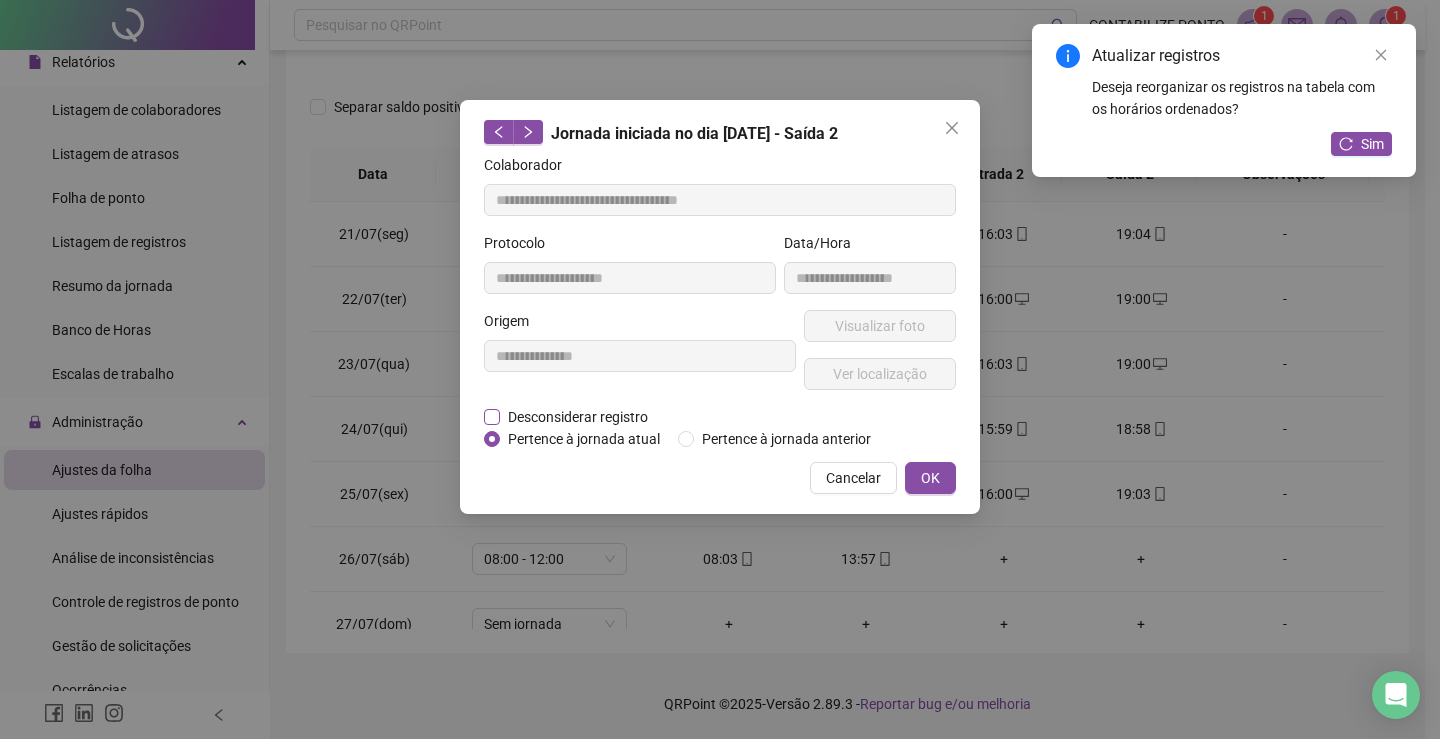 click on "Desconsiderar registro" at bounding box center (578, 417) 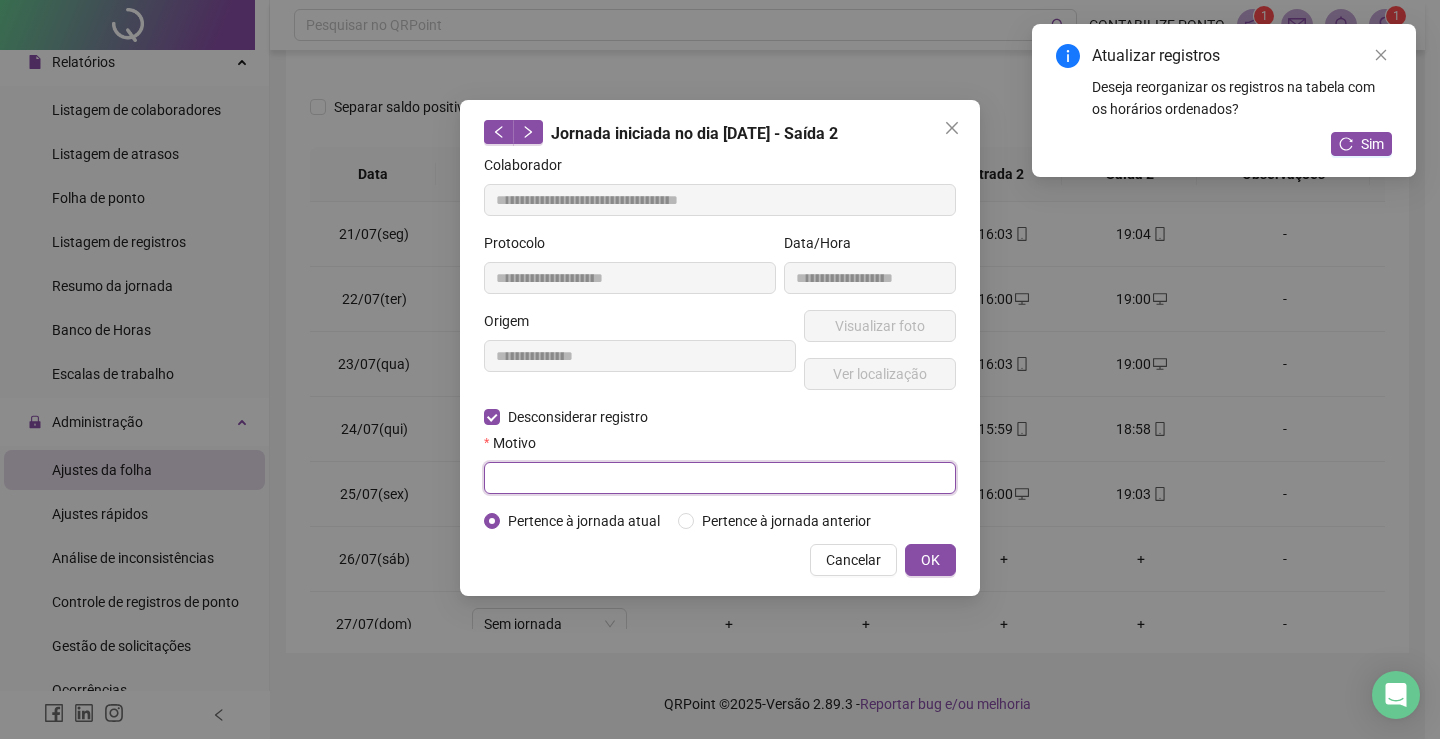 click at bounding box center (720, 478) 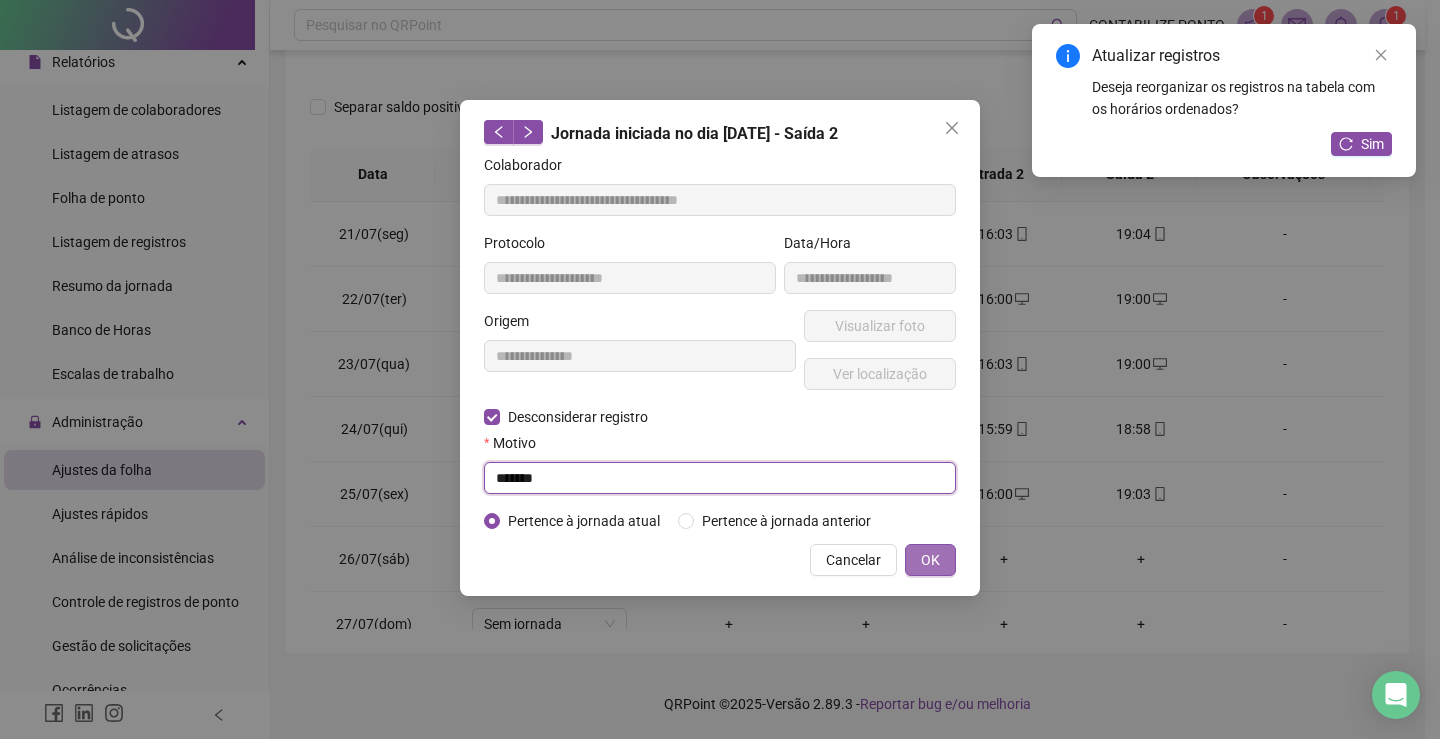 type on "******" 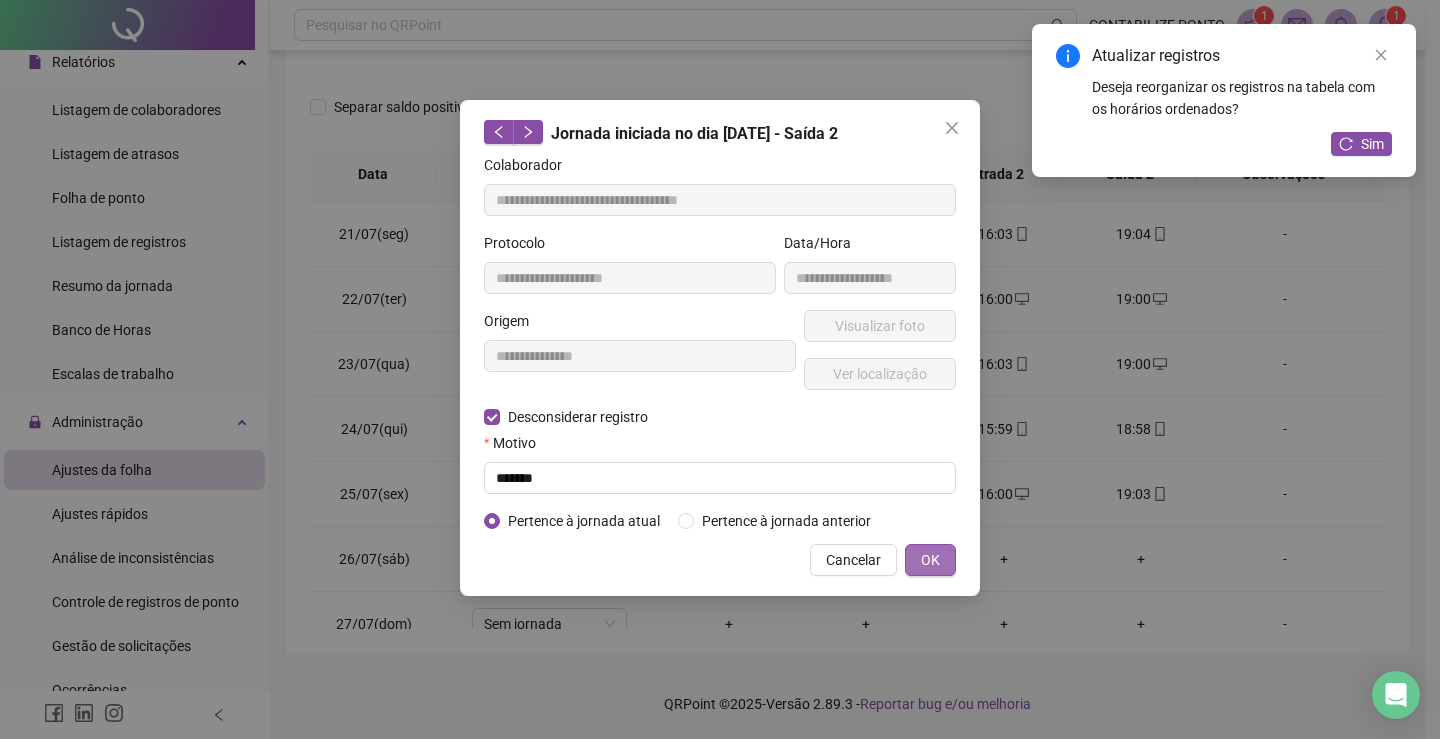 click on "OK" at bounding box center (930, 560) 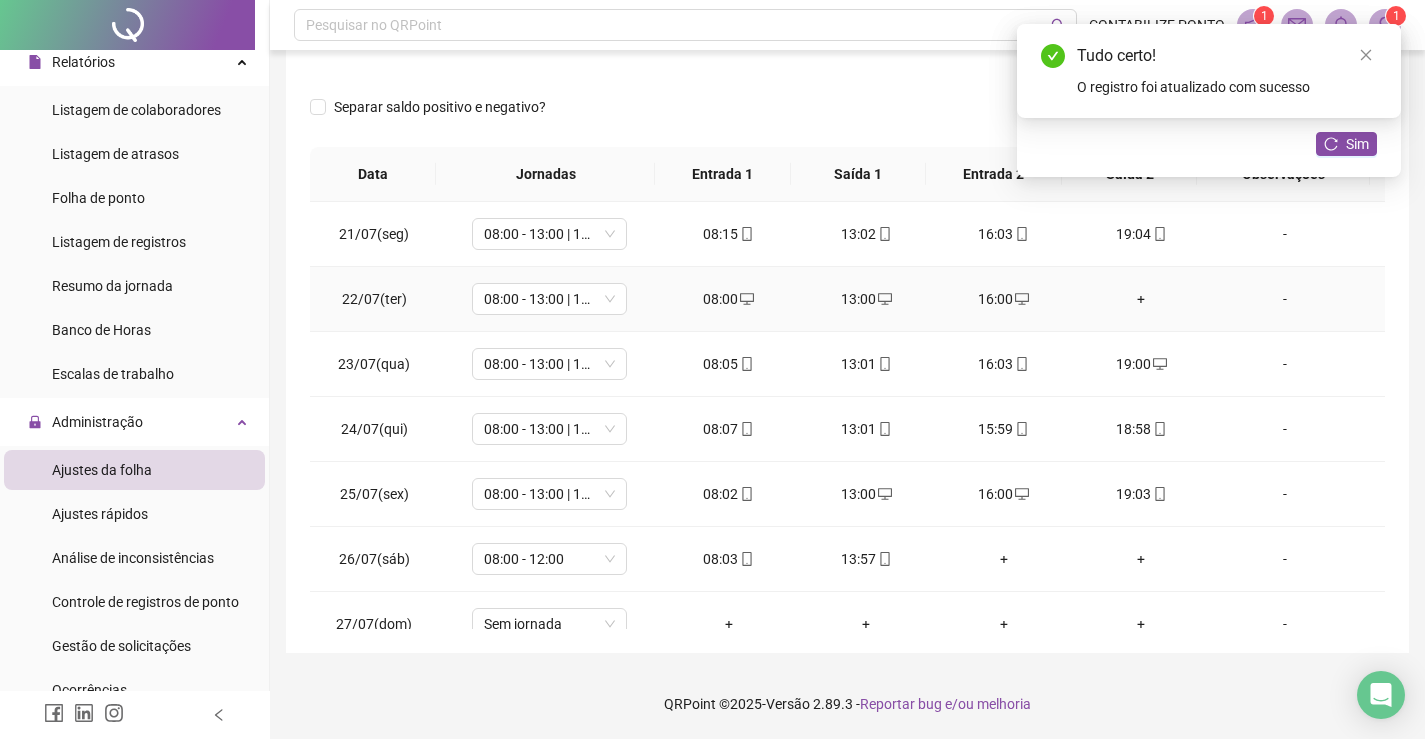 click on "+" at bounding box center (1142, 299) 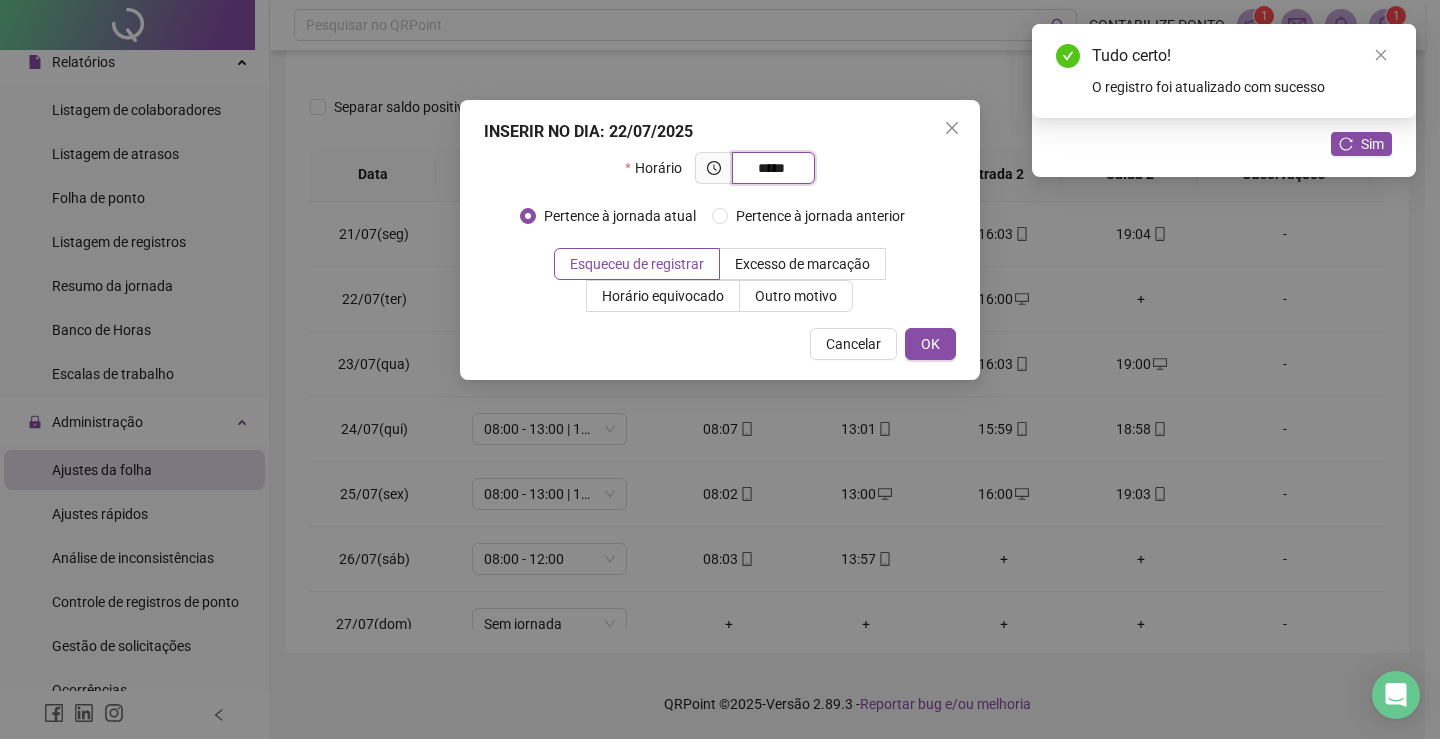 type on "*****" 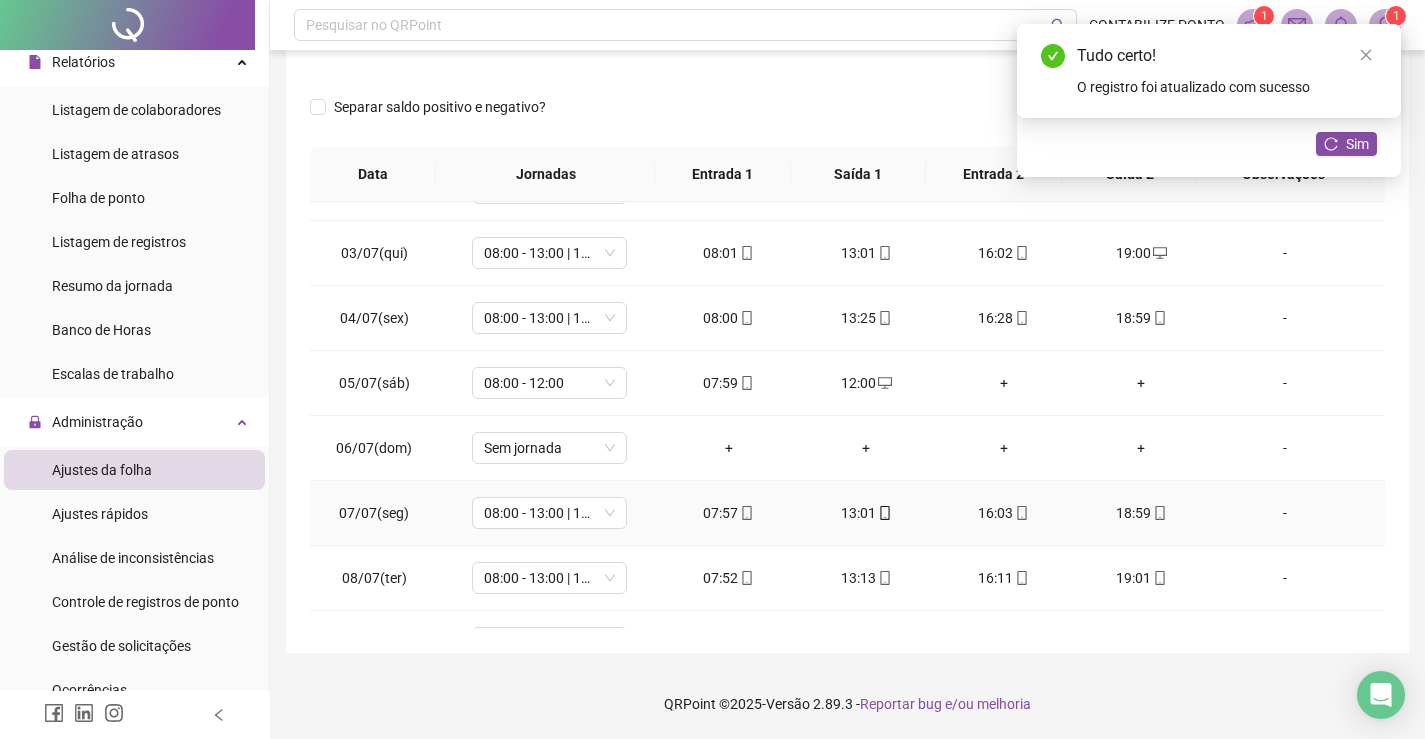 scroll, scrollTop: 0, scrollLeft: 0, axis: both 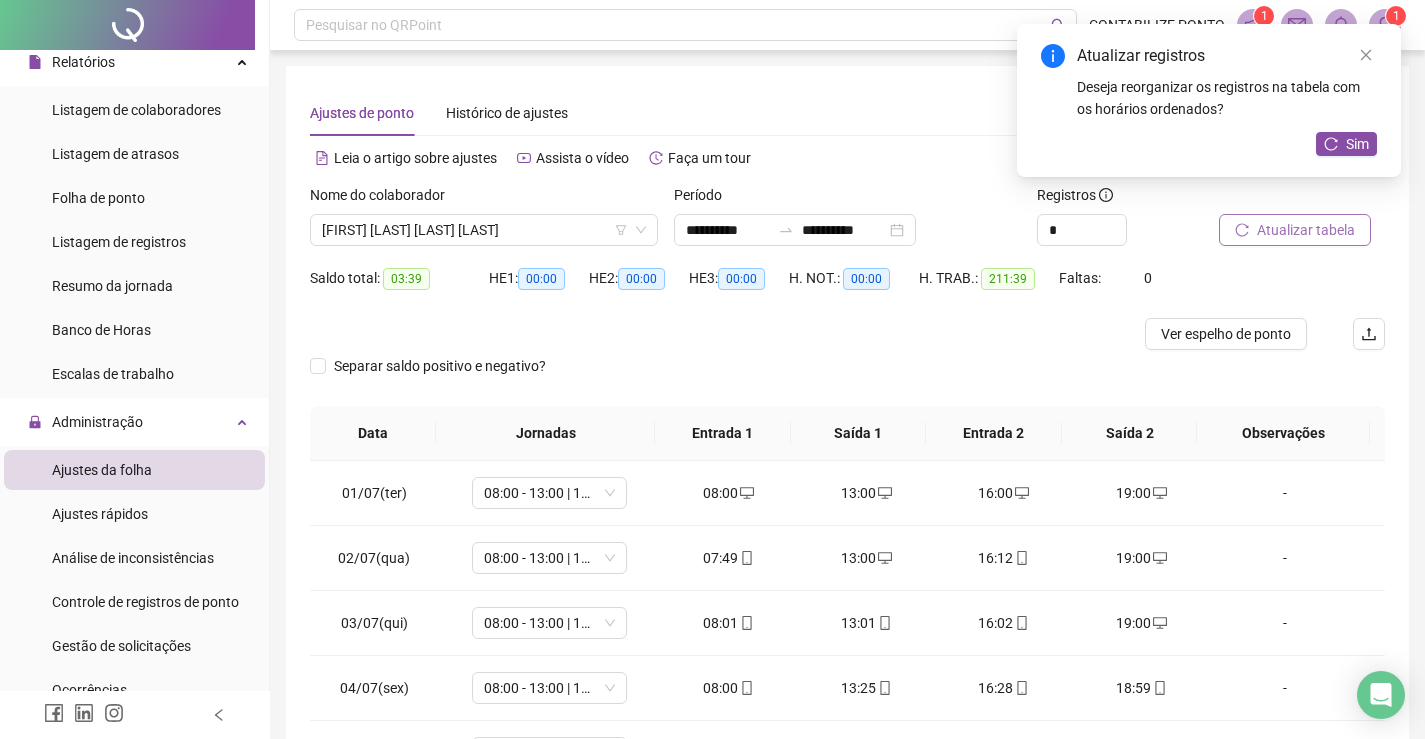 click on "Atualizar tabela" at bounding box center (1306, 230) 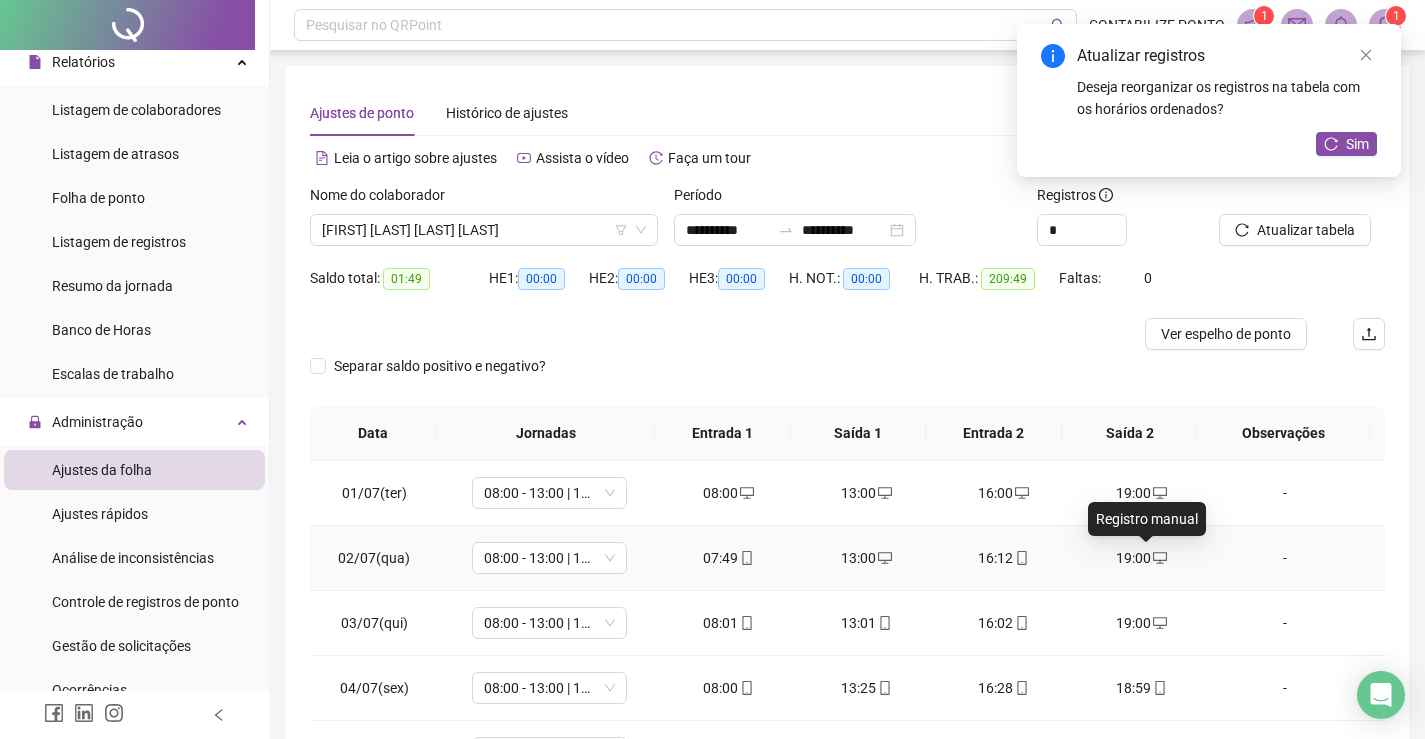 click on "19:00" at bounding box center [1142, 558] 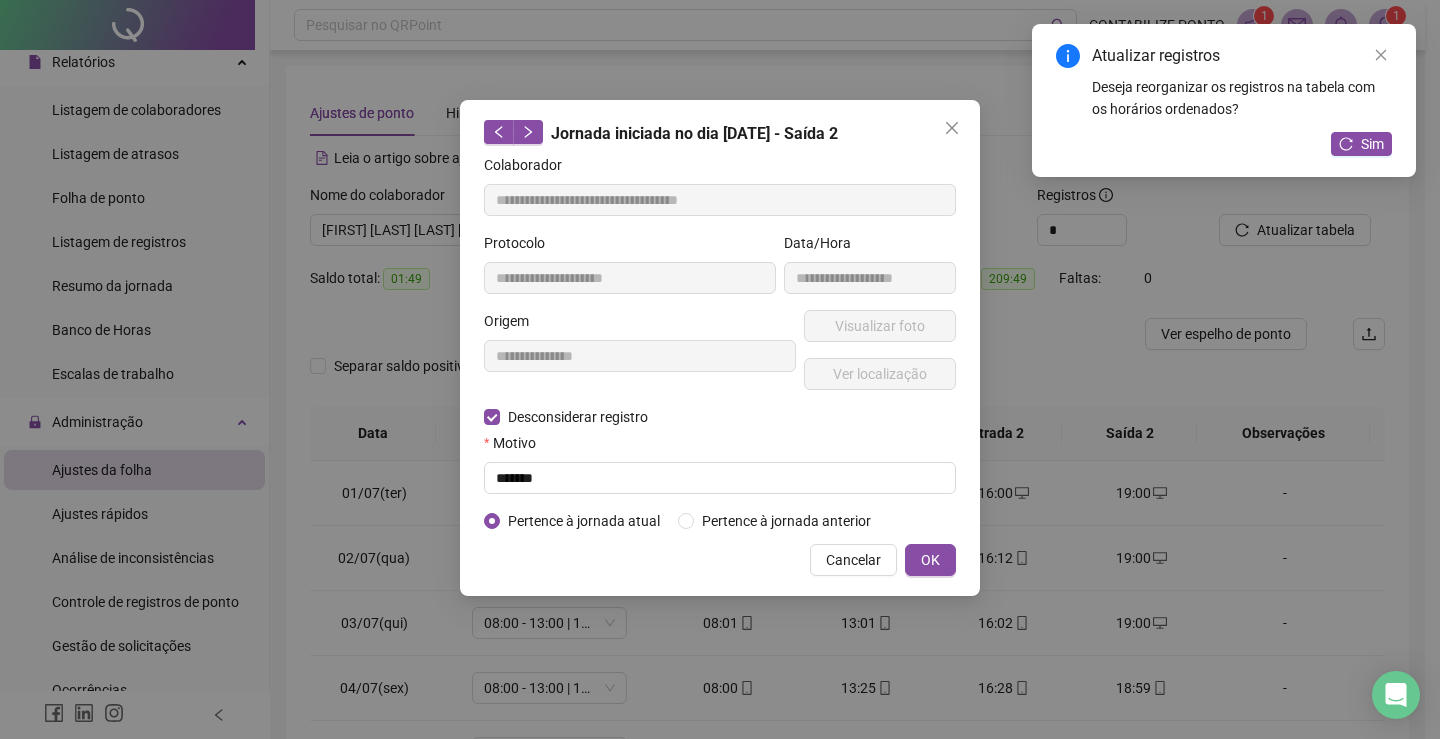type on "**********" 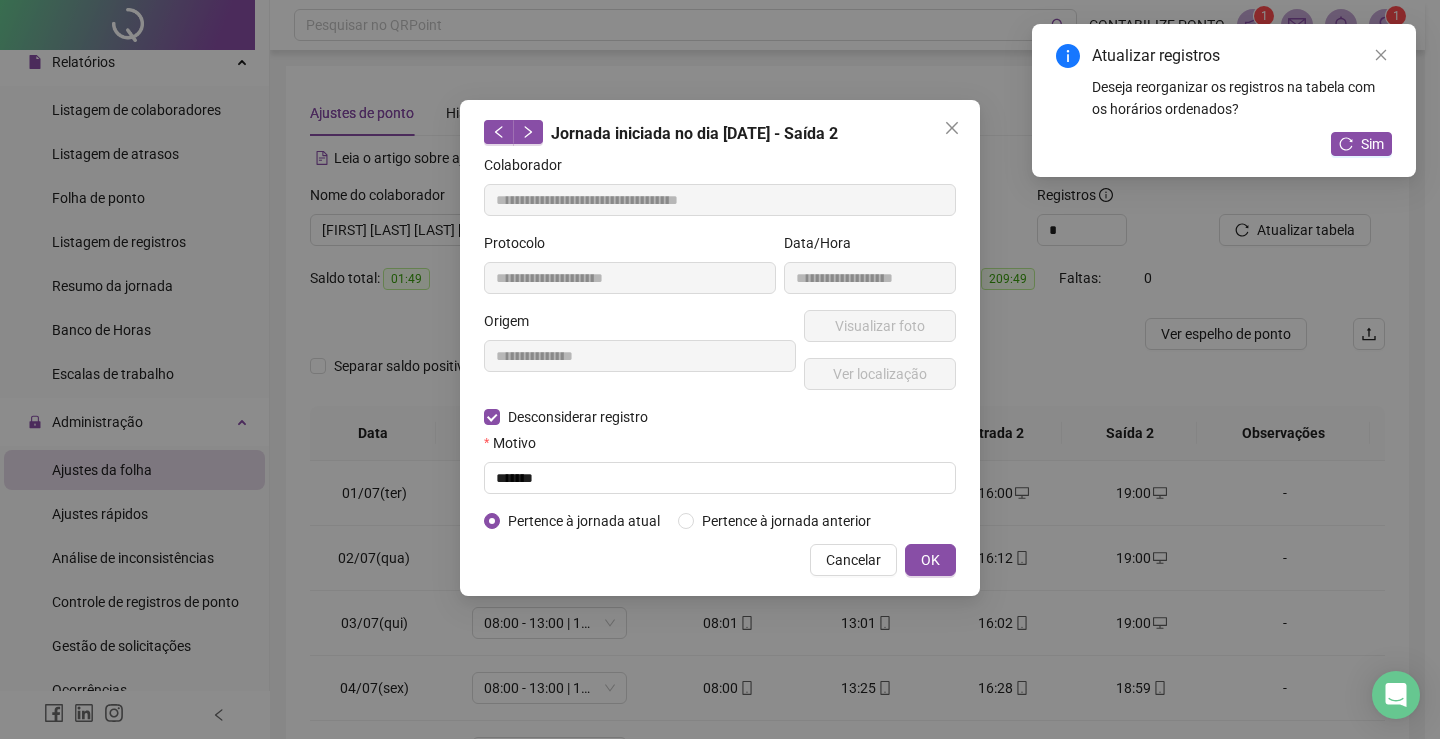 type on "**********" 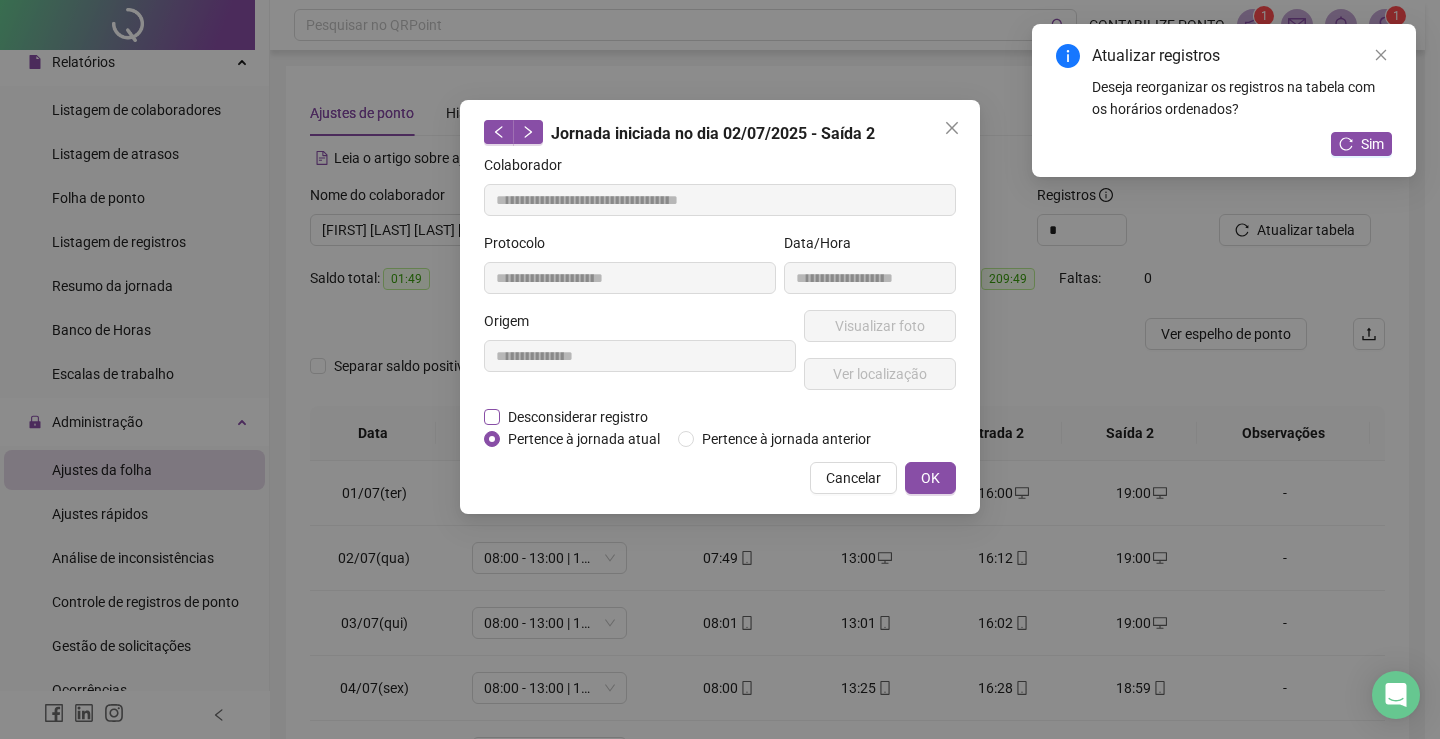 click on "Desconsiderar registro" at bounding box center [578, 417] 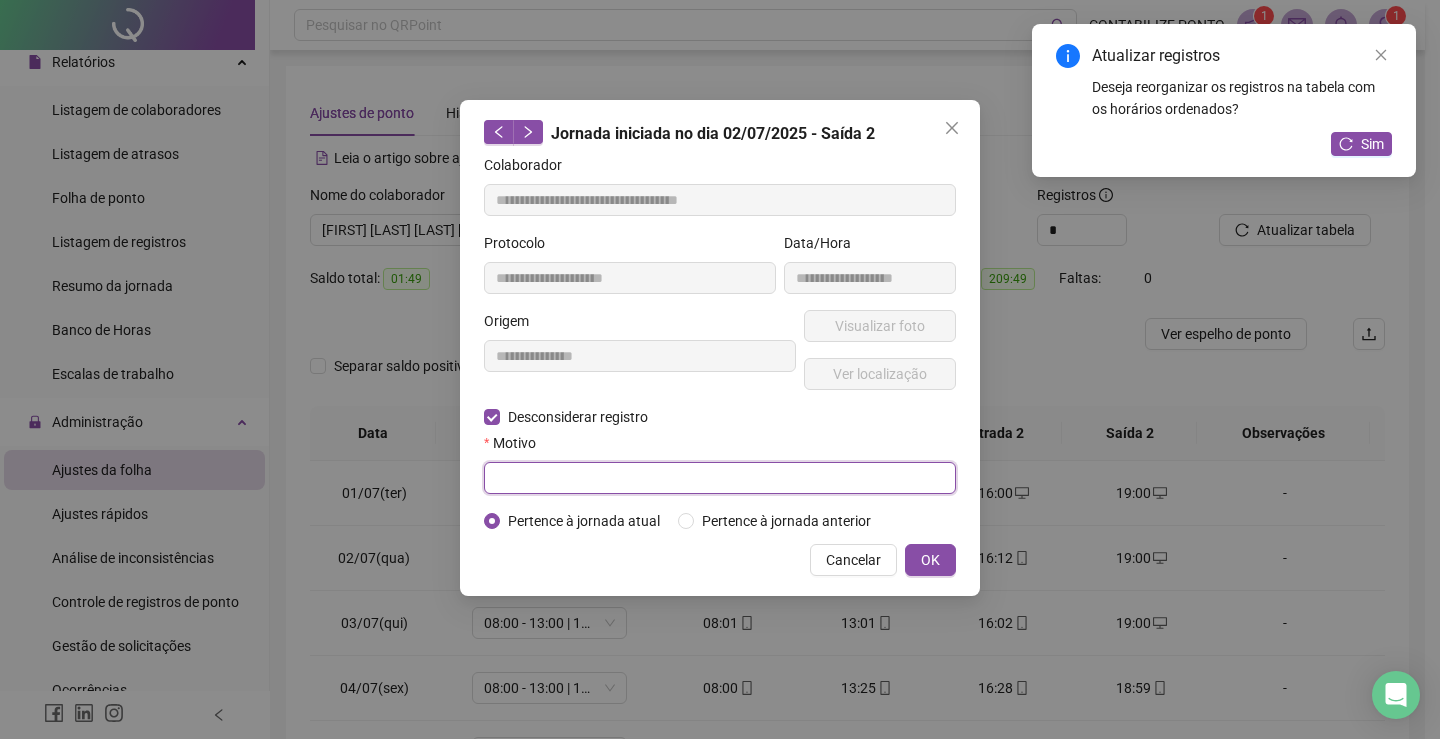 click at bounding box center [720, 478] 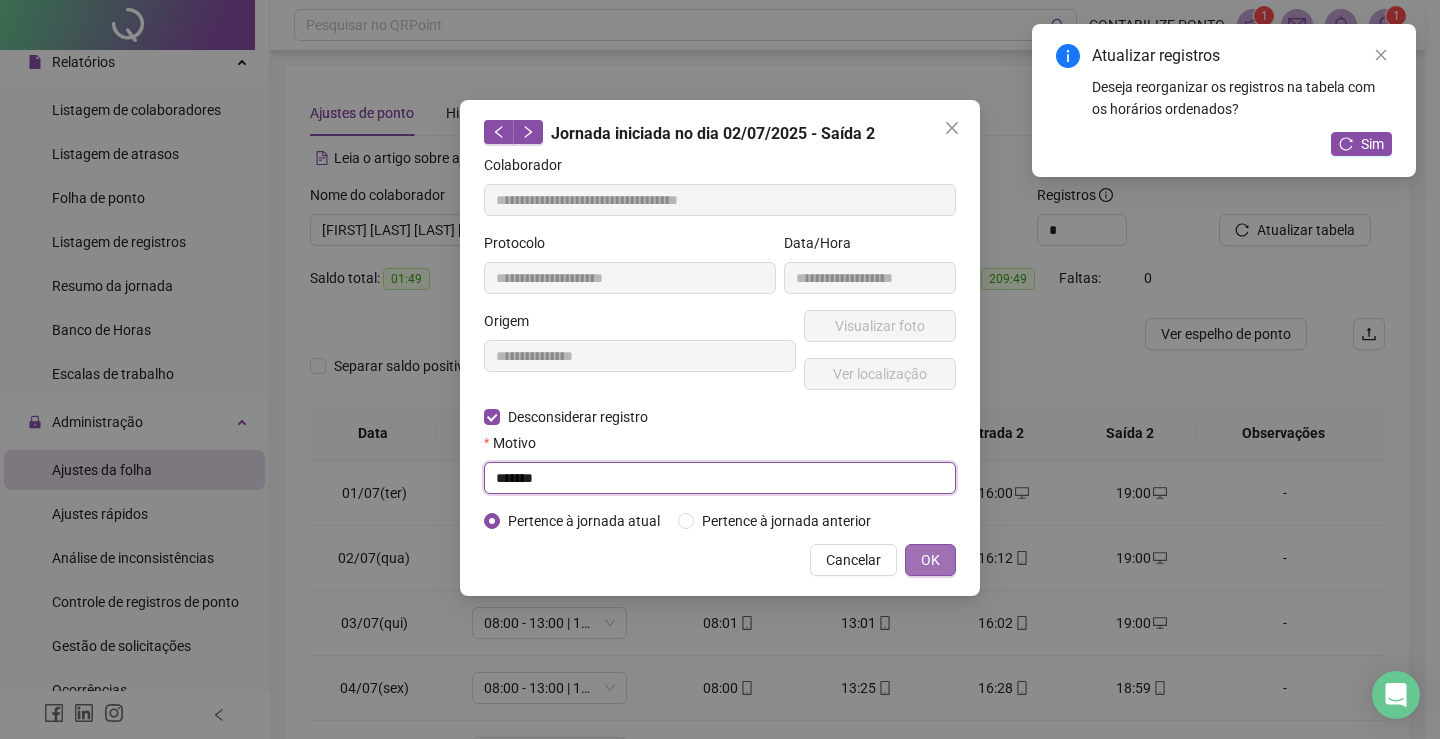 type on "******" 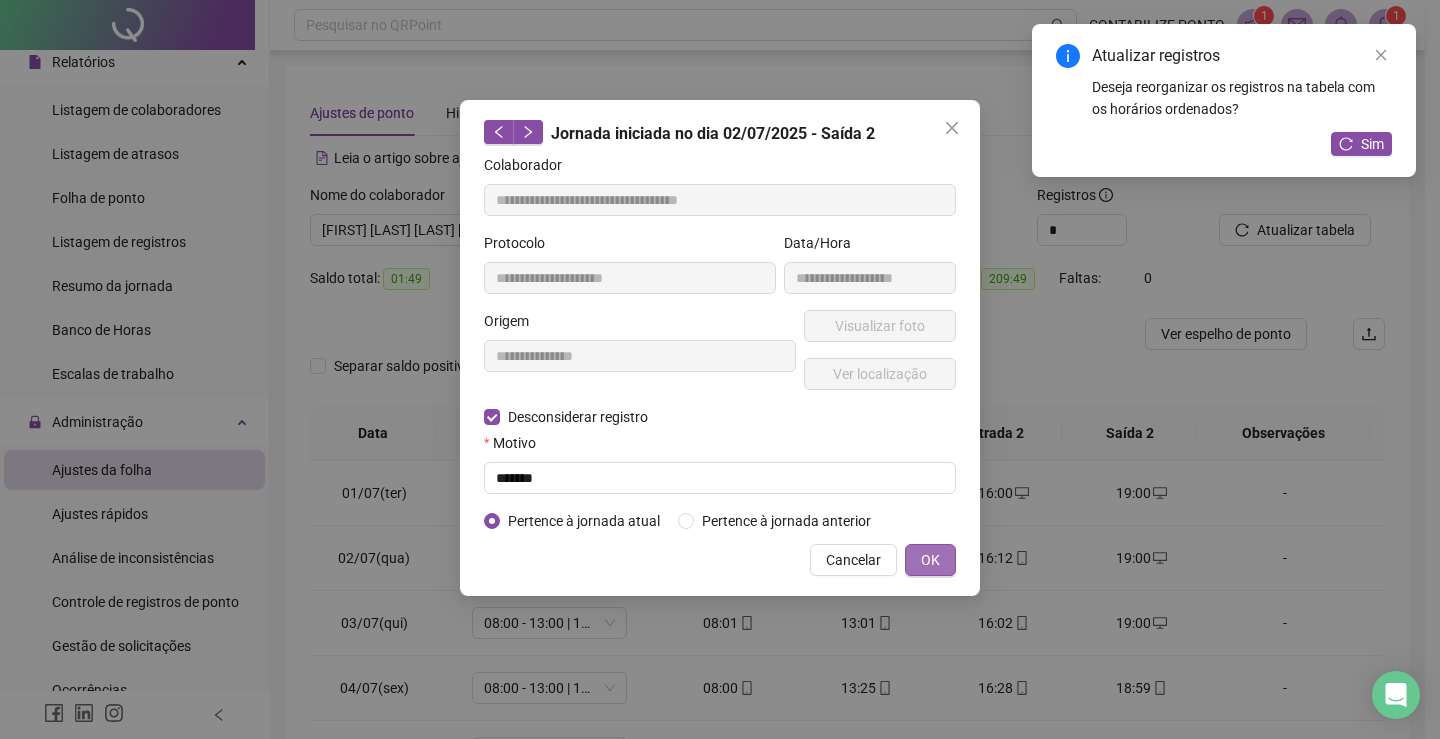 click on "OK" at bounding box center (930, 560) 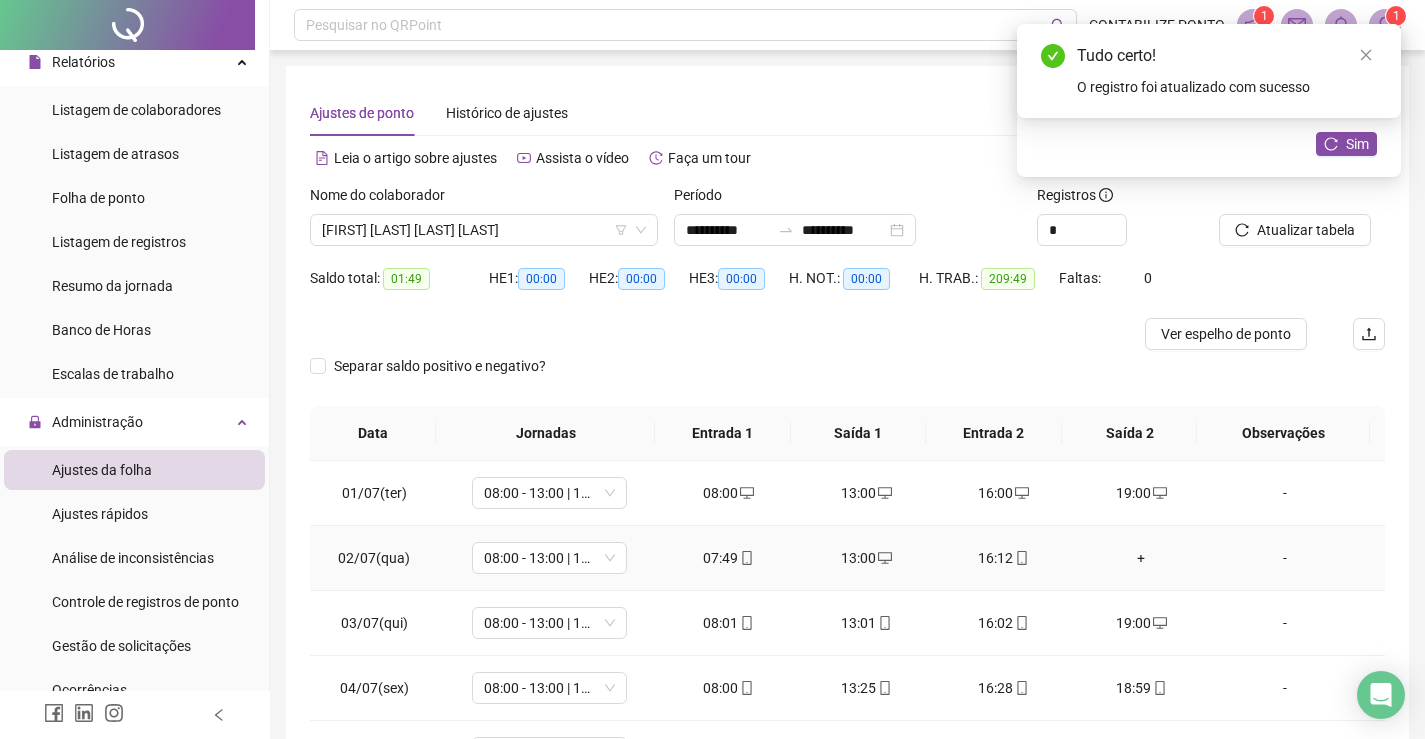 click on "+" at bounding box center [1142, 558] 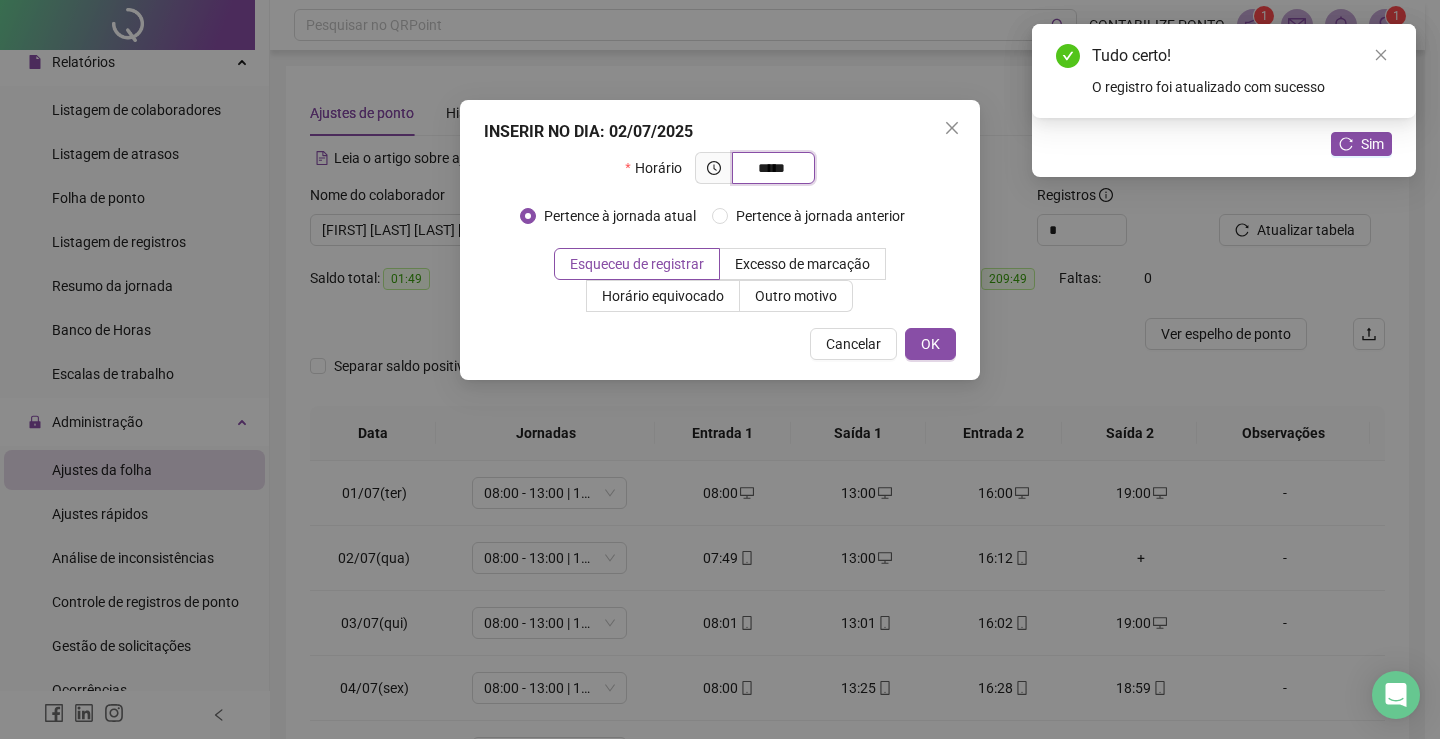 type on "*****" 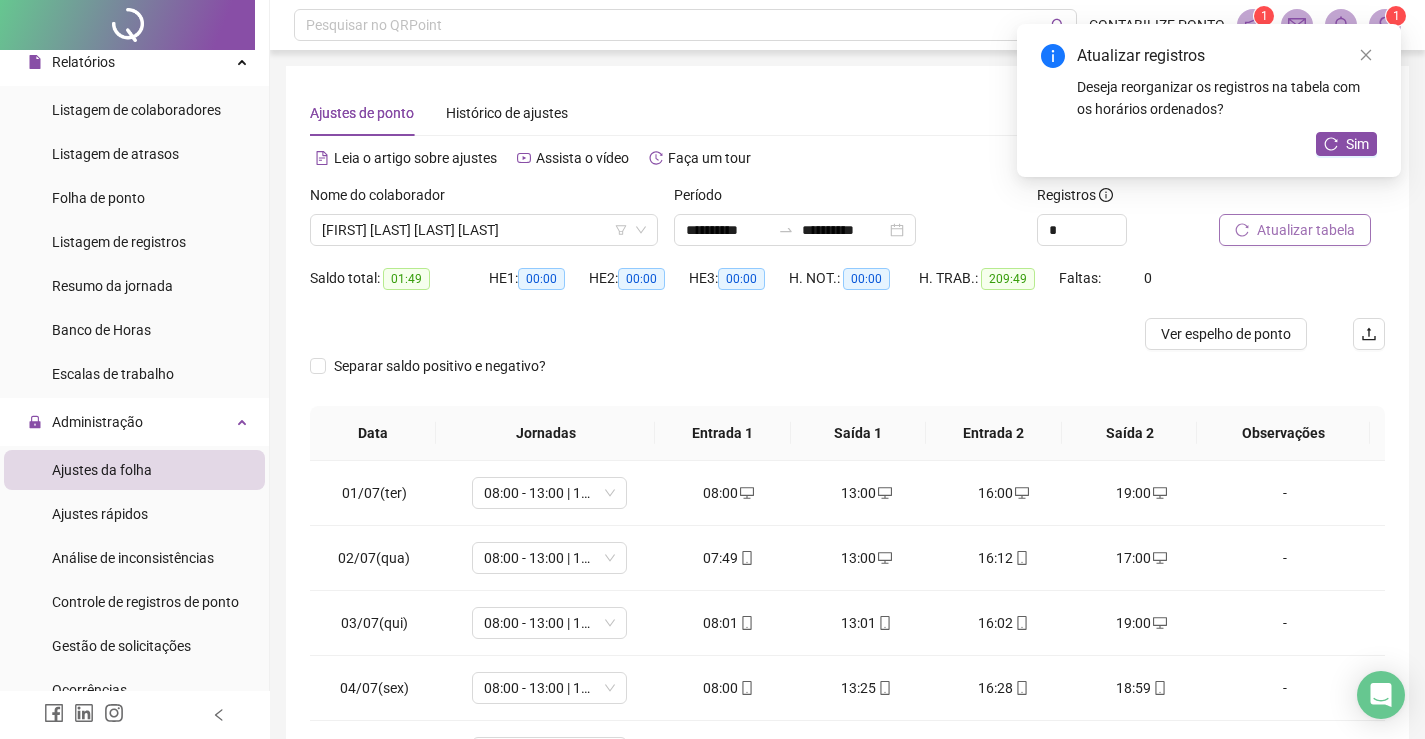 click on "Atualizar tabela" at bounding box center [1306, 230] 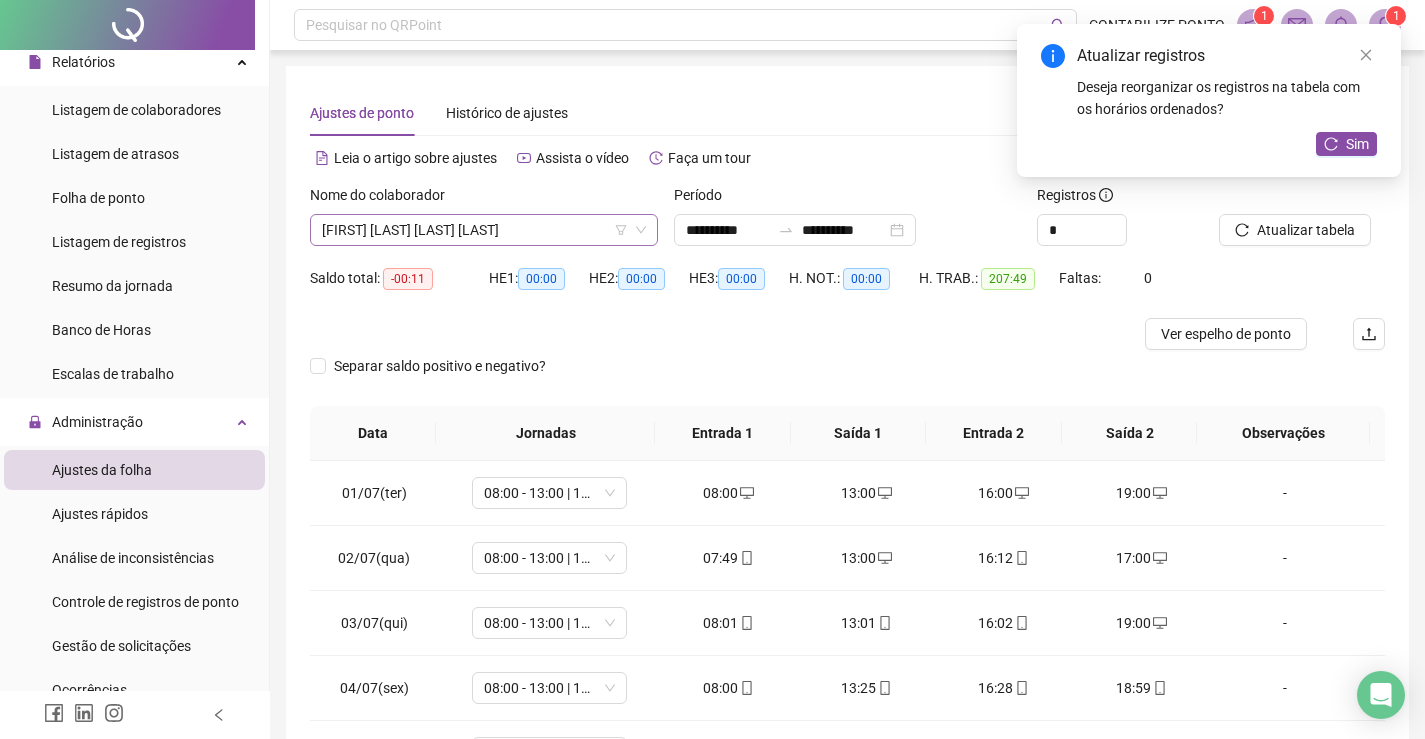 click on "[FIRST] [LAST] [LAST] [LAST]" at bounding box center (484, 230) 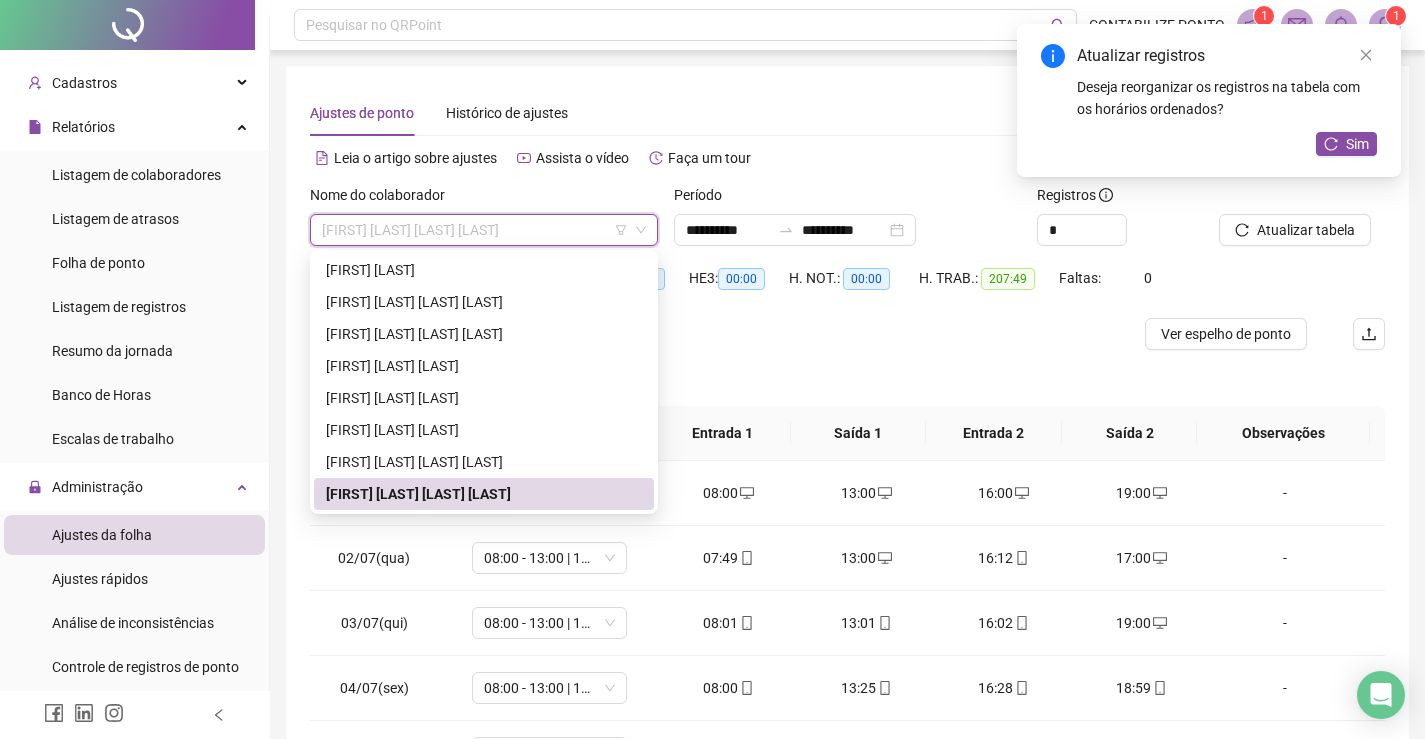 scroll, scrollTop: 0, scrollLeft: 0, axis: both 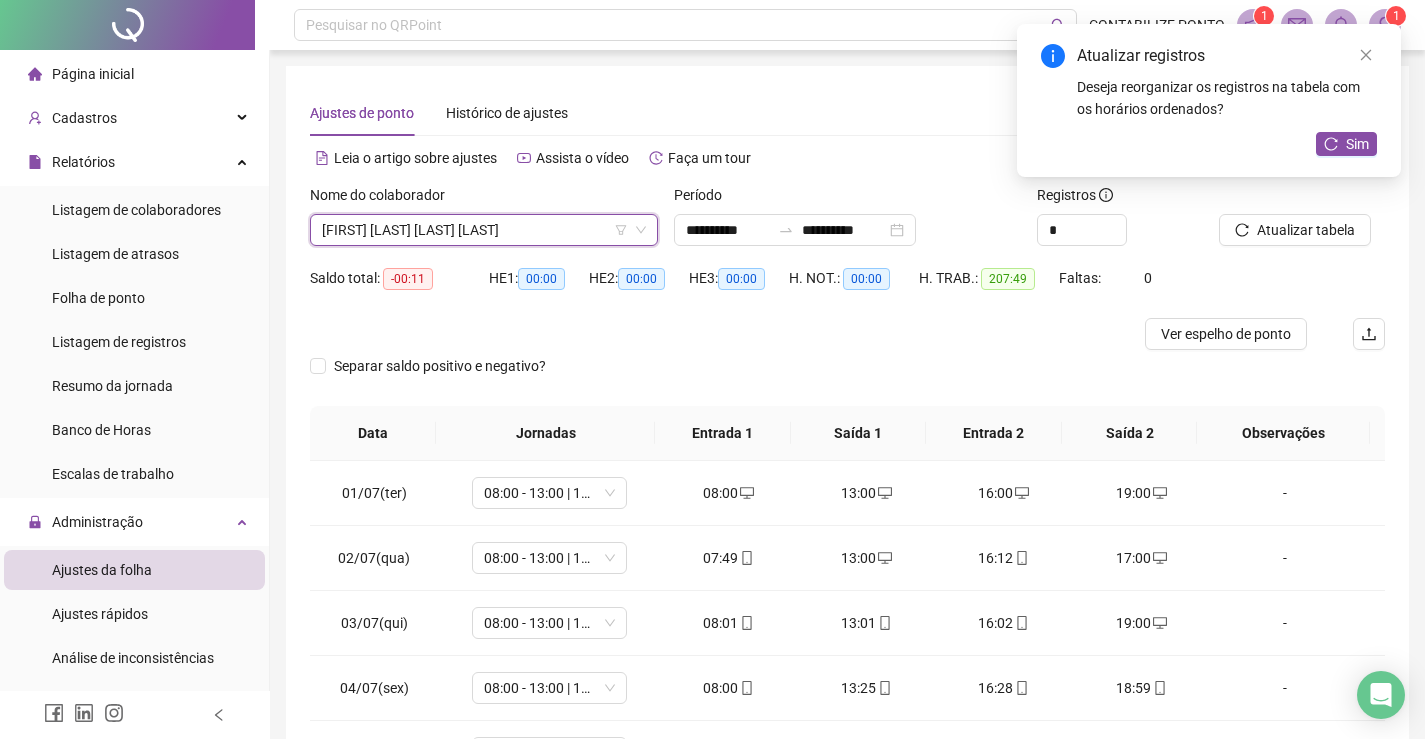 click on "[FIRST] [LAST] [LAST] [LAST]" at bounding box center [484, 230] 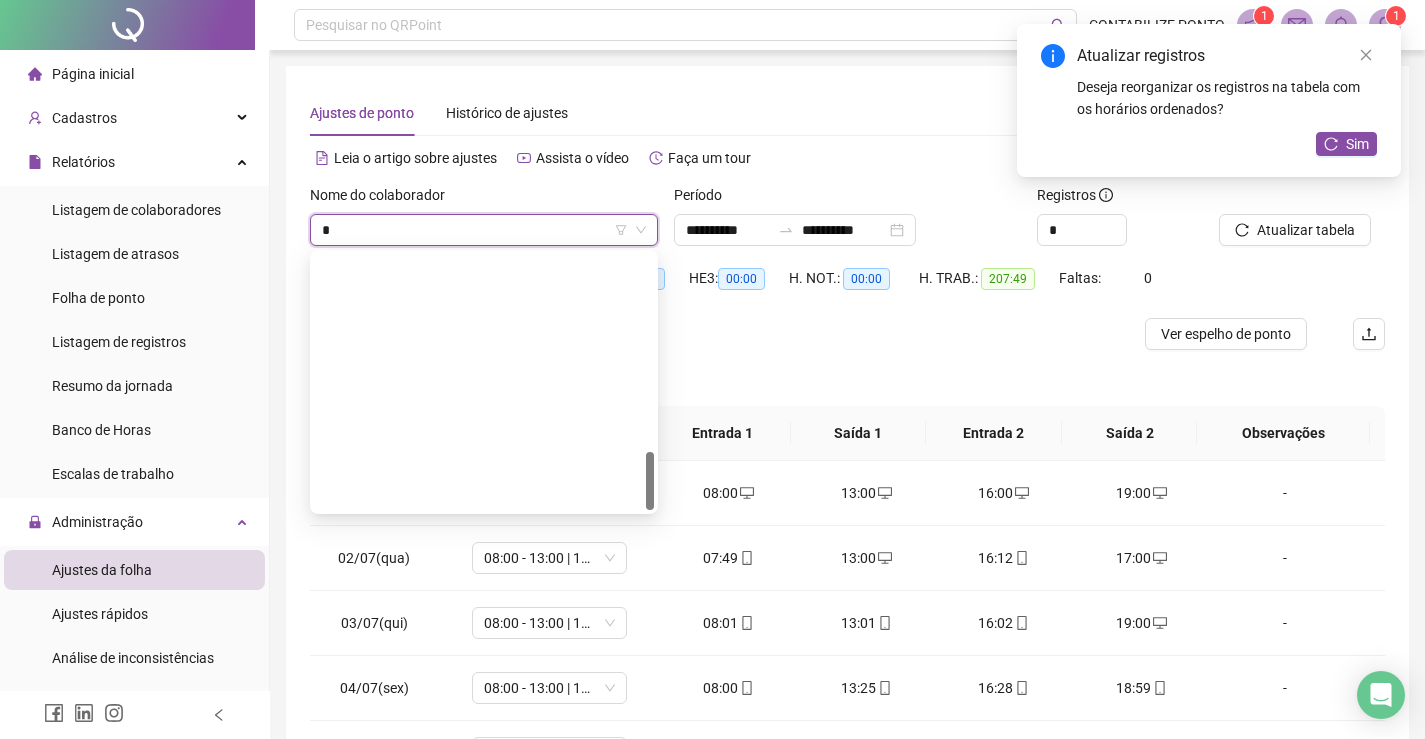 scroll, scrollTop: 0, scrollLeft: 0, axis: both 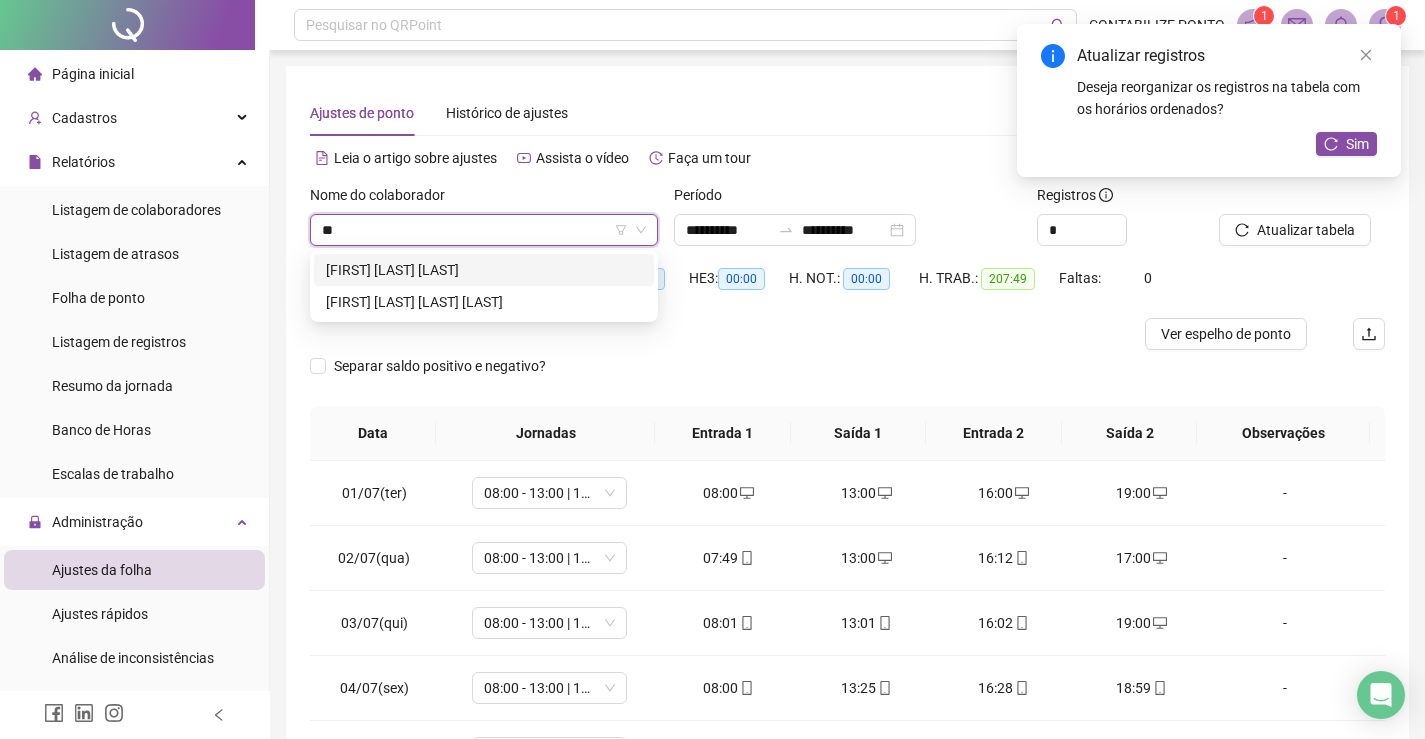 type on "***" 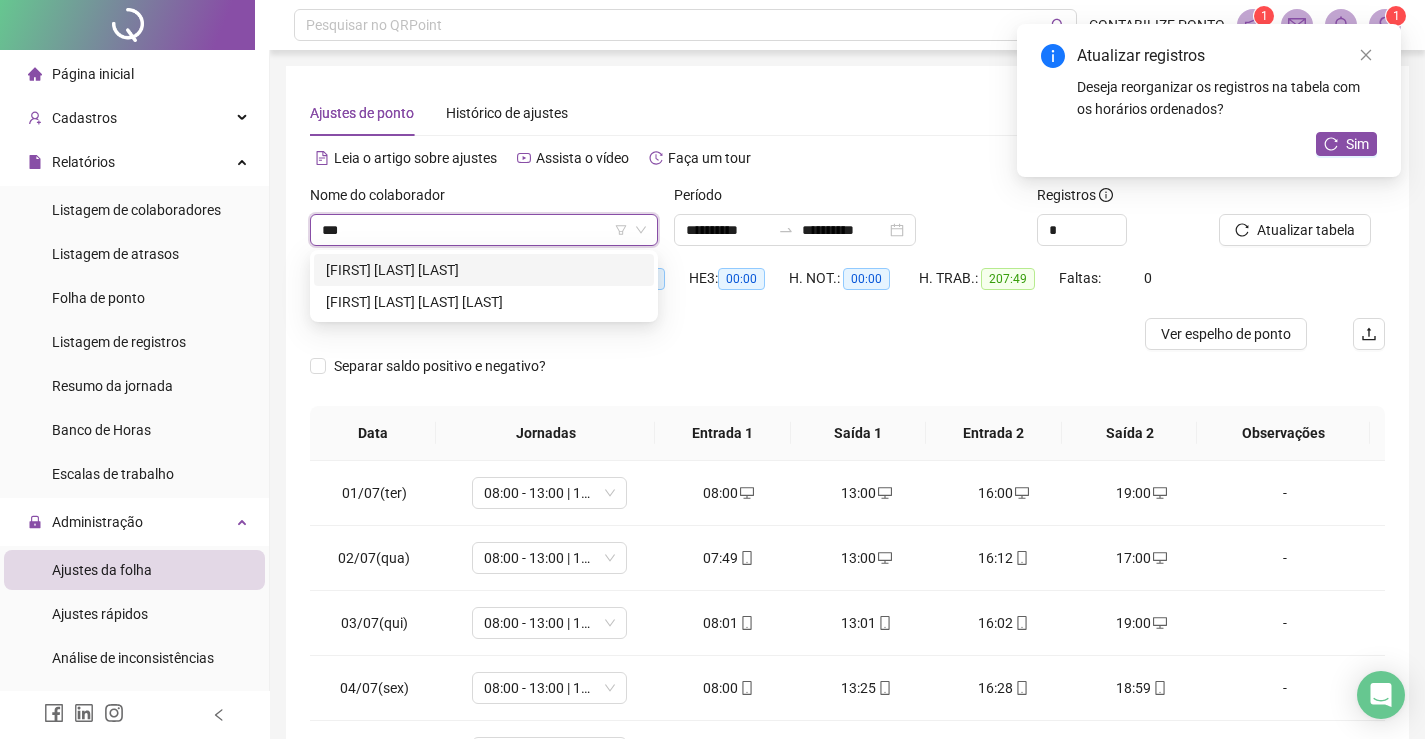 click on "[FIRST] [LAST] [LAST]" at bounding box center (484, 270) 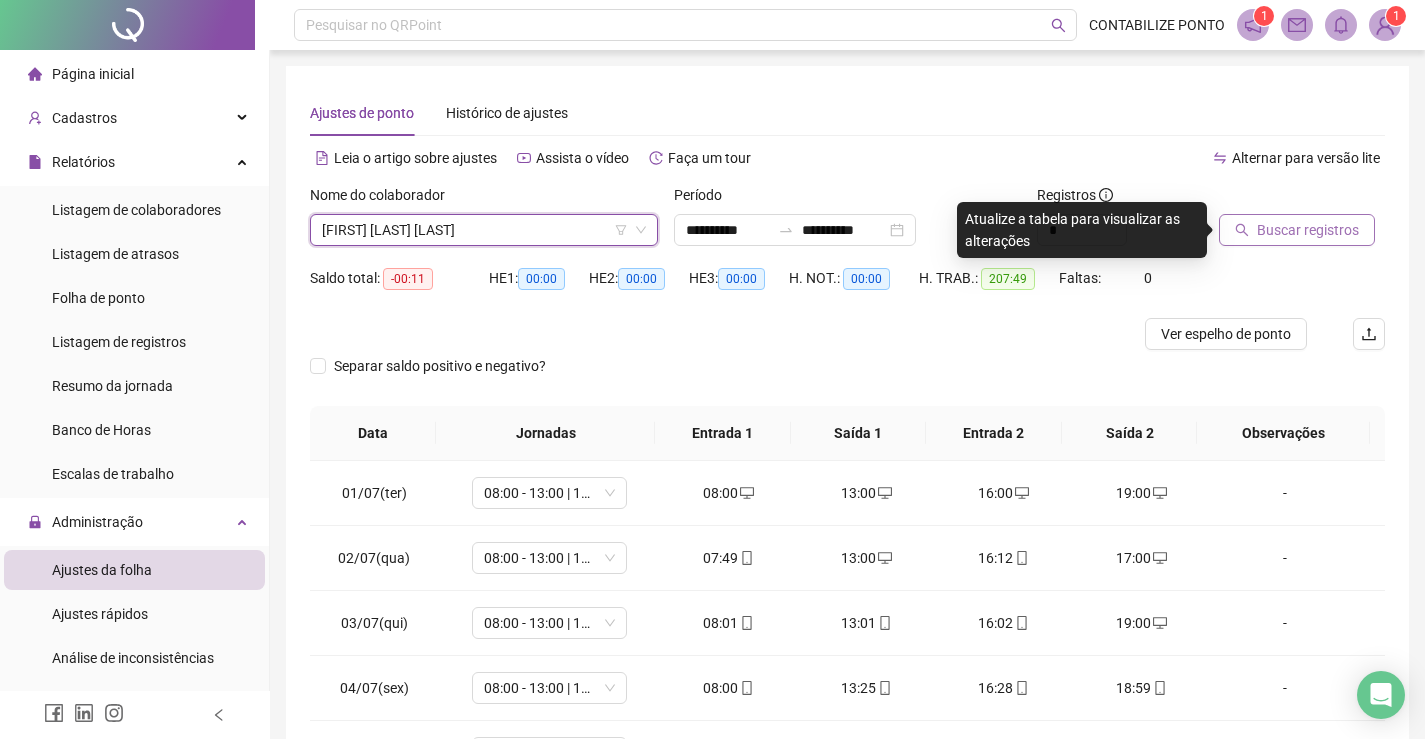 click on "Buscar registros" at bounding box center [1308, 230] 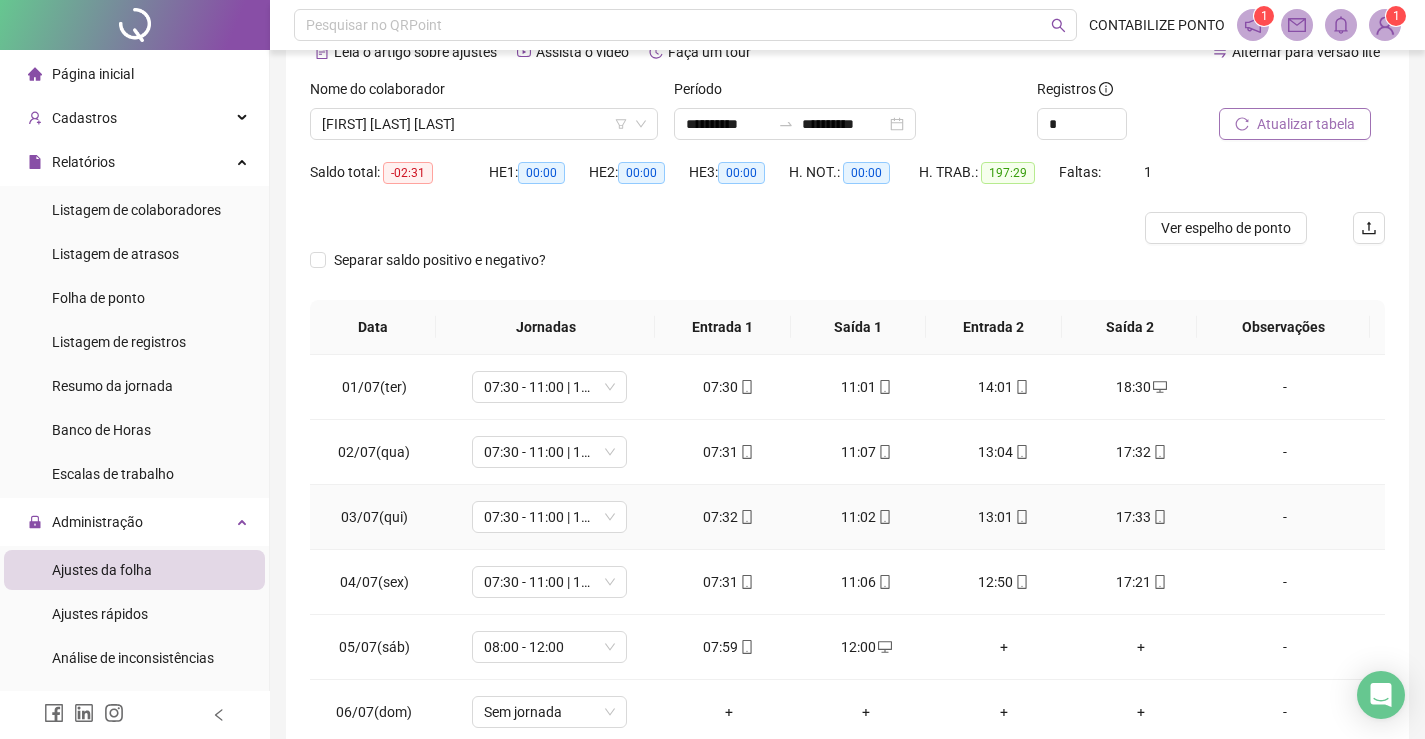 scroll, scrollTop: 259, scrollLeft: 0, axis: vertical 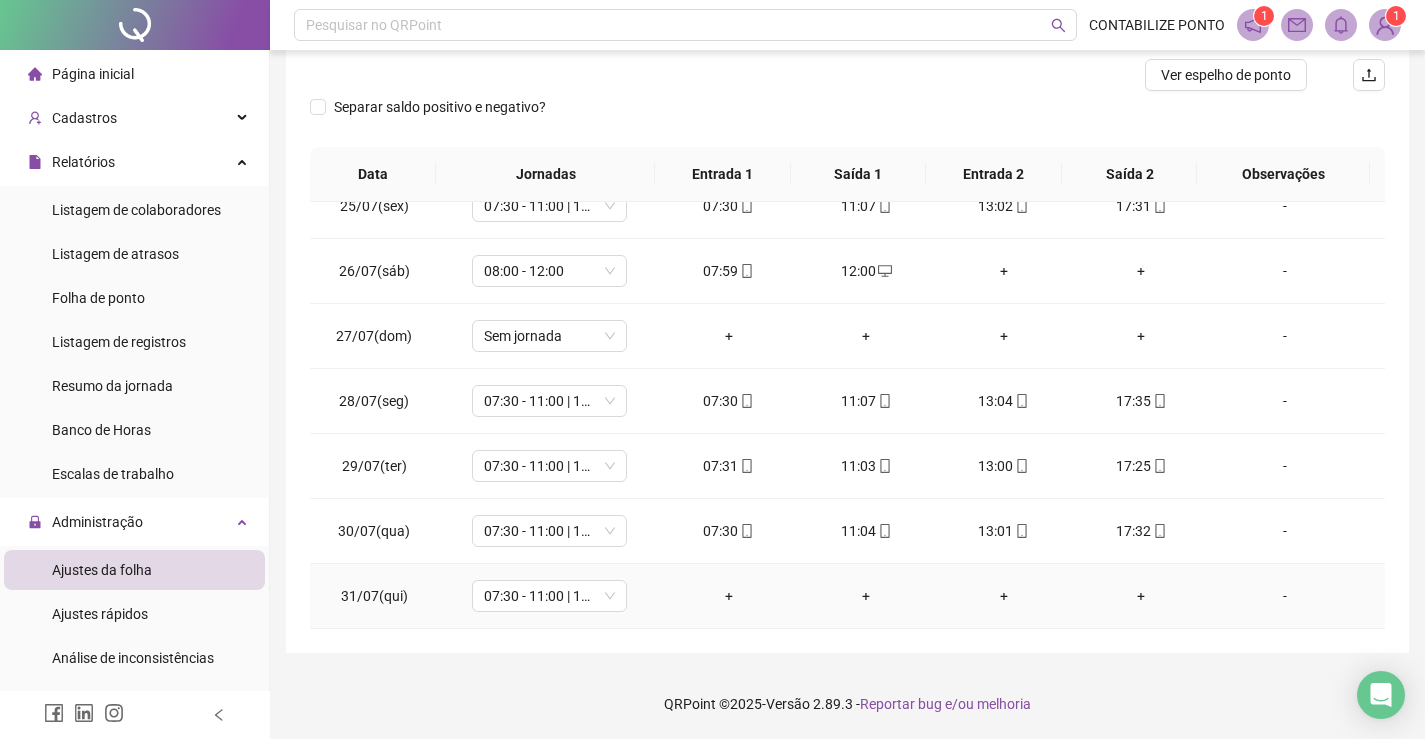 click on "+" at bounding box center [729, 596] 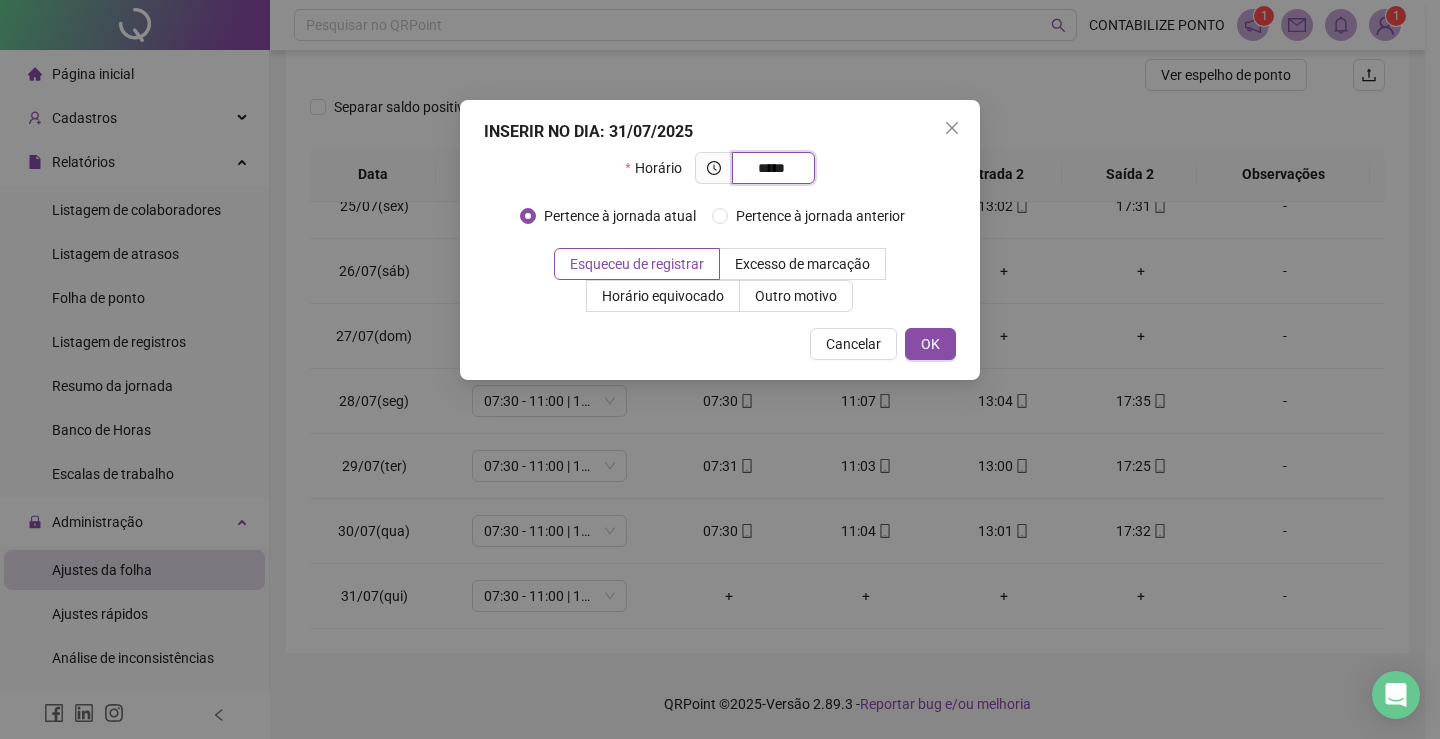 type on "*****" 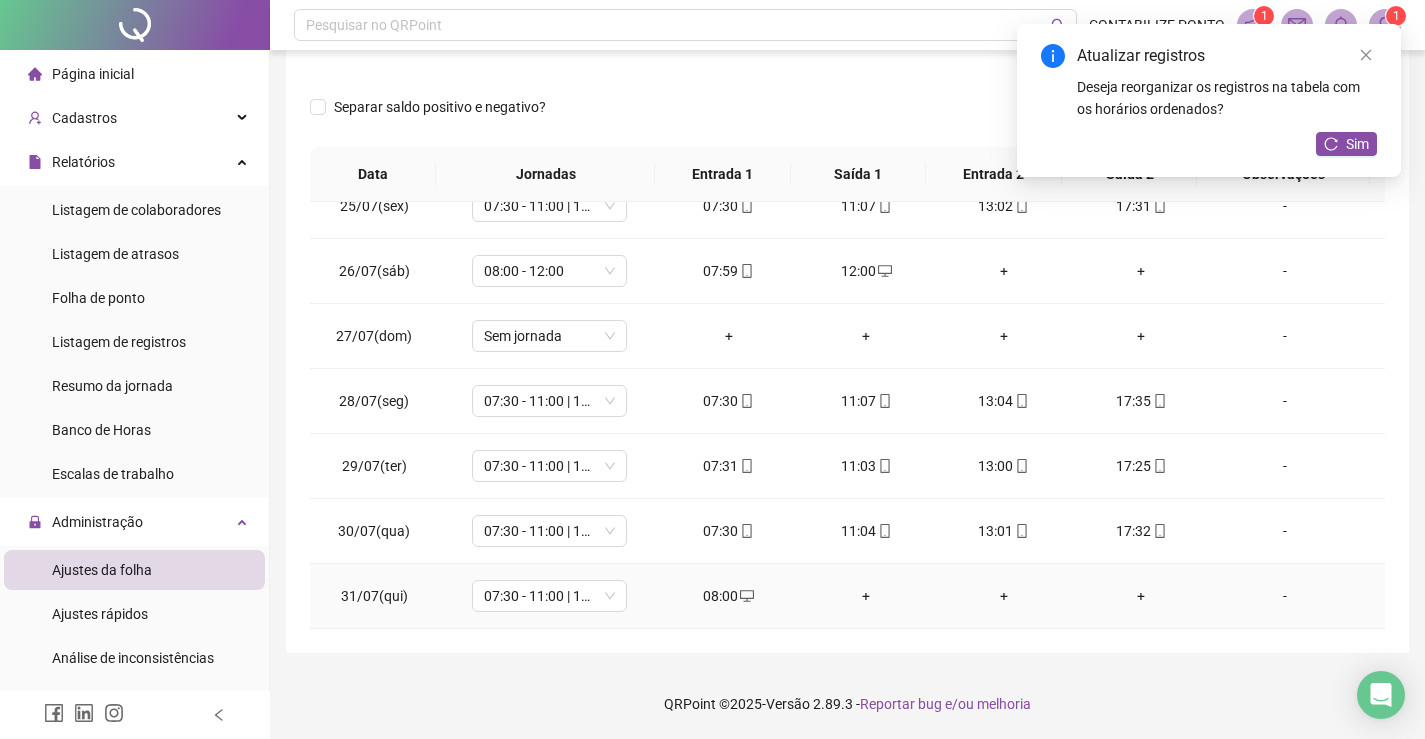 click on "+" at bounding box center (866, 596) 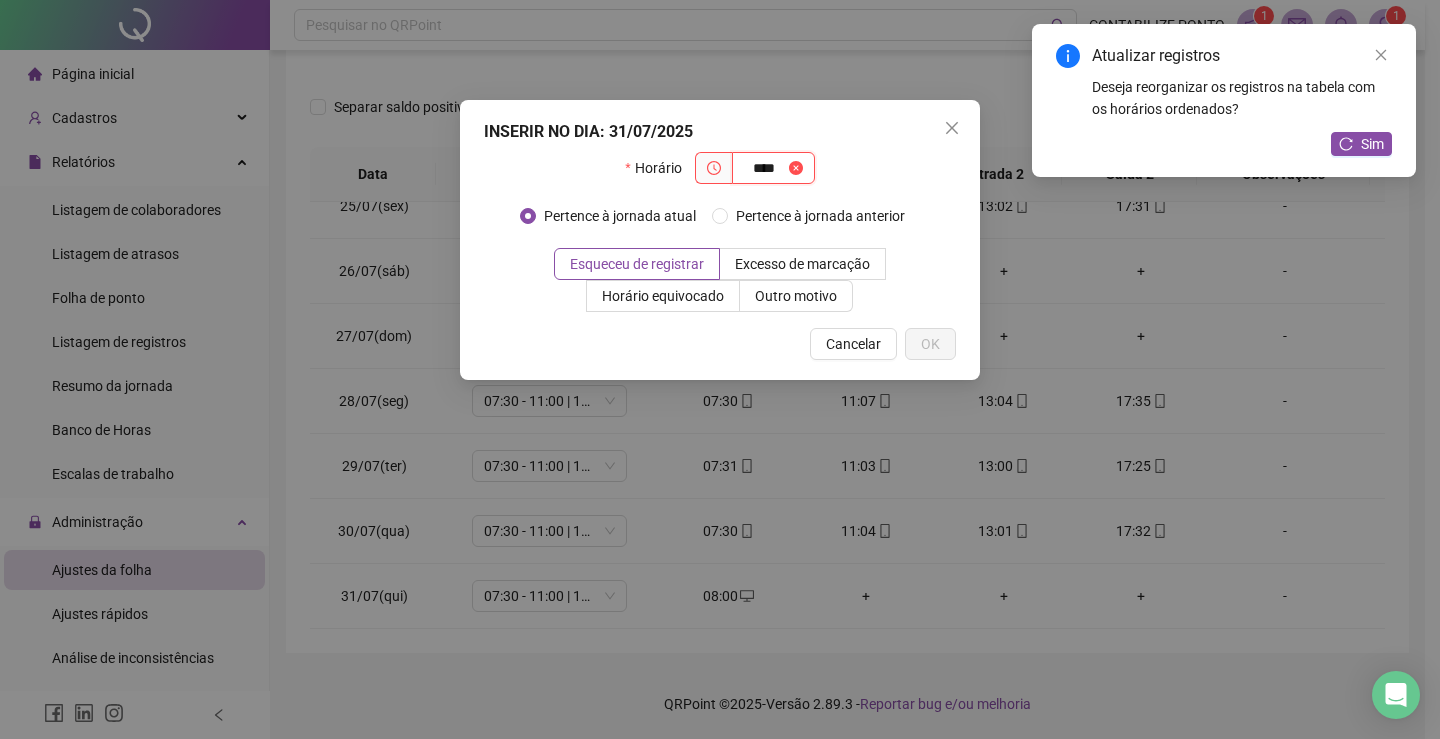 type on "***" 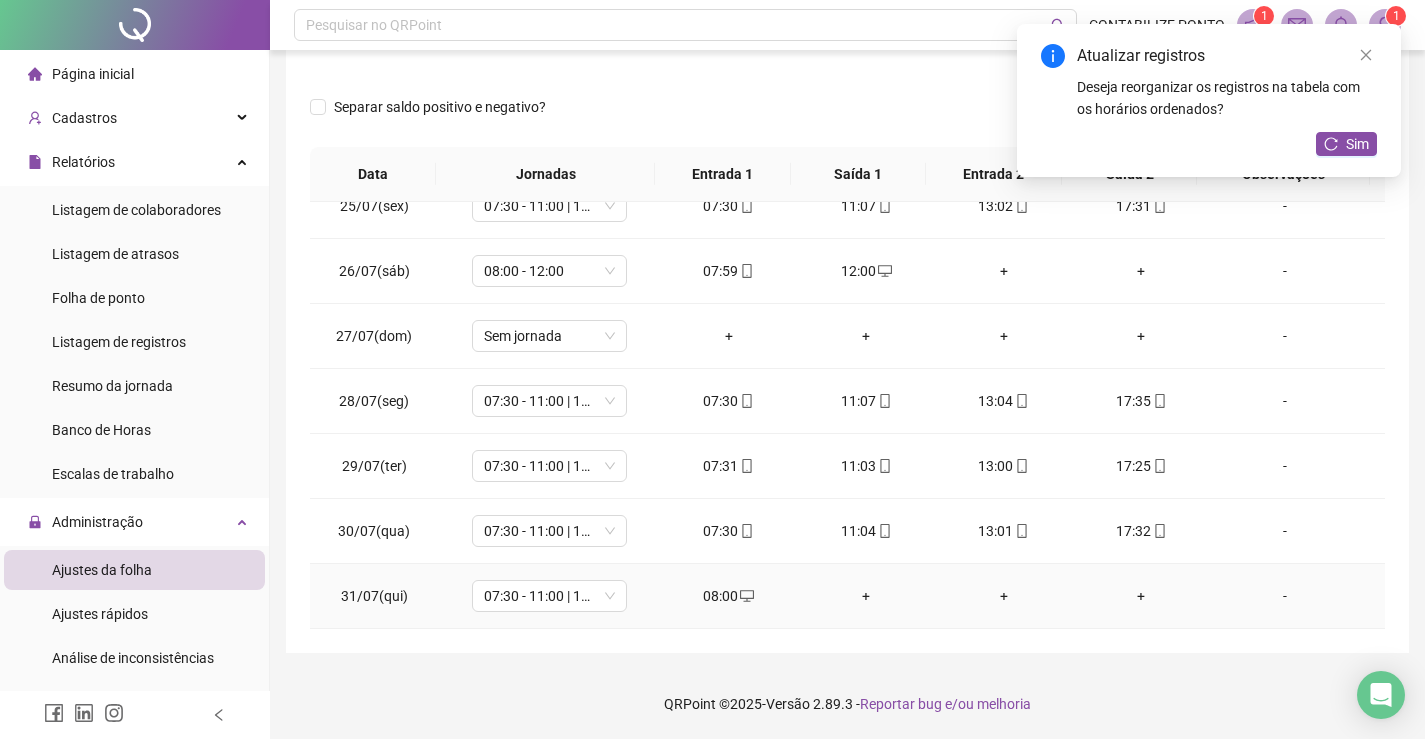 click on "08:00" at bounding box center [729, 596] 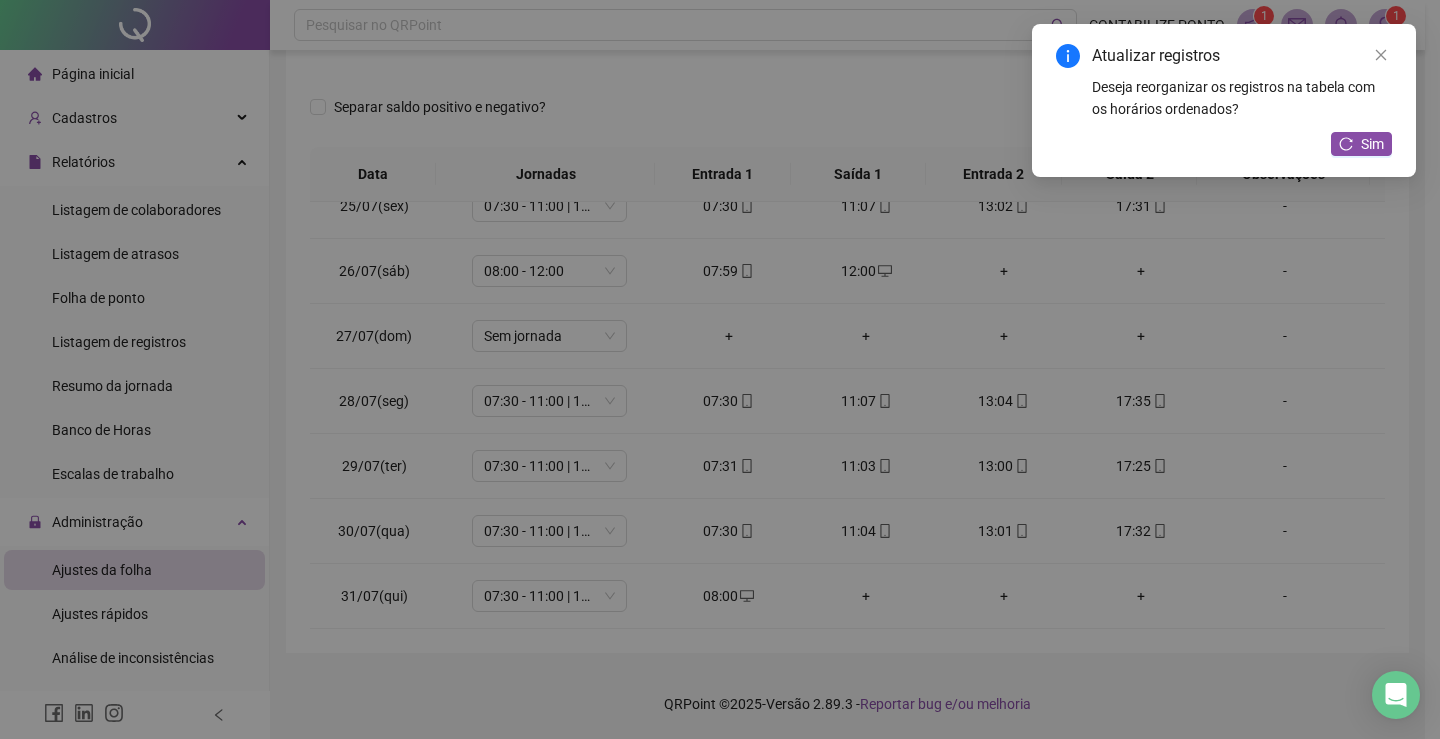 type on "**********" 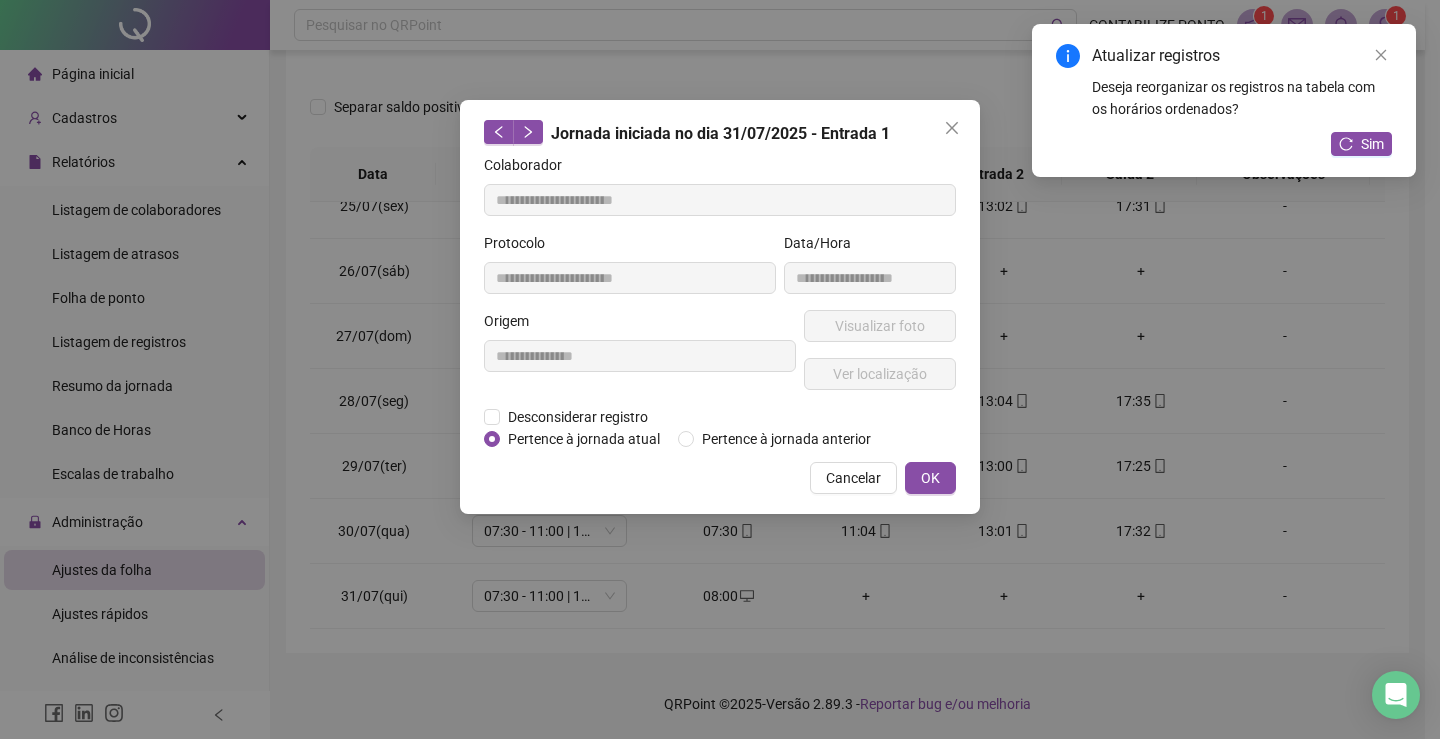 drag, startPoint x: 522, startPoint y: 409, endPoint x: 562, endPoint y: 458, distance: 63.25346 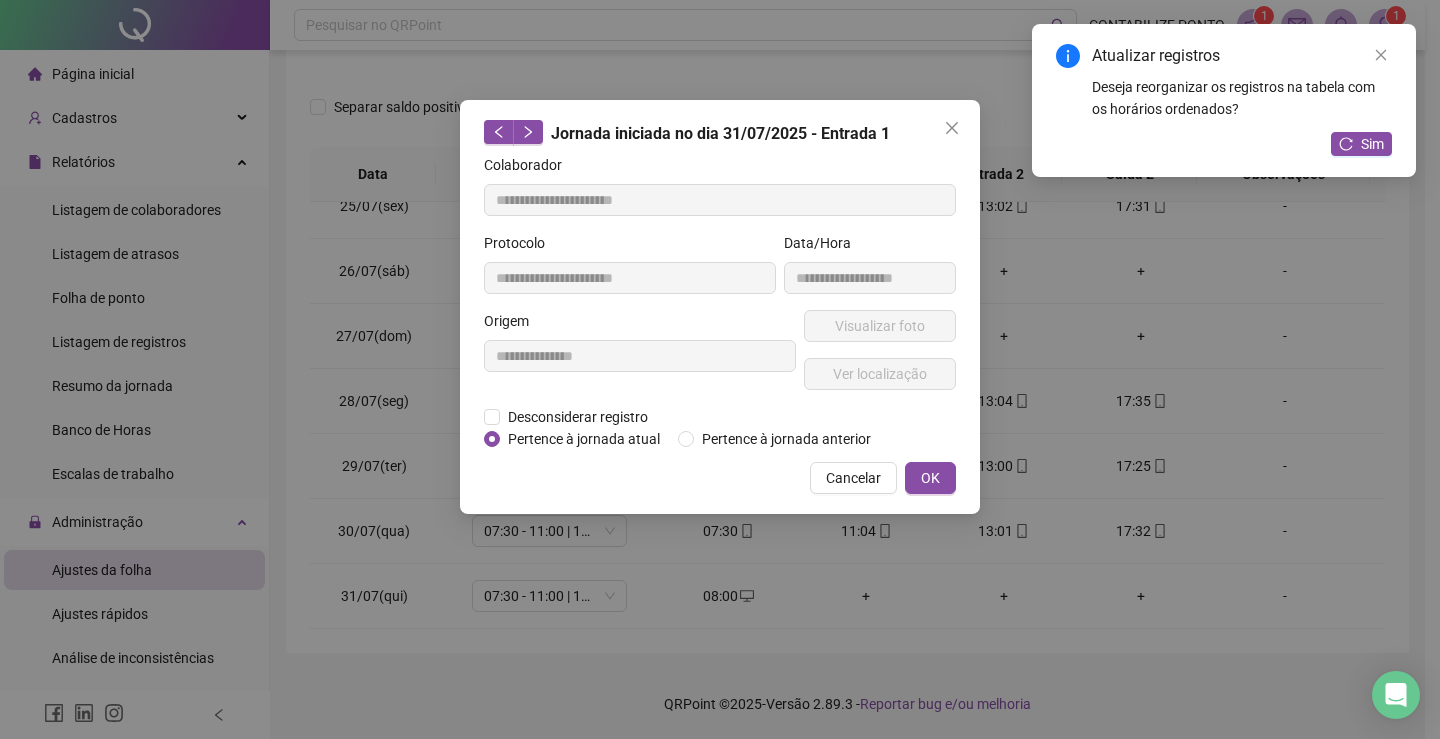 drag, startPoint x: 560, startPoint y: 417, endPoint x: 566, endPoint y: 454, distance: 37.48333 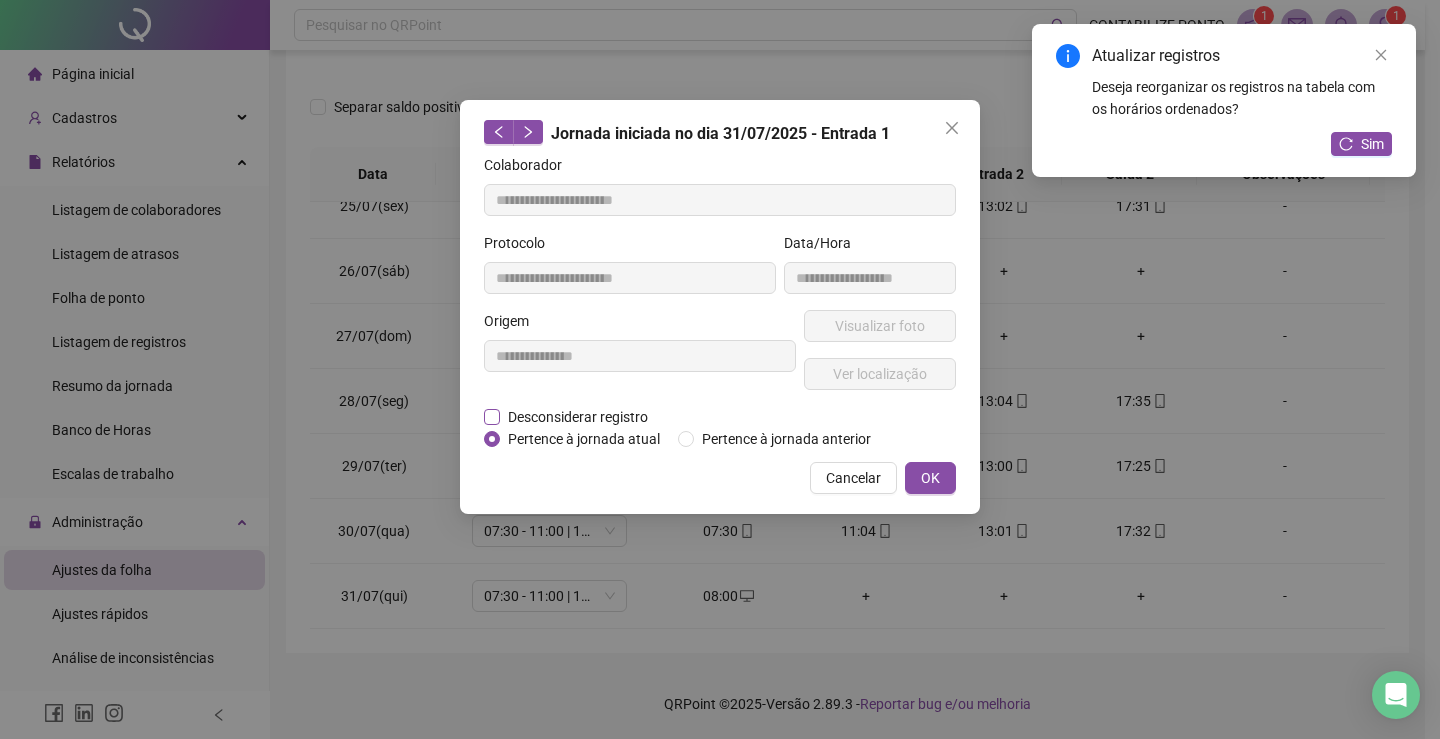 click on "Desconsiderar registro" at bounding box center [578, 417] 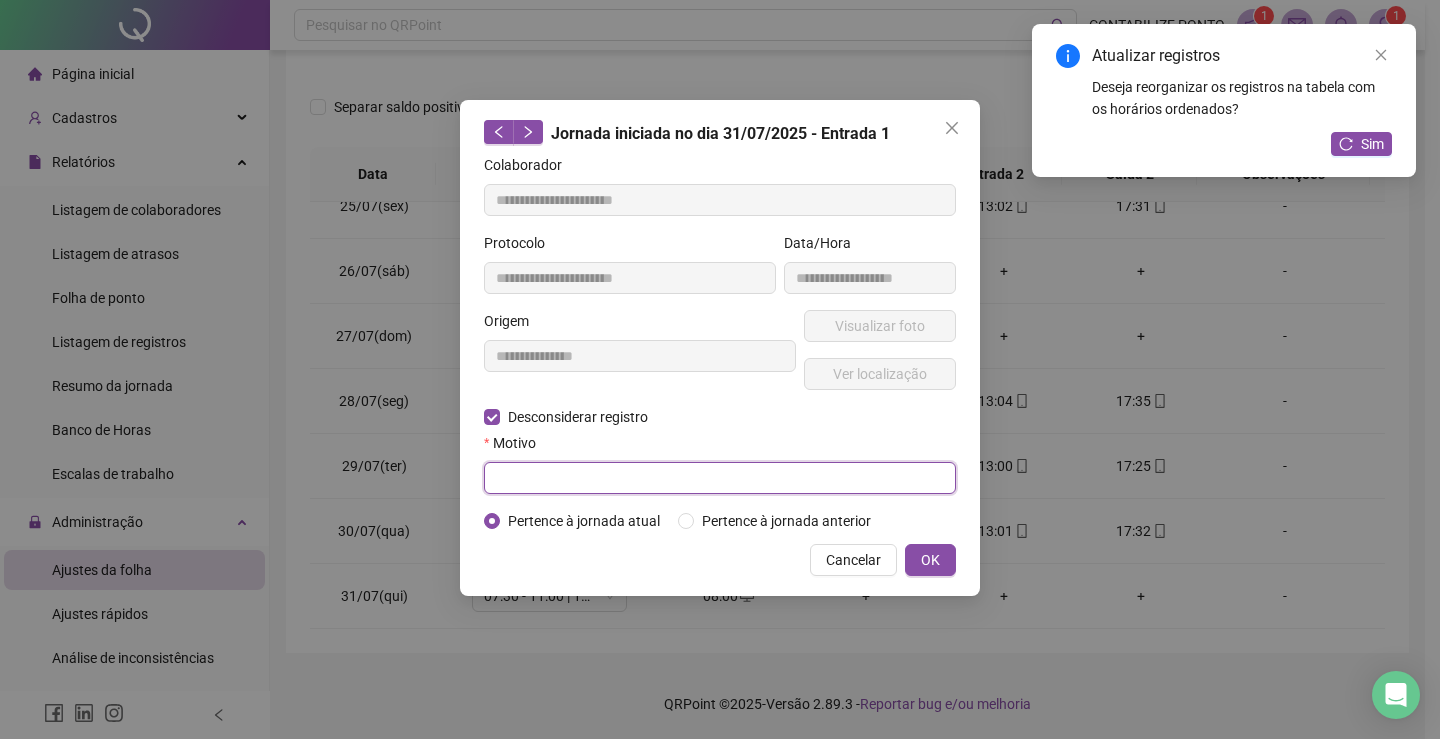 click at bounding box center (720, 478) 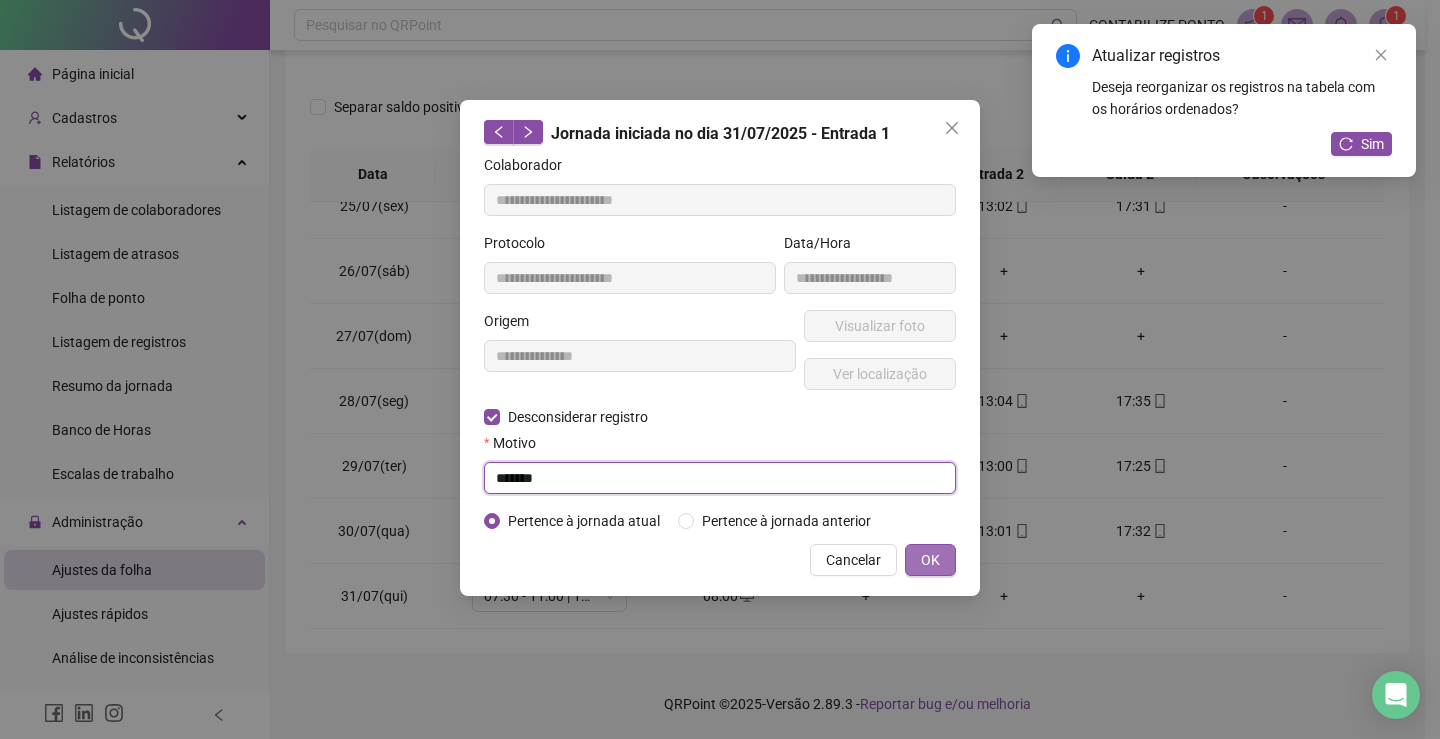 type on "******" 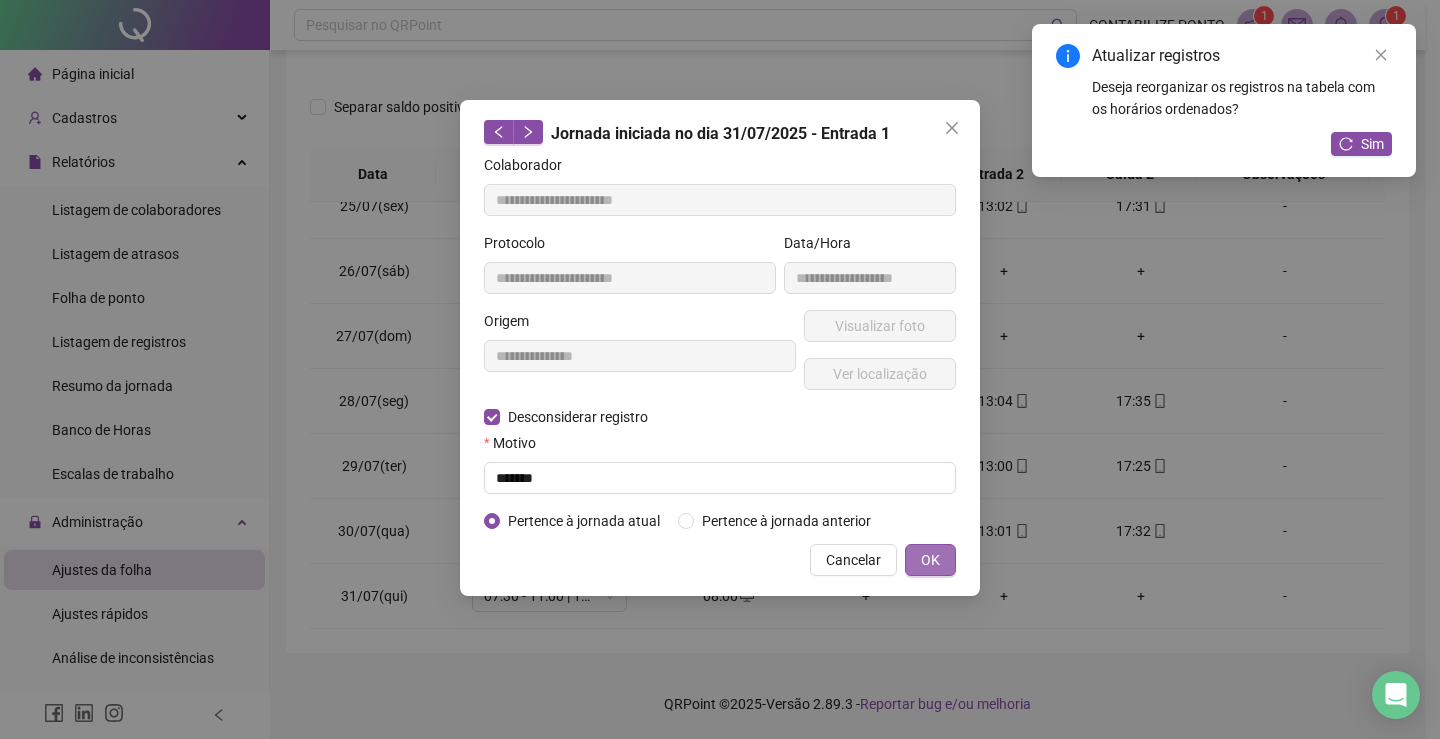 drag, startPoint x: 946, startPoint y: 564, endPoint x: 940, endPoint y: 554, distance: 11.661903 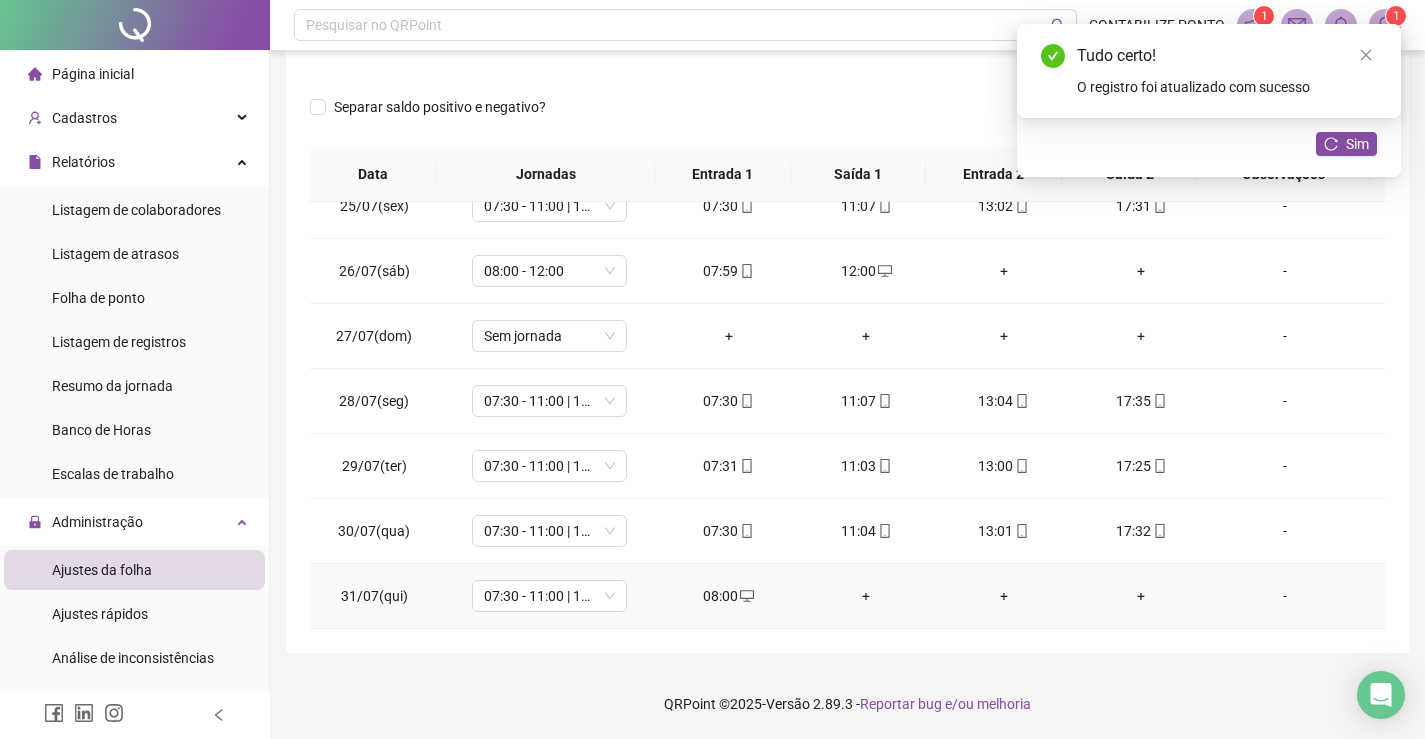 click on "08:00" at bounding box center (729, 596) 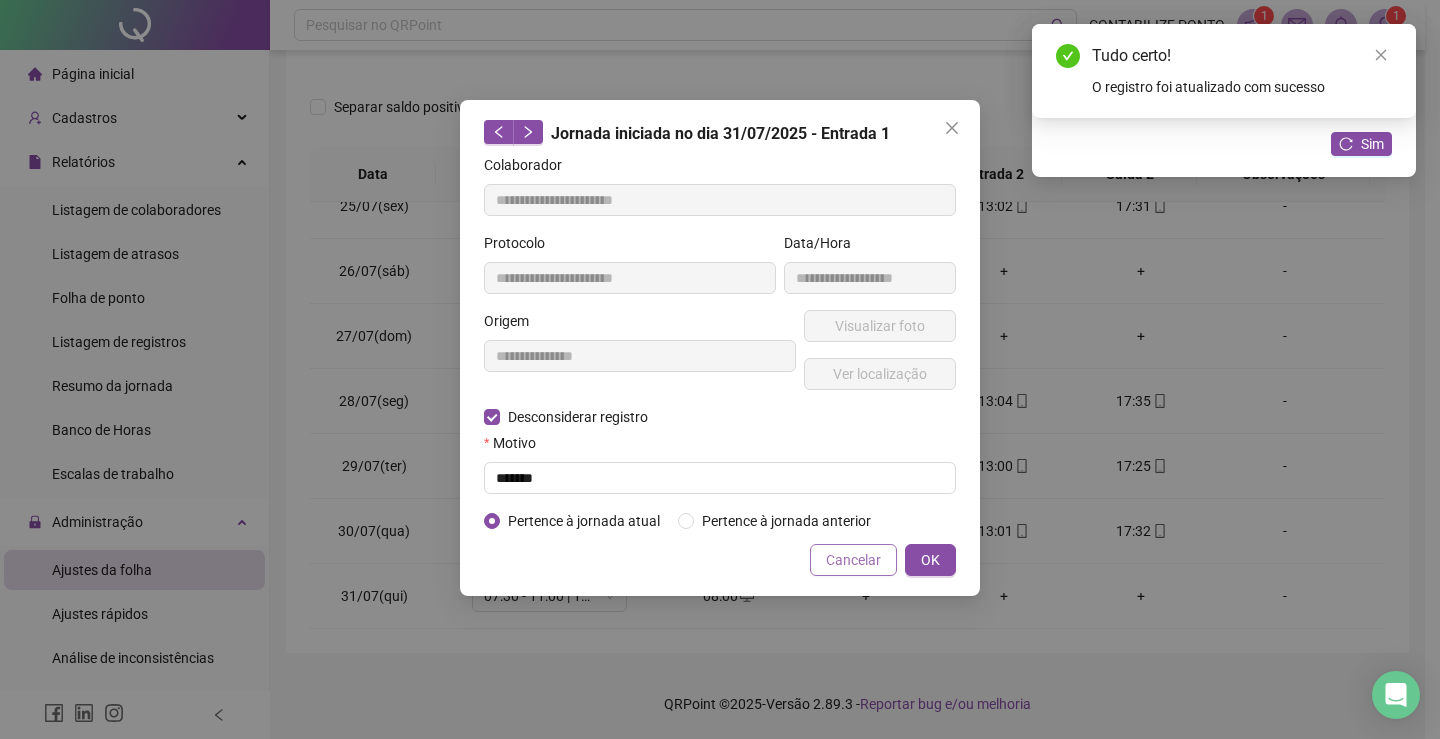 click on "Cancelar" at bounding box center [853, 560] 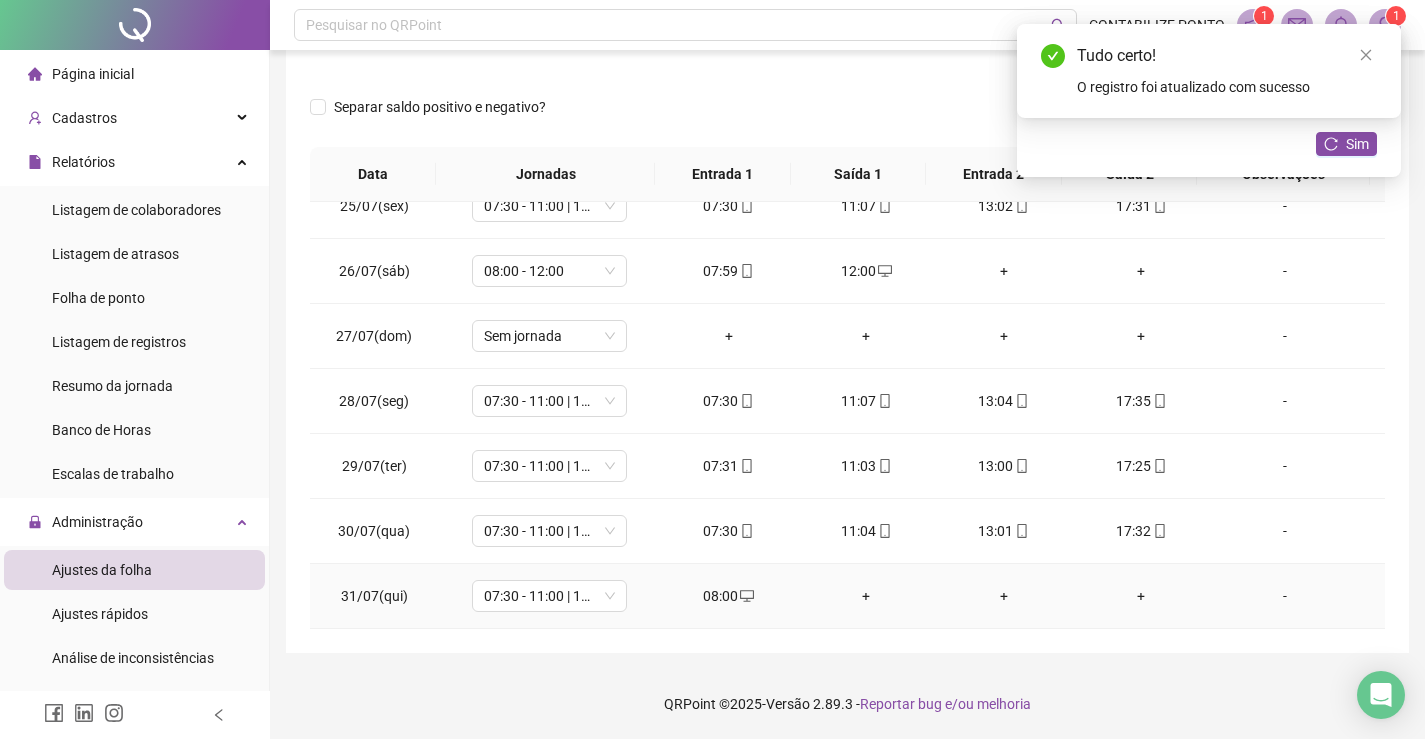 click on "+" at bounding box center (866, 596) 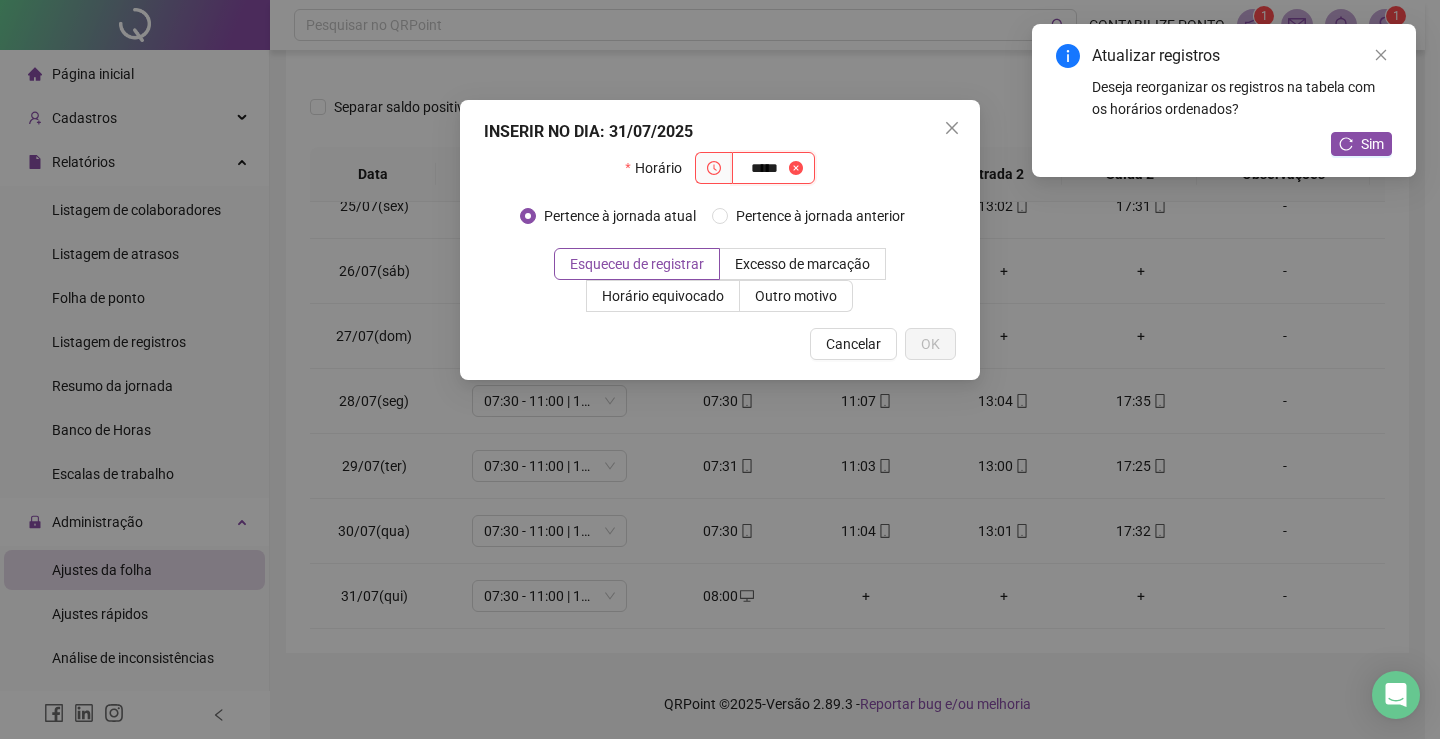 type on "*****" 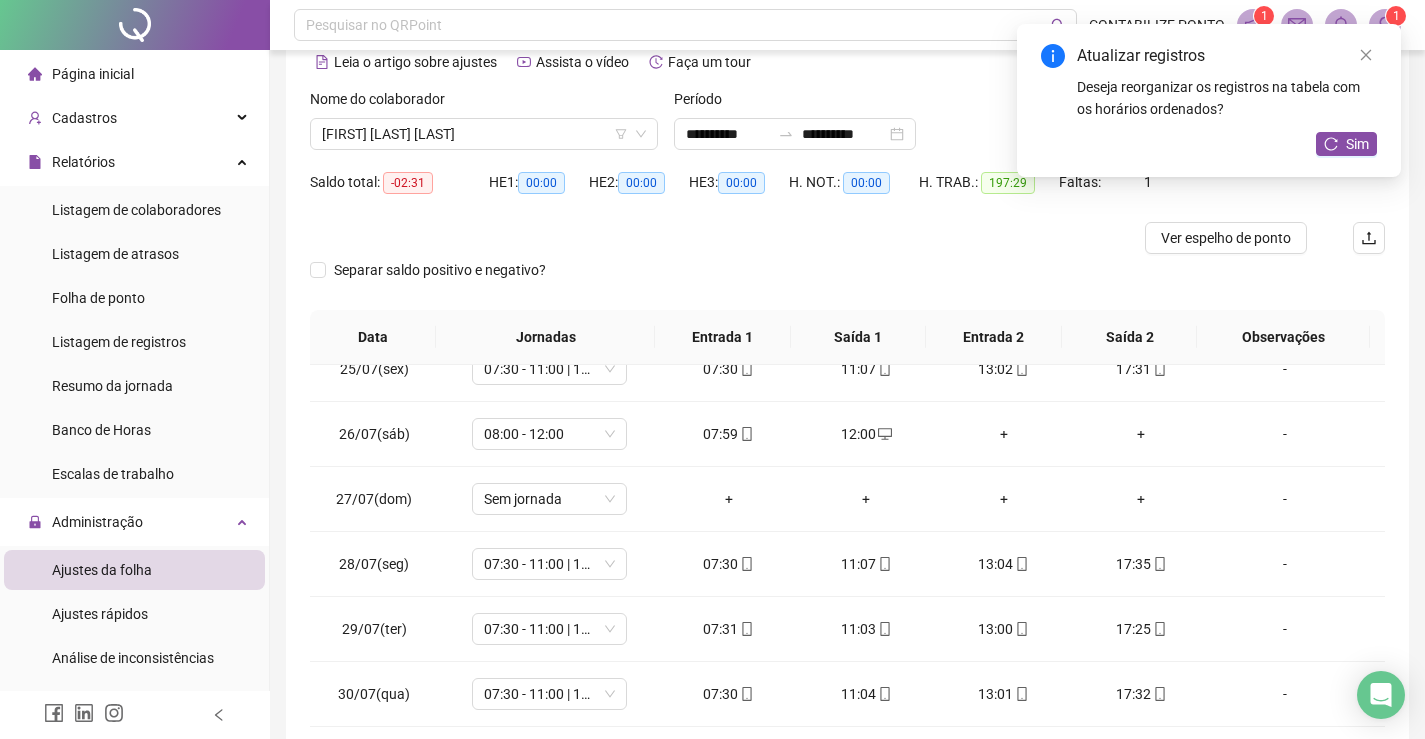 scroll, scrollTop: 0, scrollLeft: 0, axis: both 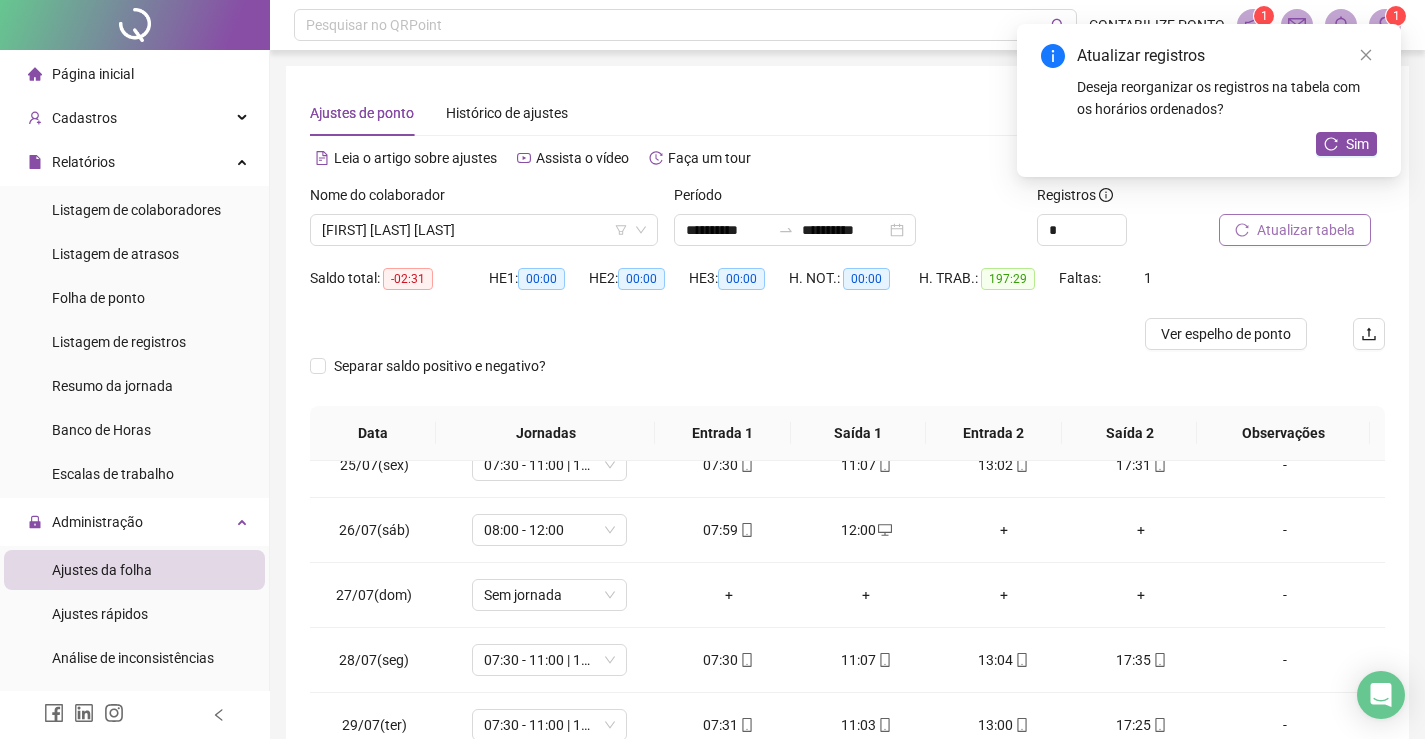click on "Atualizar tabela" at bounding box center (1306, 230) 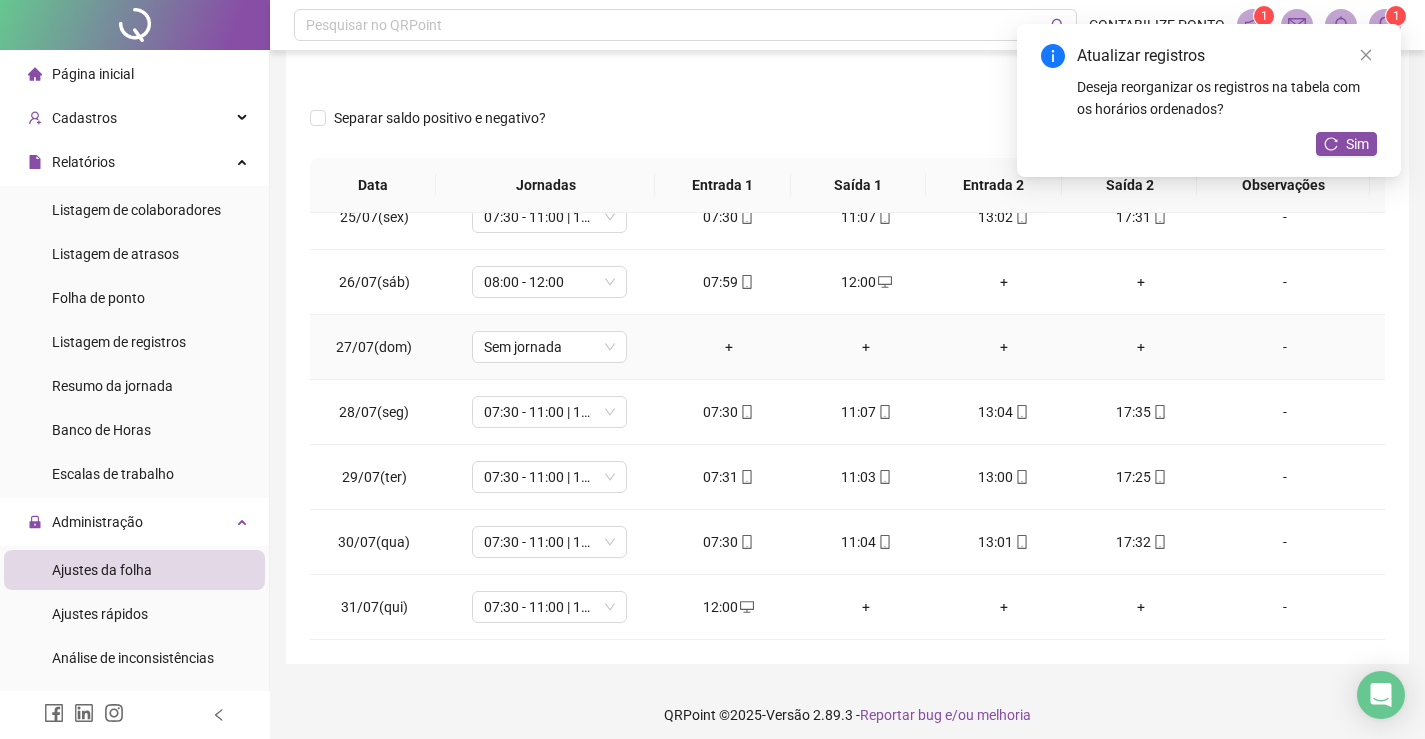 scroll, scrollTop: 259, scrollLeft: 0, axis: vertical 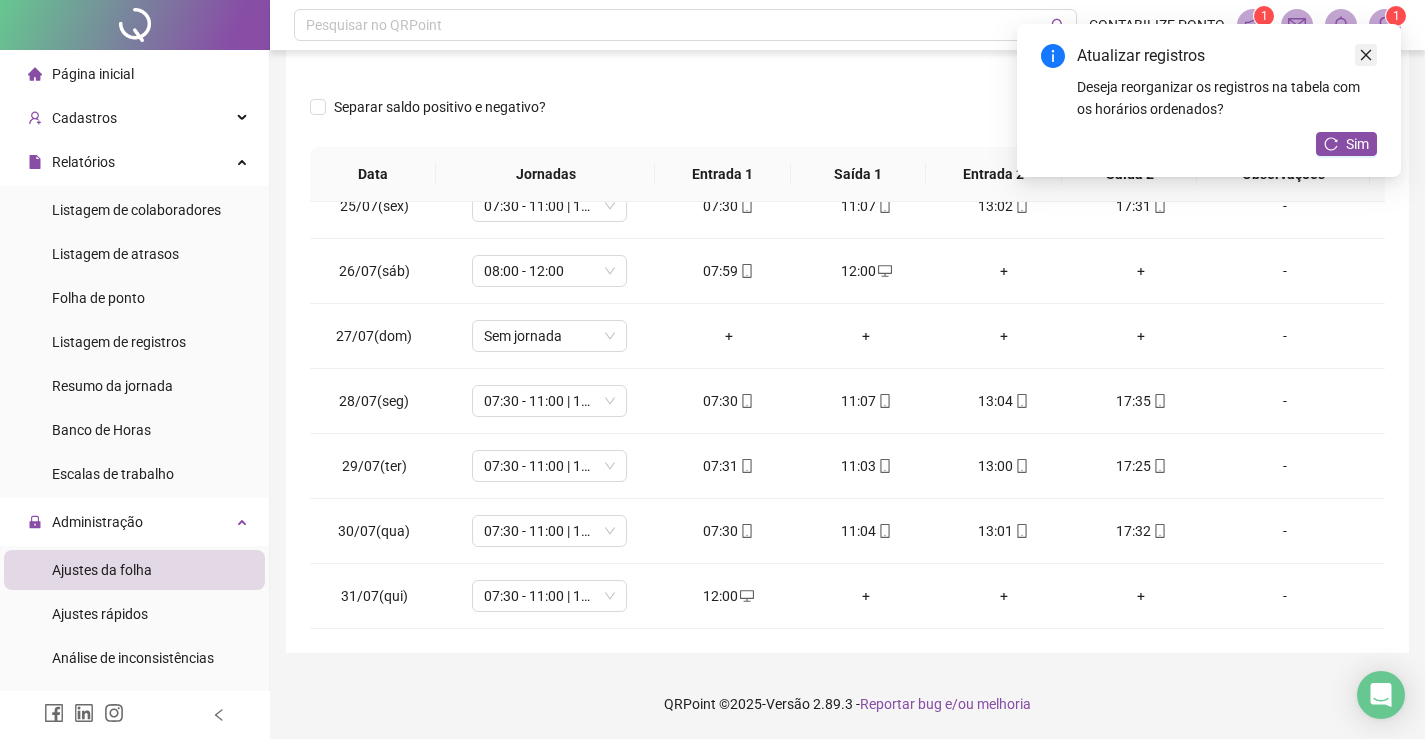 click at bounding box center [1366, 55] 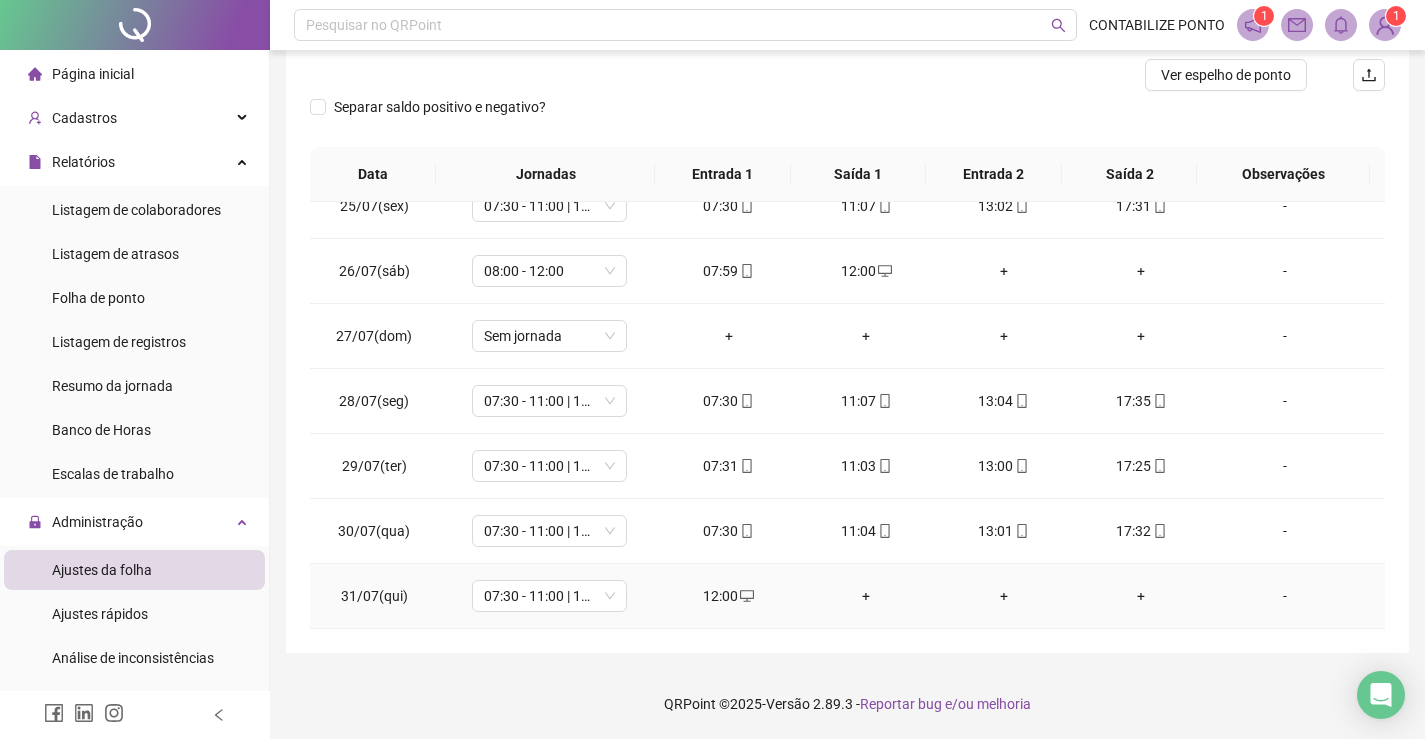 click 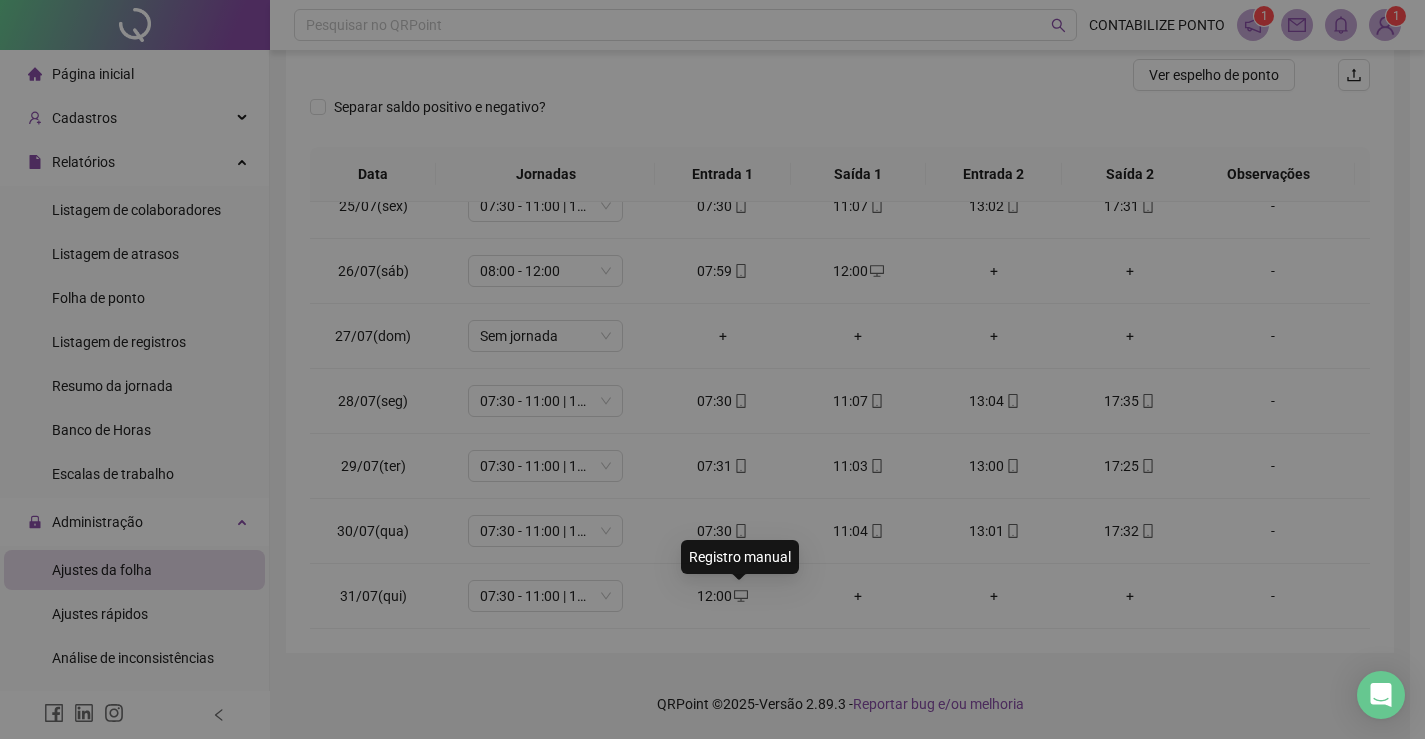 type on "**********" 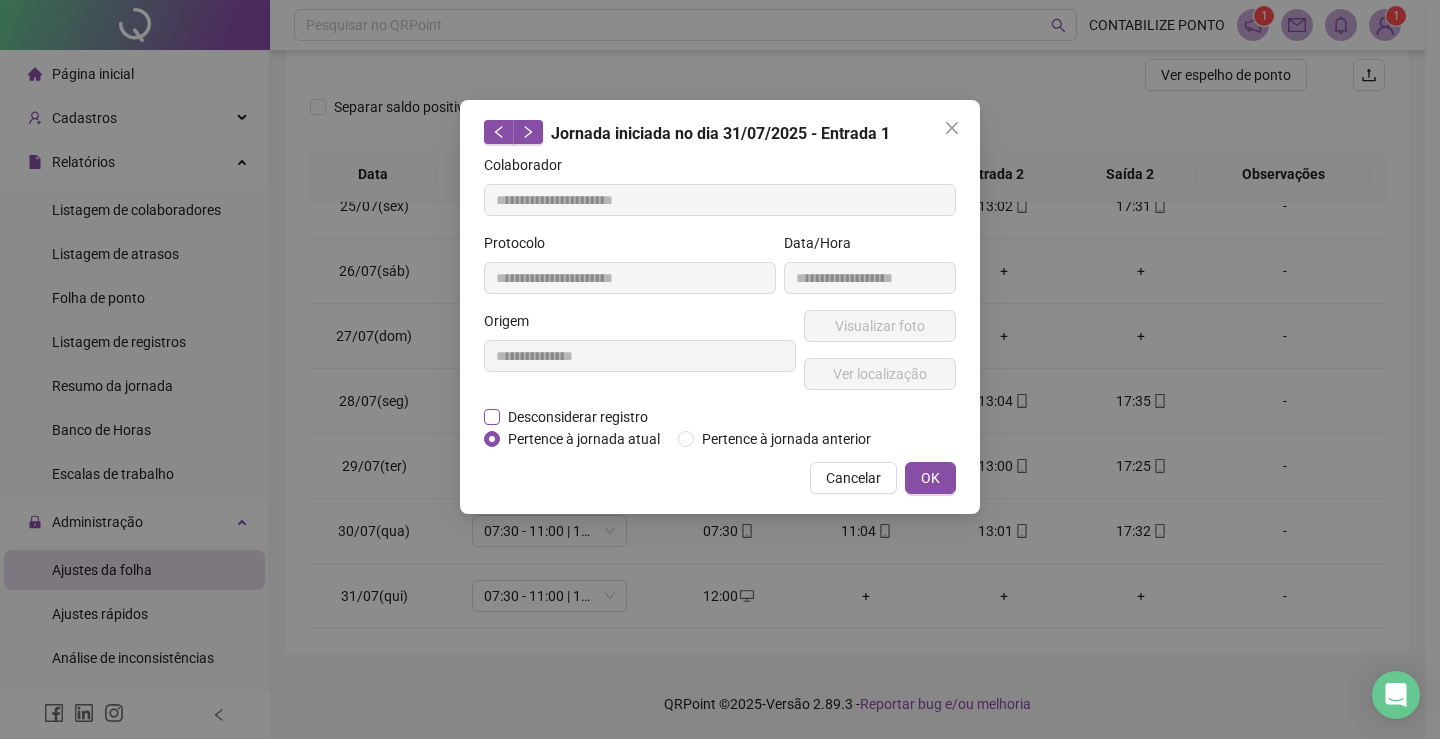 click on "Desconsiderar registro" at bounding box center (578, 417) 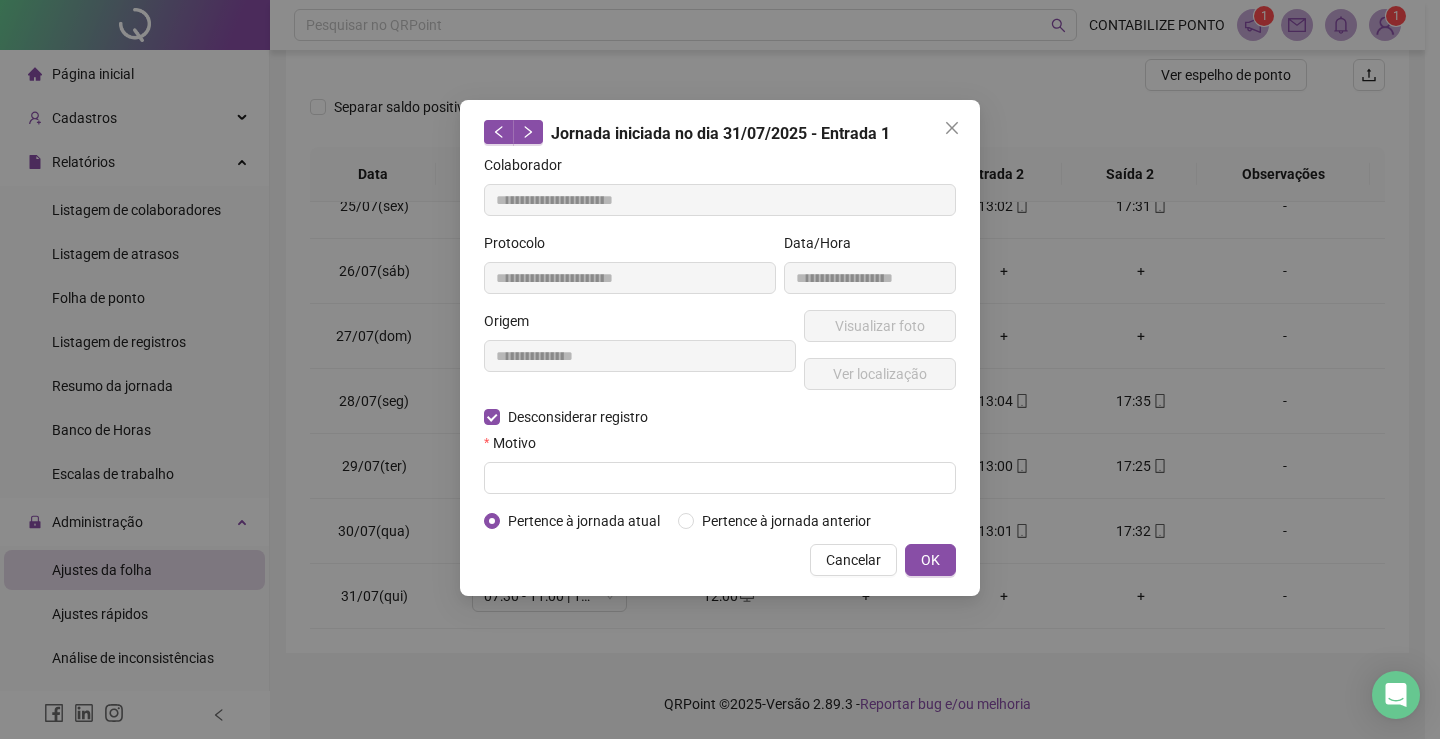 click on "**********" at bounding box center [720, 343] 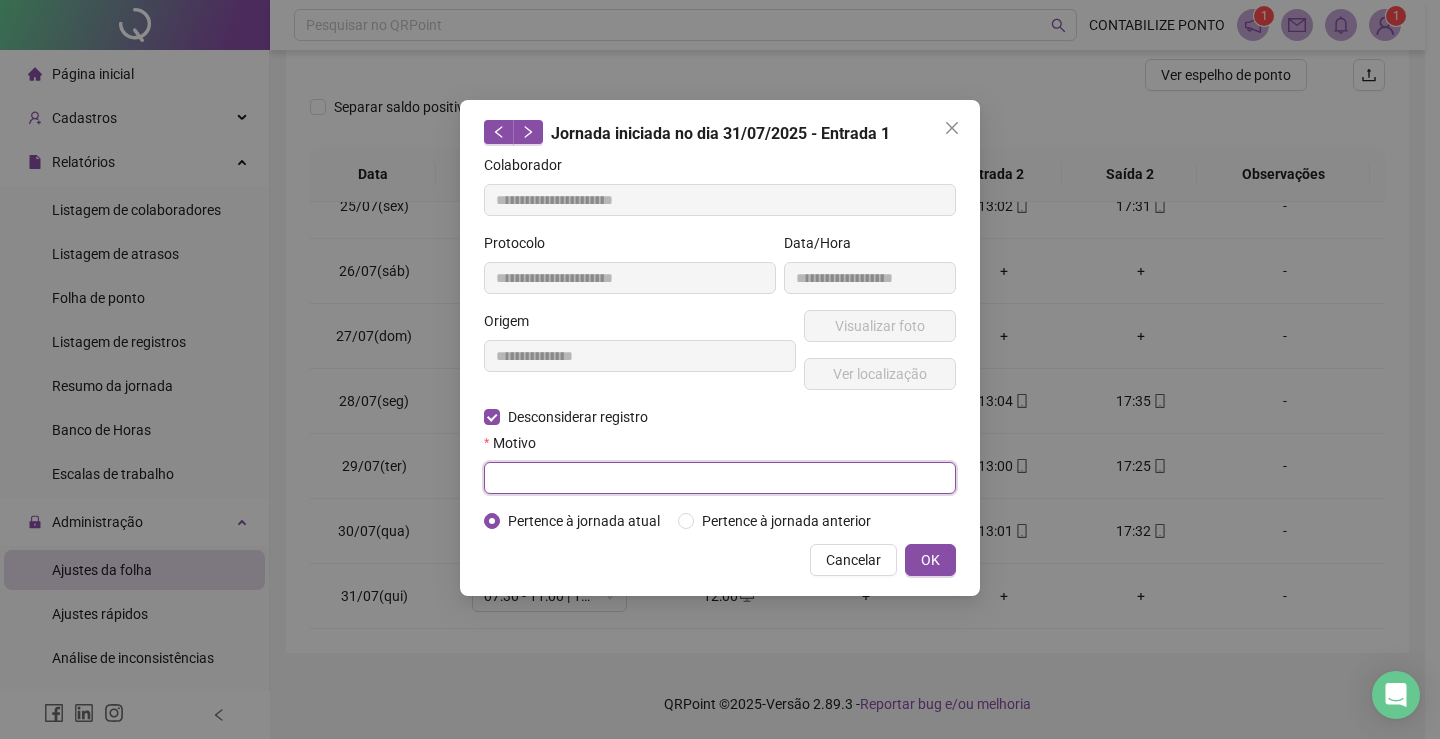 click at bounding box center (720, 478) 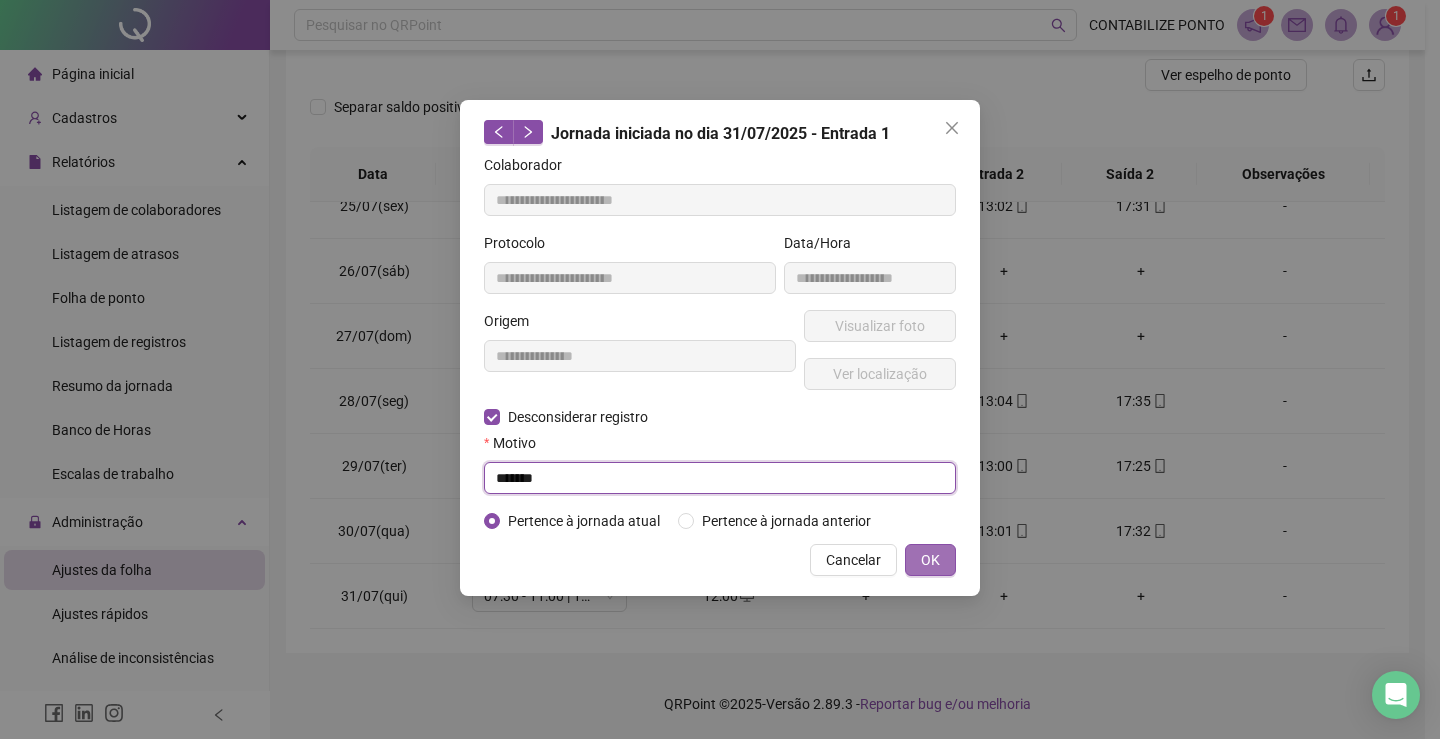 type on "******" 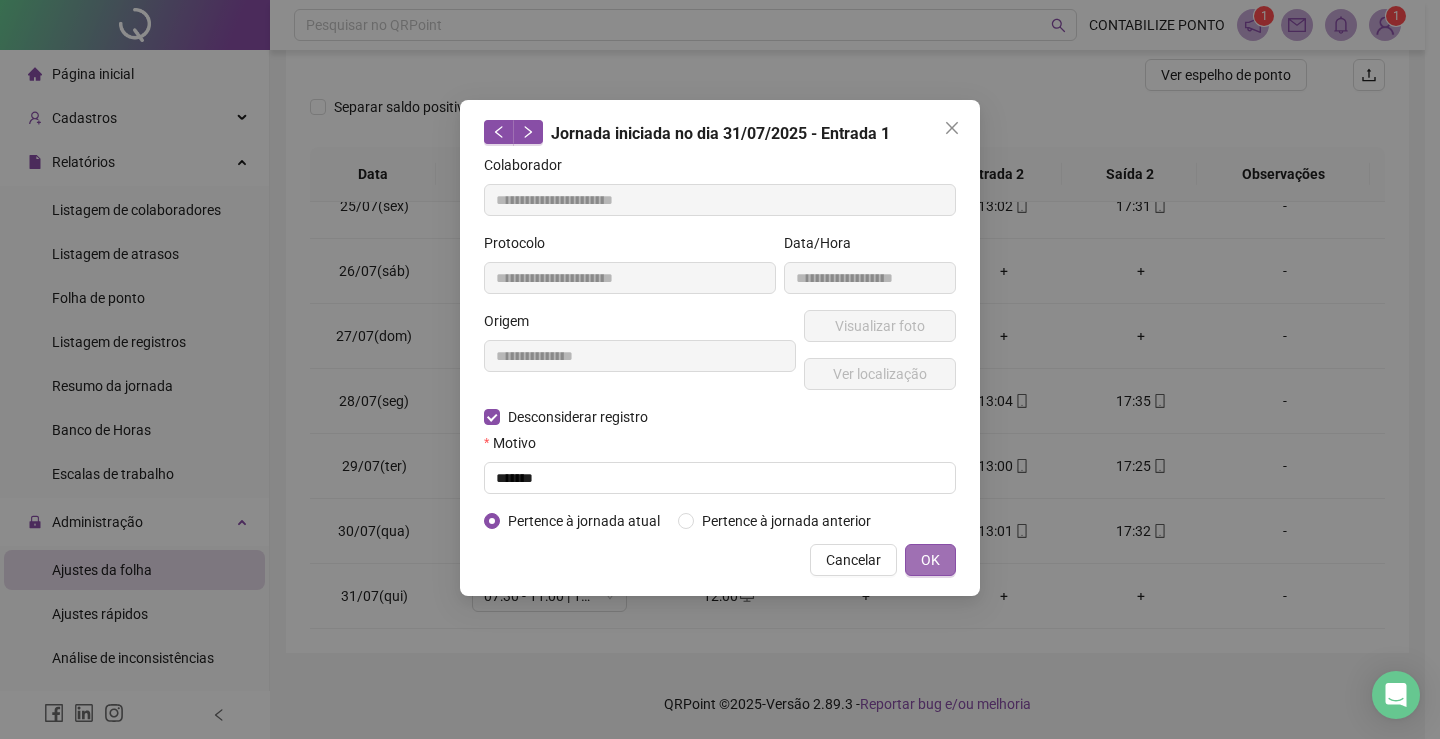 click on "OK" at bounding box center (930, 560) 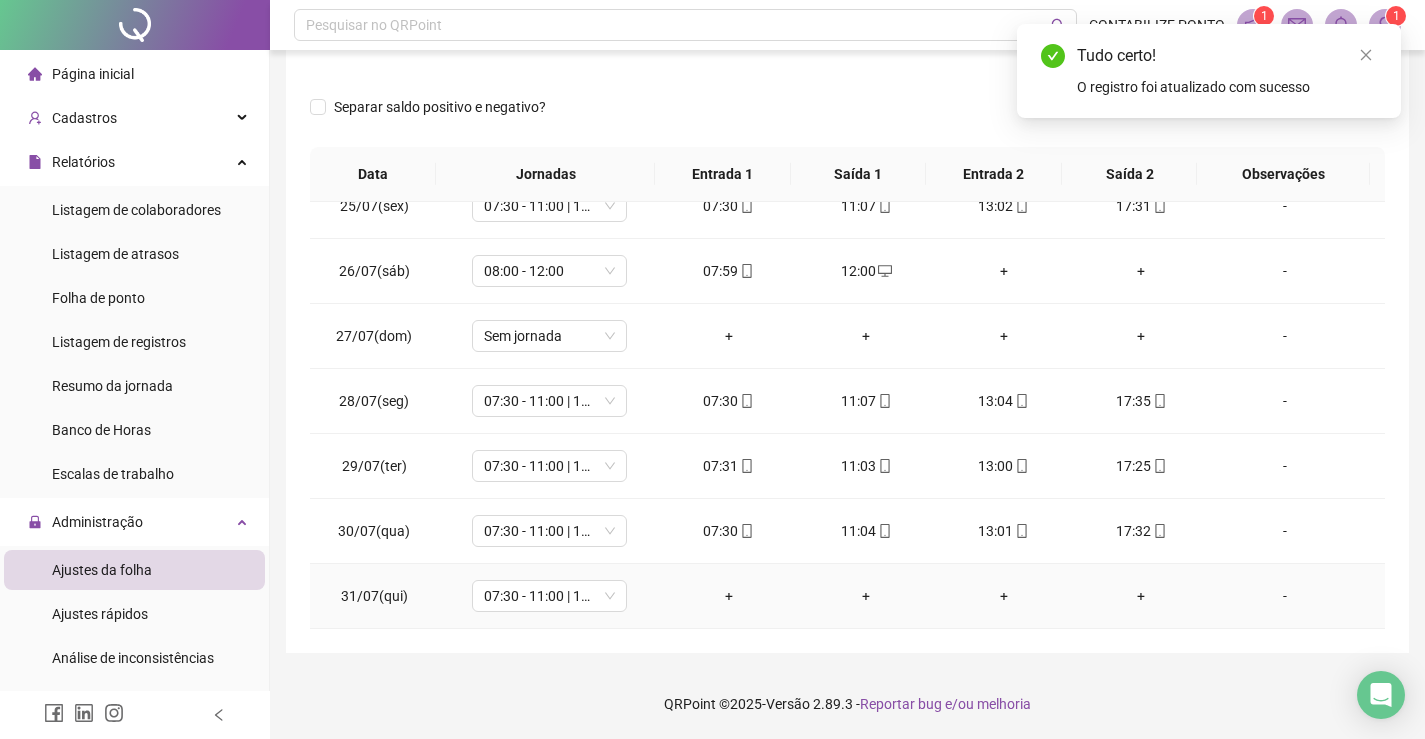 click on "+" at bounding box center [729, 596] 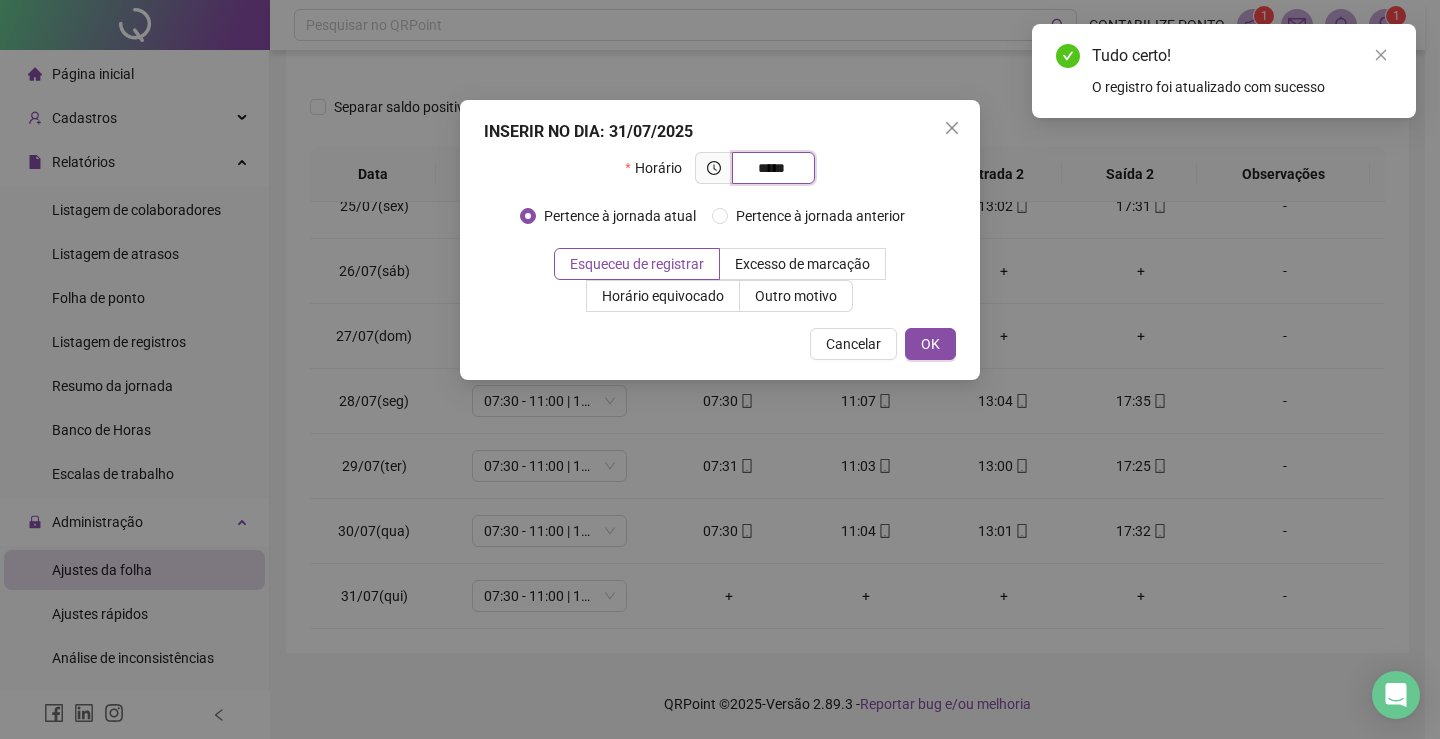 type on "*****" 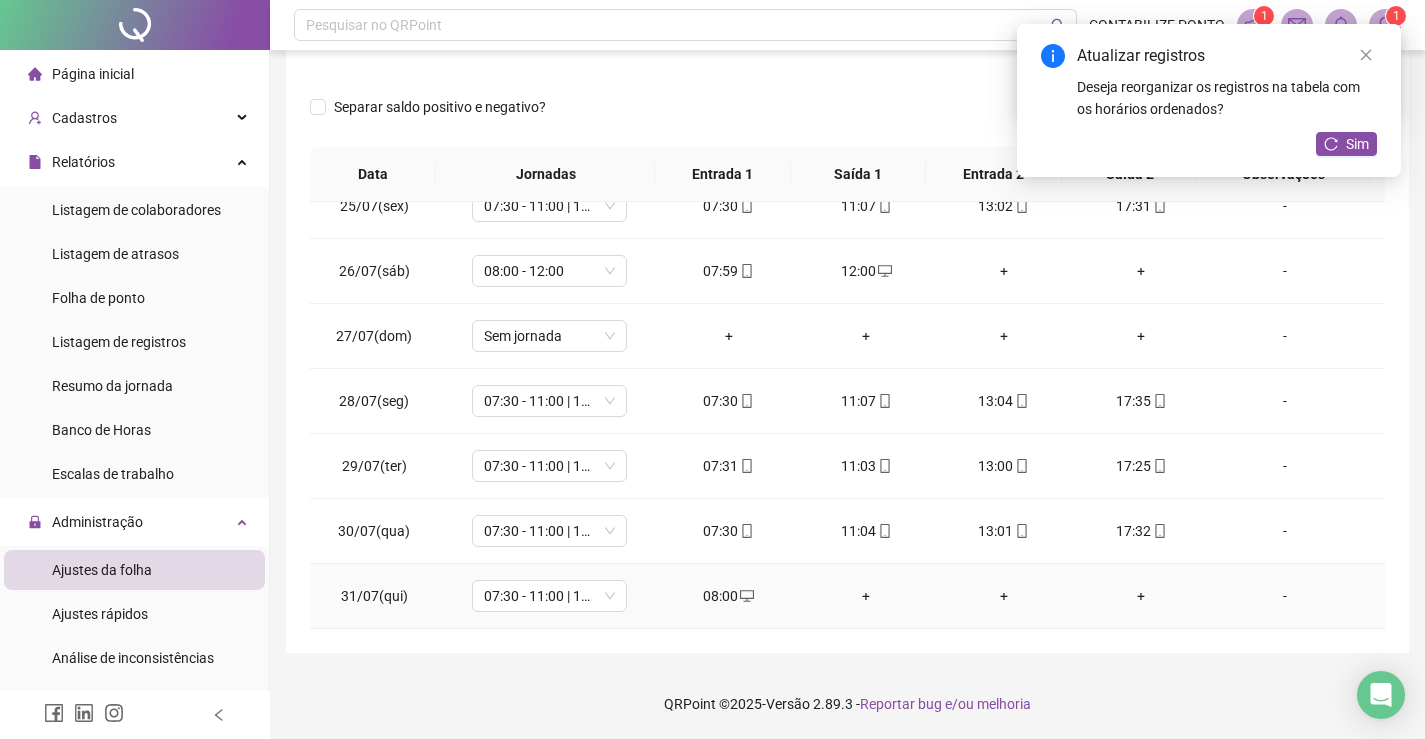 click on "+" at bounding box center [866, 596] 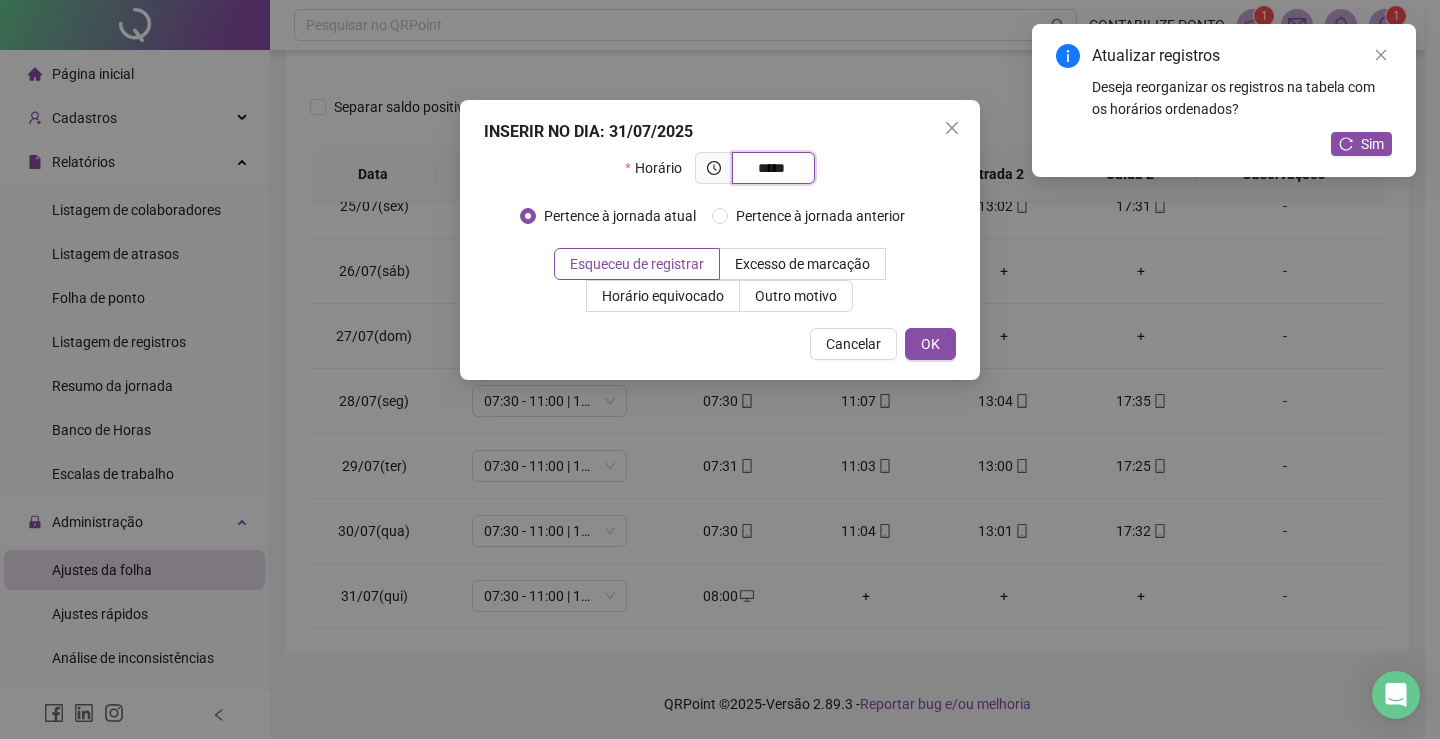 type on "*****" 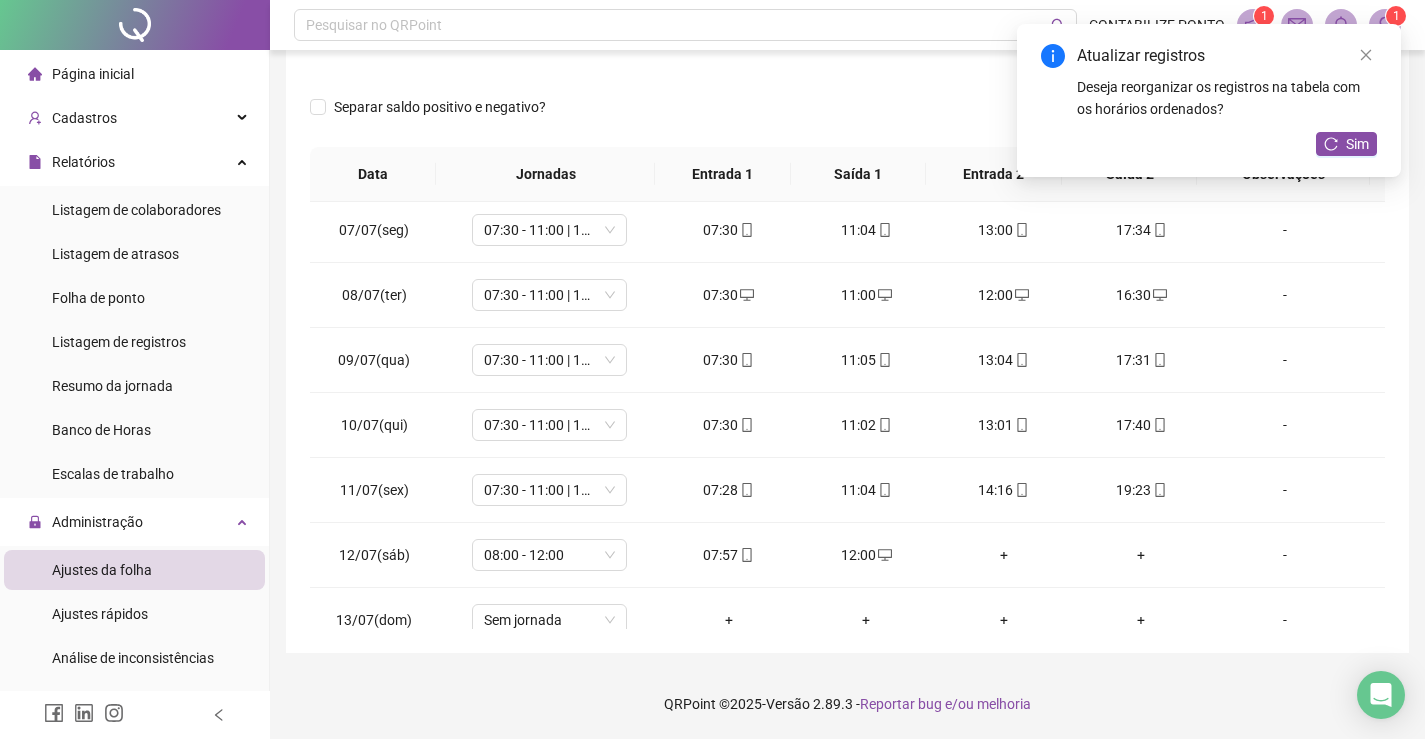 scroll, scrollTop: 388, scrollLeft: 0, axis: vertical 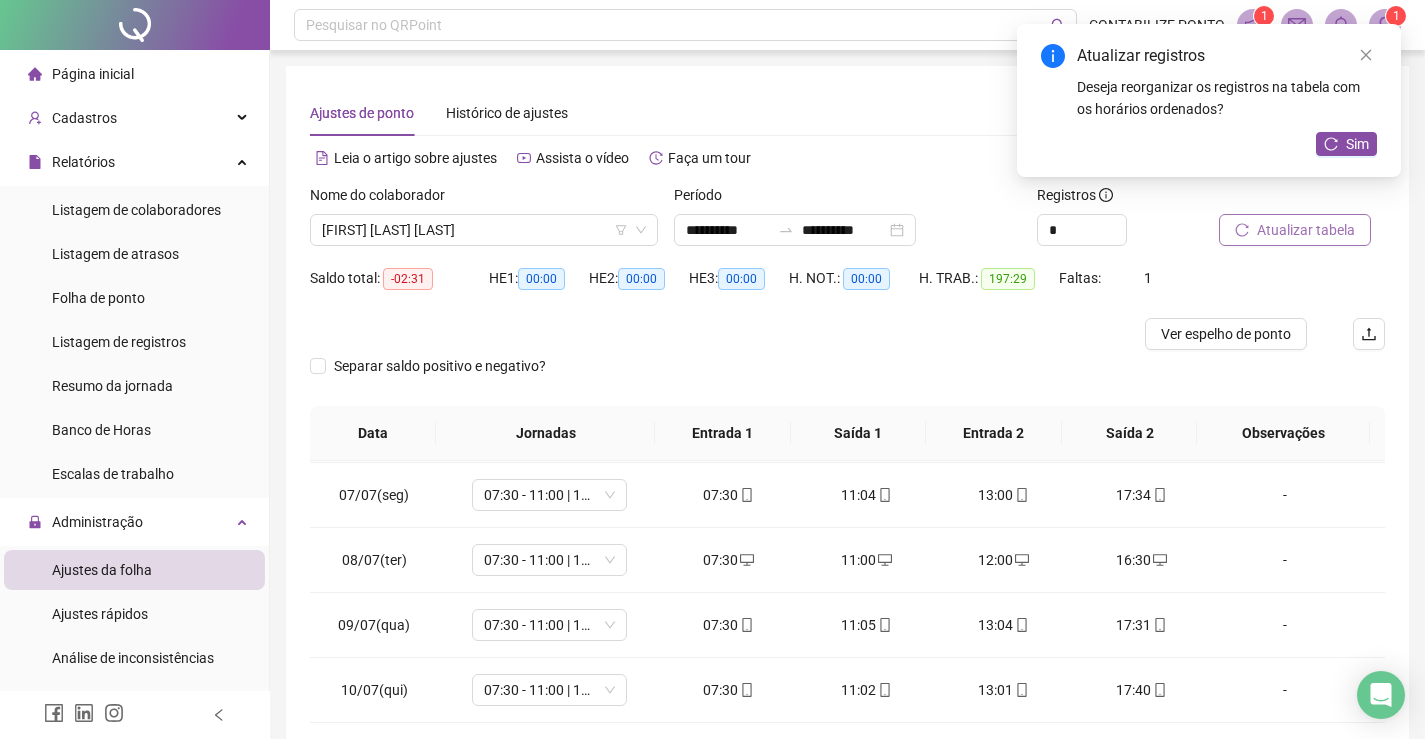 click on "Atualizar tabela" at bounding box center (1306, 230) 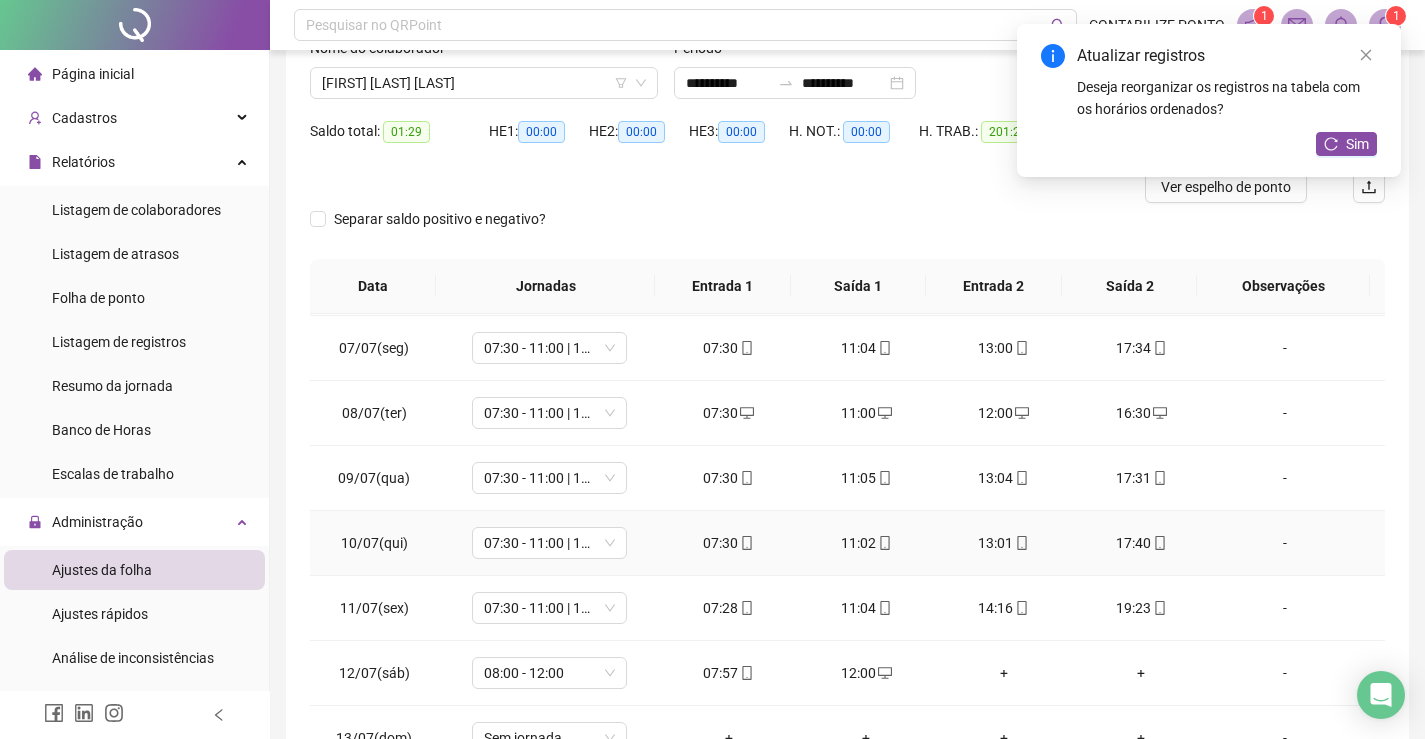scroll, scrollTop: 259, scrollLeft: 0, axis: vertical 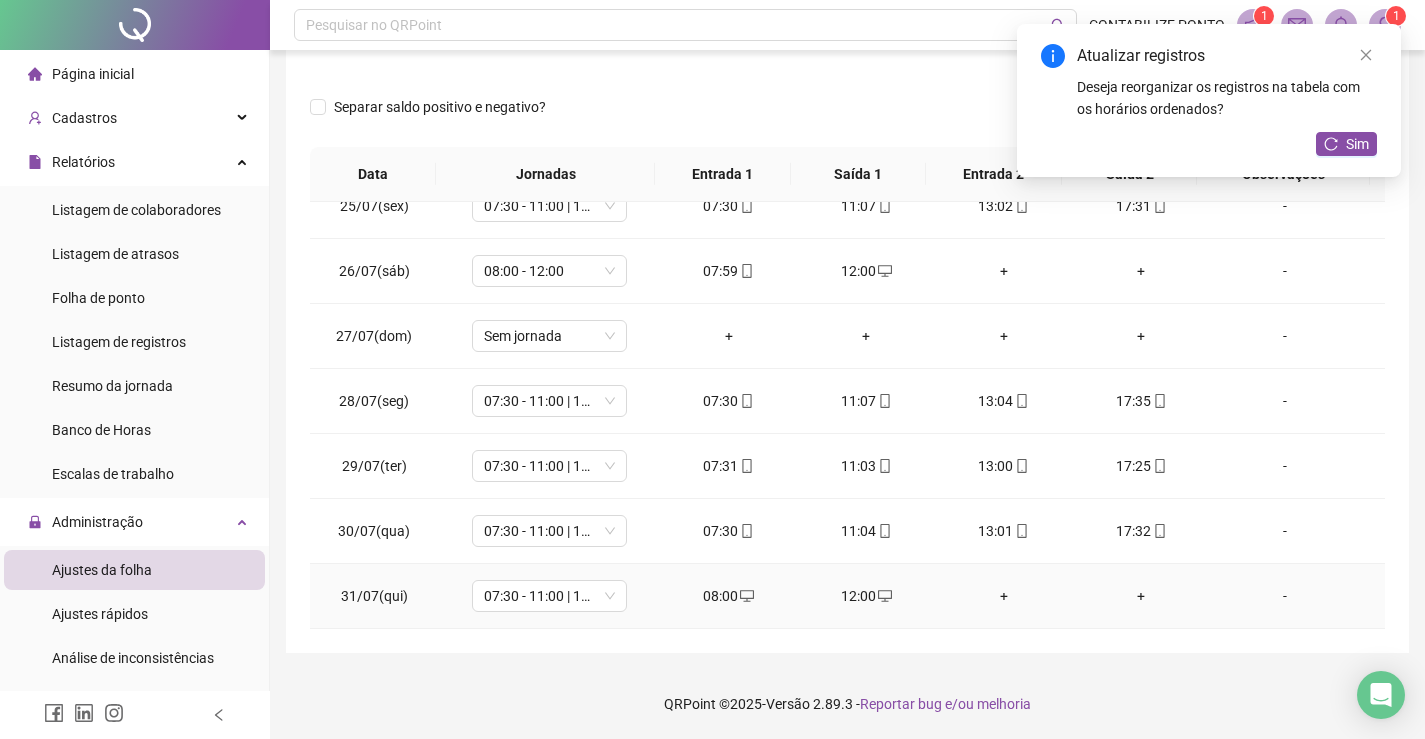 click on "12:00" at bounding box center (866, 596) 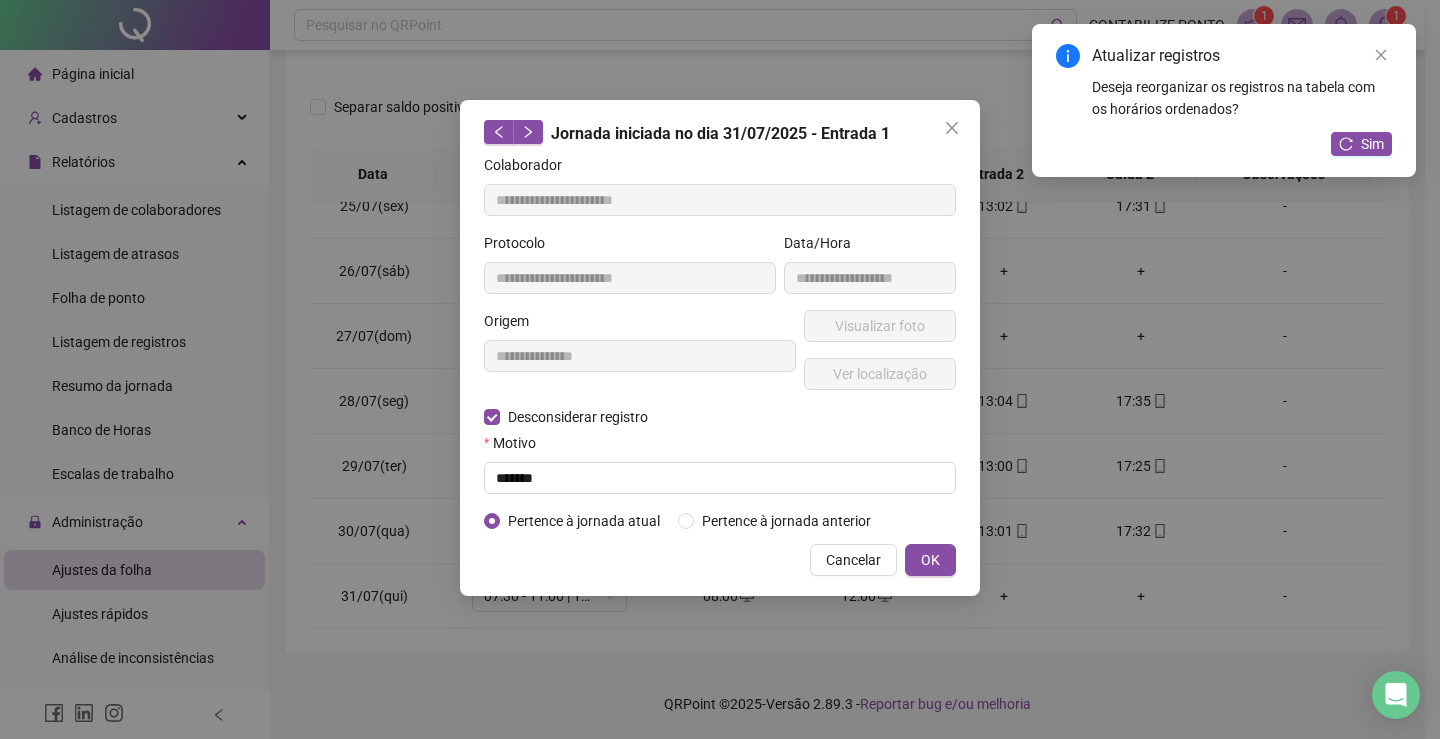 type on "**********" 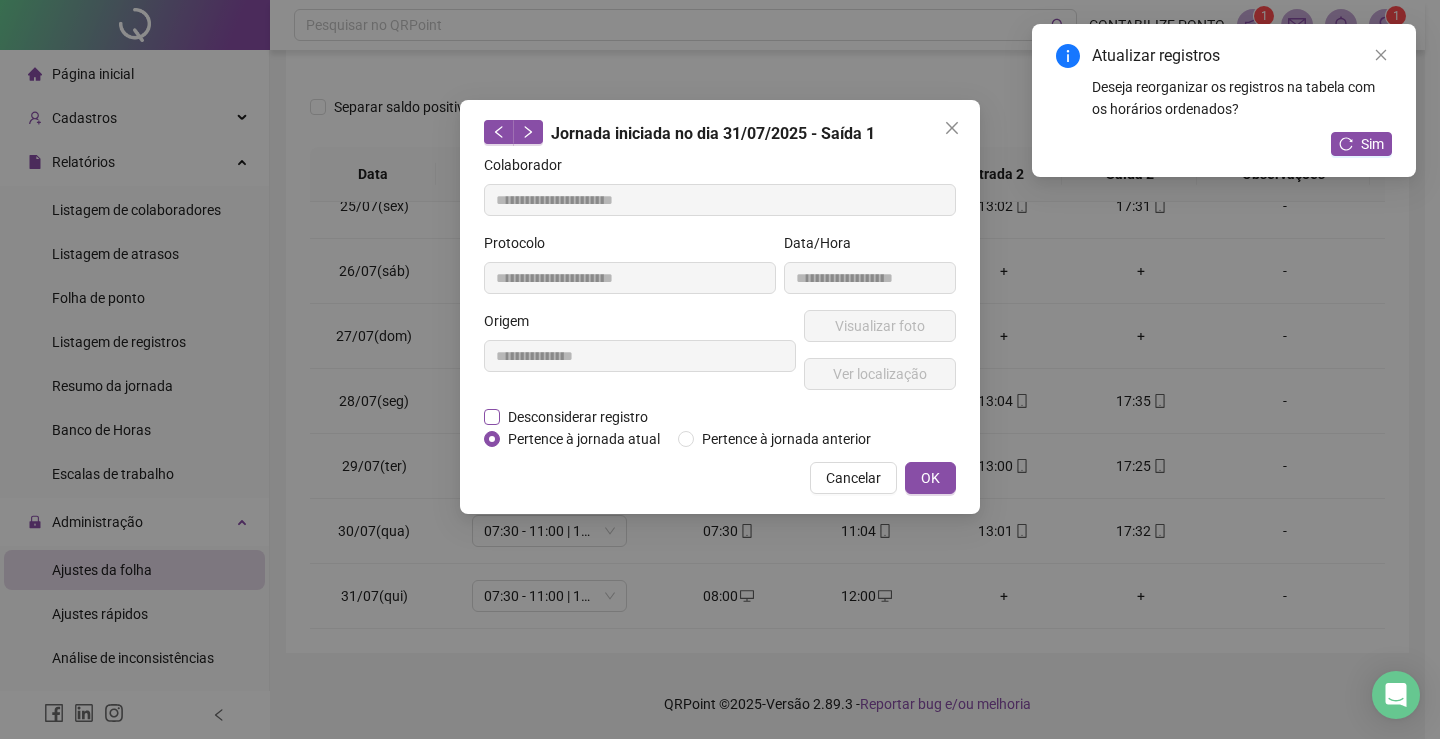 click on "Desconsiderar registro" at bounding box center [578, 417] 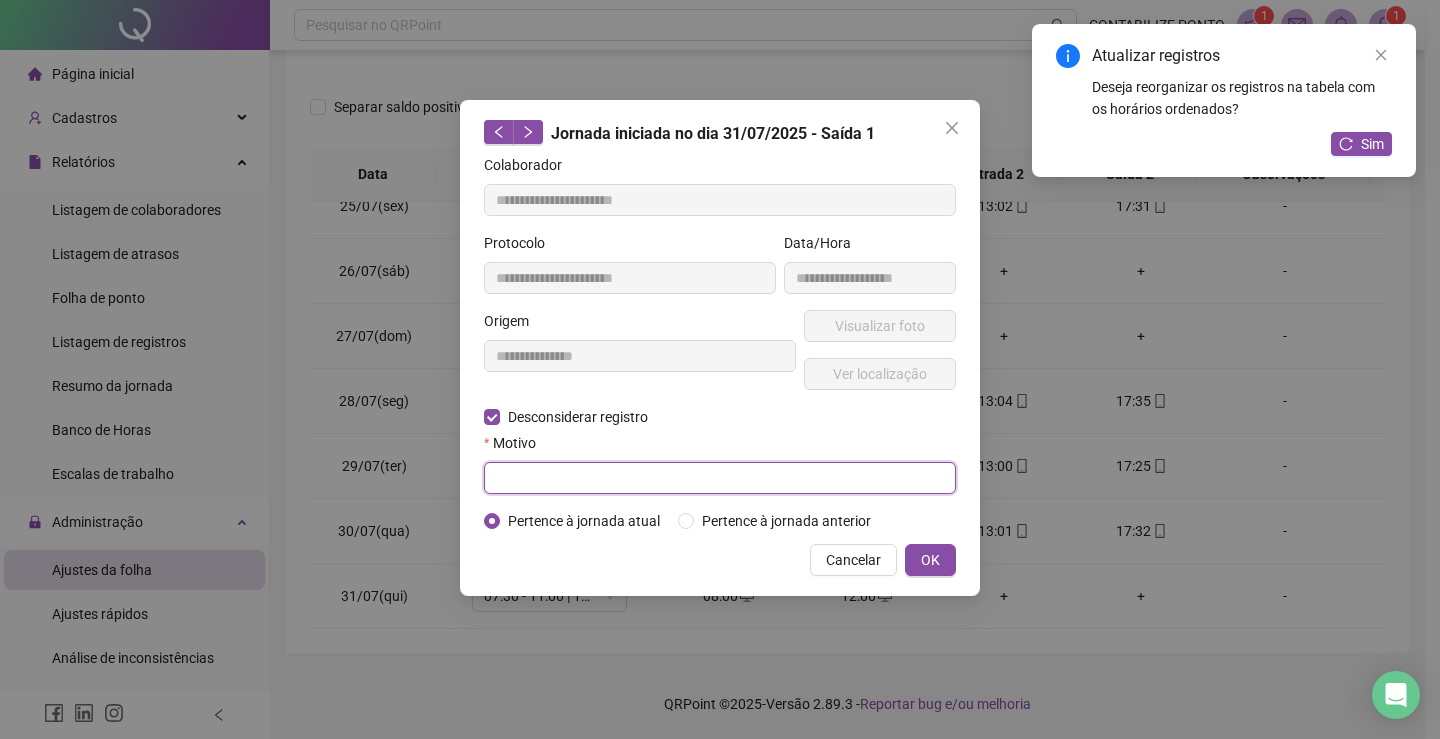 drag, startPoint x: 527, startPoint y: 476, endPoint x: 524, endPoint y: 449, distance: 27.166155 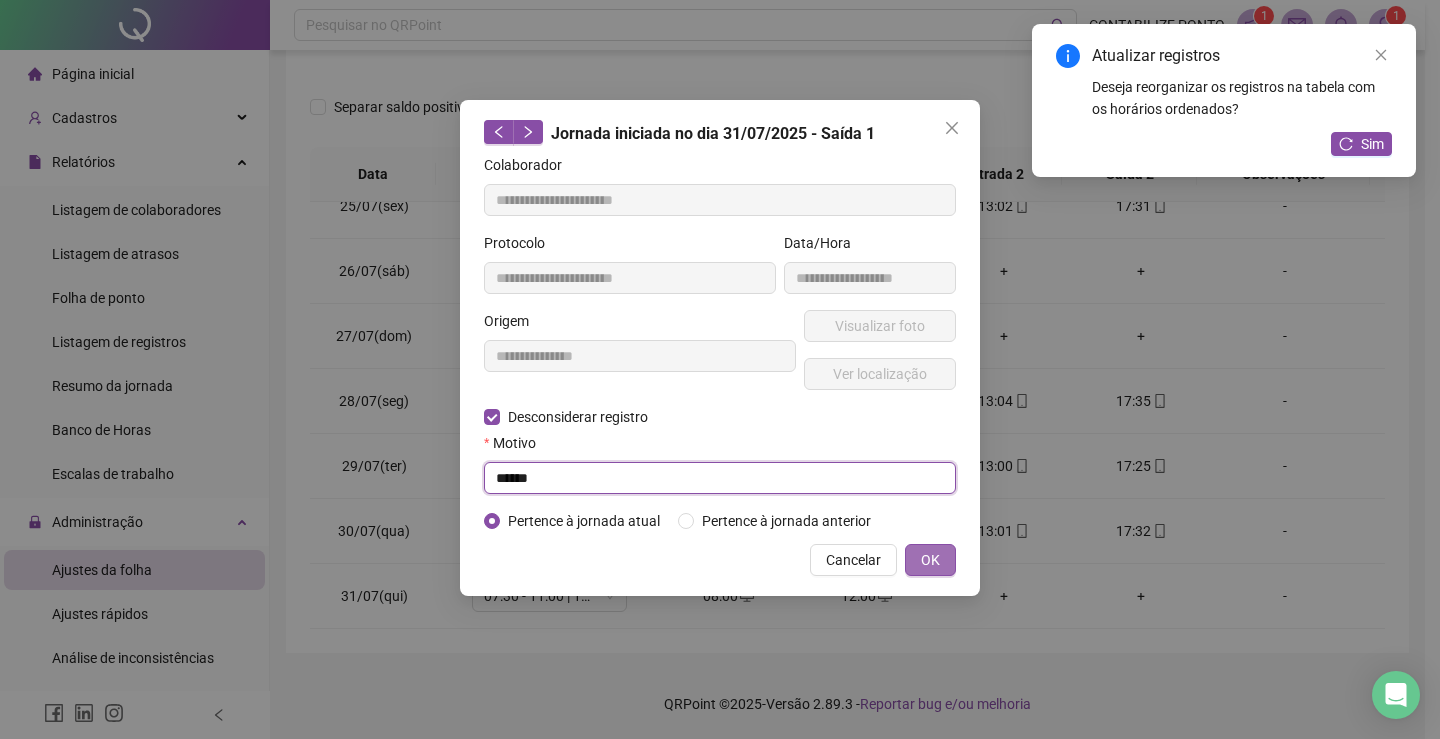 type on "******" 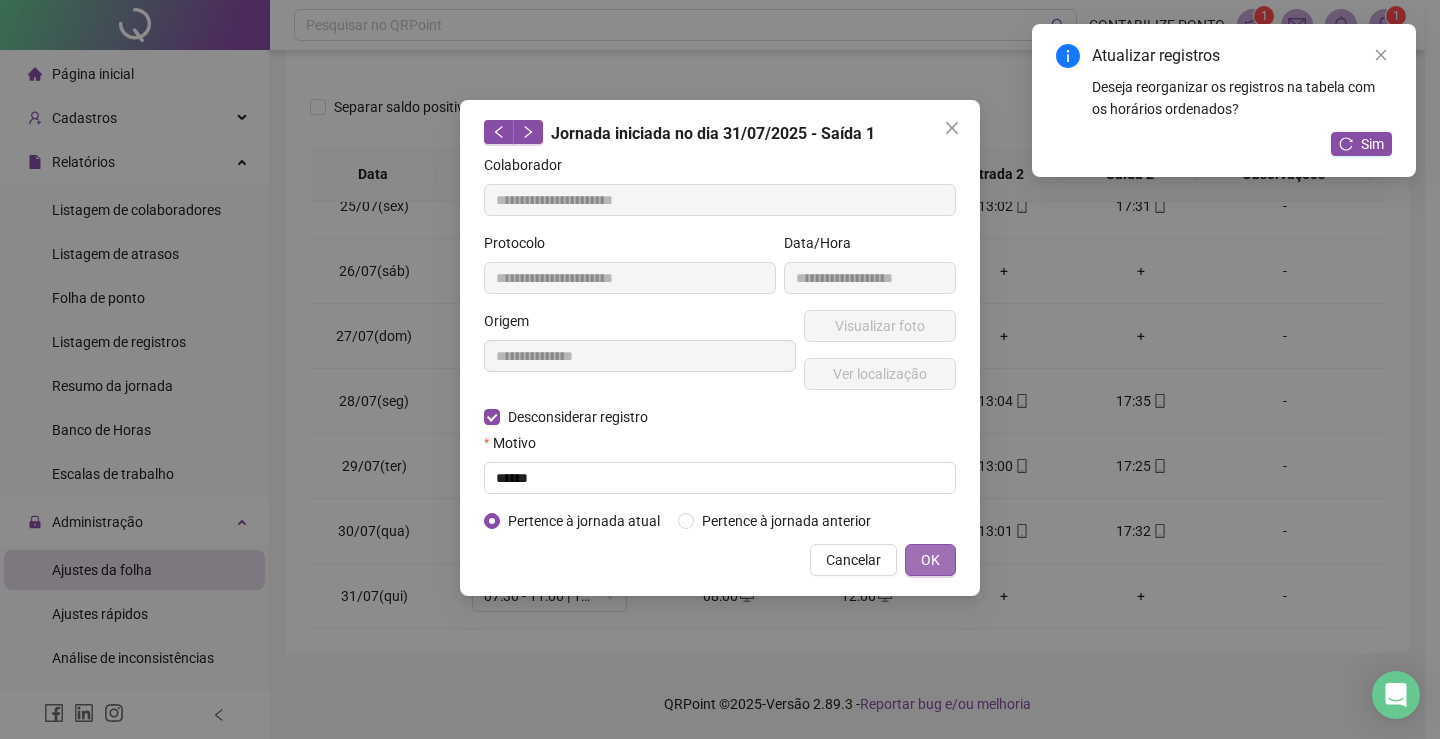 click on "OK" at bounding box center [930, 560] 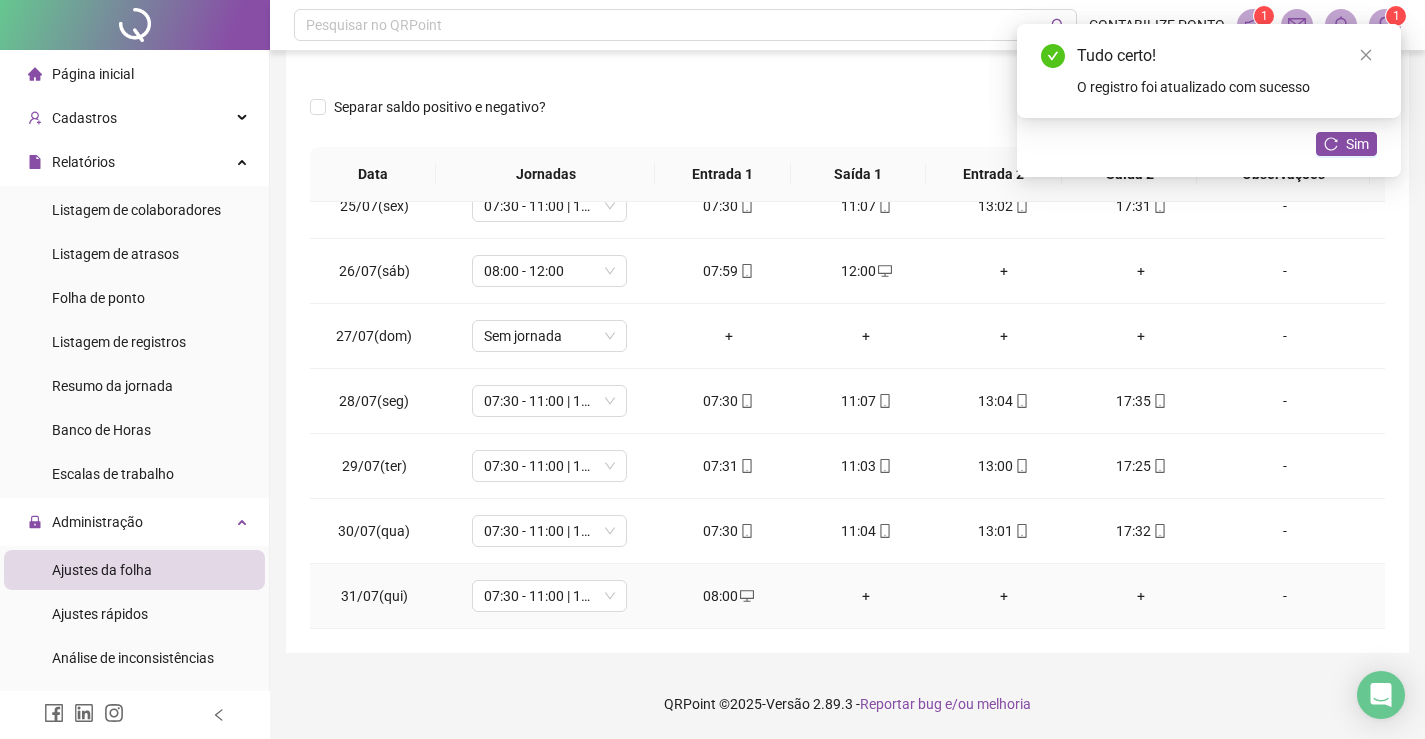 click on "+" at bounding box center (866, 596) 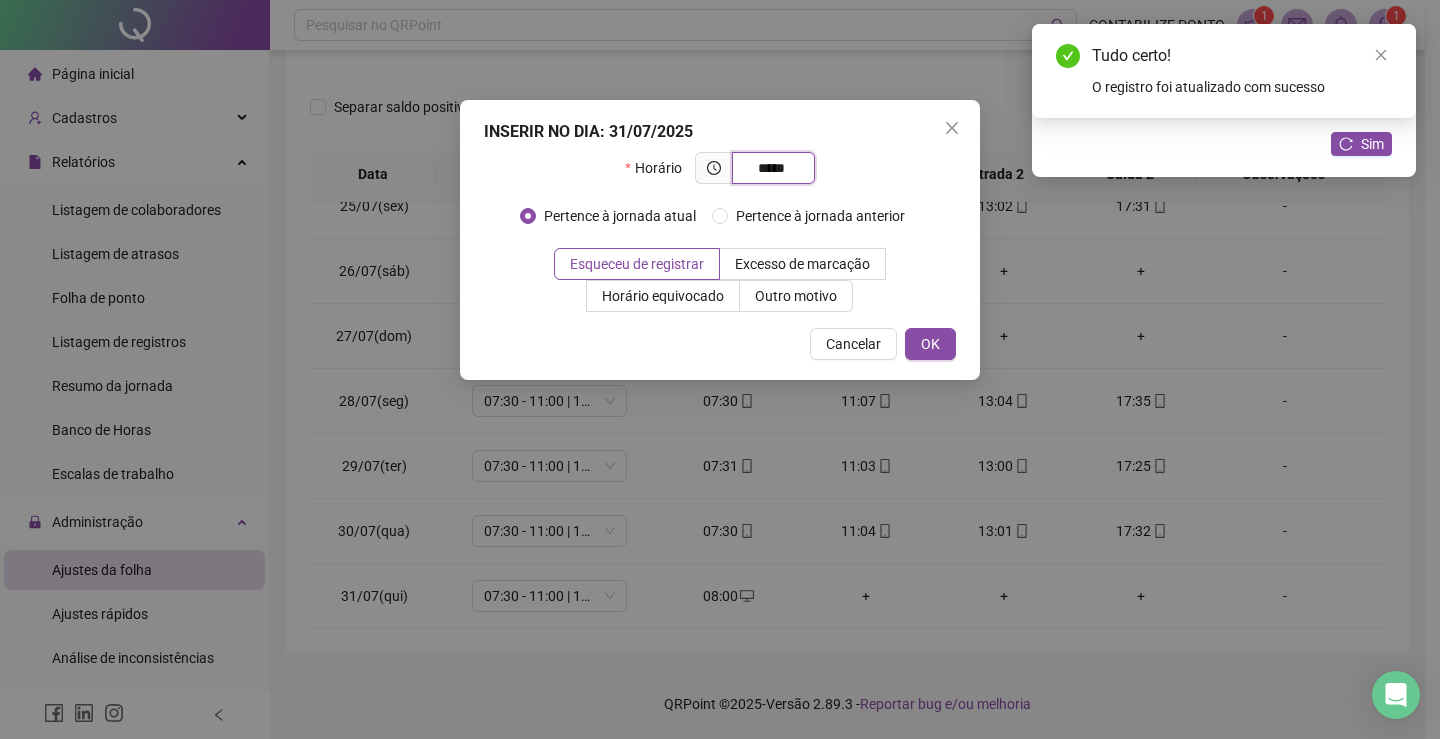 type on "*****" 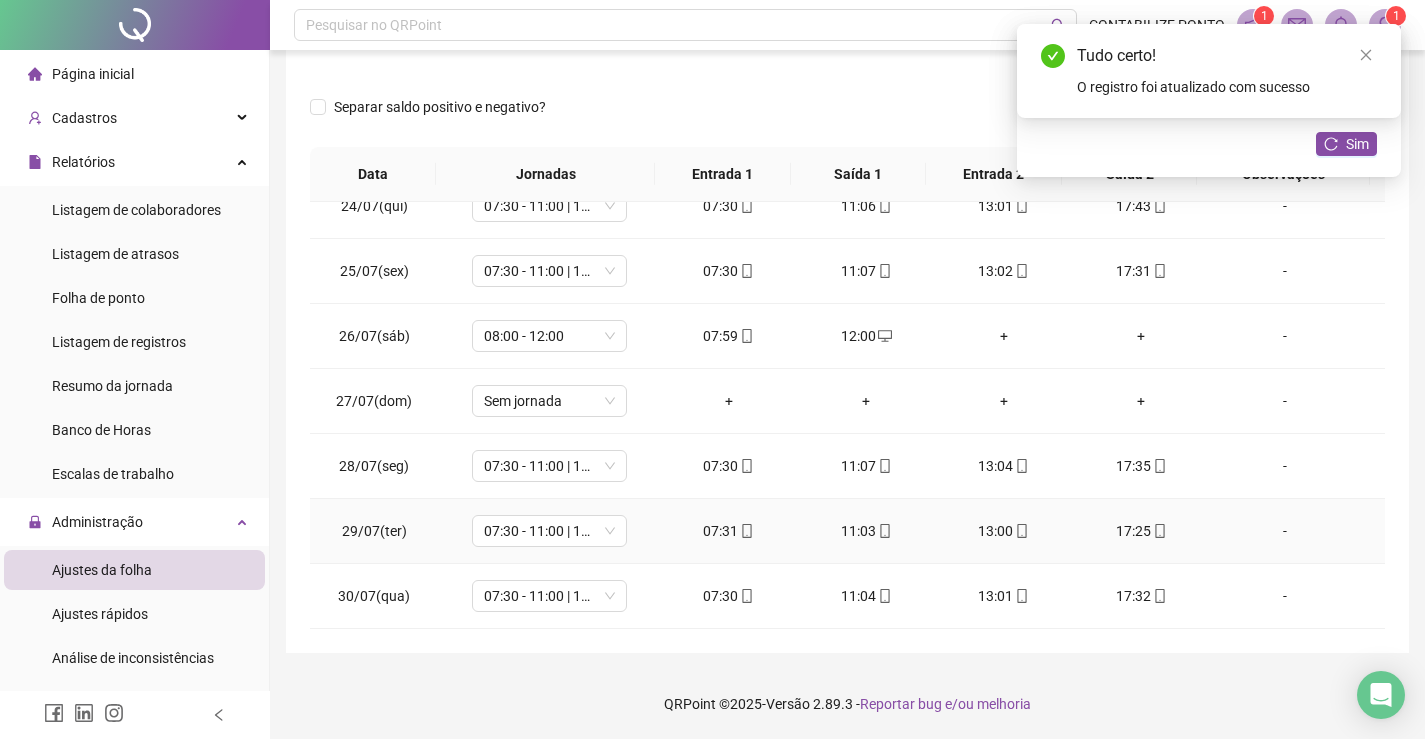 scroll, scrollTop: 1488, scrollLeft: 0, axis: vertical 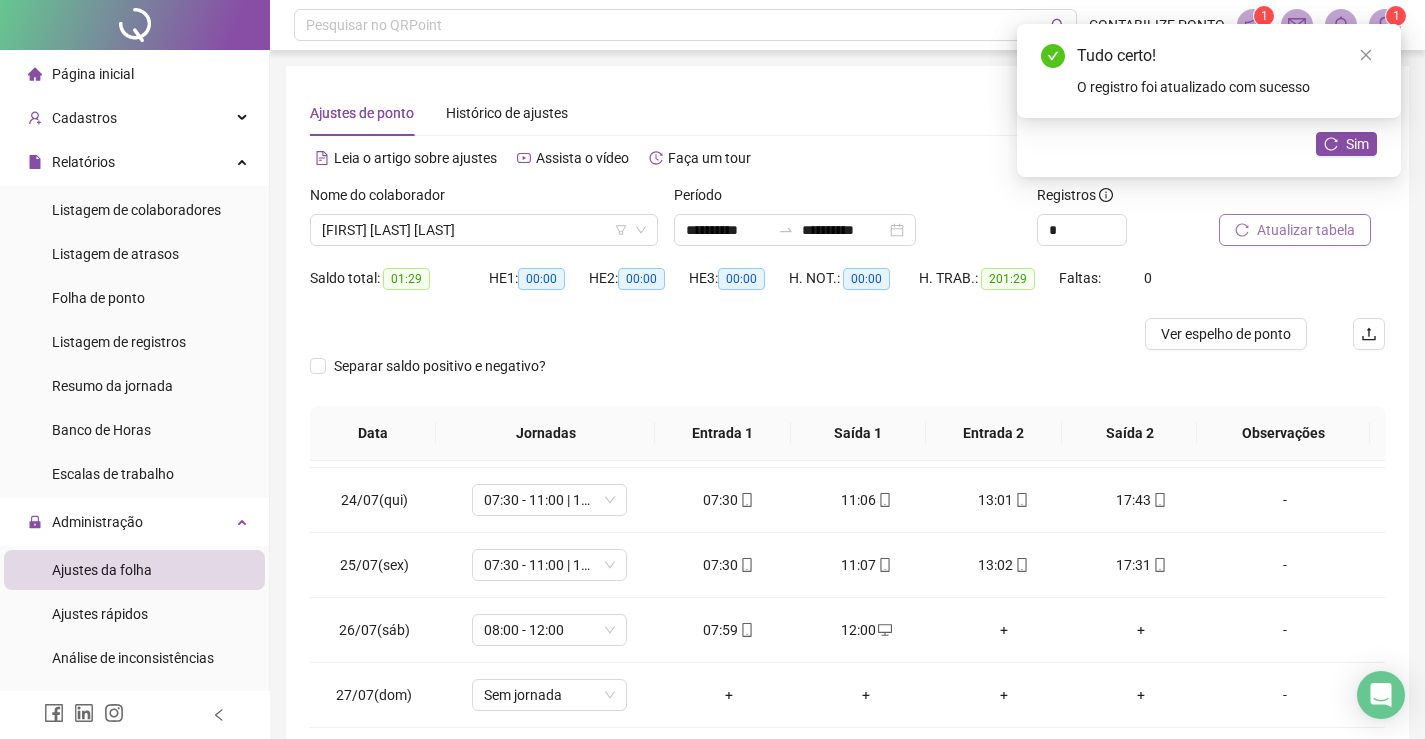drag, startPoint x: 1258, startPoint y: 245, endPoint x: 1242, endPoint y: 241, distance: 16.492422 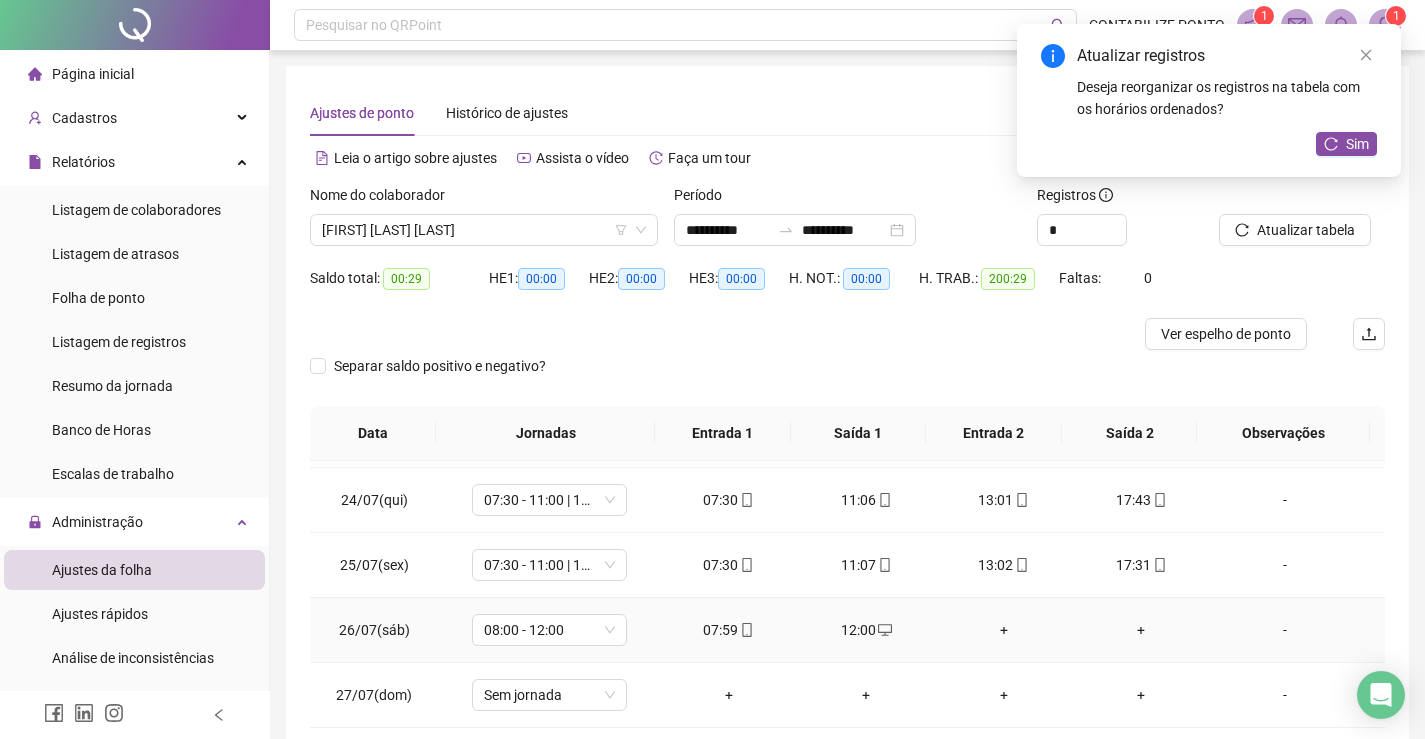 scroll, scrollTop: 259, scrollLeft: 0, axis: vertical 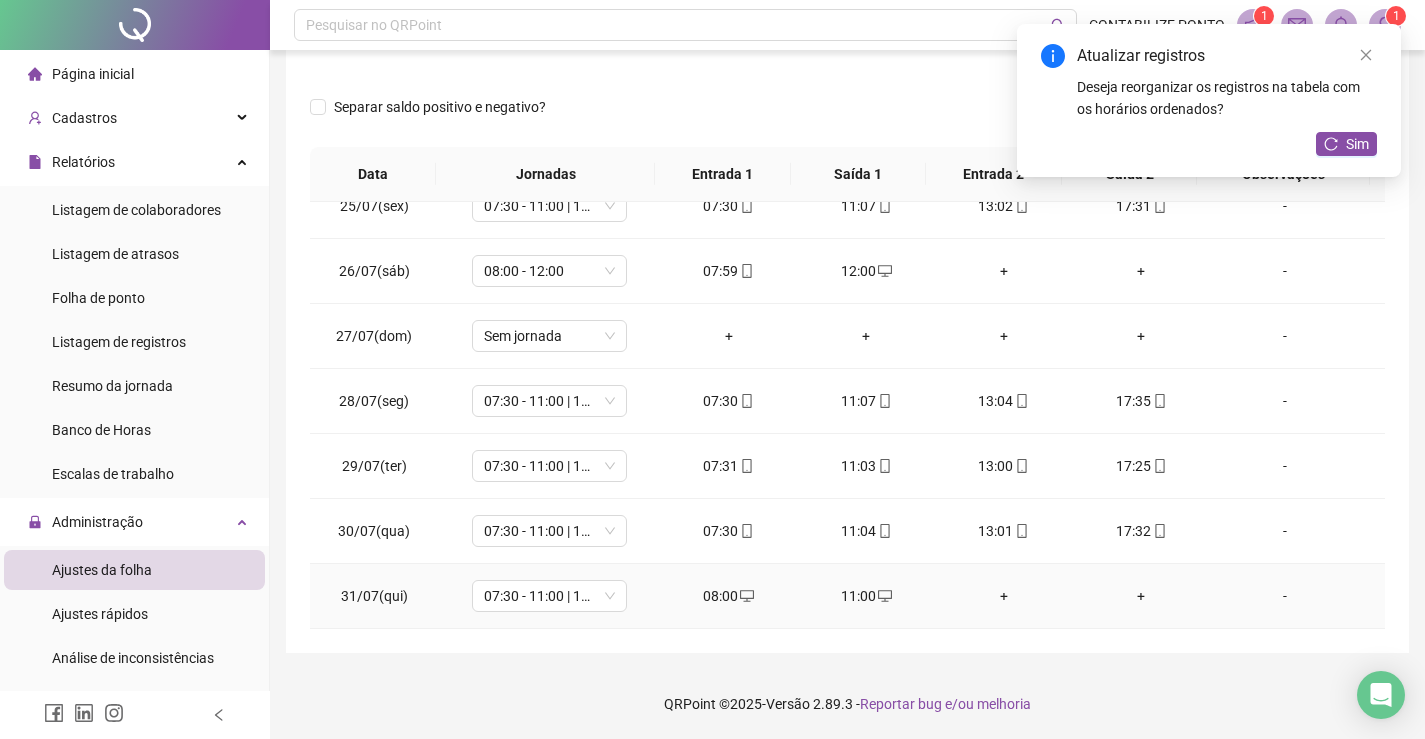 click on "11:00" at bounding box center (866, 596) 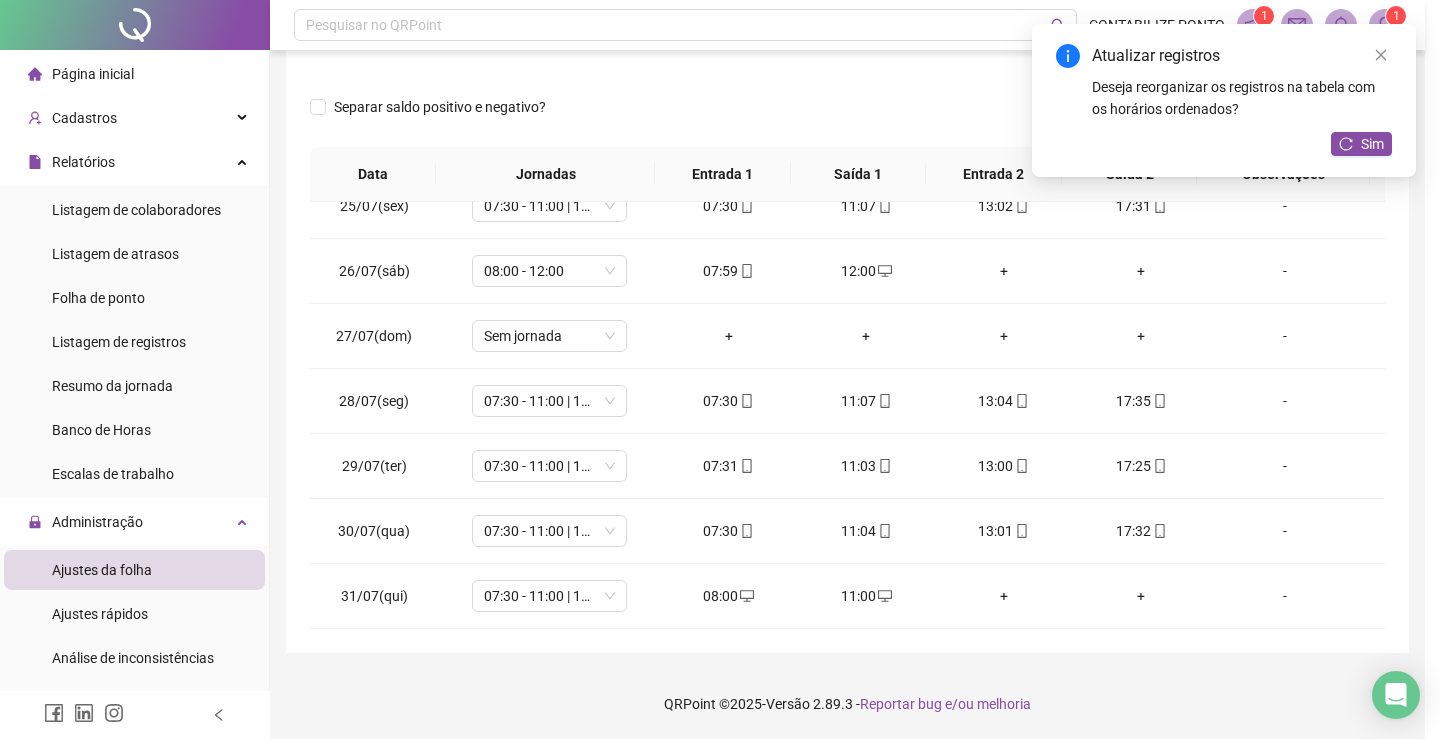 type on "**********" 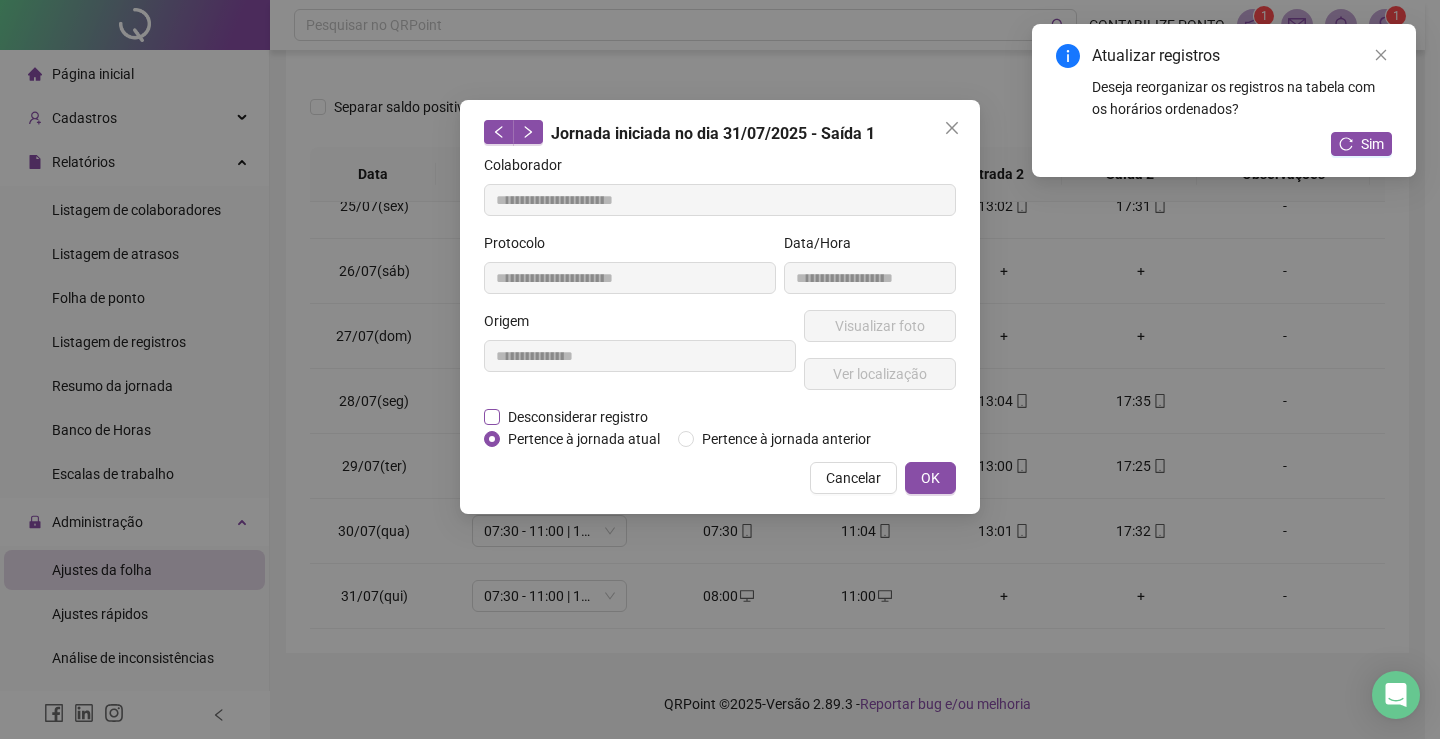click on "Desconsiderar registro" at bounding box center (578, 417) 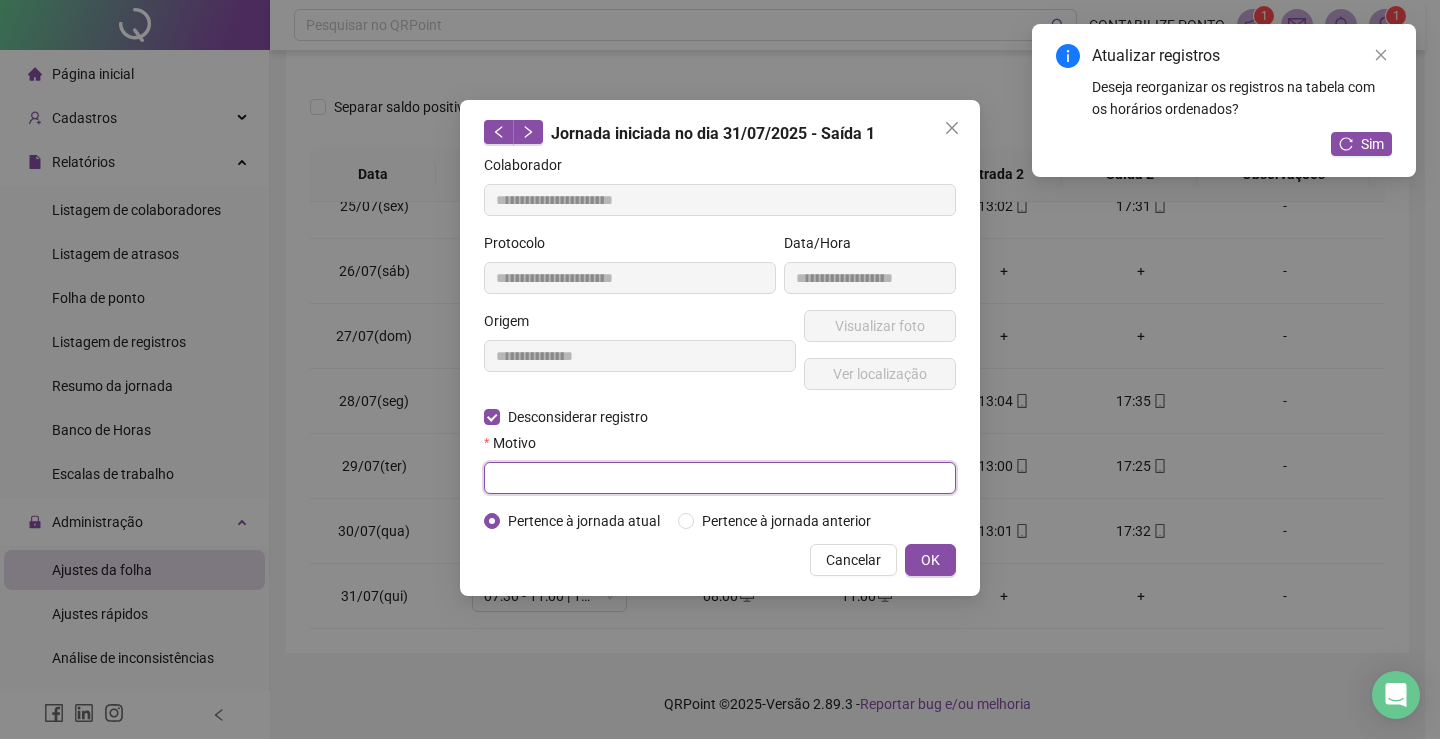 click at bounding box center [720, 478] 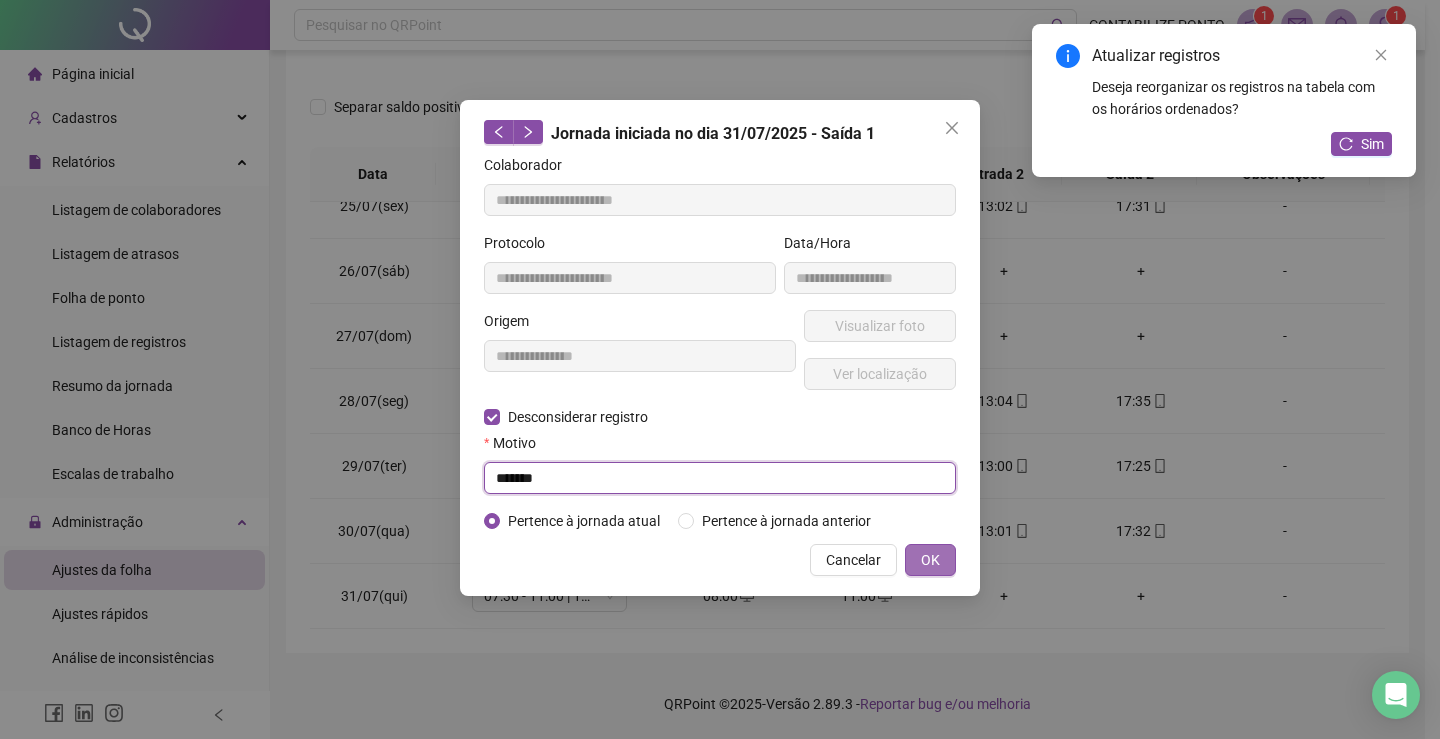 type on "******" 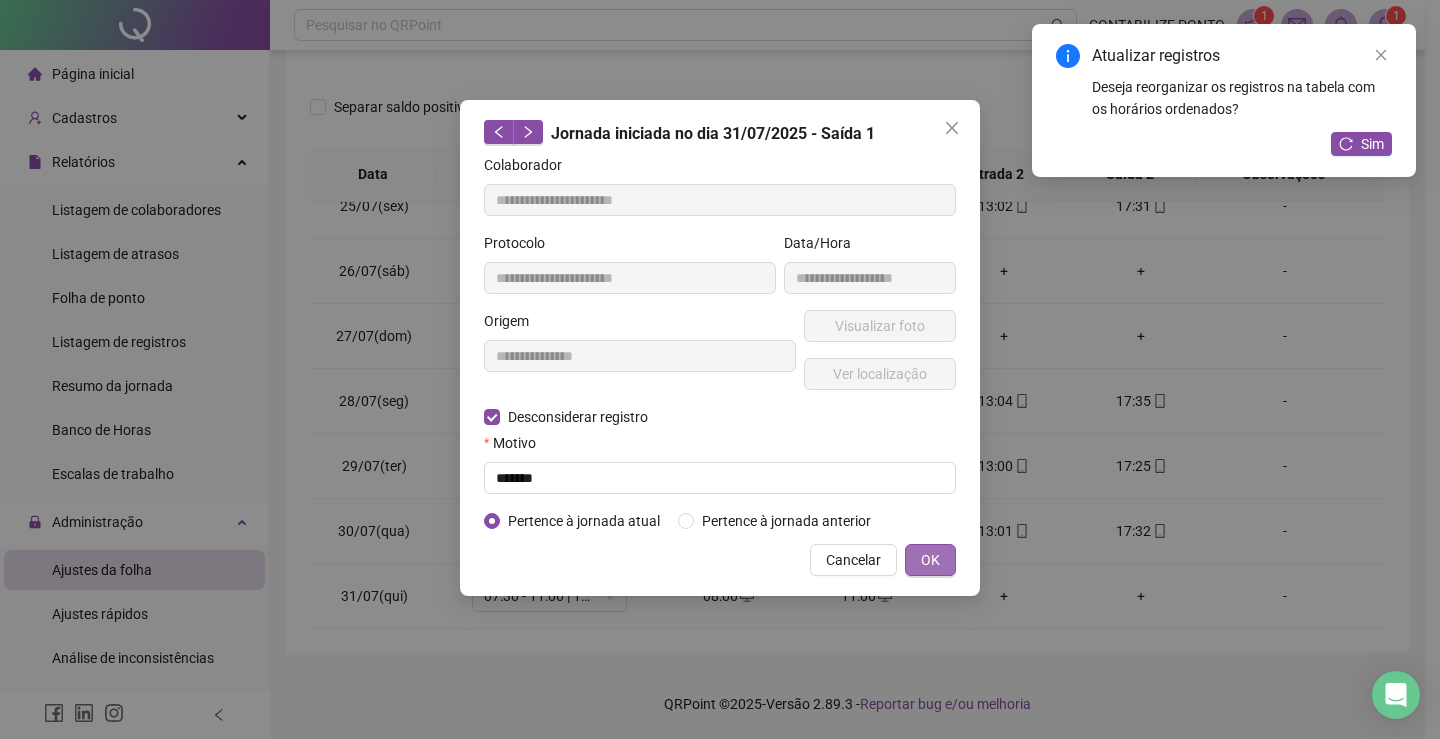 click on "OK" at bounding box center (930, 560) 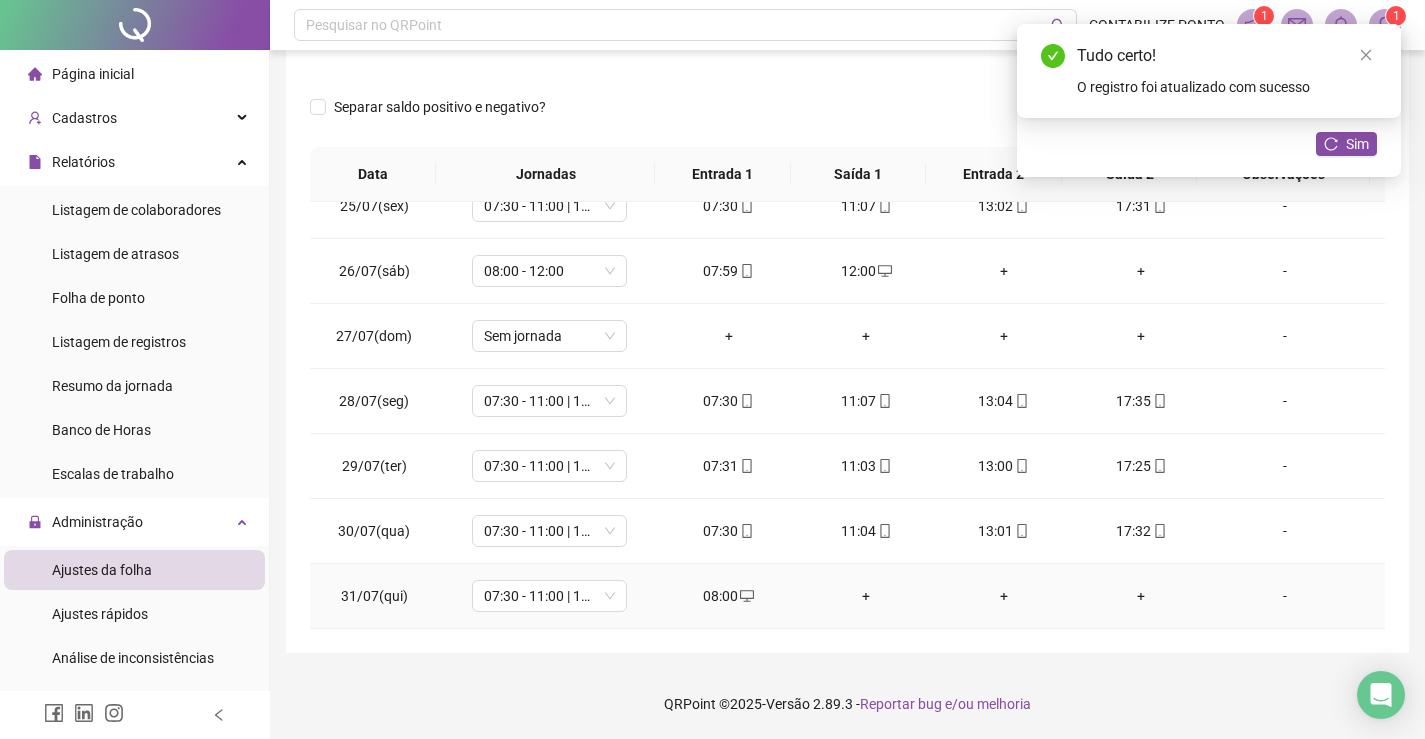 click on "+" at bounding box center (866, 596) 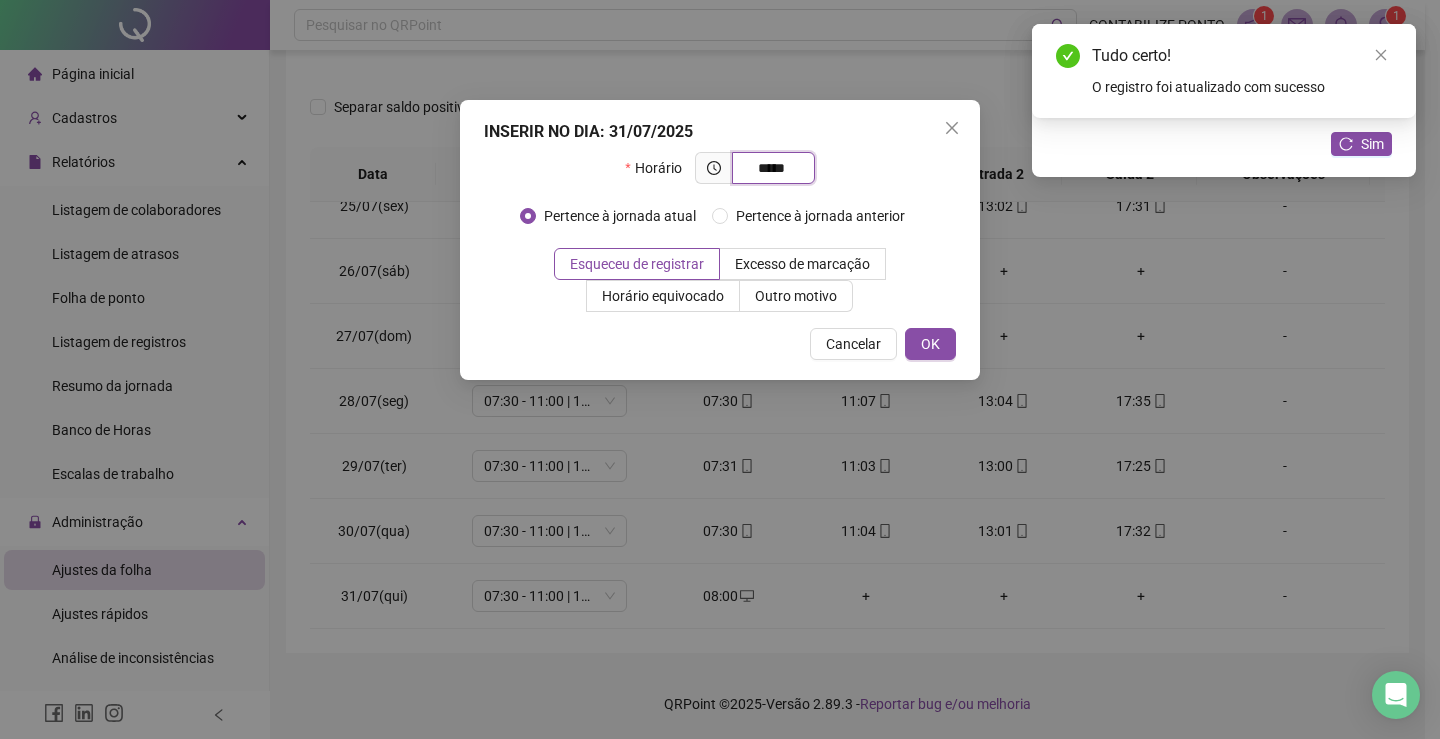 type on "*****" 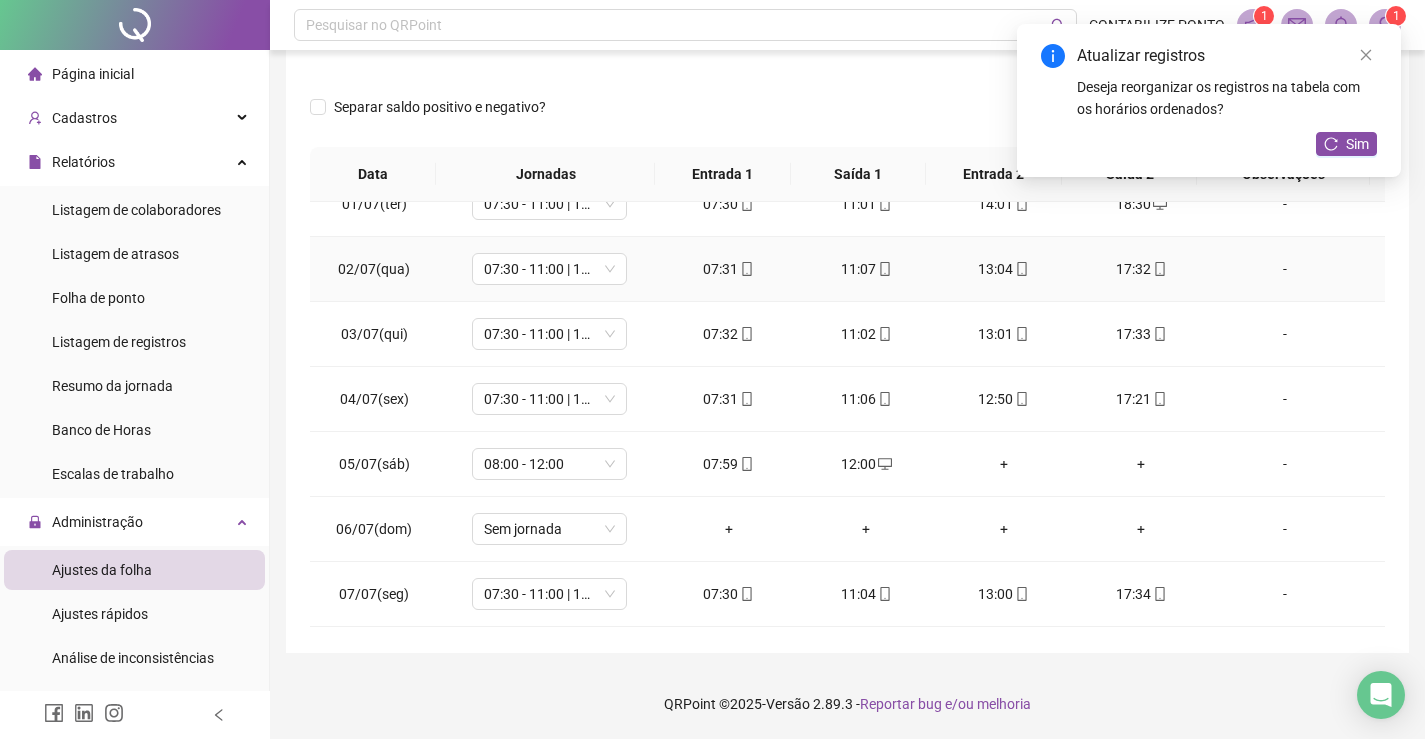 scroll, scrollTop: 0, scrollLeft: 0, axis: both 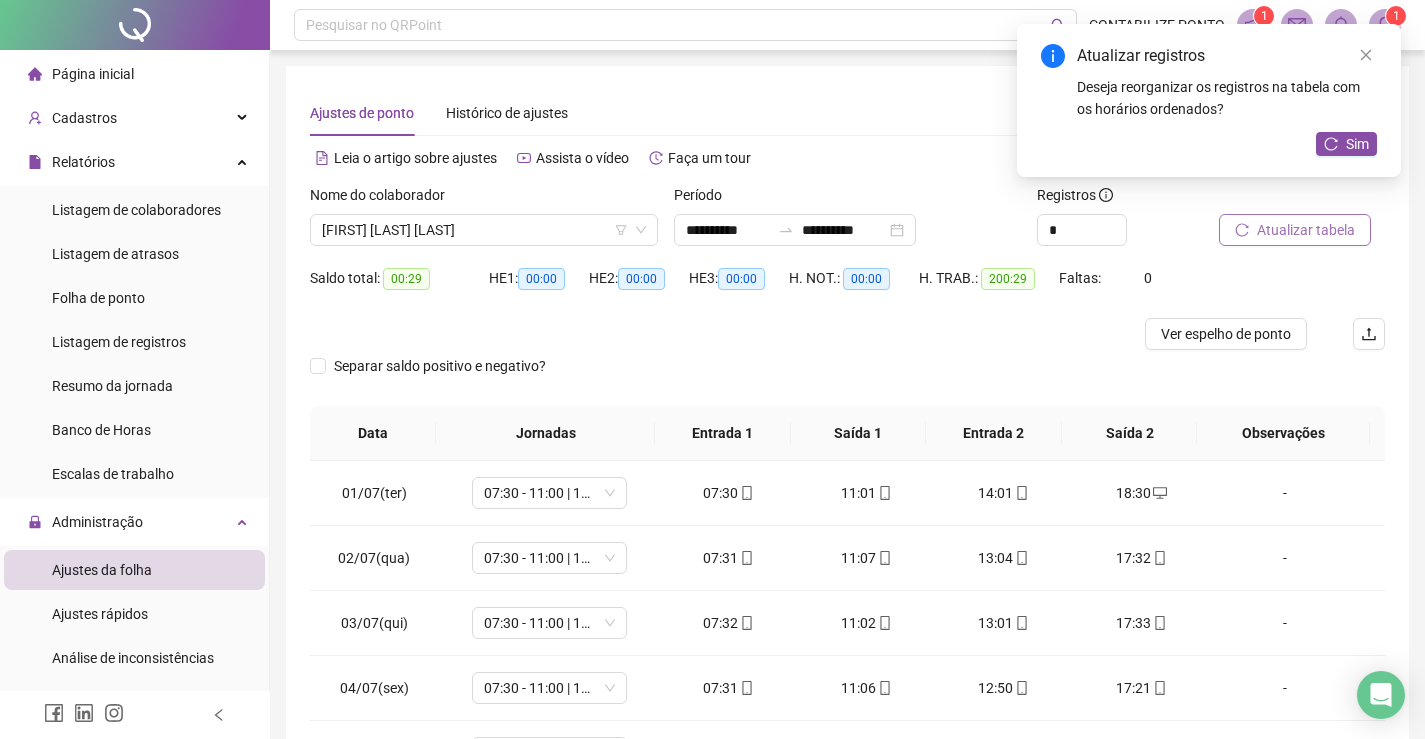 click on "Atualizar tabela" at bounding box center [1306, 230] 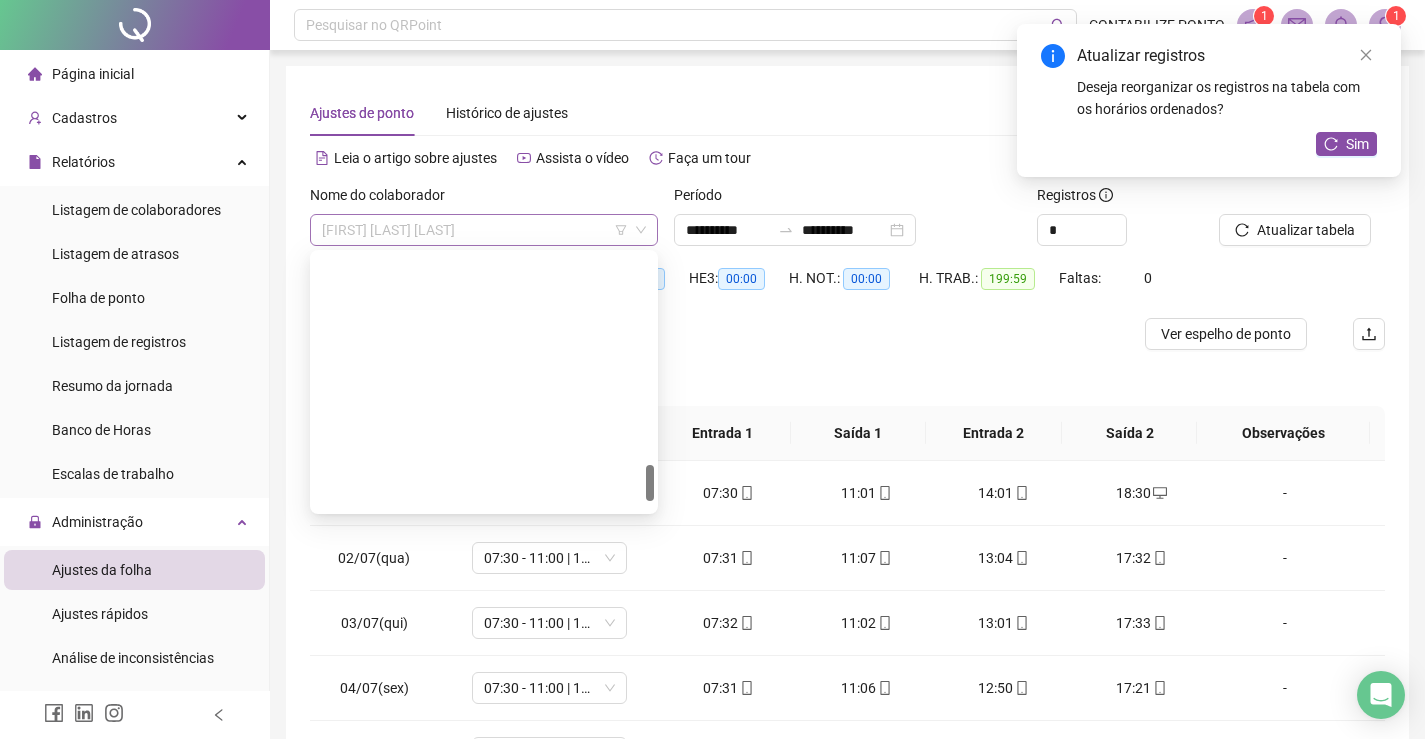 click on "[FIRST] [LAST] [LAST]" at bounding box center [484, 230] 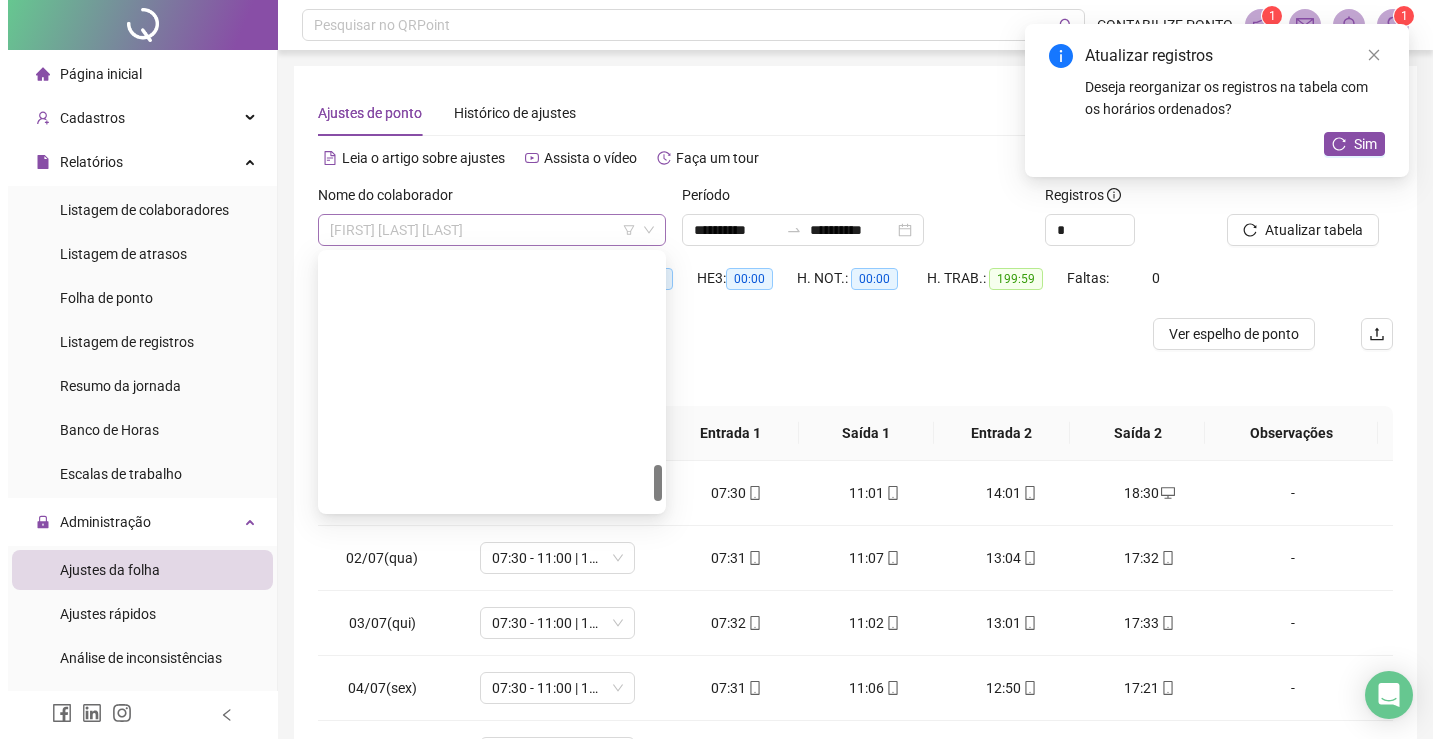 scroll, scrollTop: 1472, scrollLeft: 0, axis: vertical 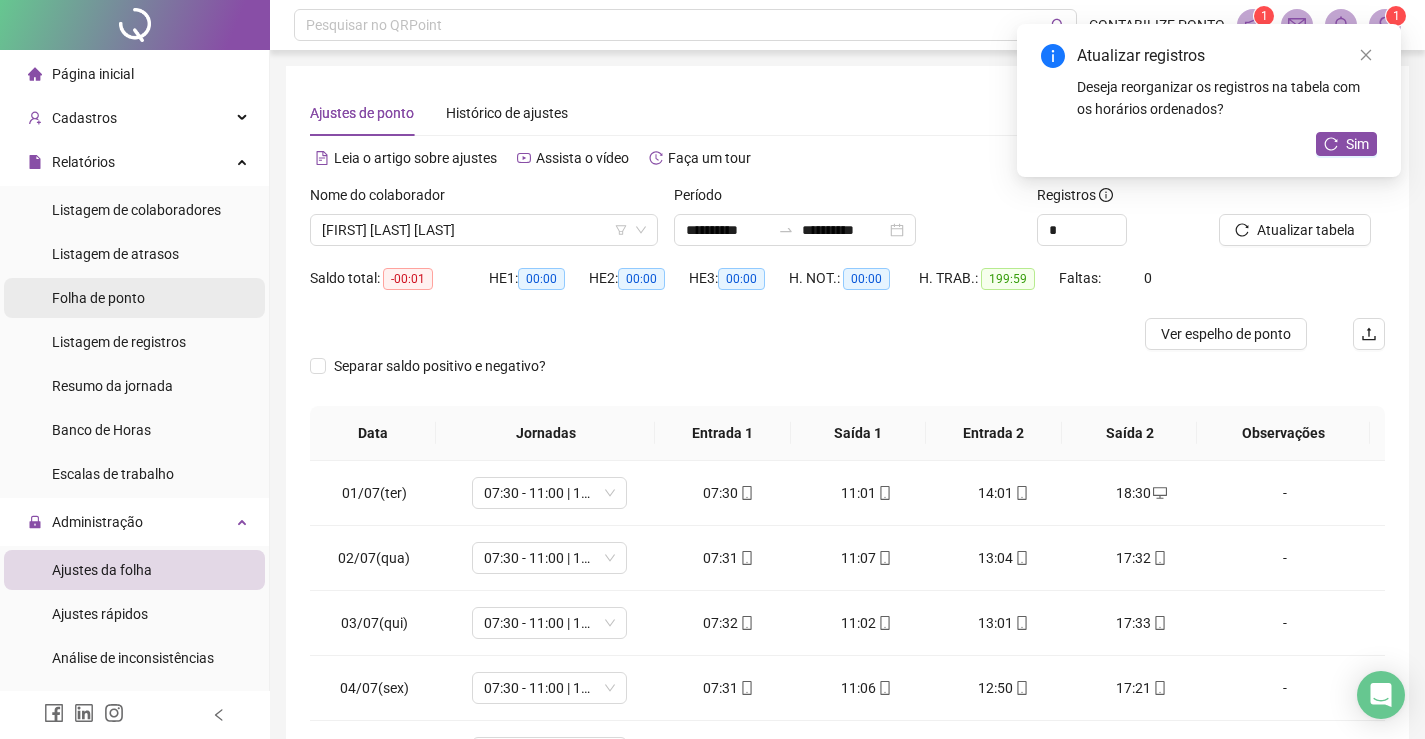 click on "Folha de ponto" at bounding box center (98, 298) 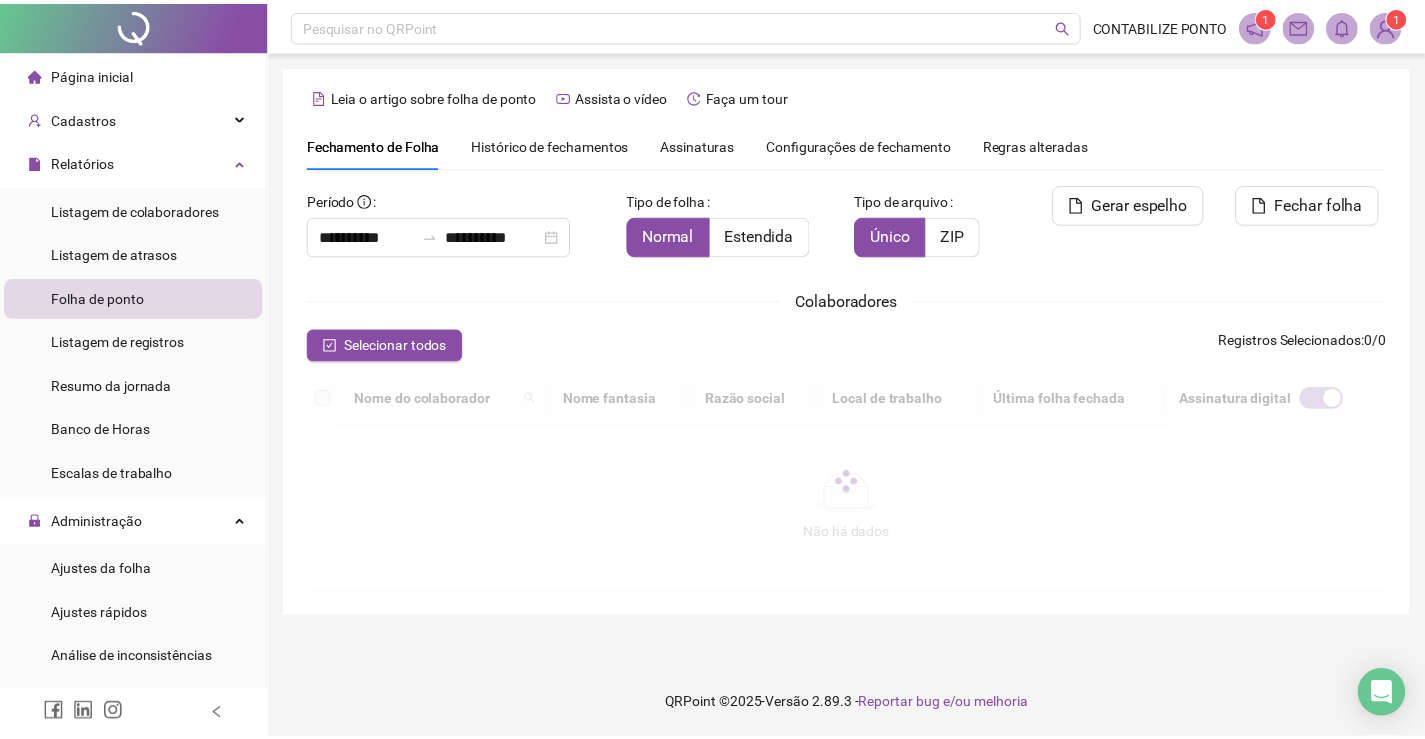 scroll, scrollTop: 40, scrollLeft: 0, axis: vertical 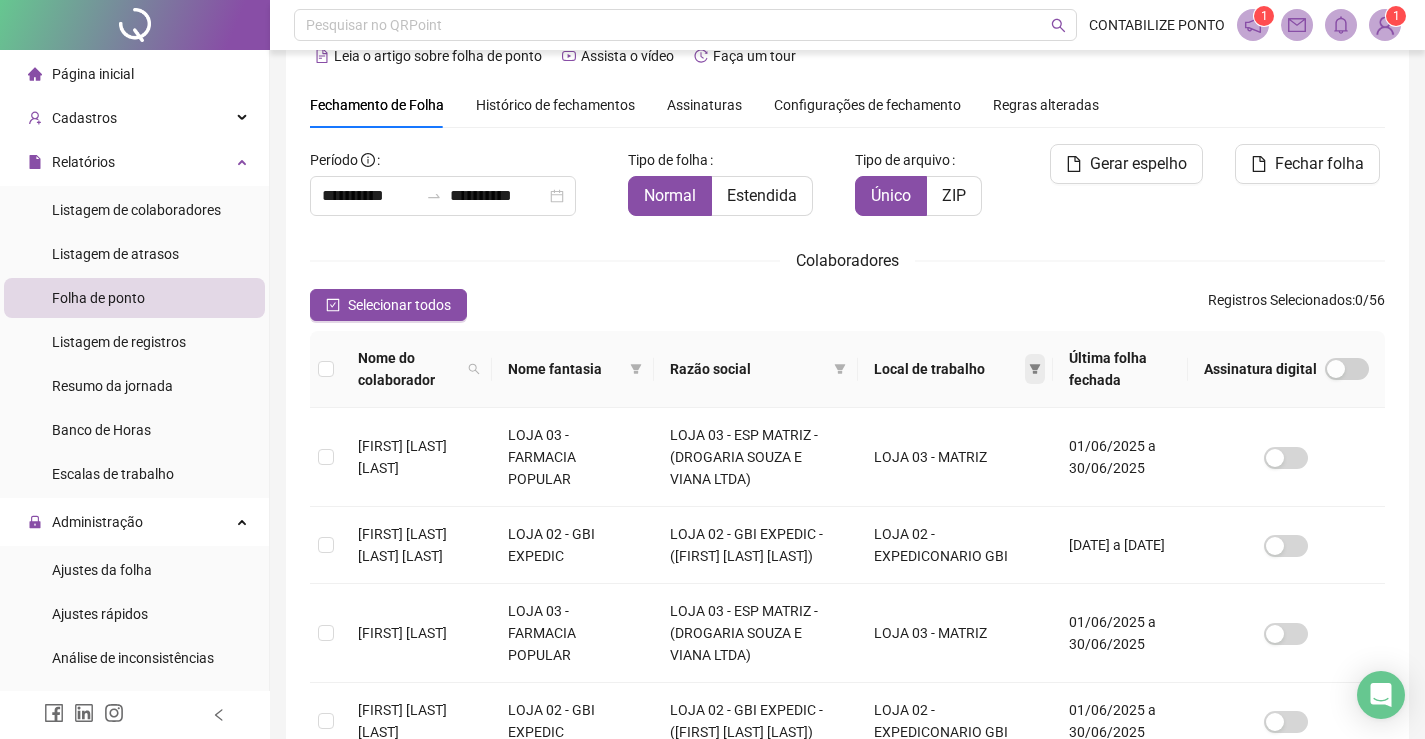 click 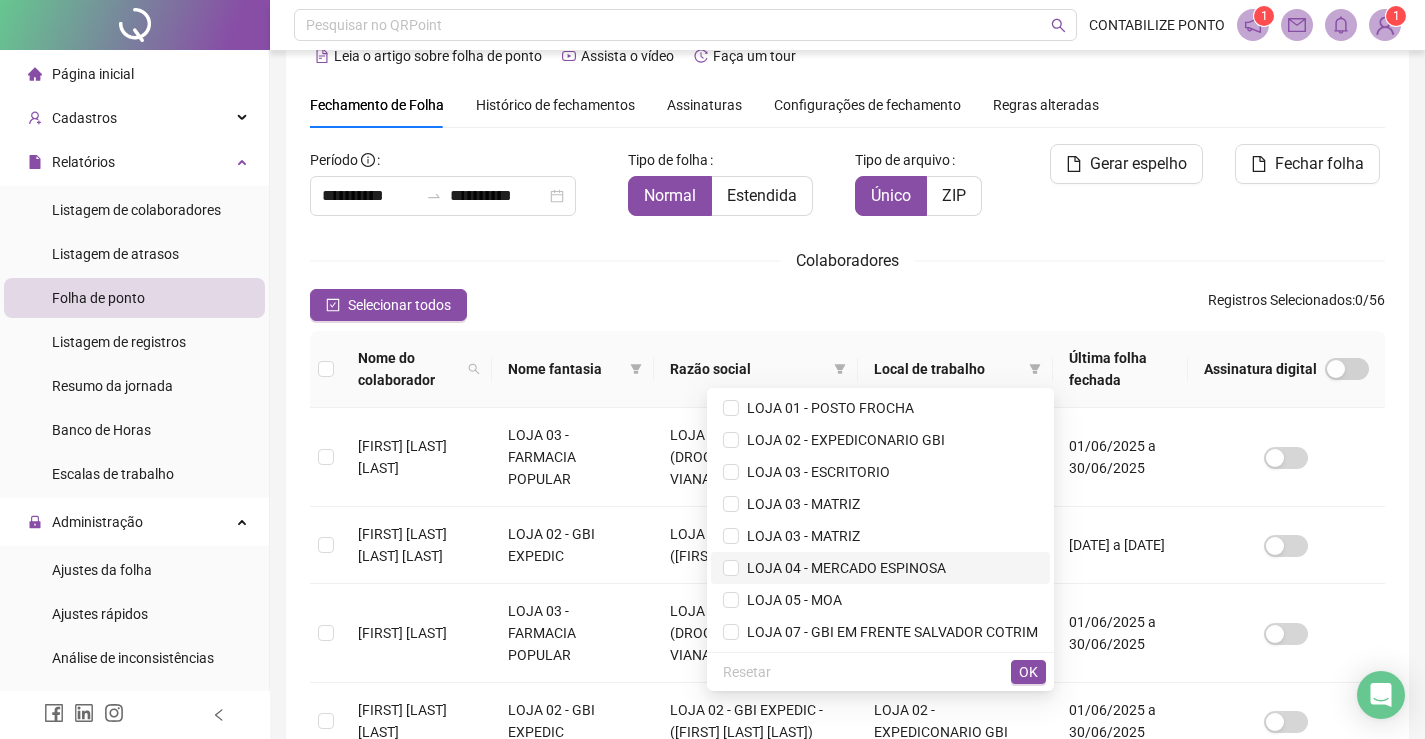 scroll, scrollTop: 64, scrollLeft: 0, axis: vertical 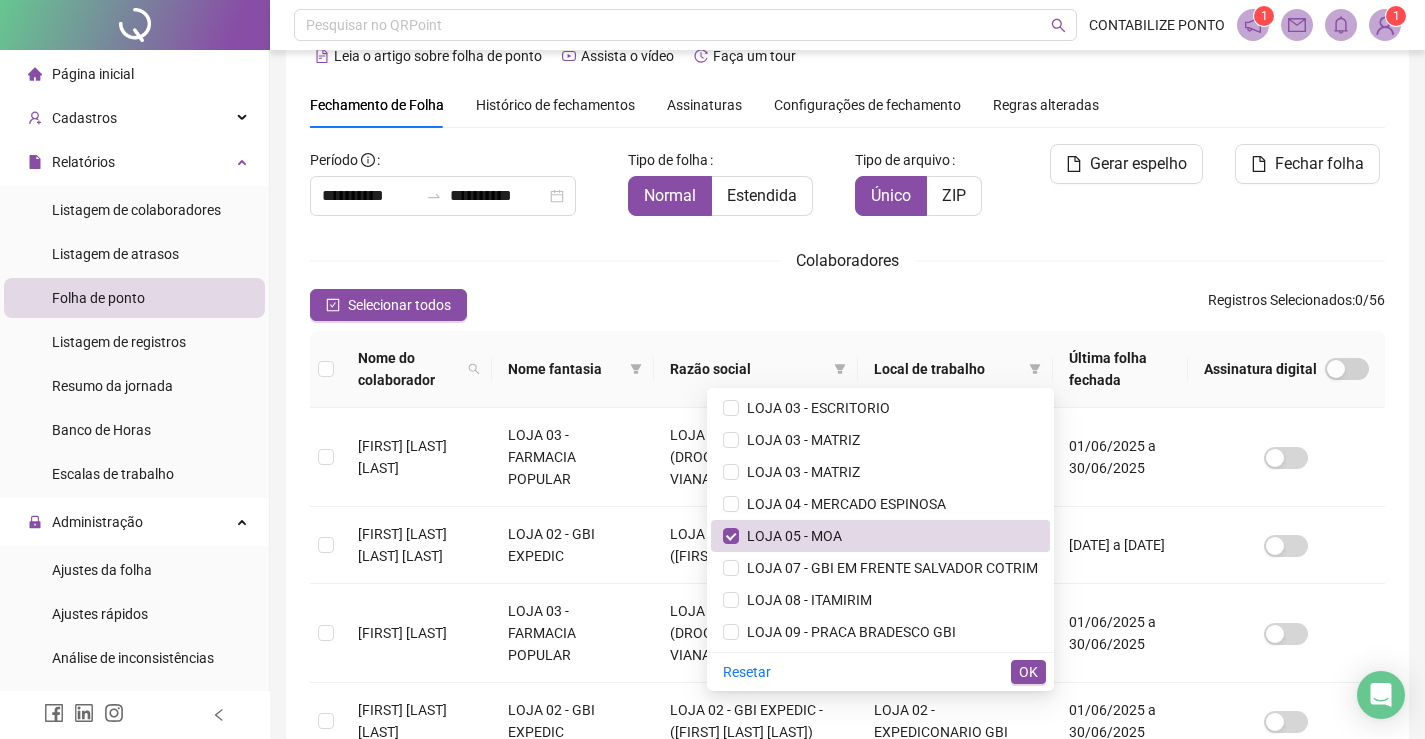 click on "**********" at bounding box center (847, 814) 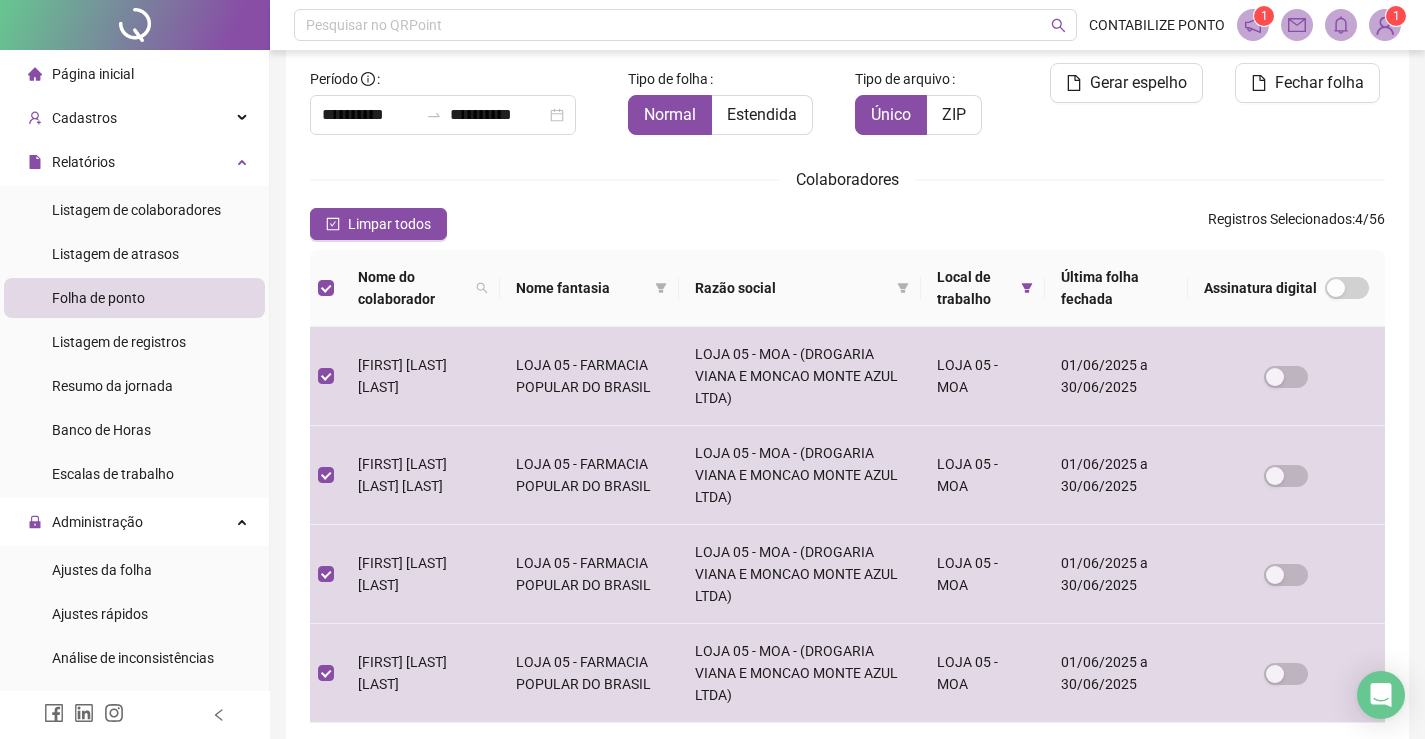 scroll, scrollTop: 0, scrollLeft: 0, axis: both 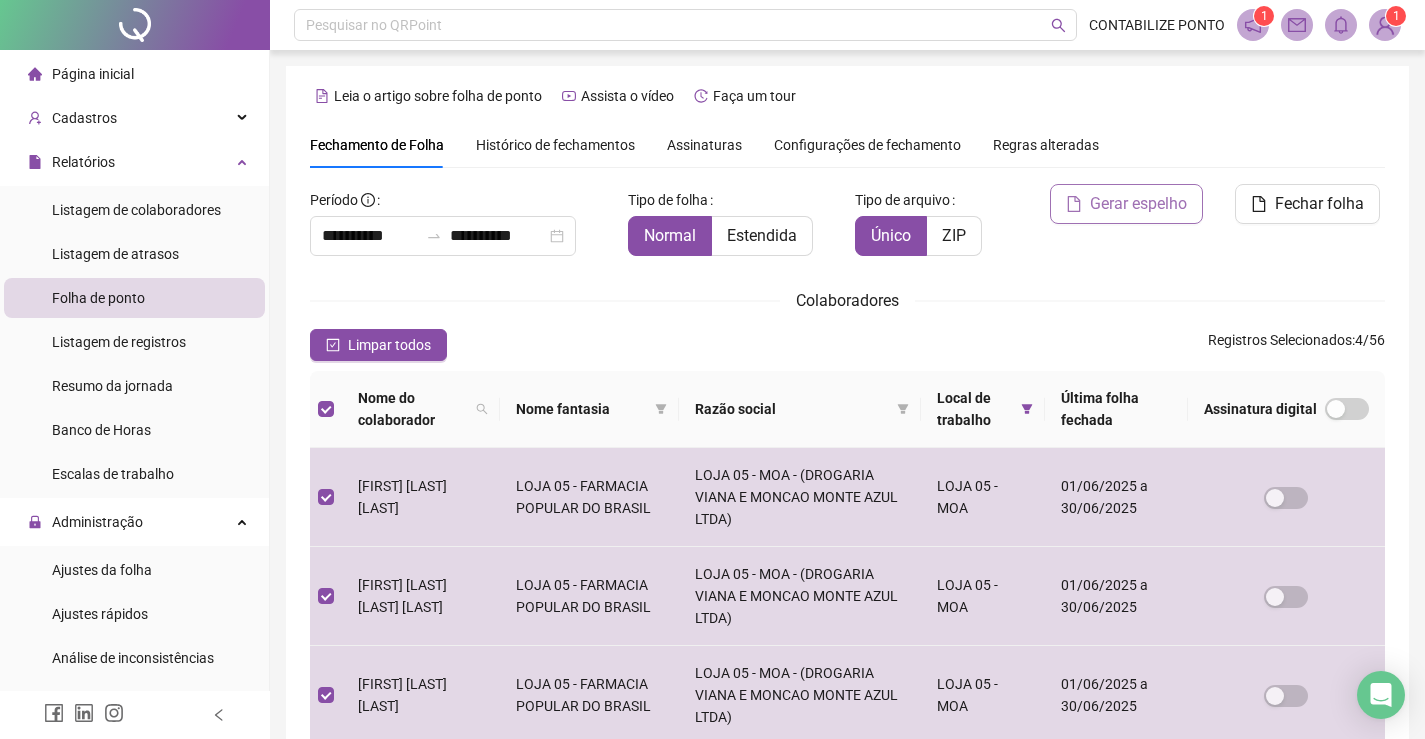 click on "Gerar espelho" at bounding box center [1138, 204] 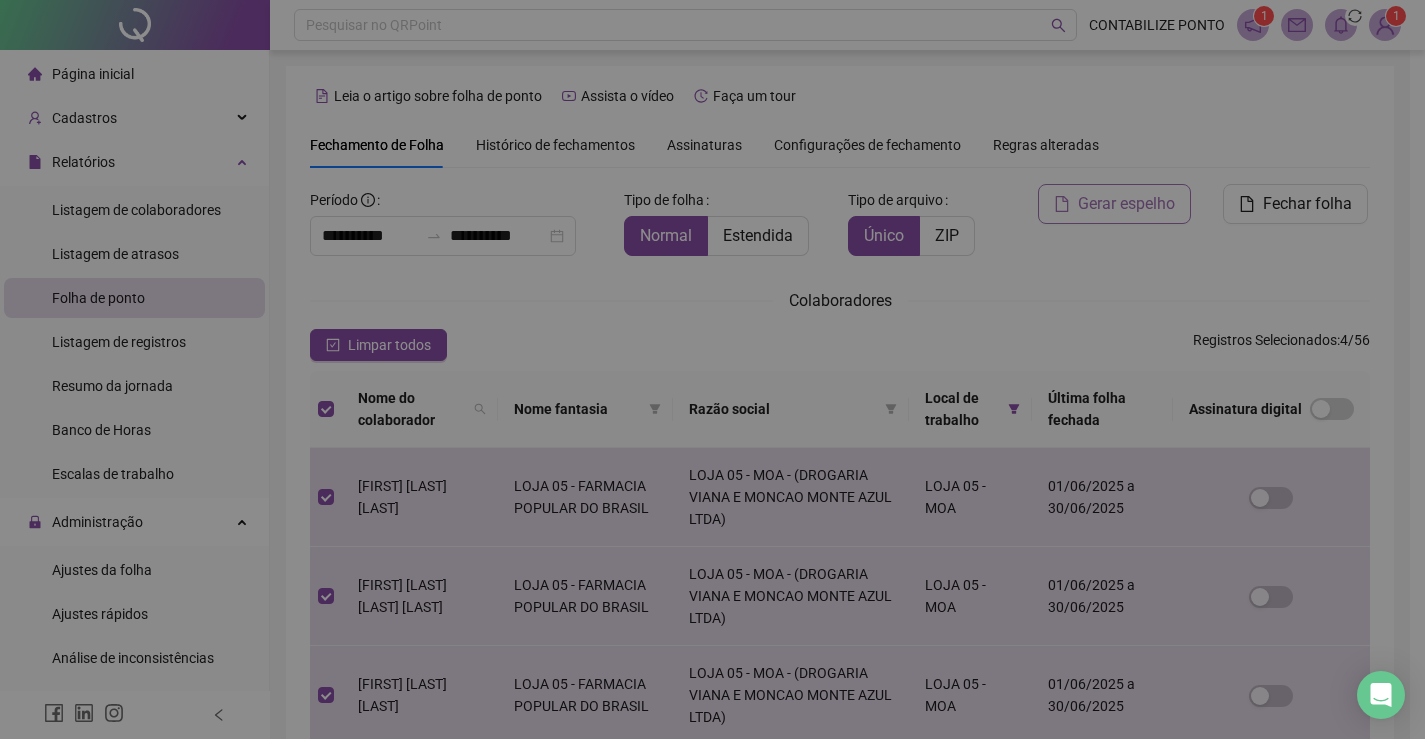 scroll, scrollTop: 40, scrollLeft: 0, axis: vertical 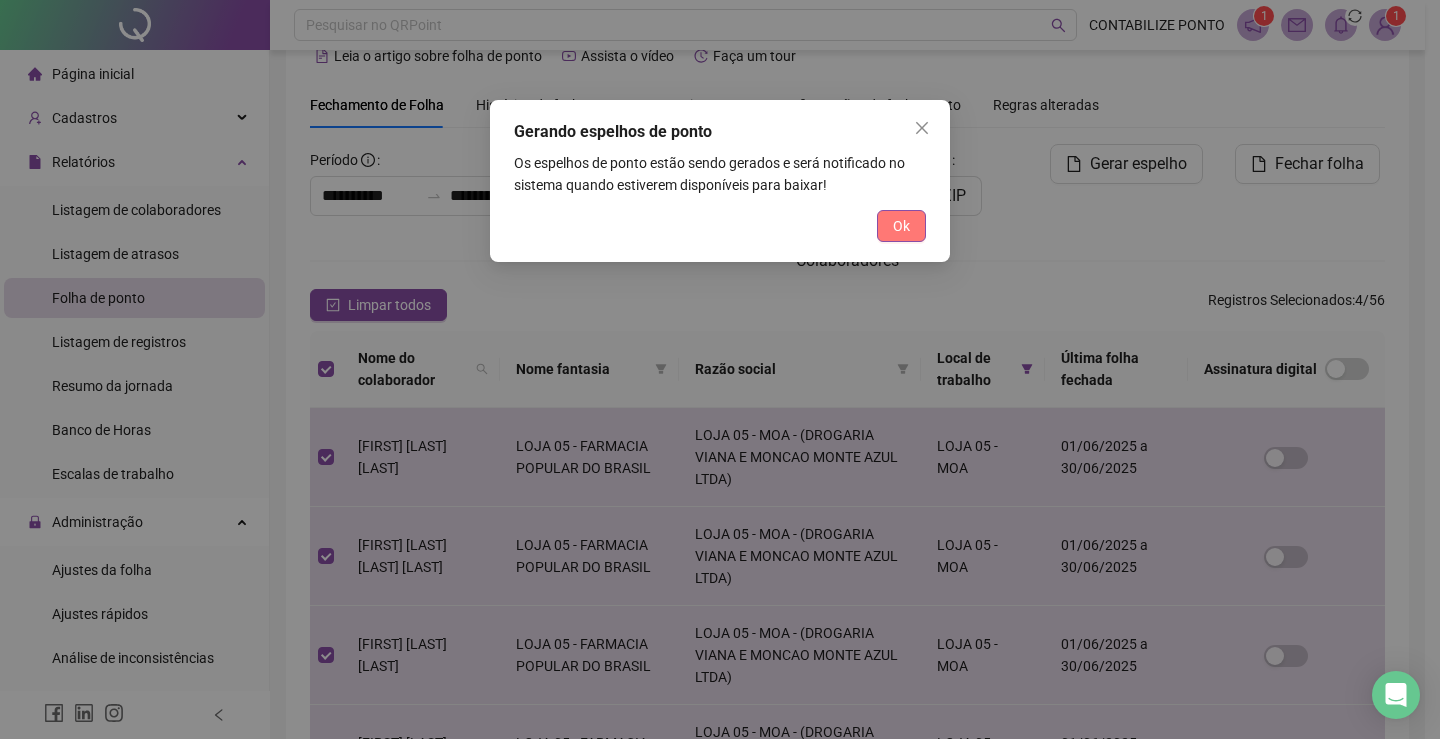 click on "Ok" at bounding box center [901, 226] 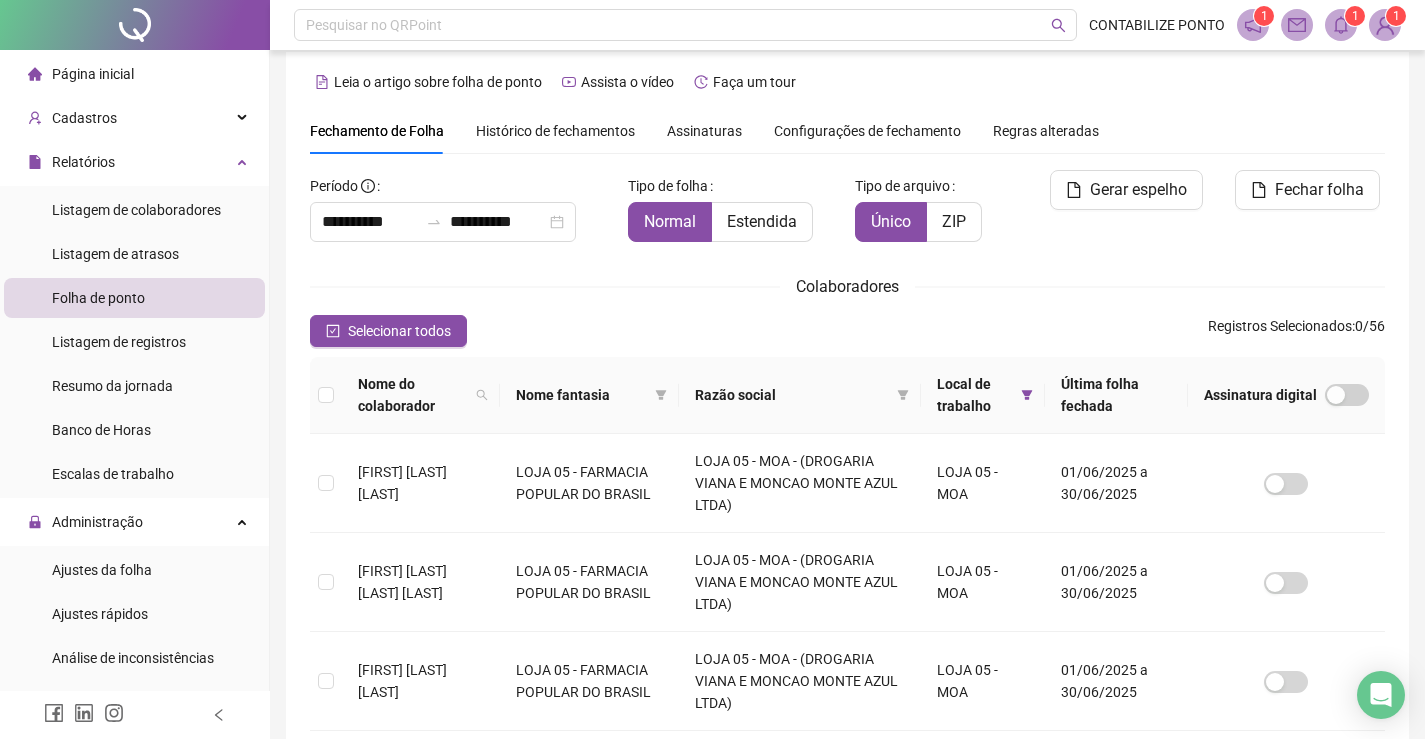 scroll, scrollTop: 0, scrollLeft: 0, axis: both 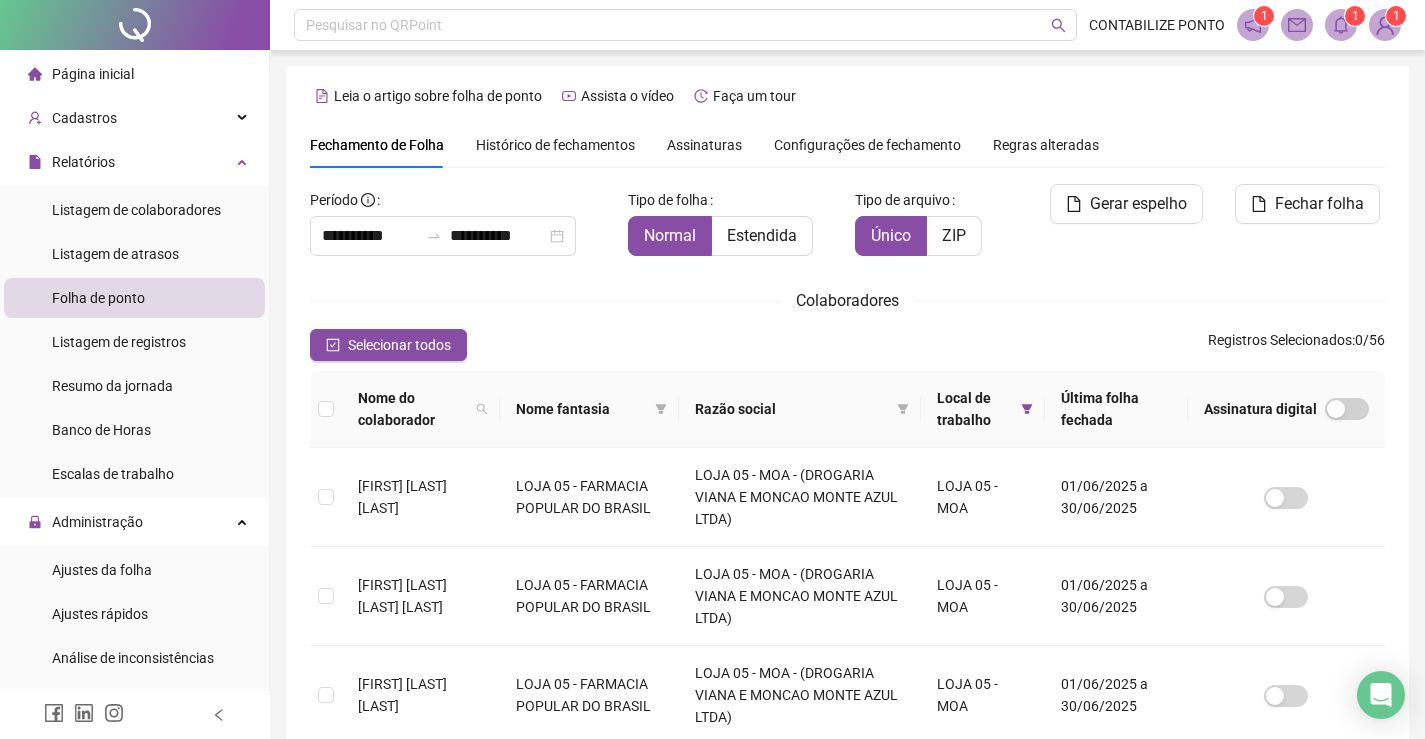 click 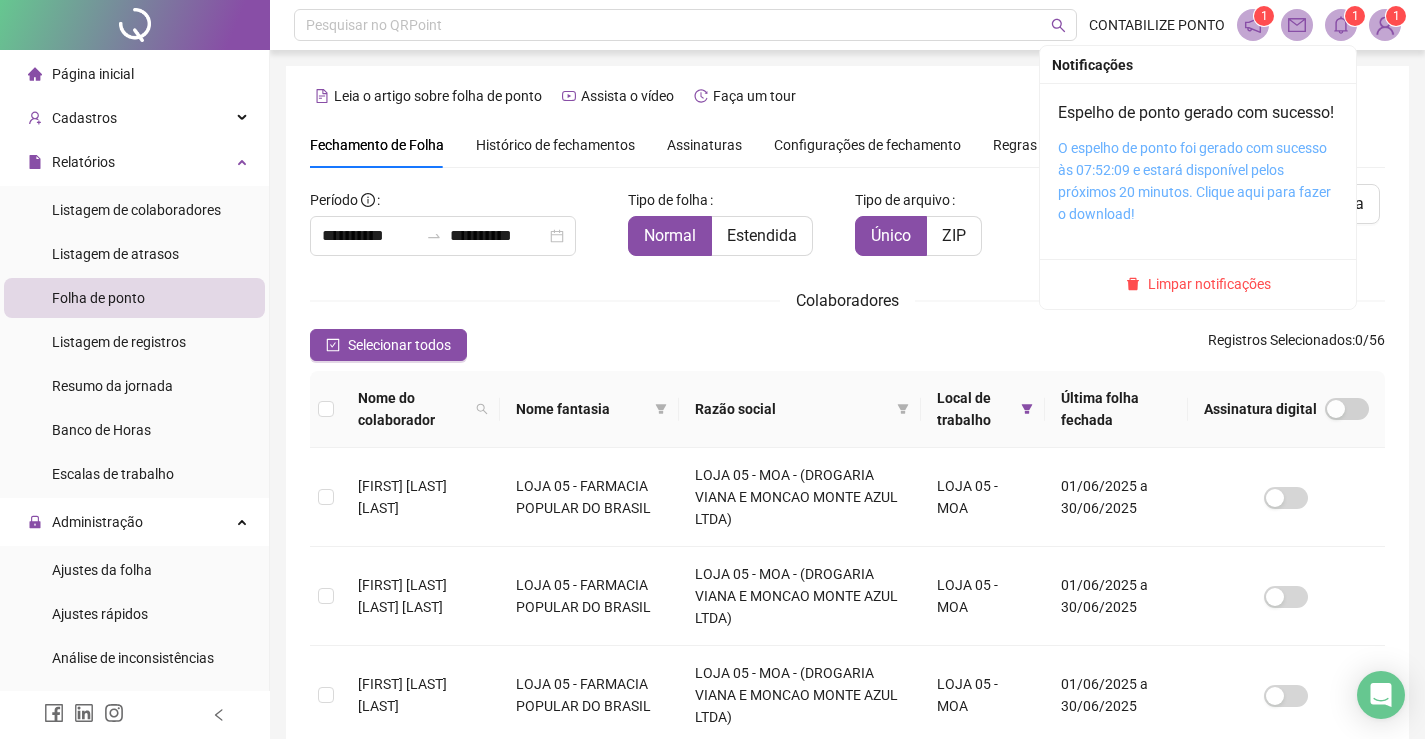click on "O espelho de ponto foi gerado com sucesso às 07:52:09 e estará disponível pelos próximos 20 minutos.
Clique aqui para fazer o download!" at bounding box center [1194, 181] 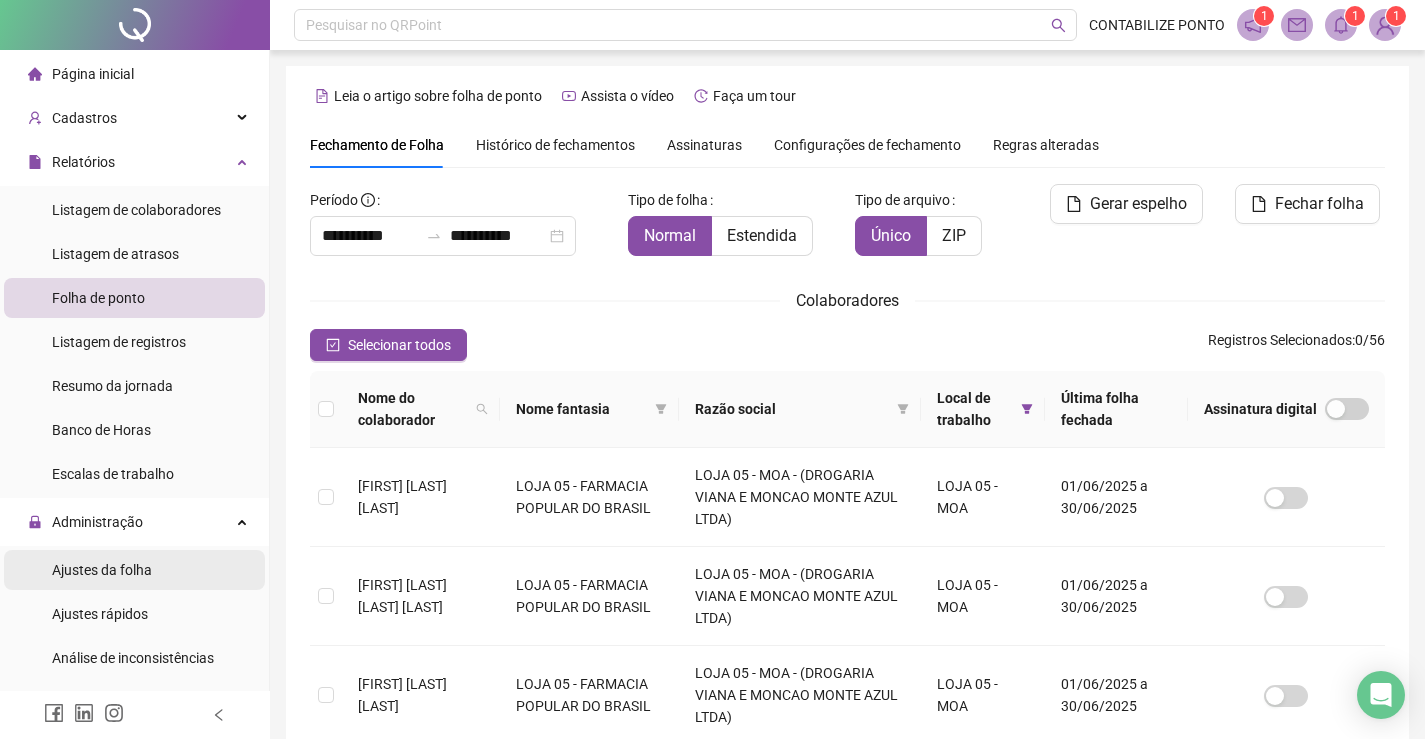 click on "Ajustes da folha" at bounding box center [134, 570] 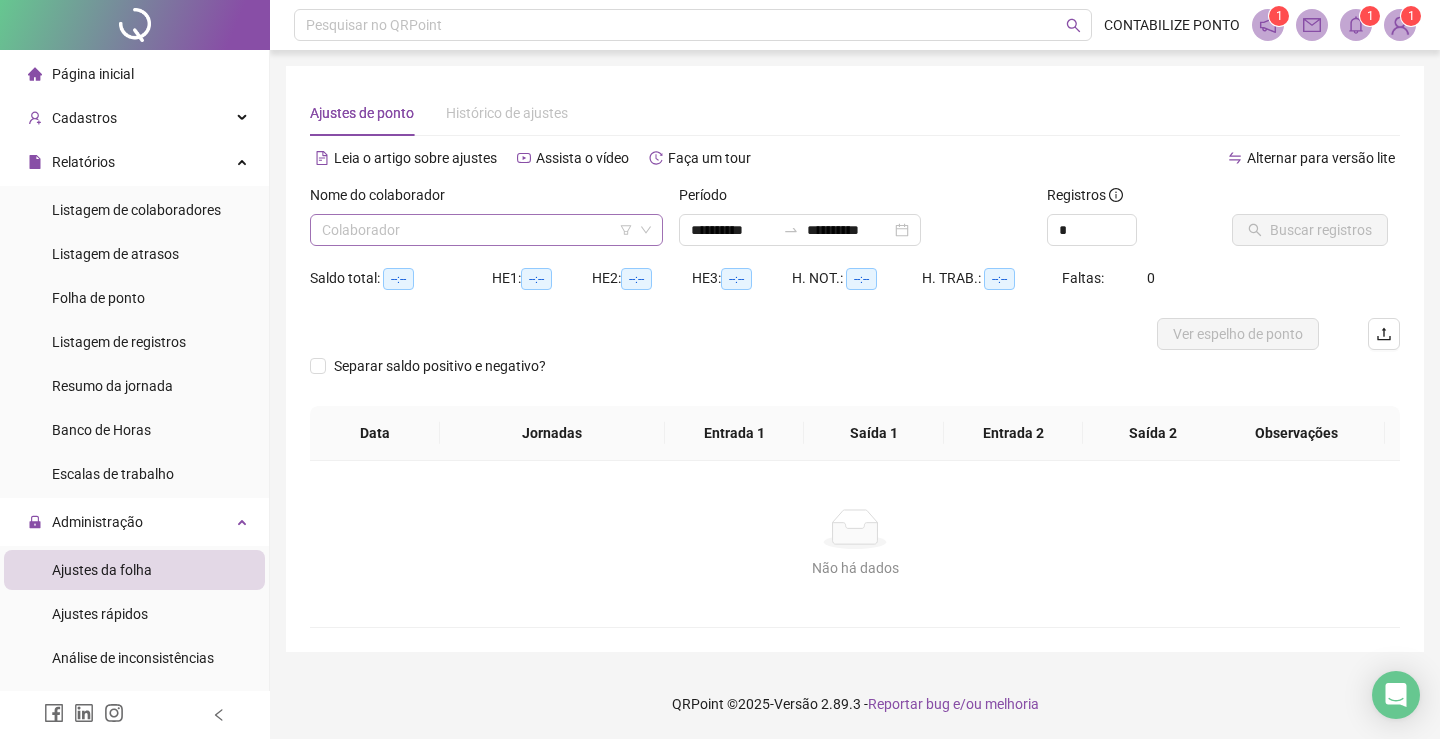 click at bounding box center (477, 230) 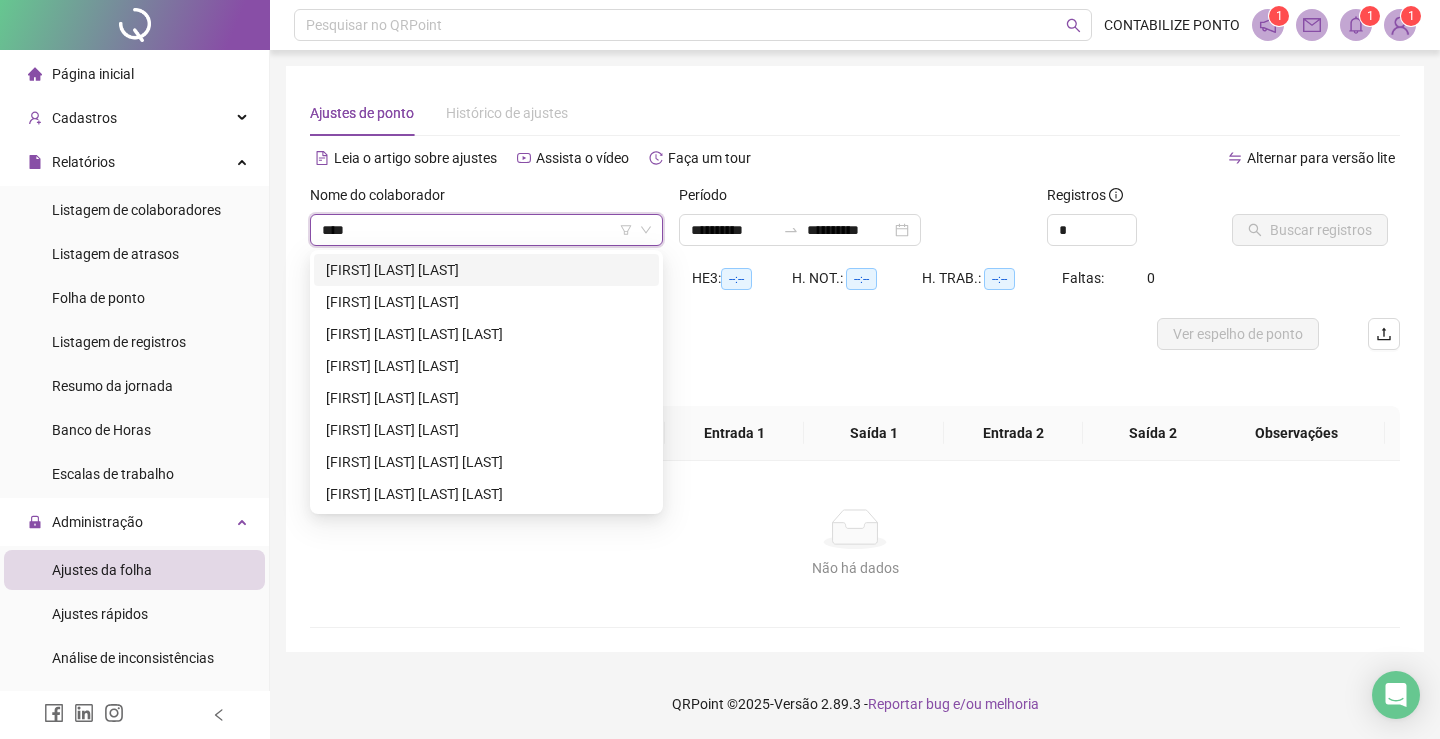 type on "*****" 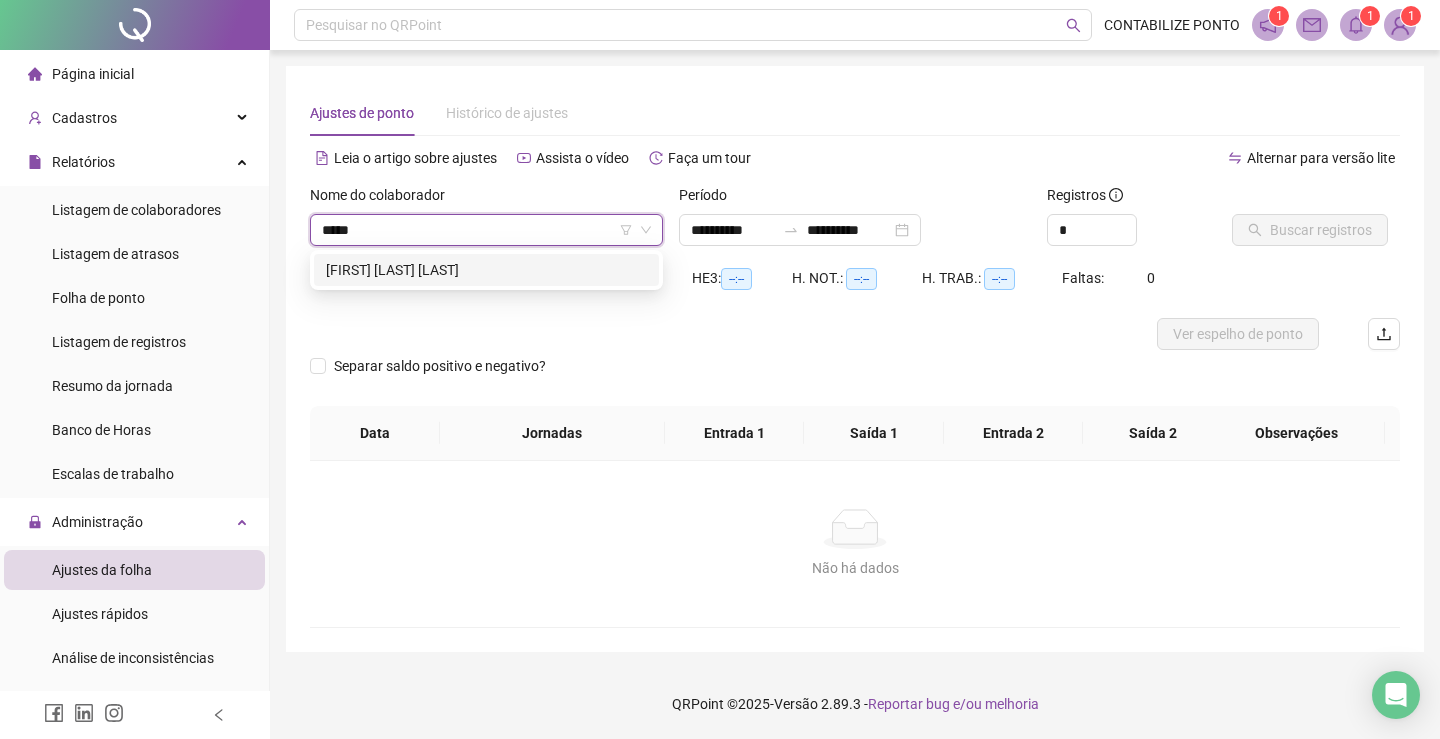click on "[FIRST] [LAST] [LAST]" at bounding box center [486, 270] 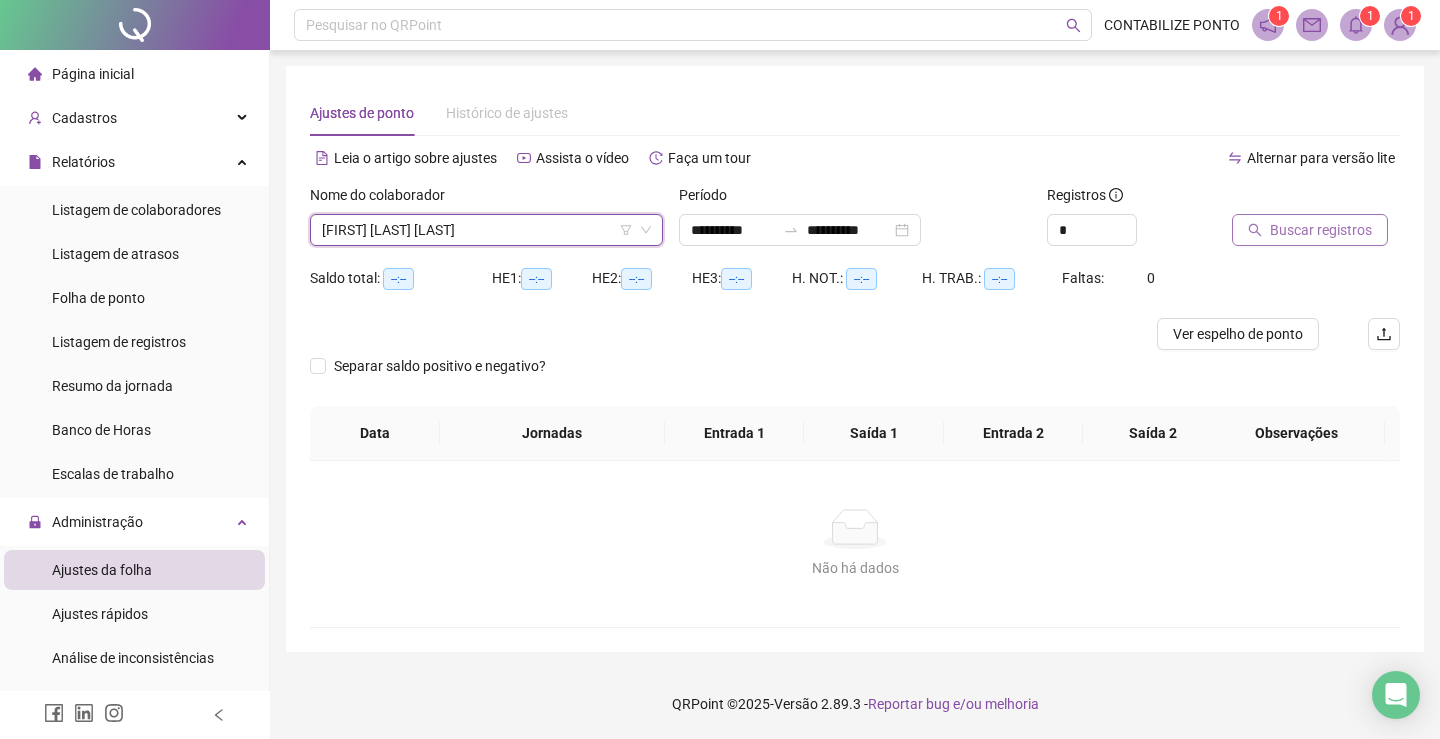 click on "Buscar registros" at bounding box center [1310, 230] 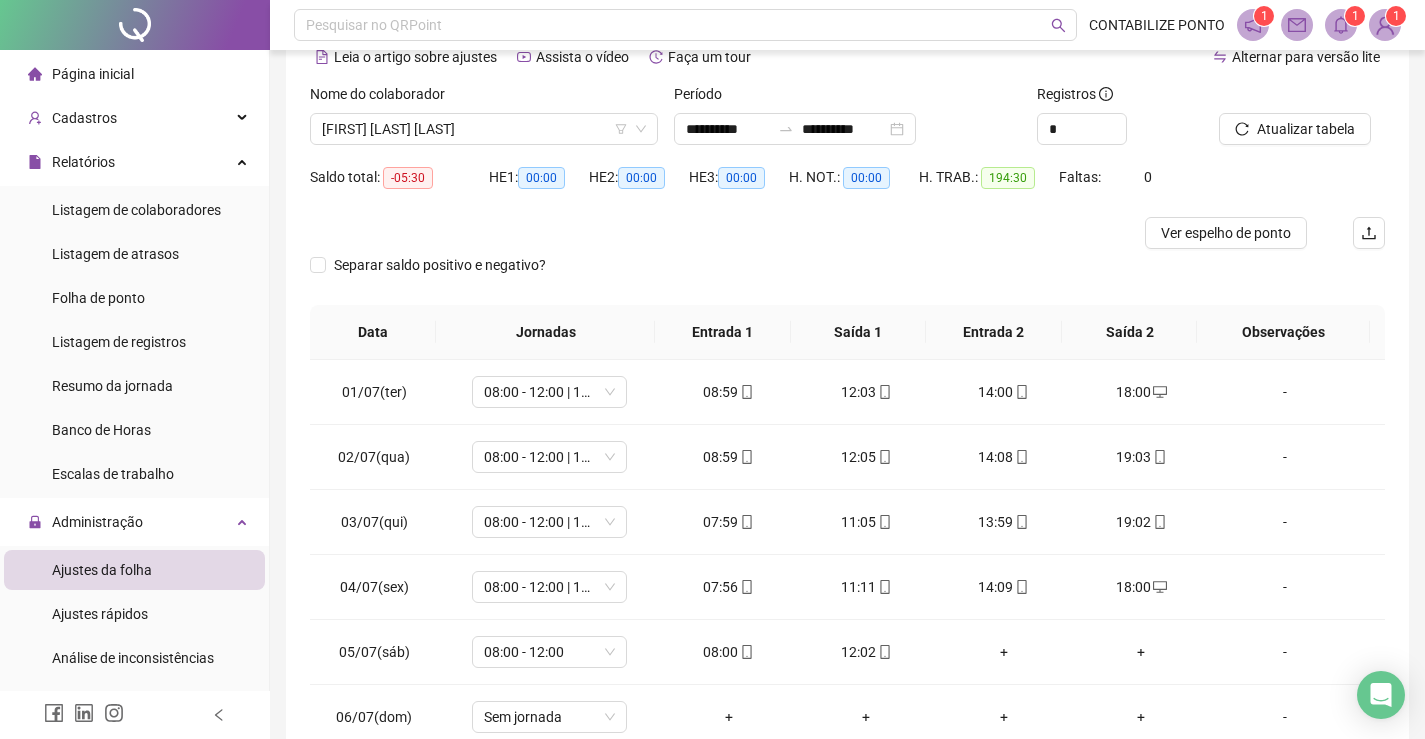 scroll, scrollTop: 259, scrollLeft: 0, axis: vertical 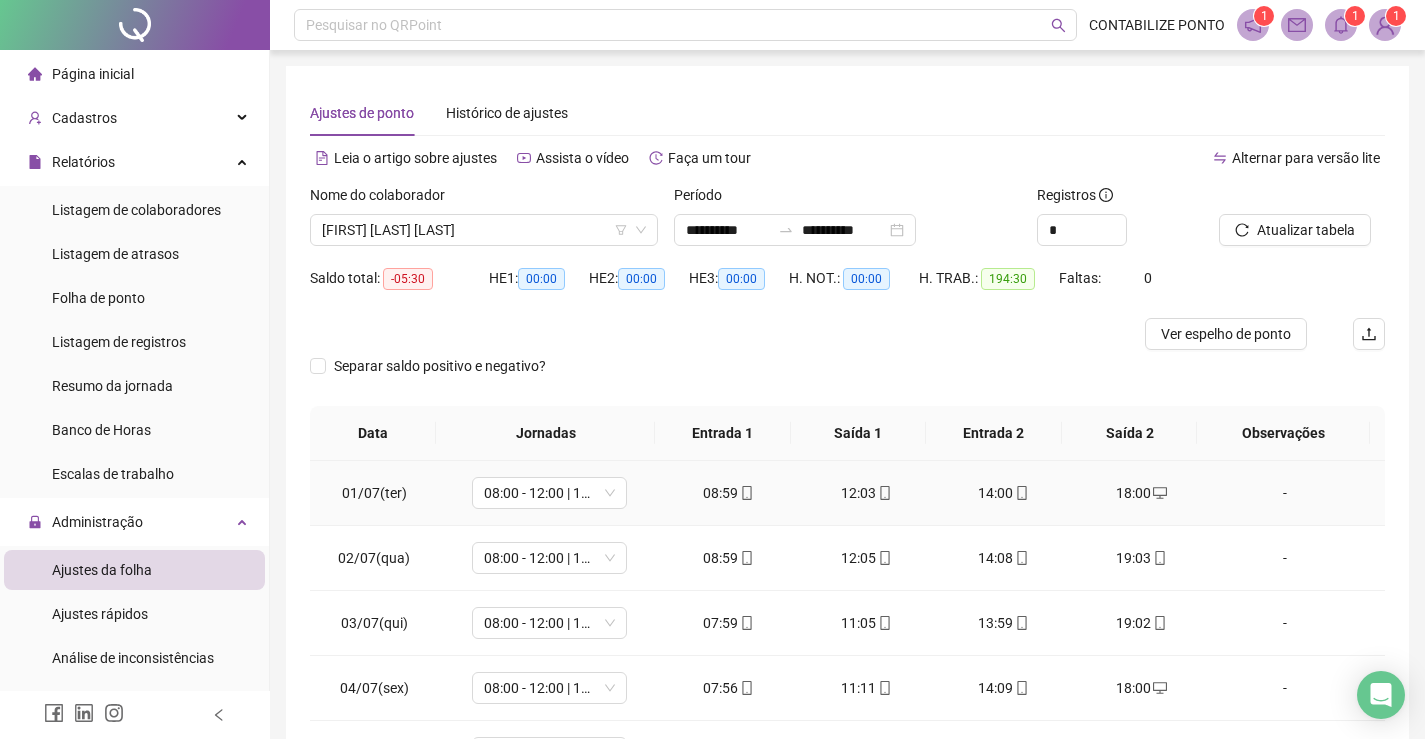 click on "18:00" at bounding box center (1142, 493) 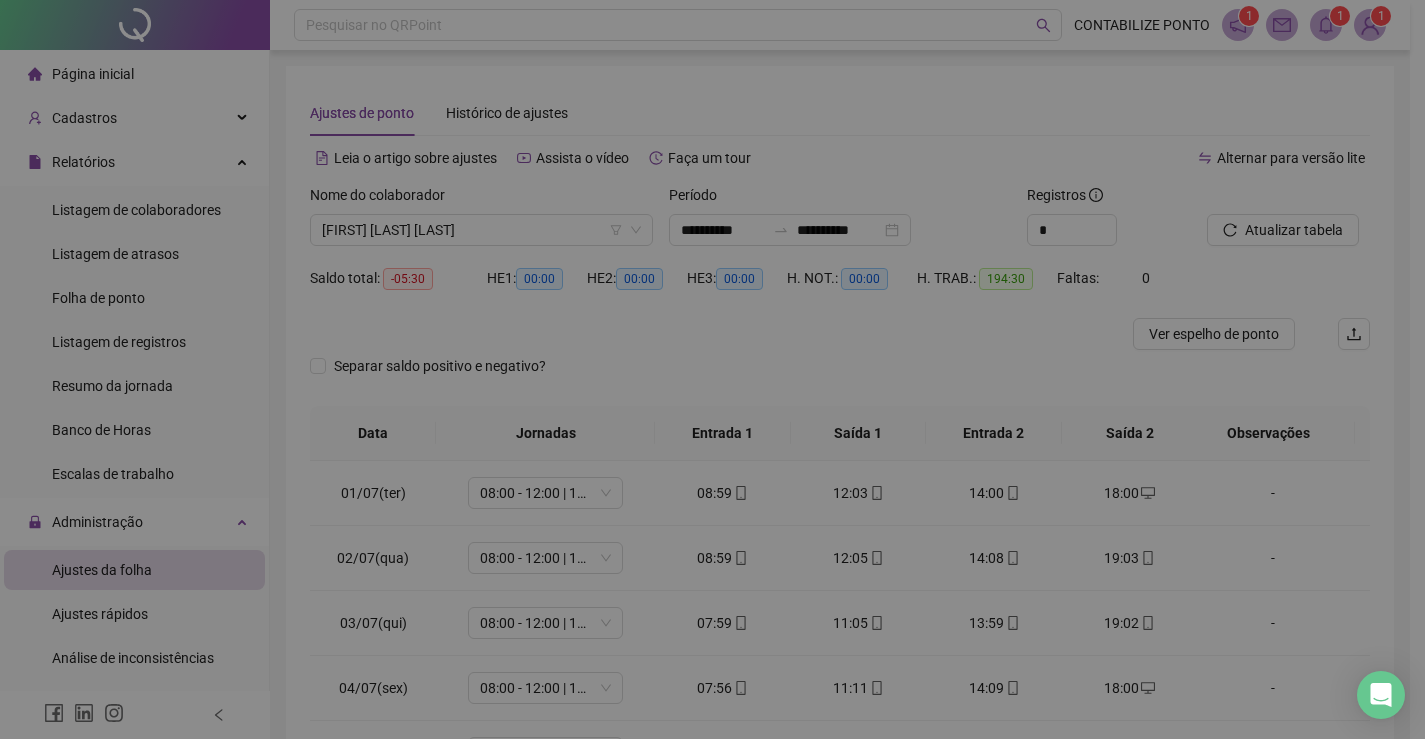 type on "**********" 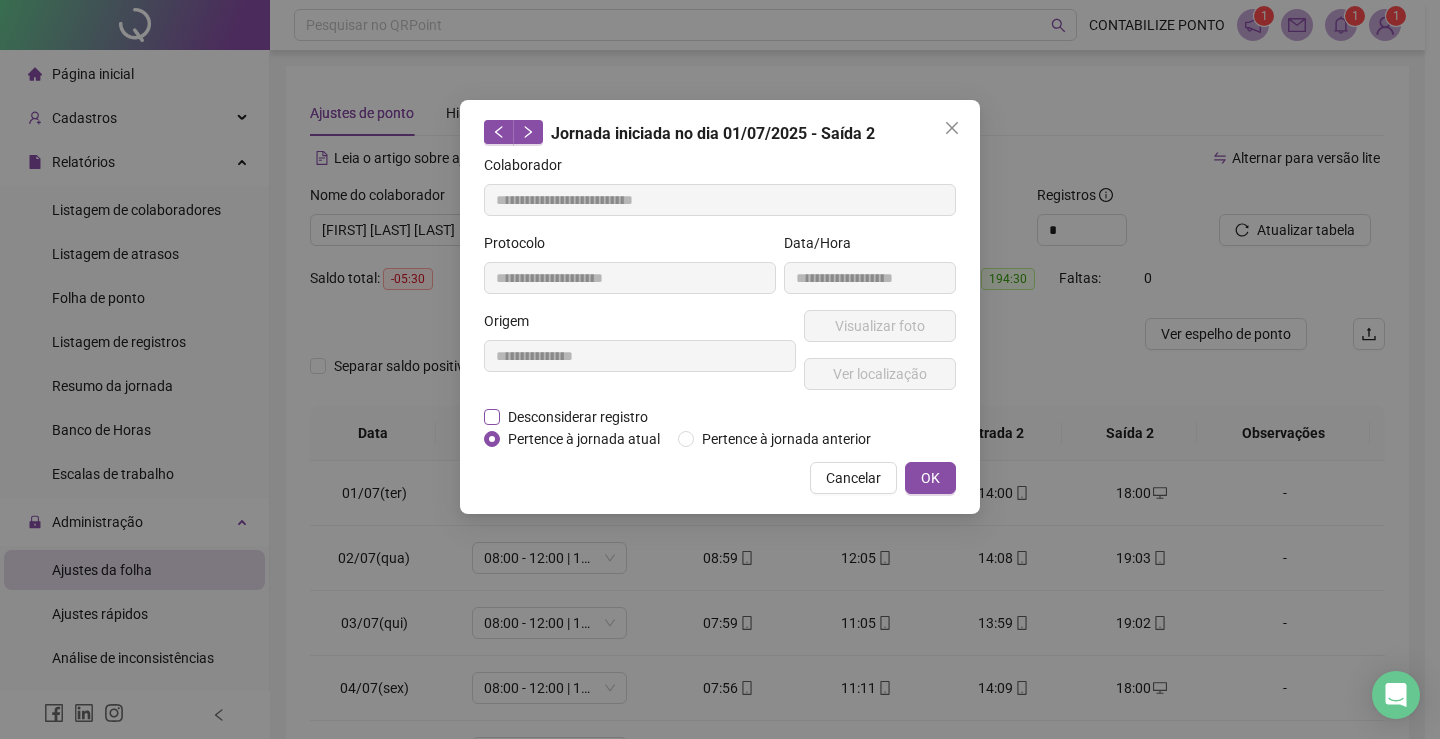 click on "Desconsiderar registro" at bounding box center (578, 417) 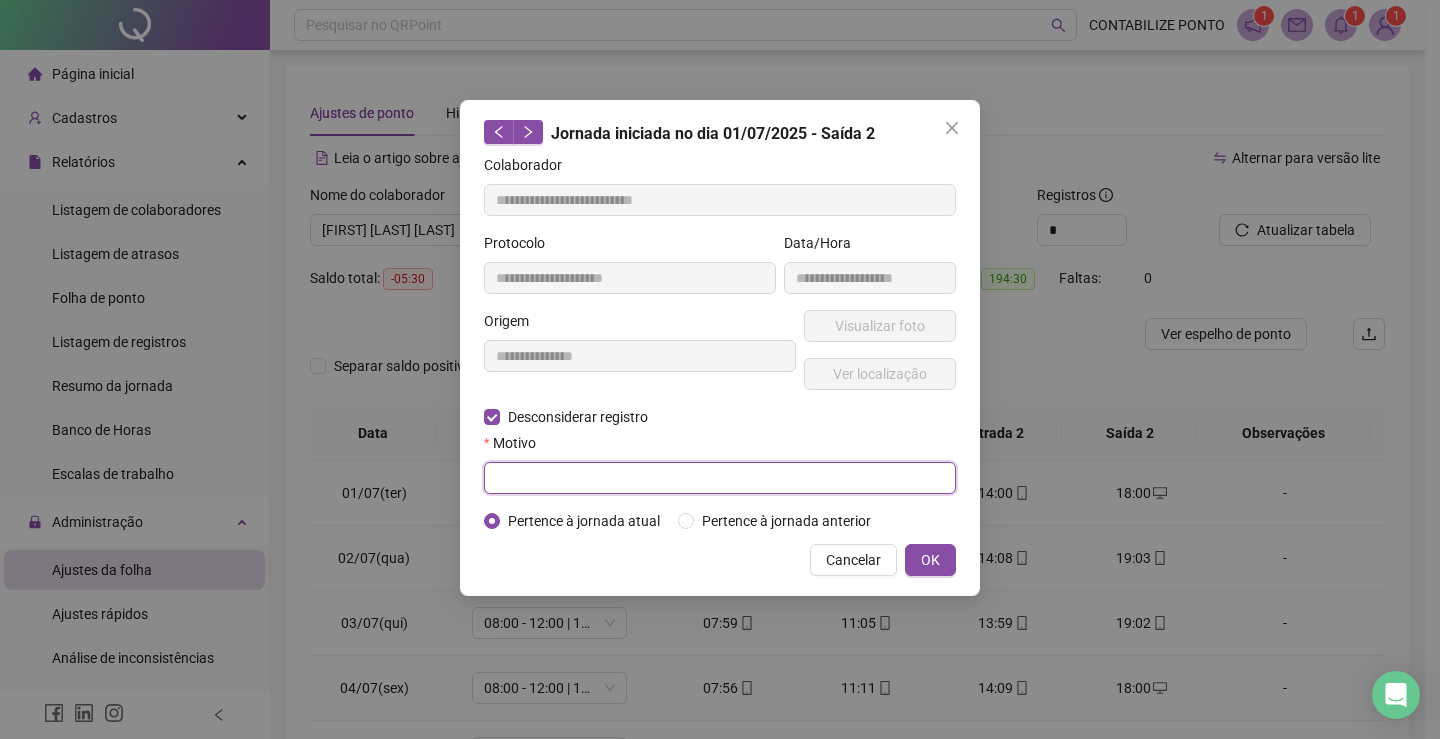click at bounding box center [720, 478] 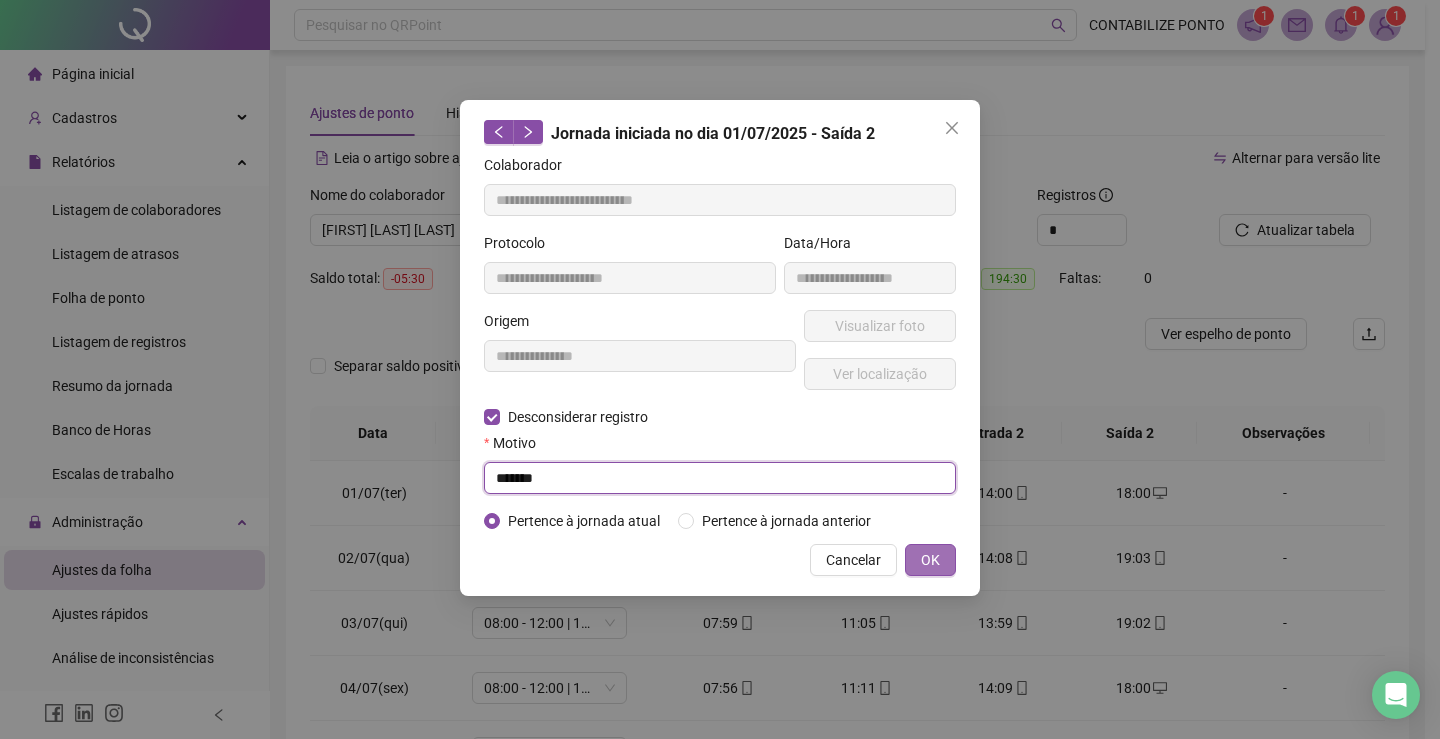 type on "******" 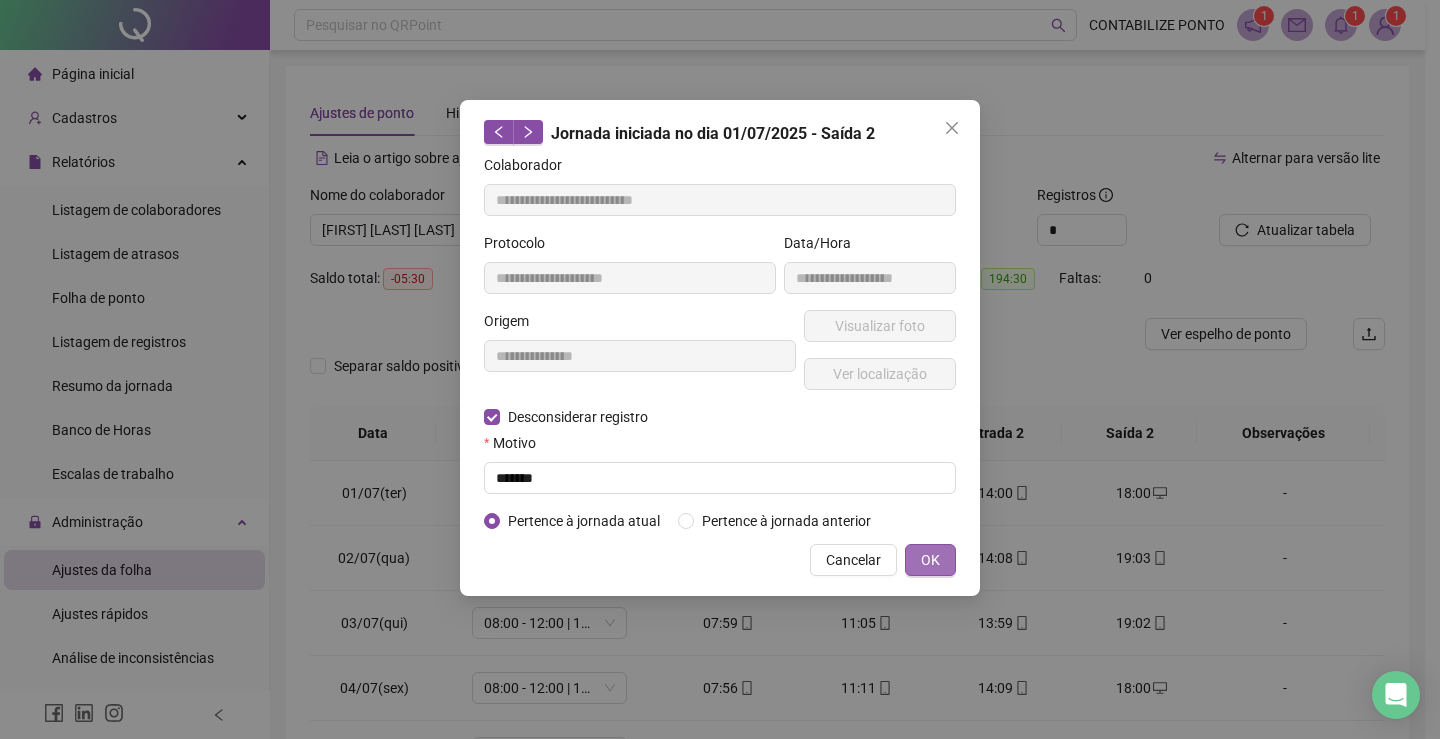 click on "OK" at bounding box center (930, 560) 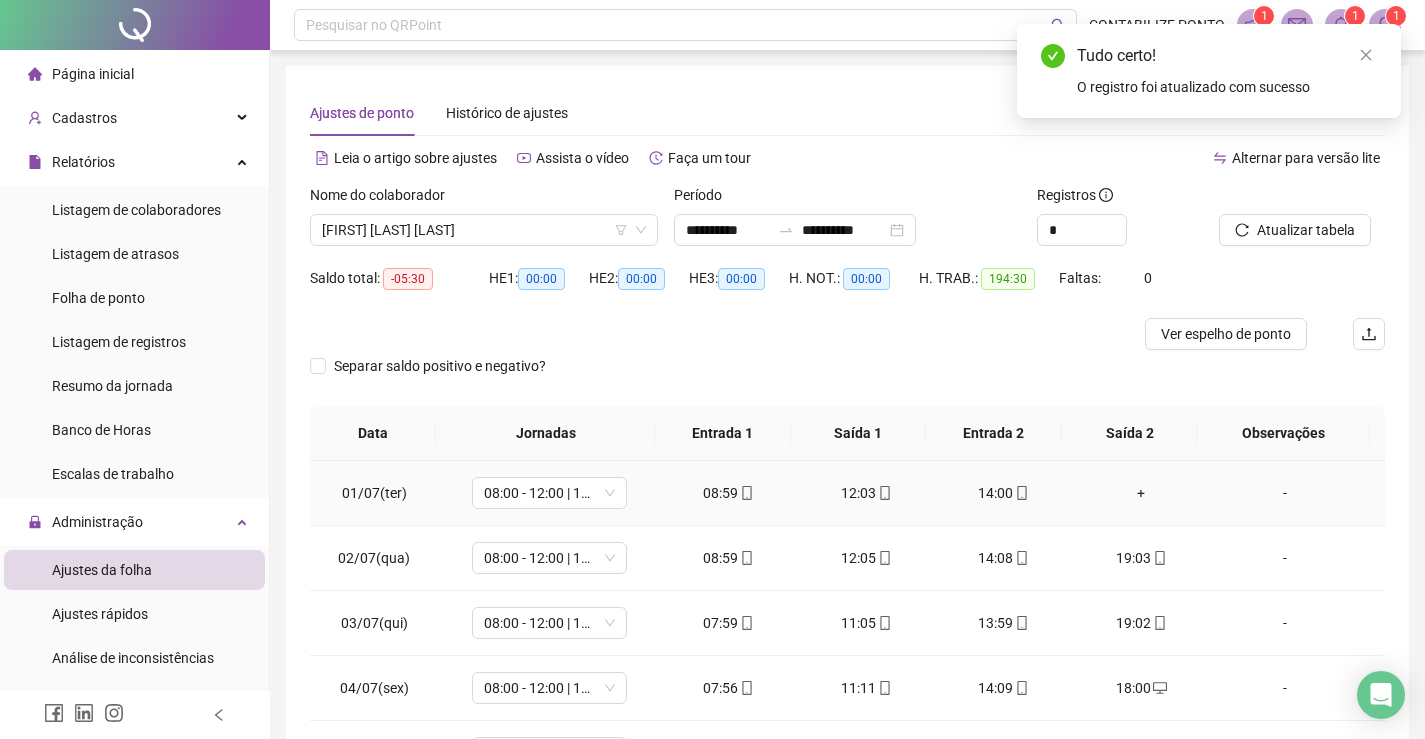 click on "+" at bounding box center [1142, 493] 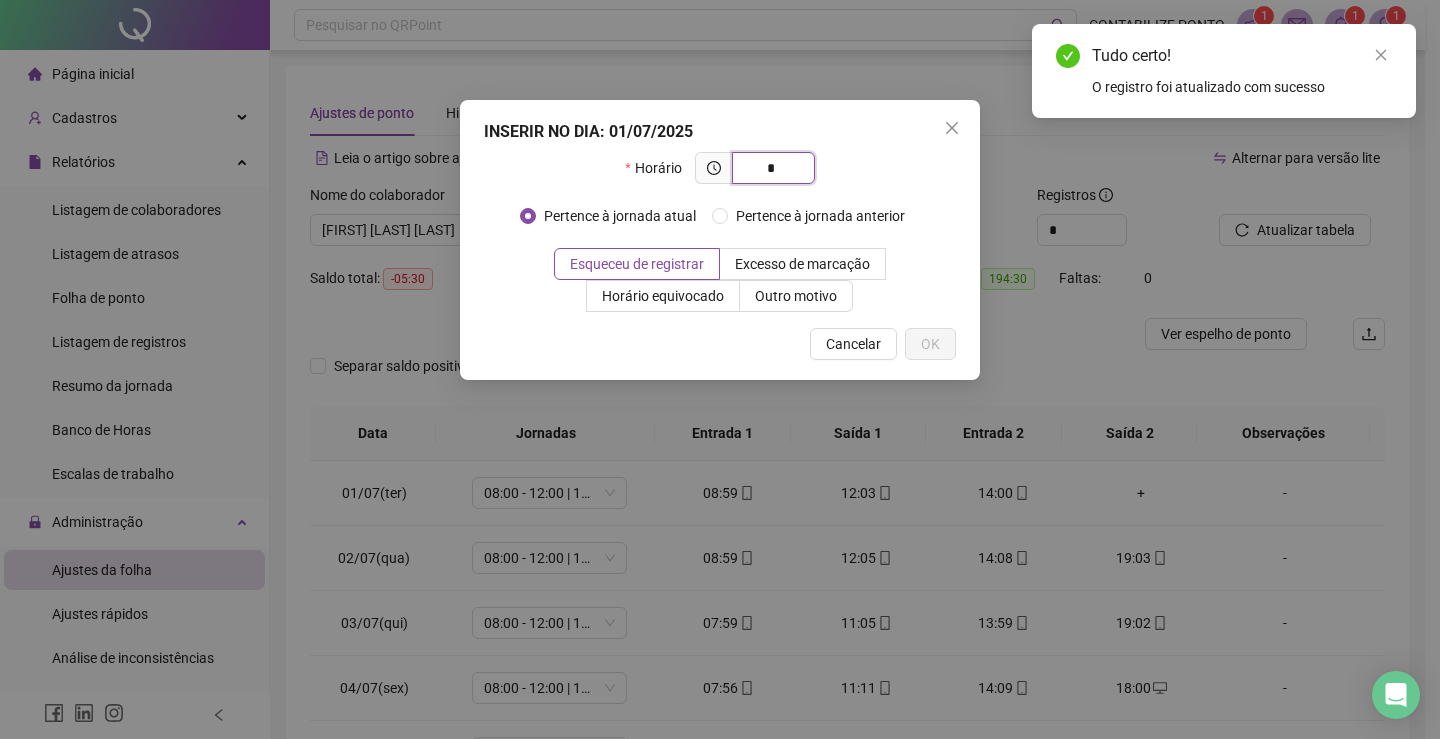 type on "**" 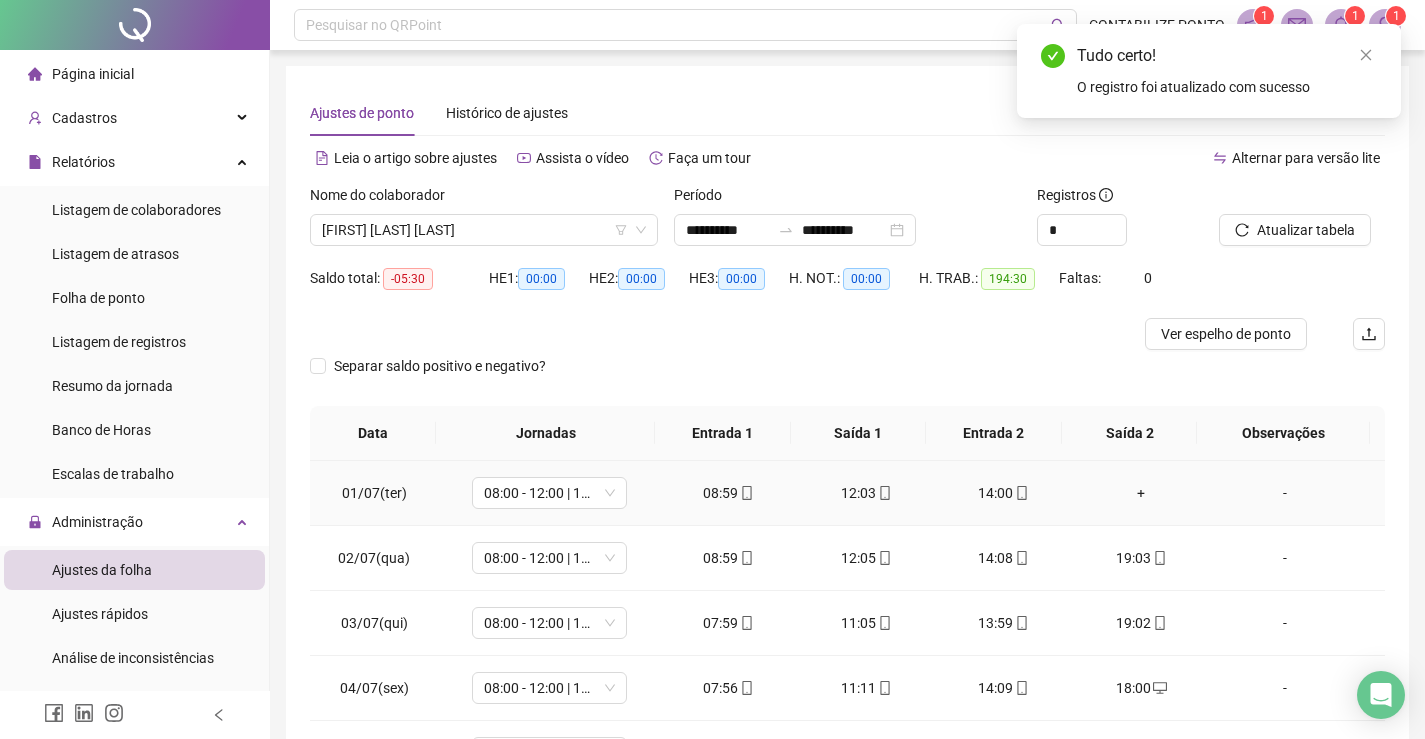click on "14:00" at bounding box center (1004, 493) 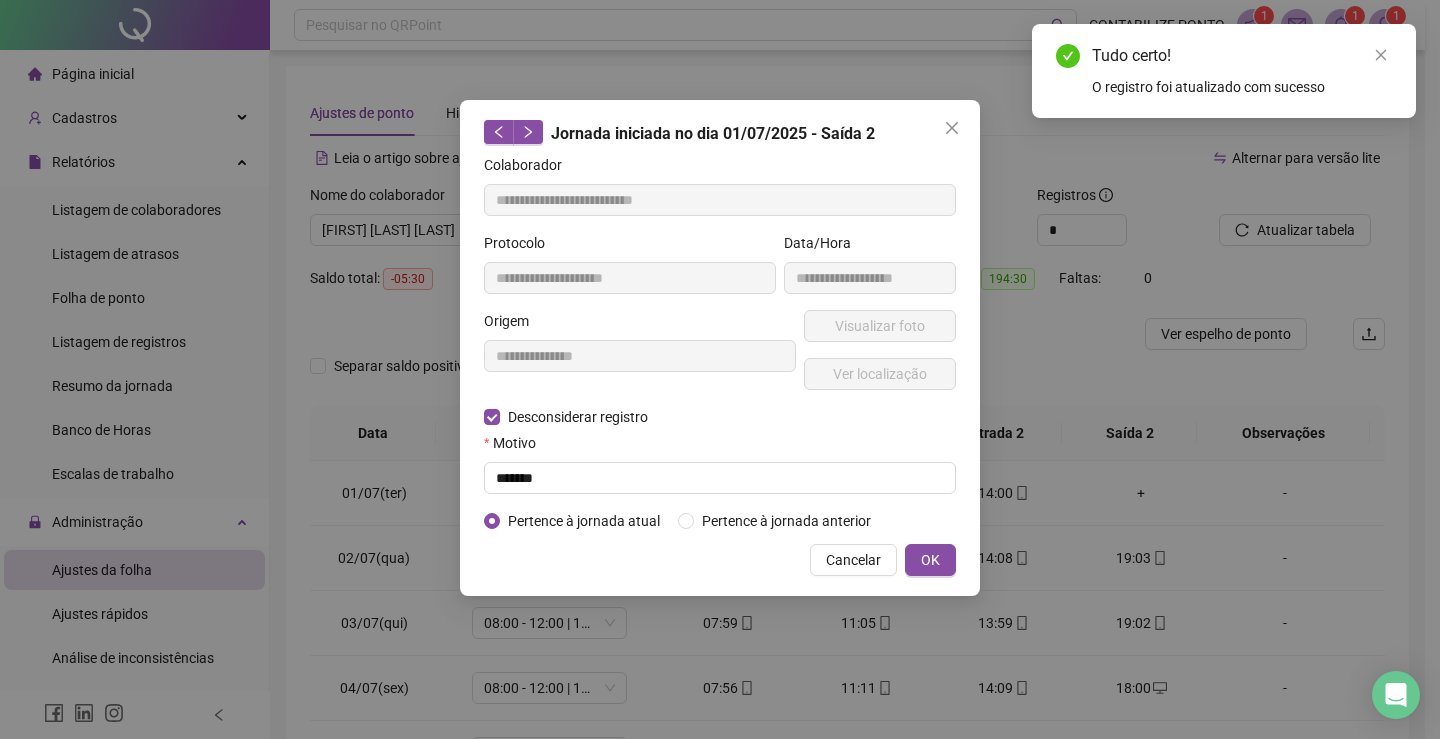 type on "**********" 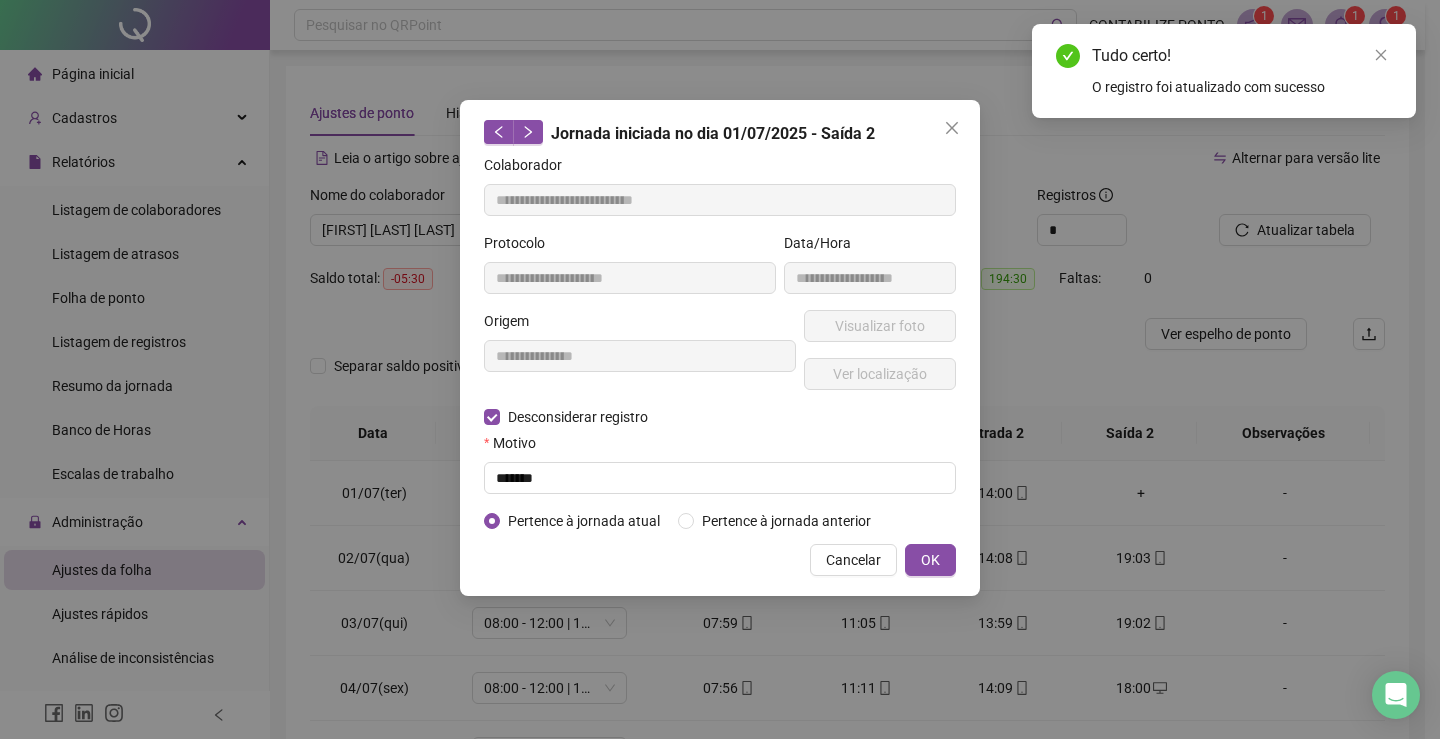 type on "**********" 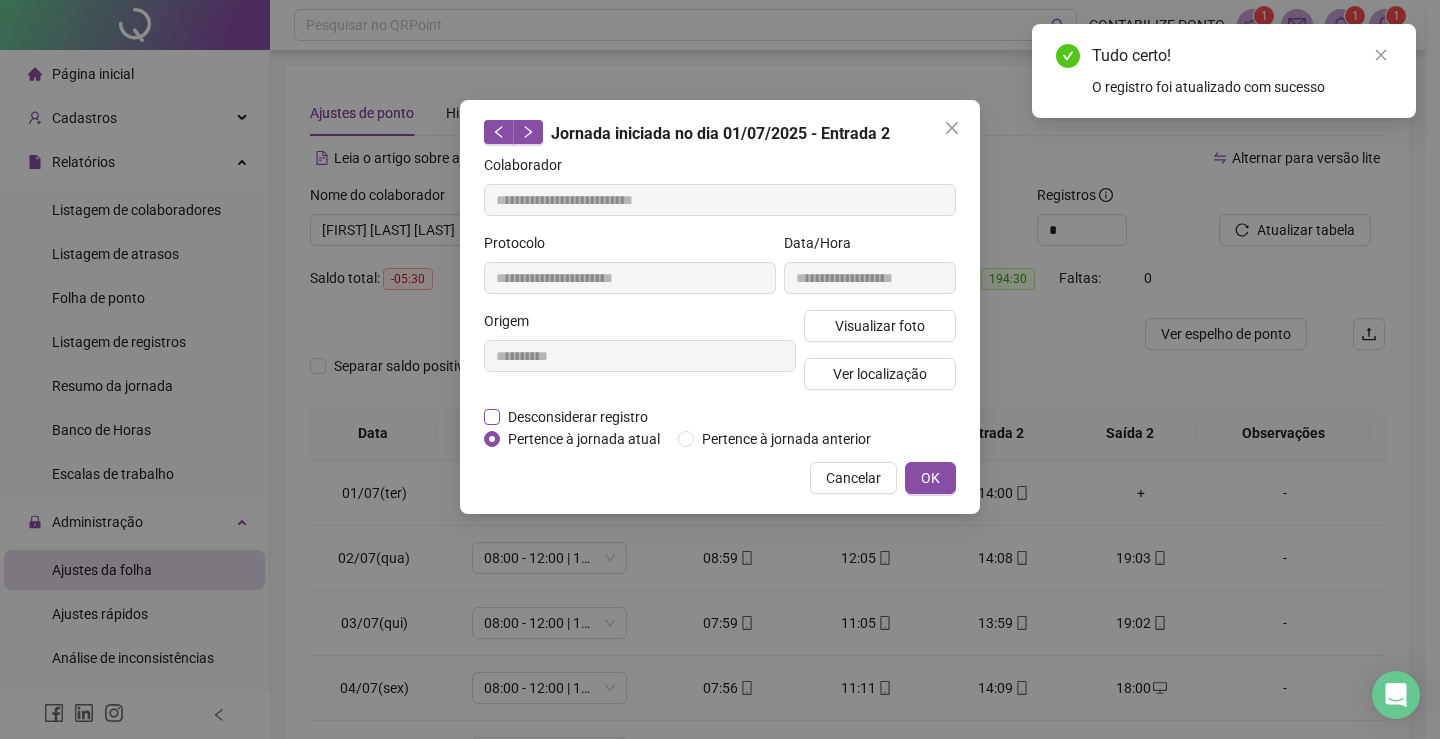 click on "Desconsiderar registro" at bounding box center [578, 417] 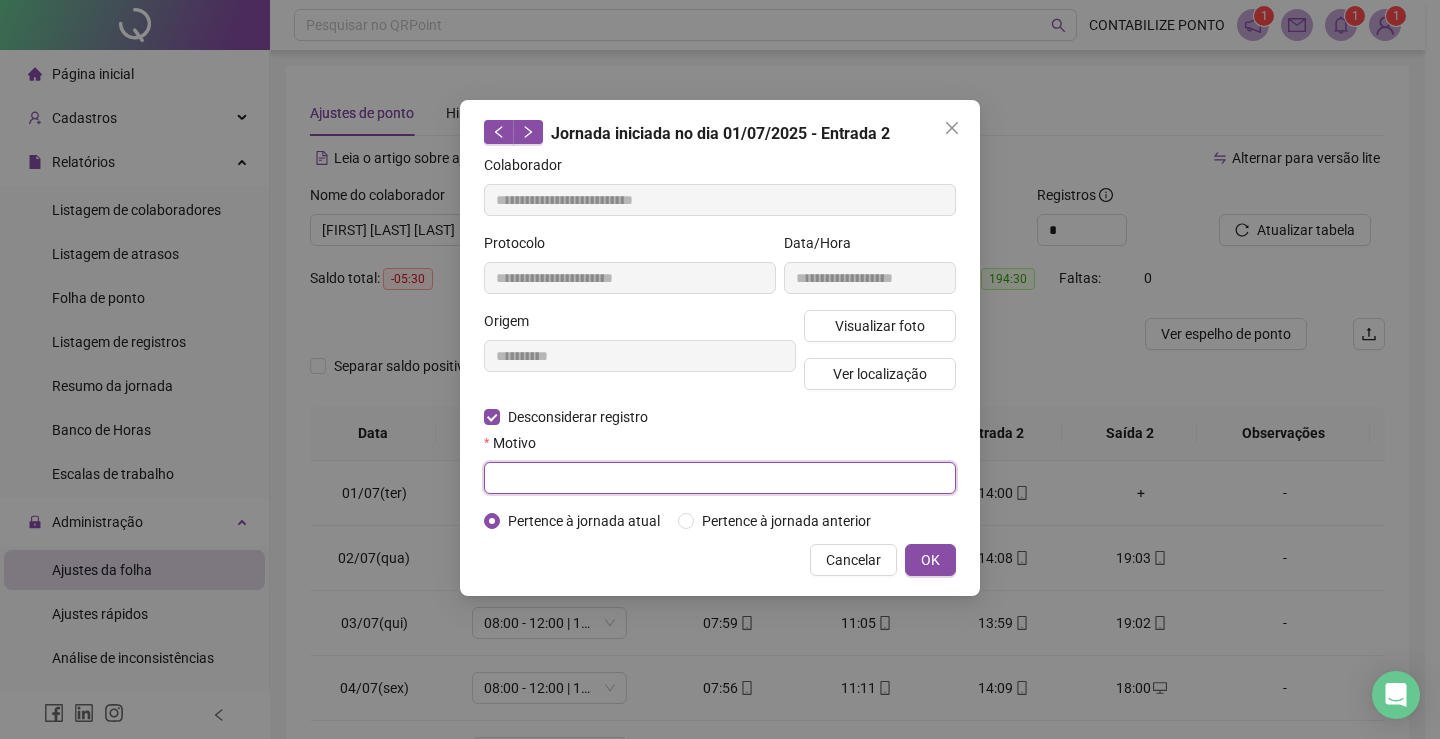 drag, startPoint x: 541, startPoint y: 478, endPoint x: 553, endPoint y: 476, distance: 12.165525 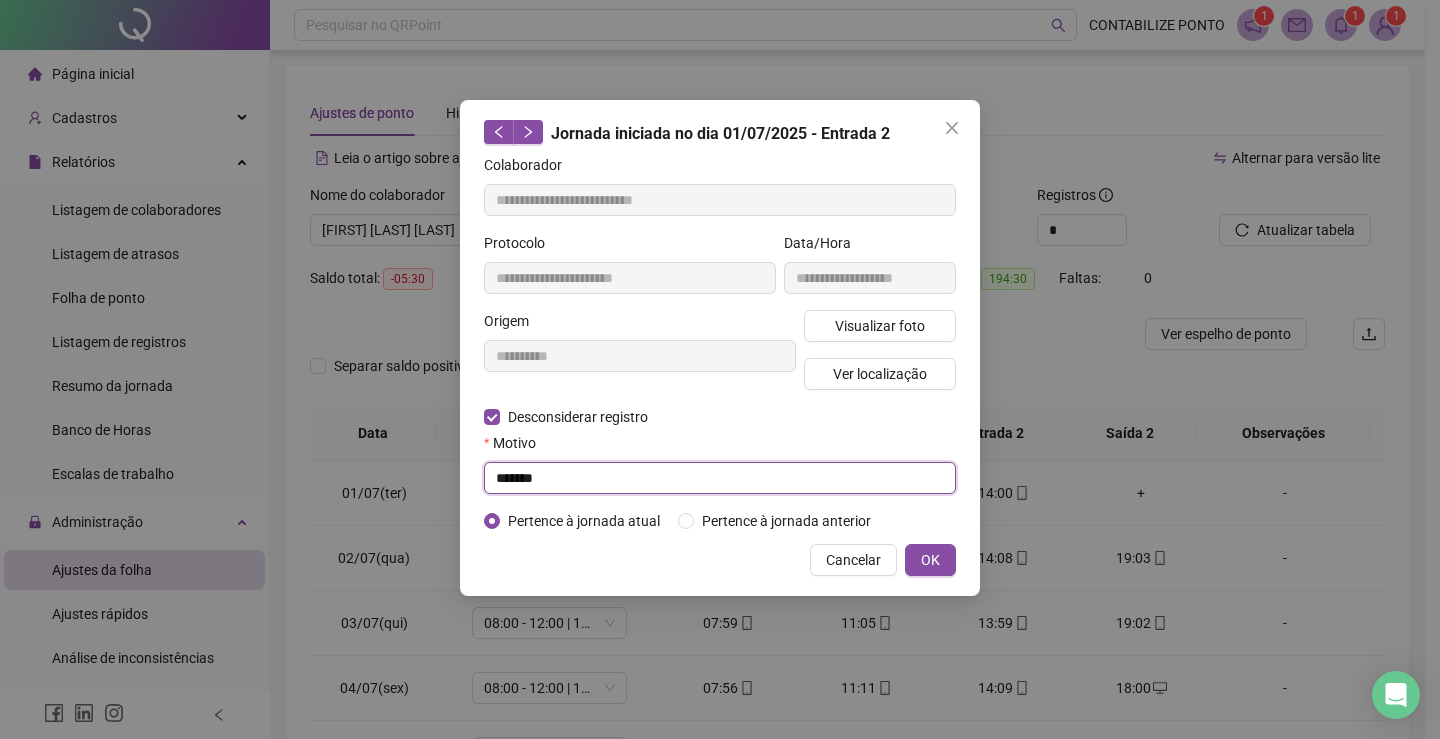 type on "******" 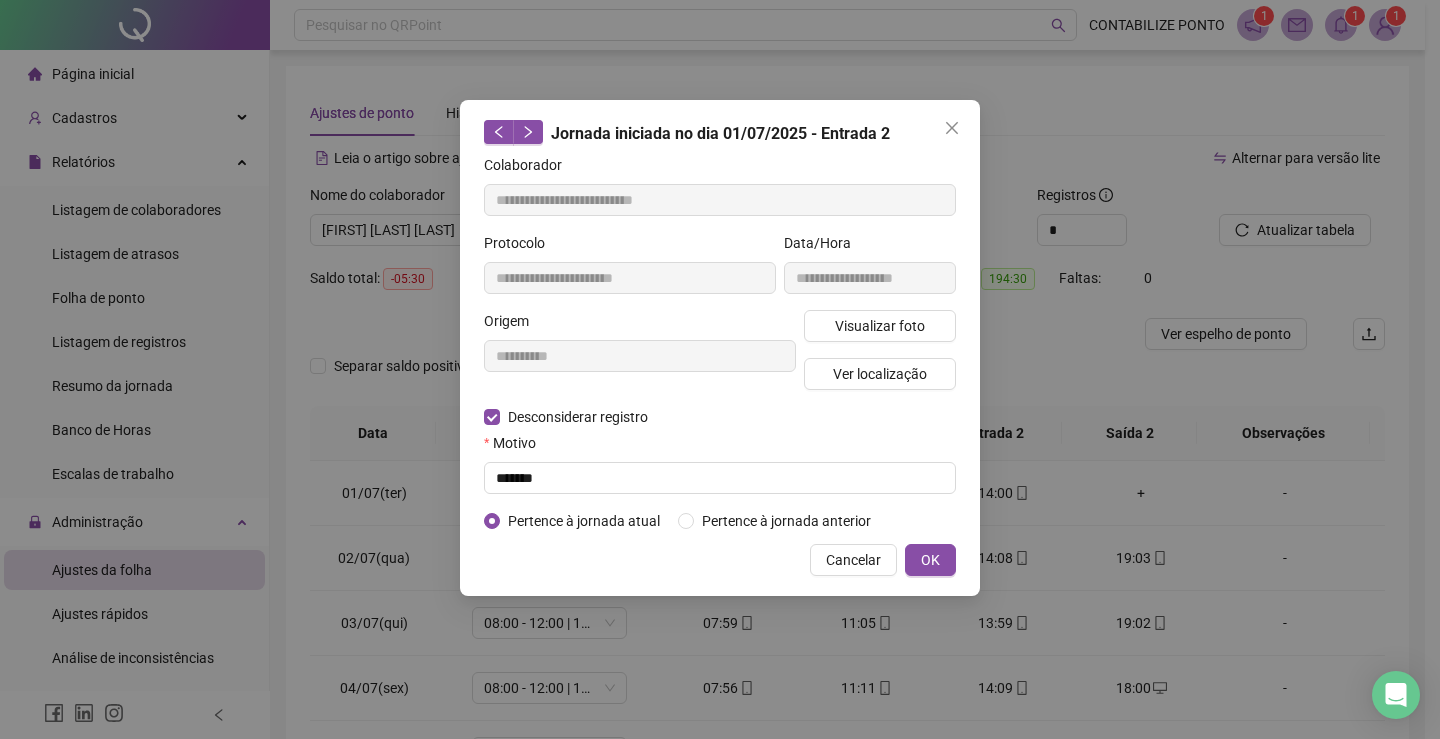 click on "**********" at bounding box center (720, 348) 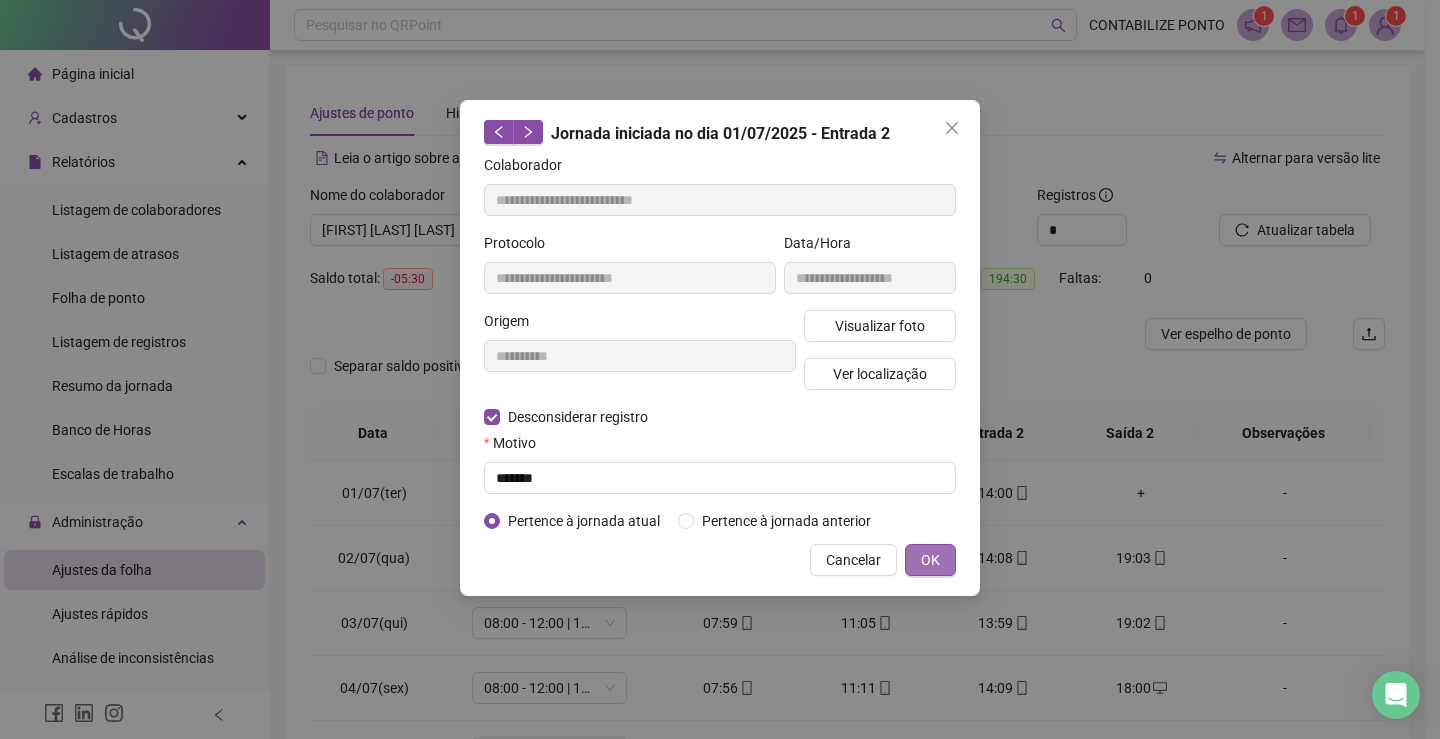 click on "OK" at bounding box center (930, 560) 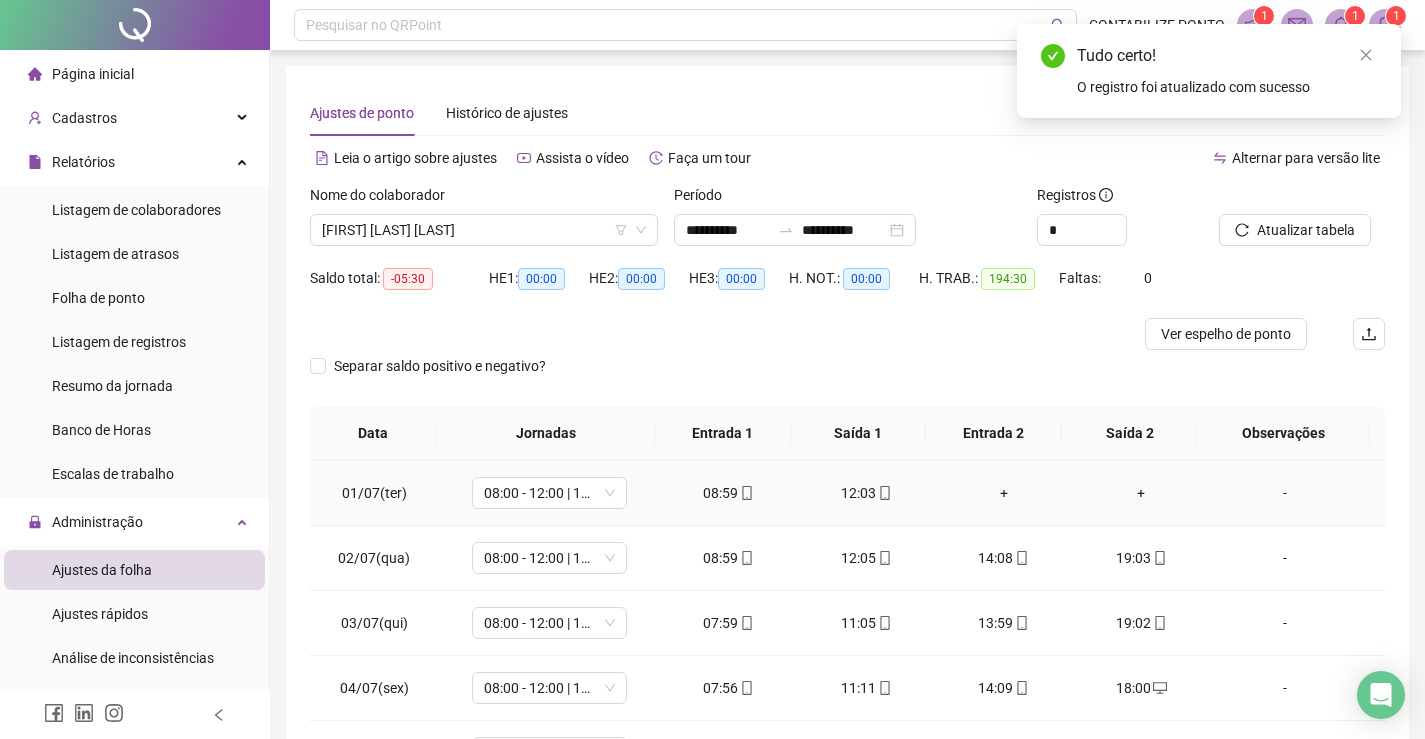 click on "+" at bounding box center (1004, 493) 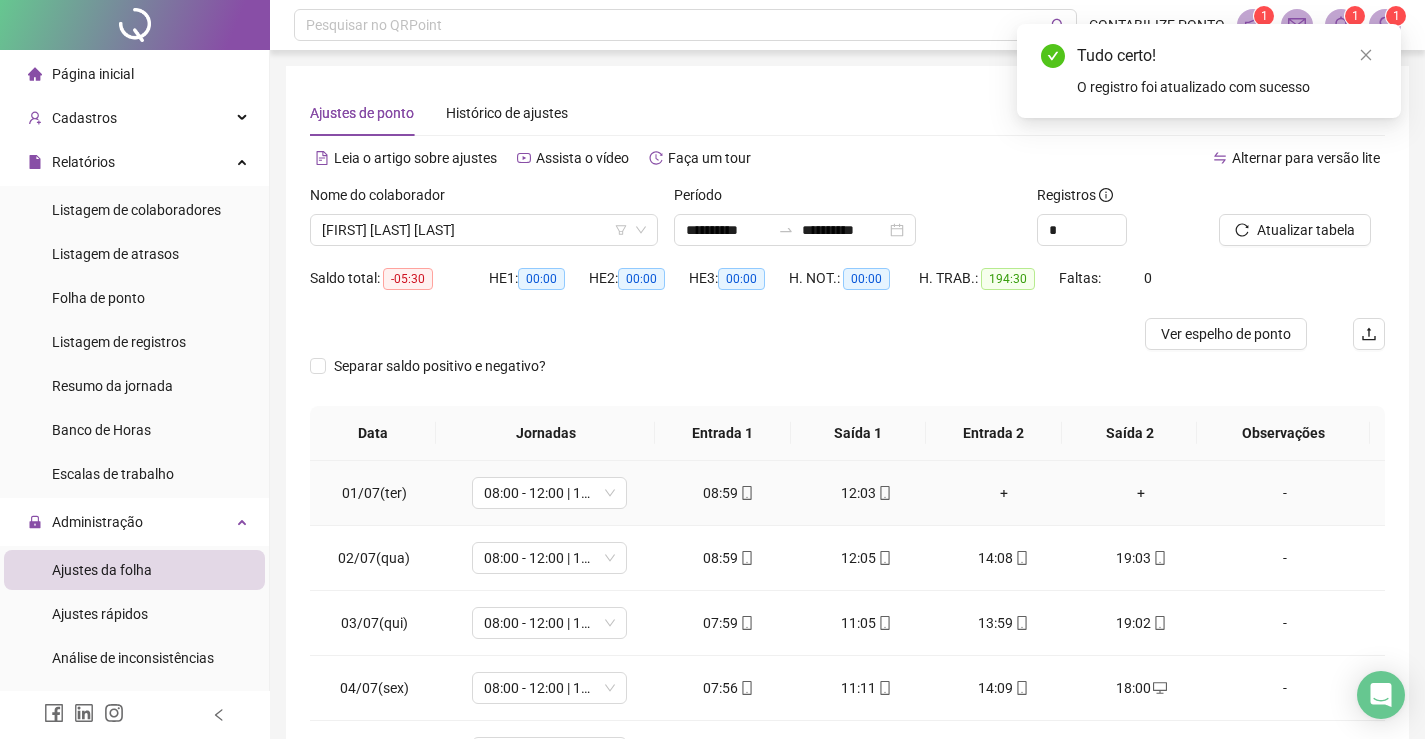 click on "+" at bounding box center [1004, 493] 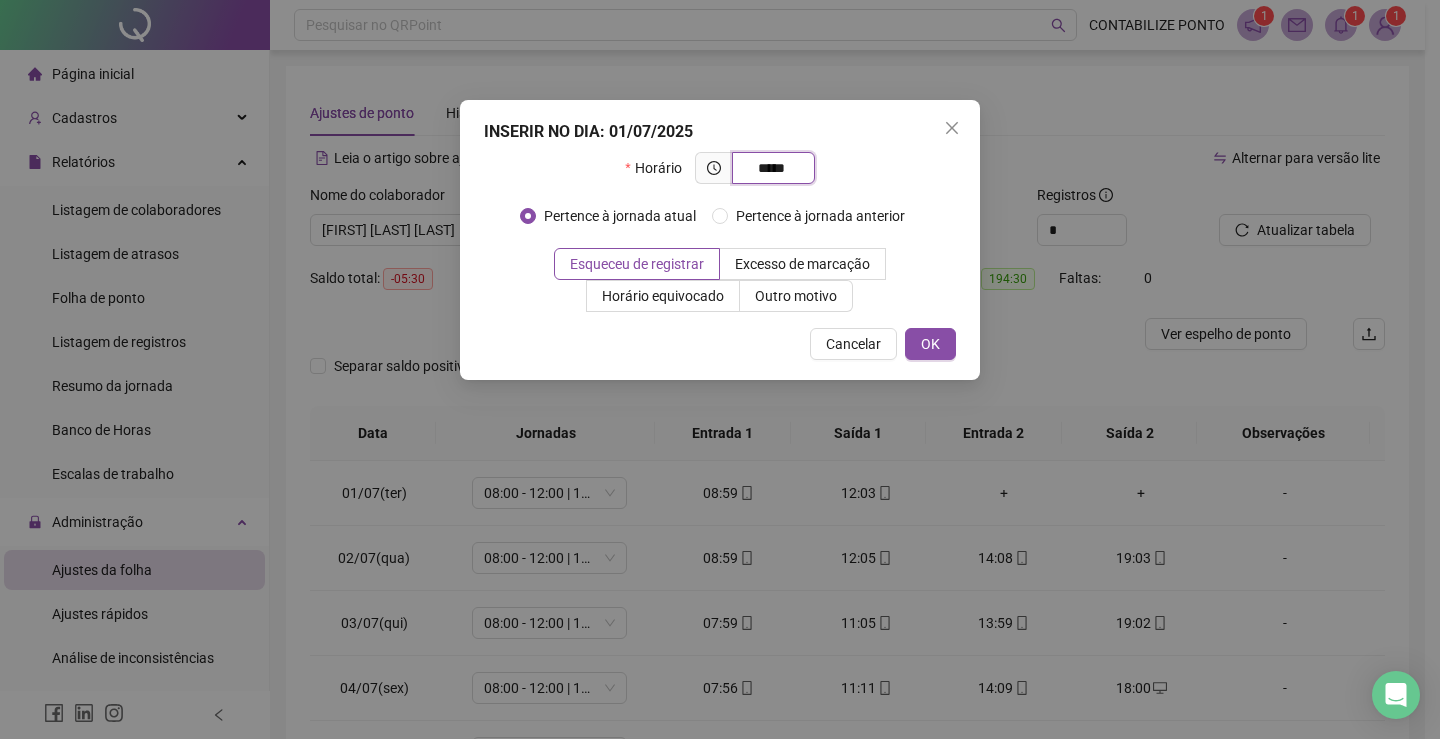 type on "*****" 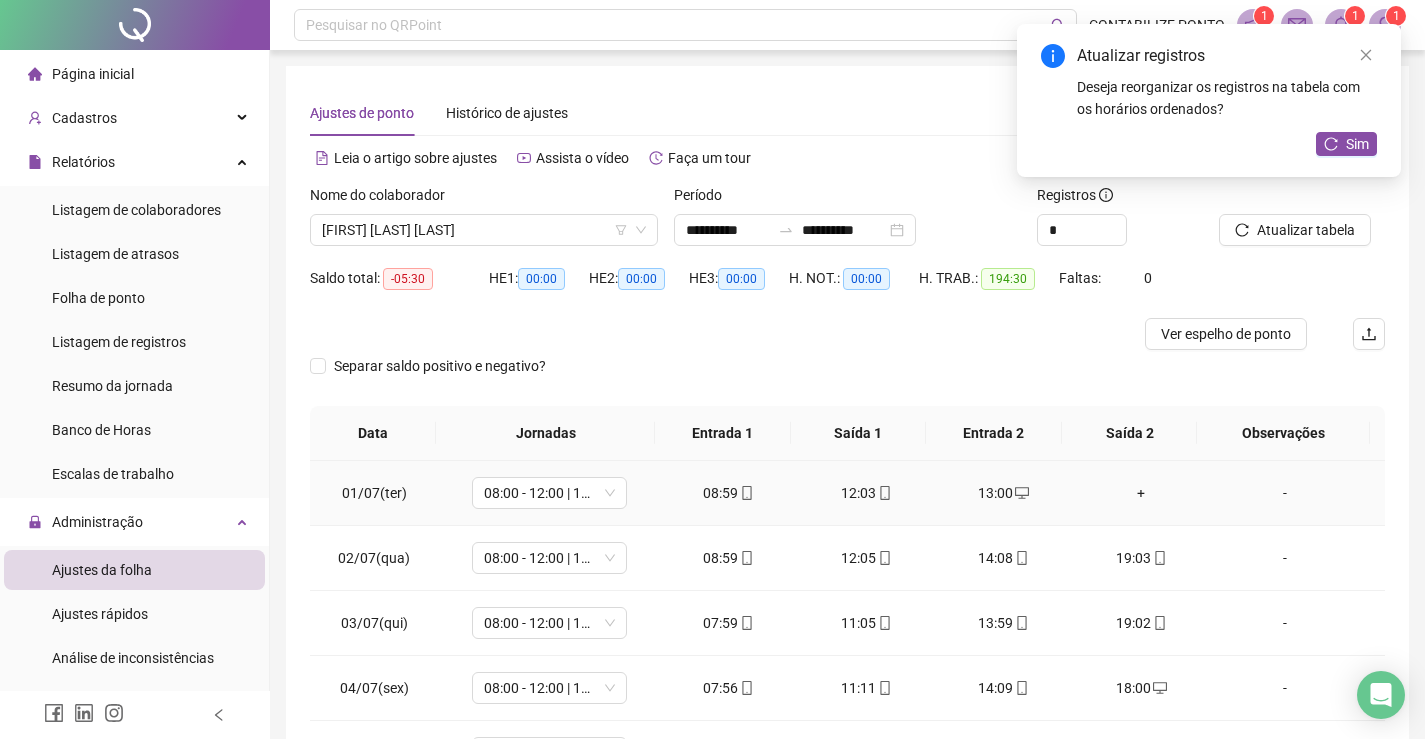 click on "+" at bounding box center [1142, 493] 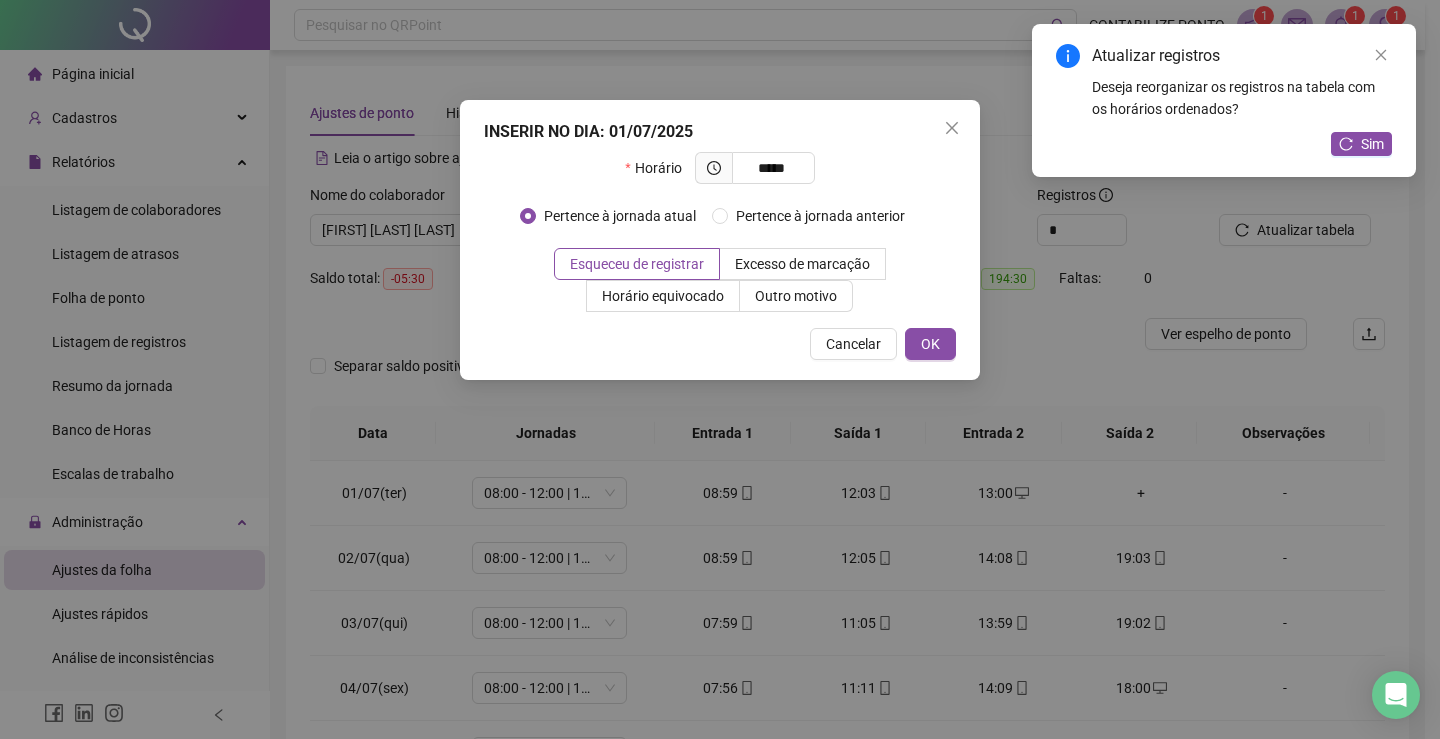 type on "*****" 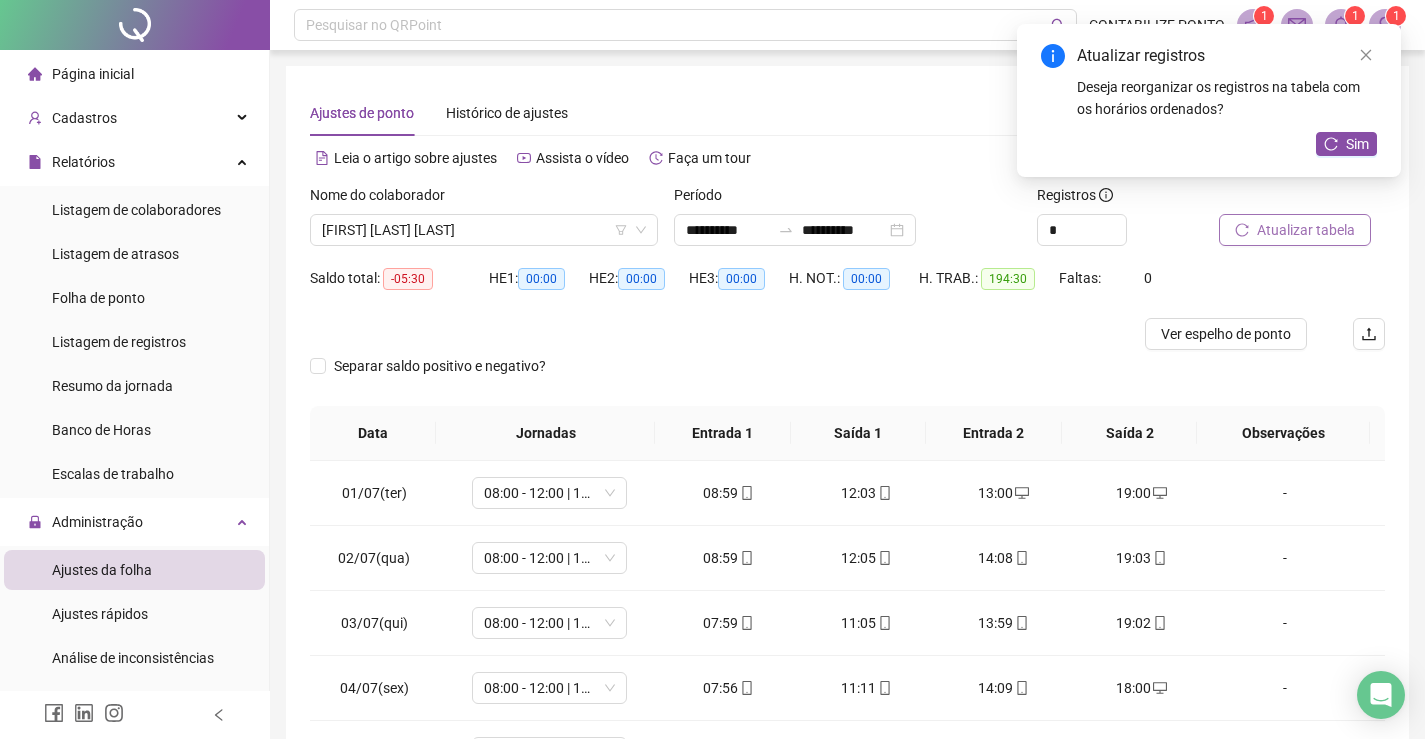 click 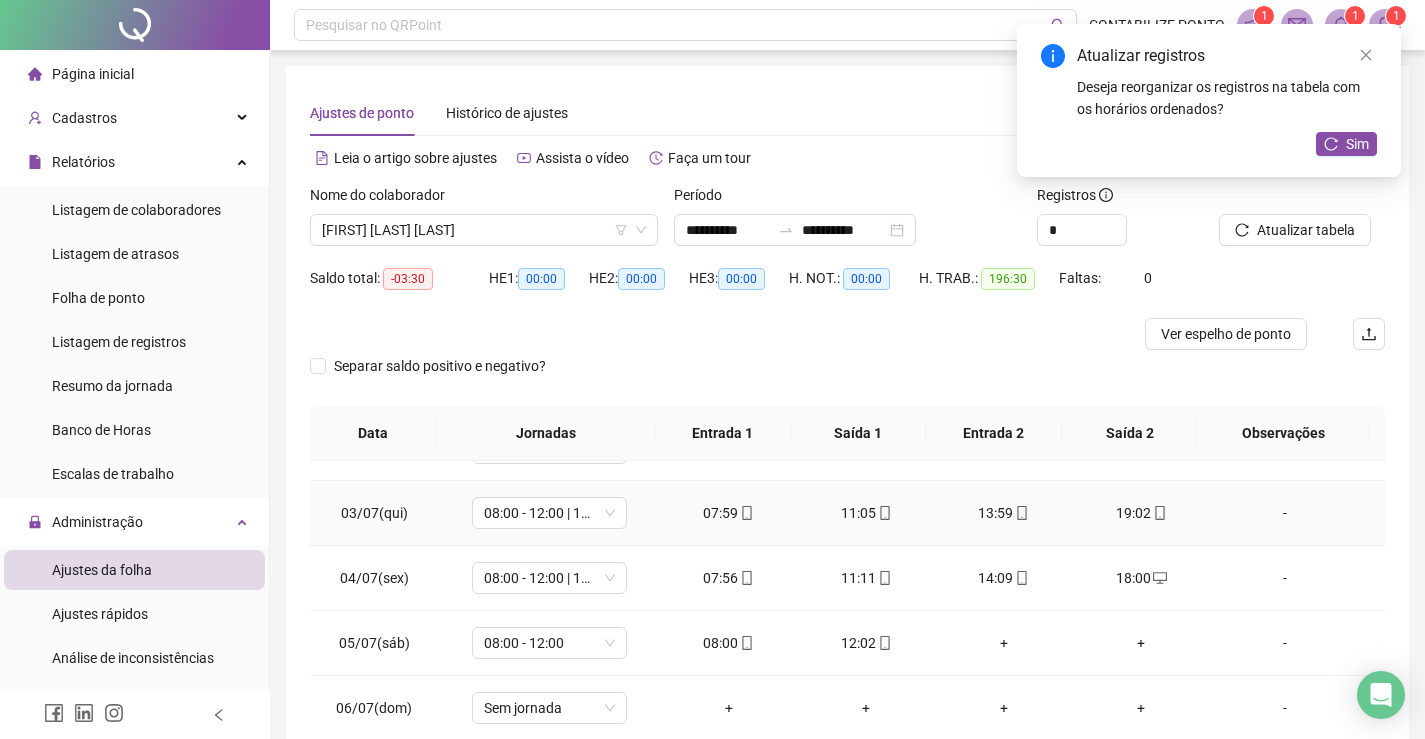 scroll, scrollTop: 200, scrollLeft: 0, axis: vertical 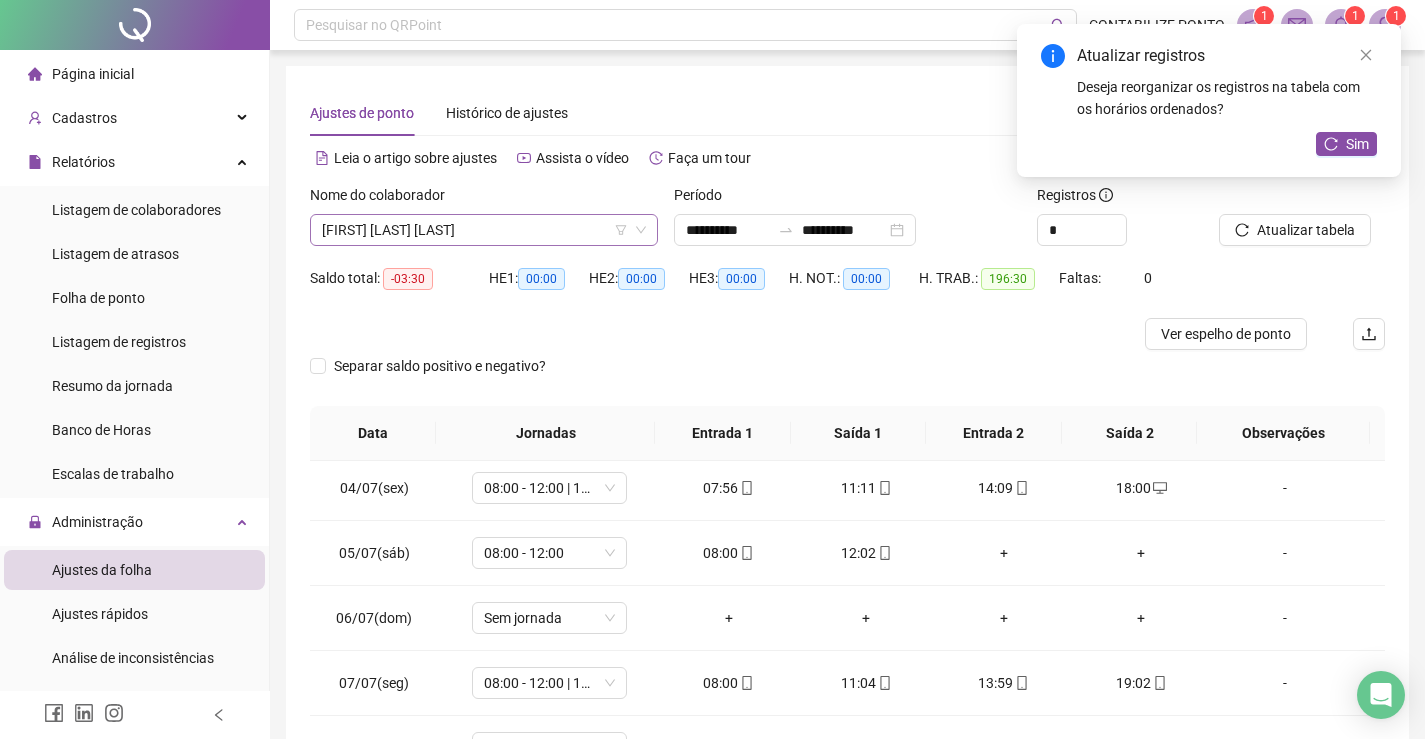 click on "[FIRST] [LAST] [LAST]" at bounding box center (484, 230) 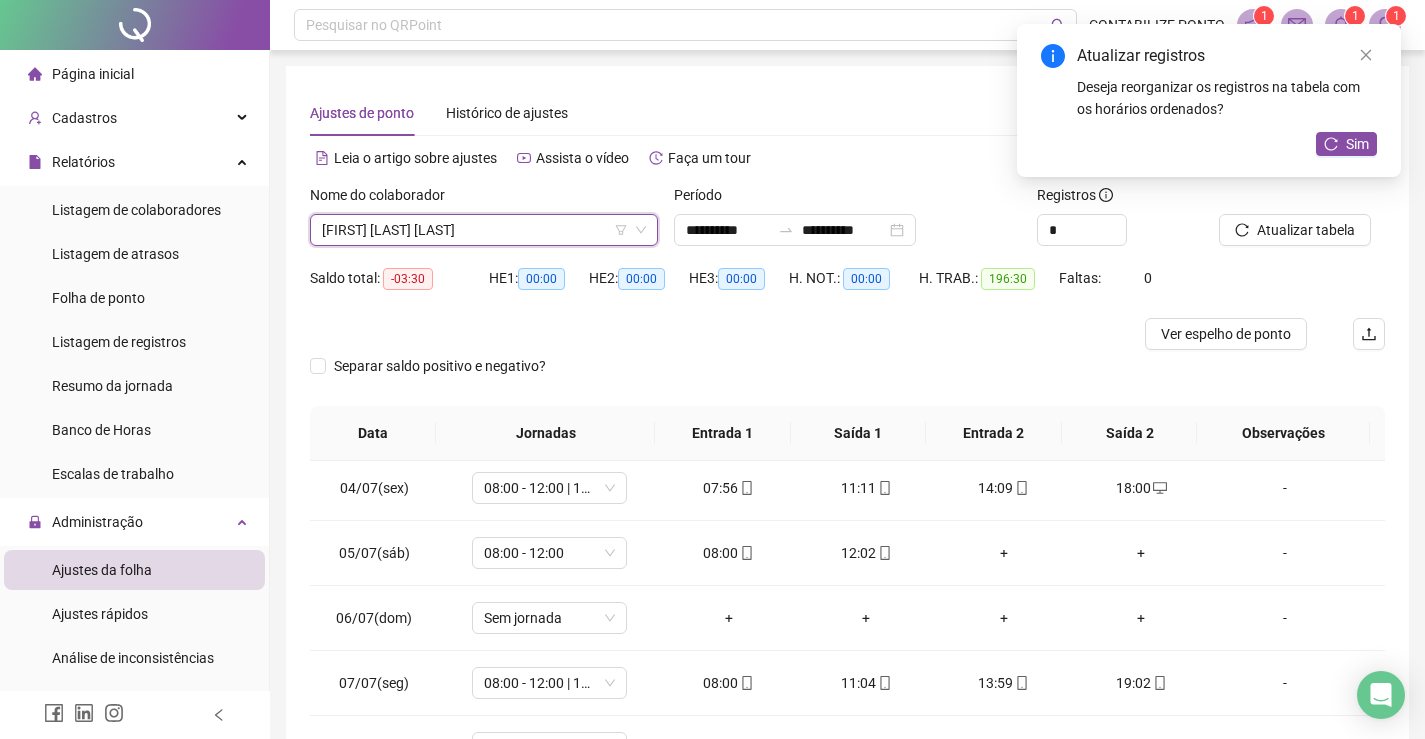 click on "[FIRST] [LAST] [LAST]" at bounding box center [484, 230] 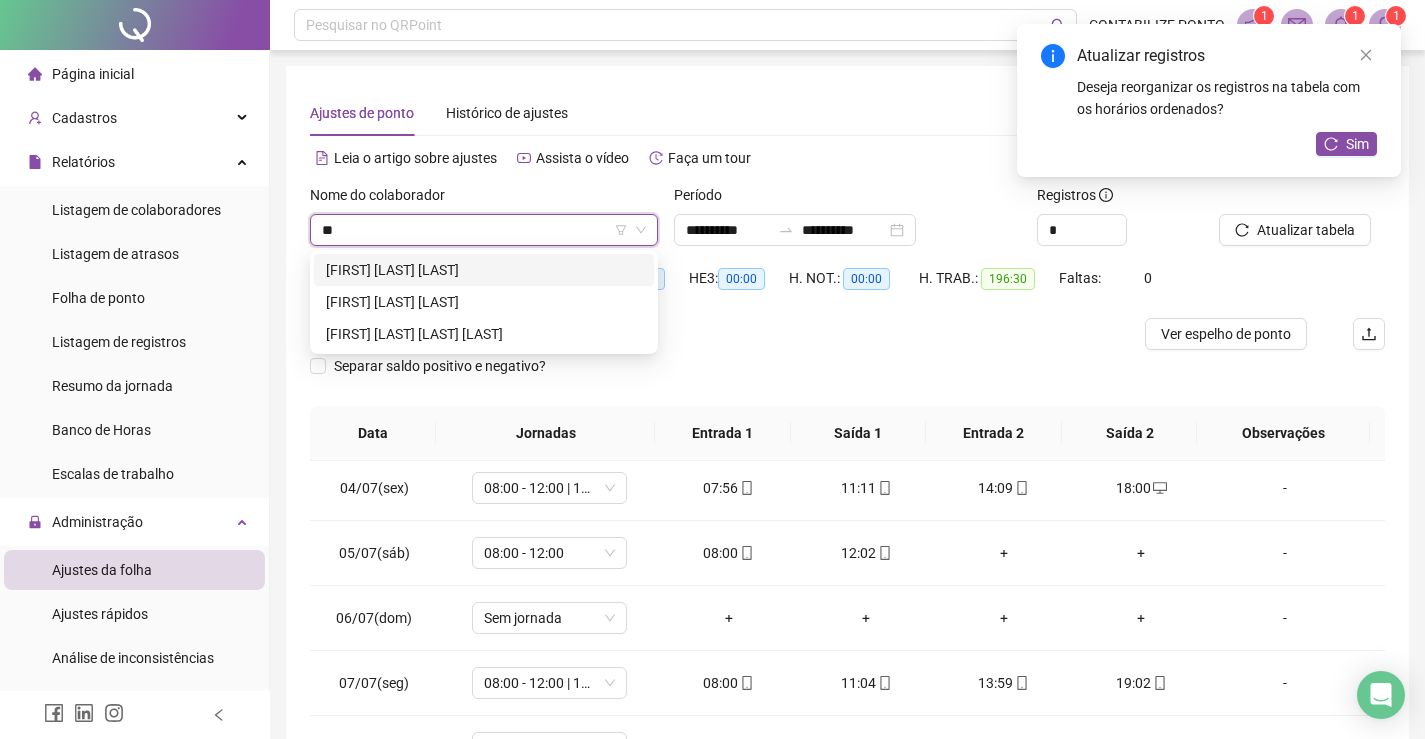 scroll, scrollTop: 0, scrollLeft: 0, axis: both 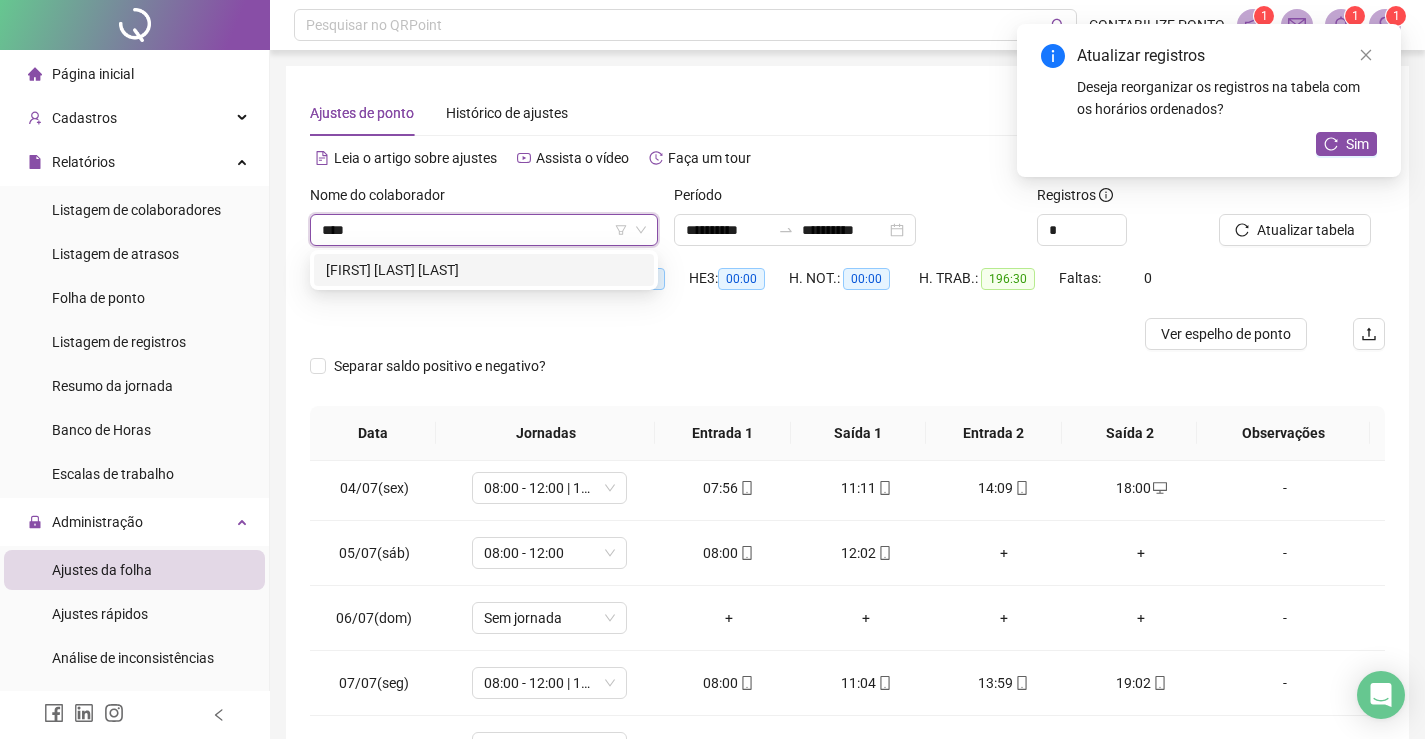 type on "*****" 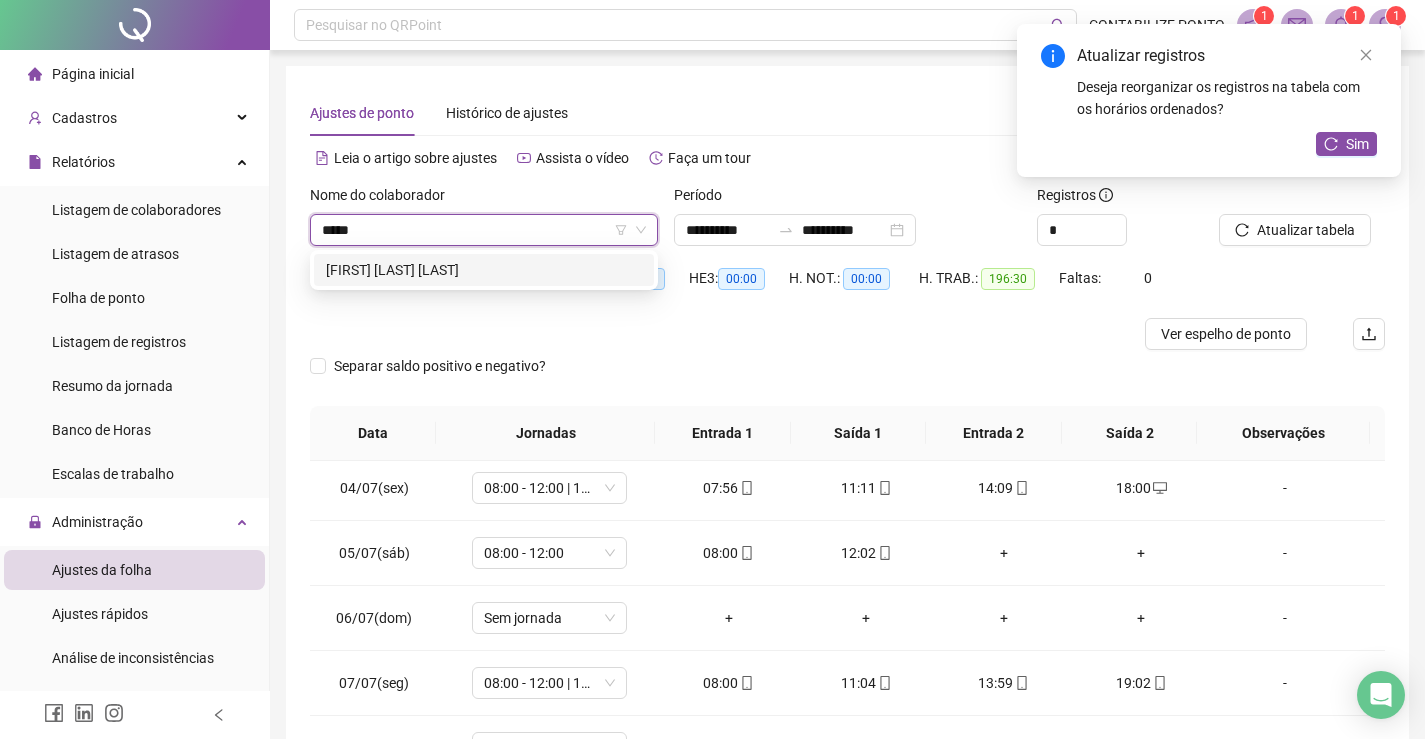 click on "[FIRST] [LAST] [LAST]" at bounding box center [484, 270] 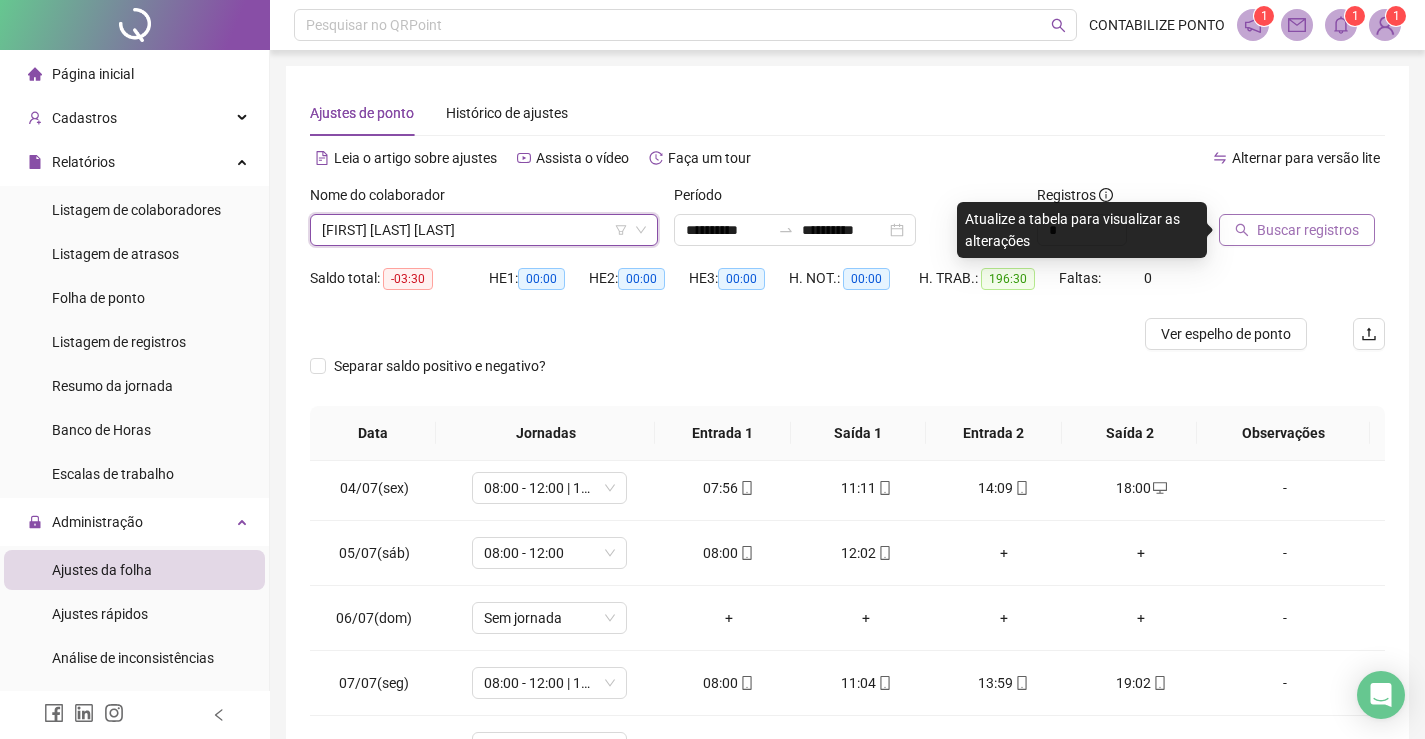 click 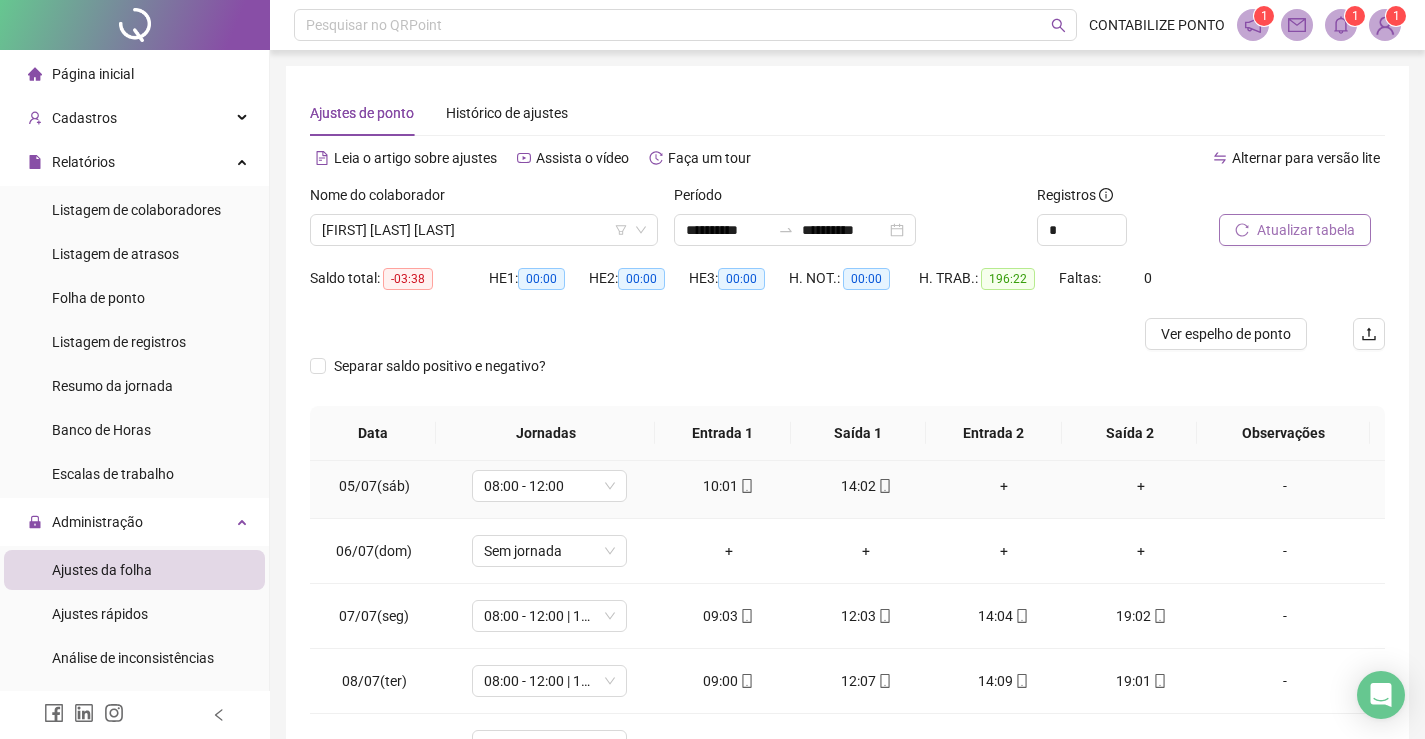 scroll, scrollTop: 300, scrollLeft: 0, axis: vertical 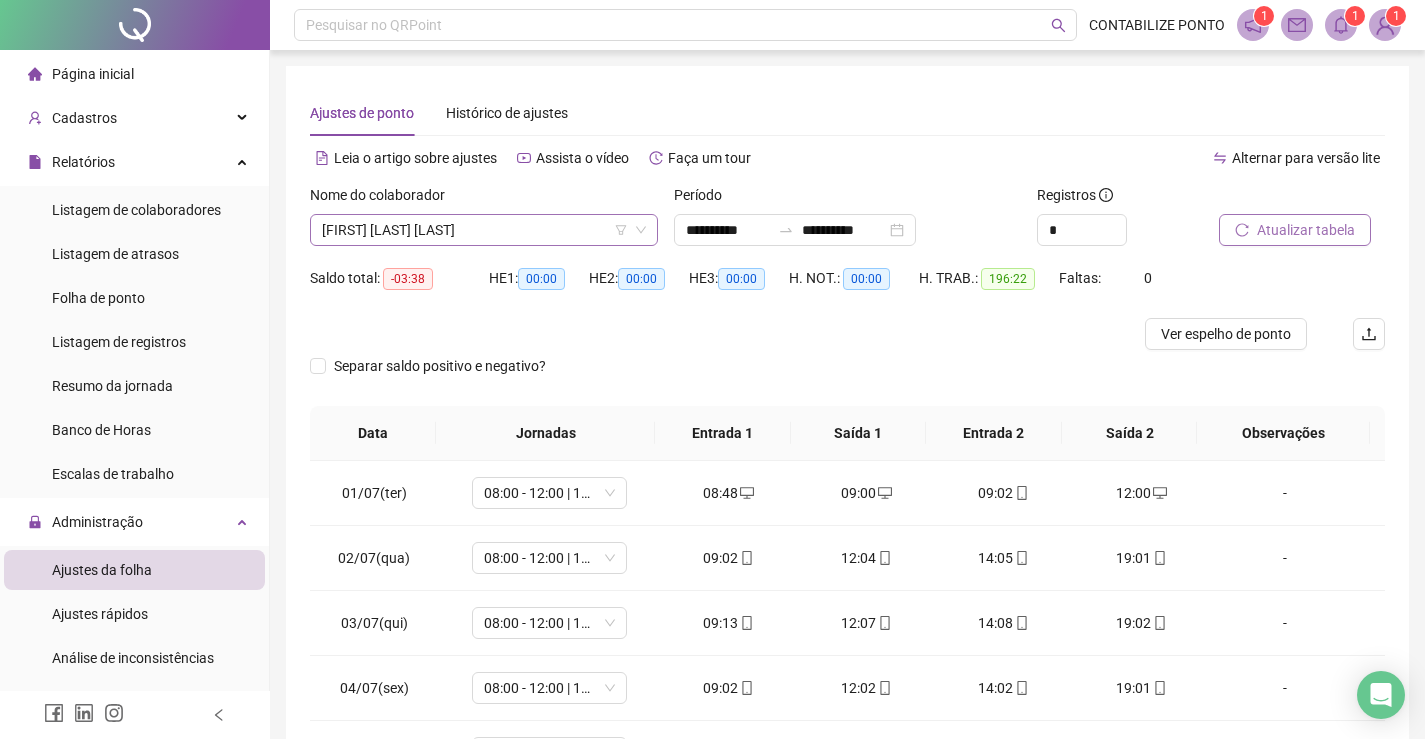 click on "[FIRST] [LAST] [LAST]" at bounding box center (484, 230) 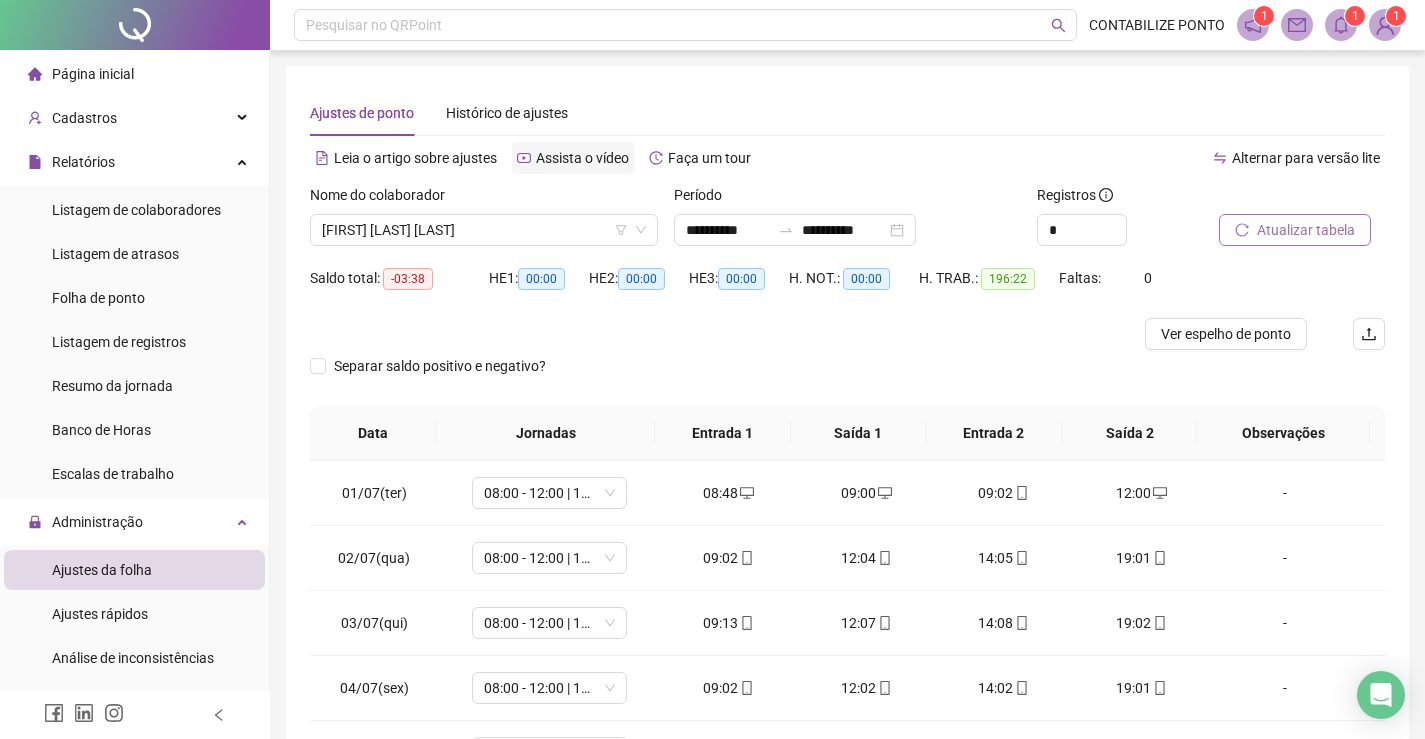 scroll, scrollTop: 96, scrollLeft: 0, axis: vertical 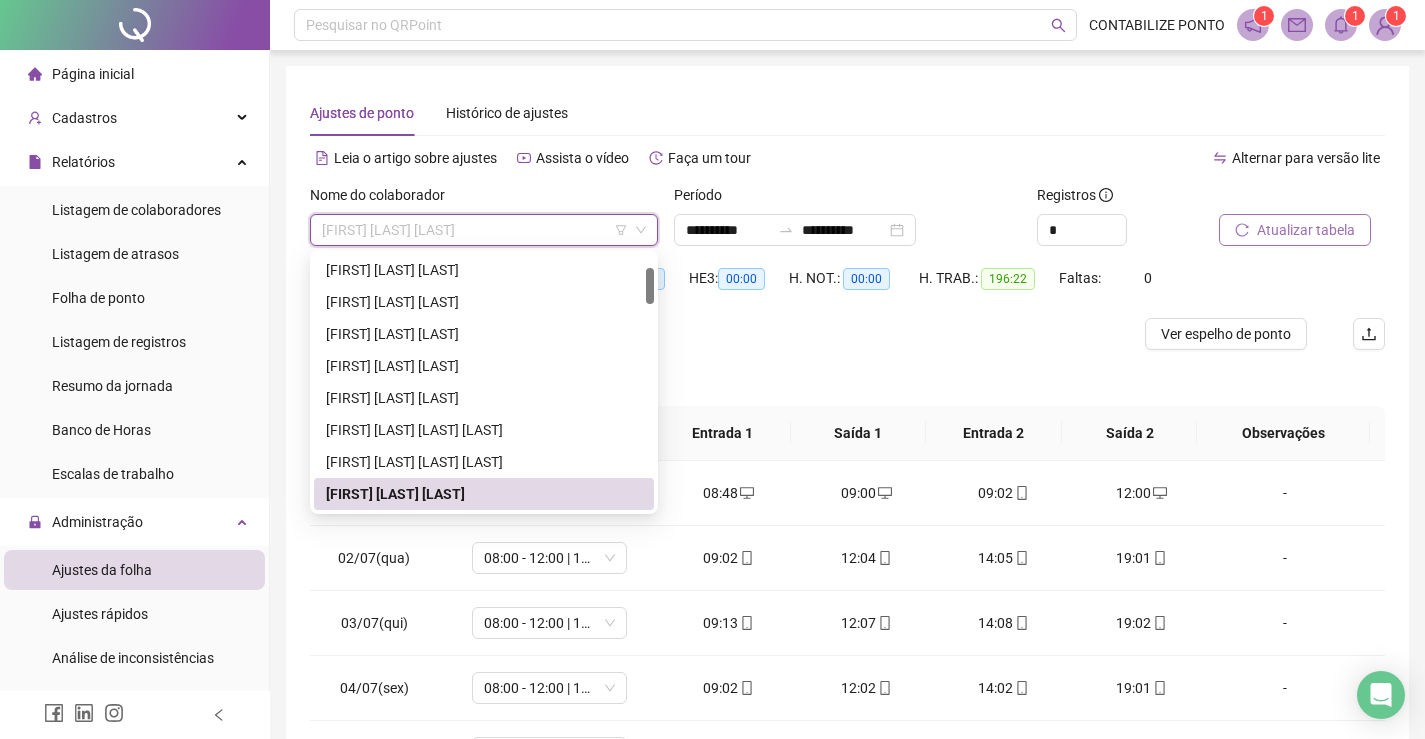 click on "[FIRST] [LAST] [LAST]" at bounding box center [484, 230] 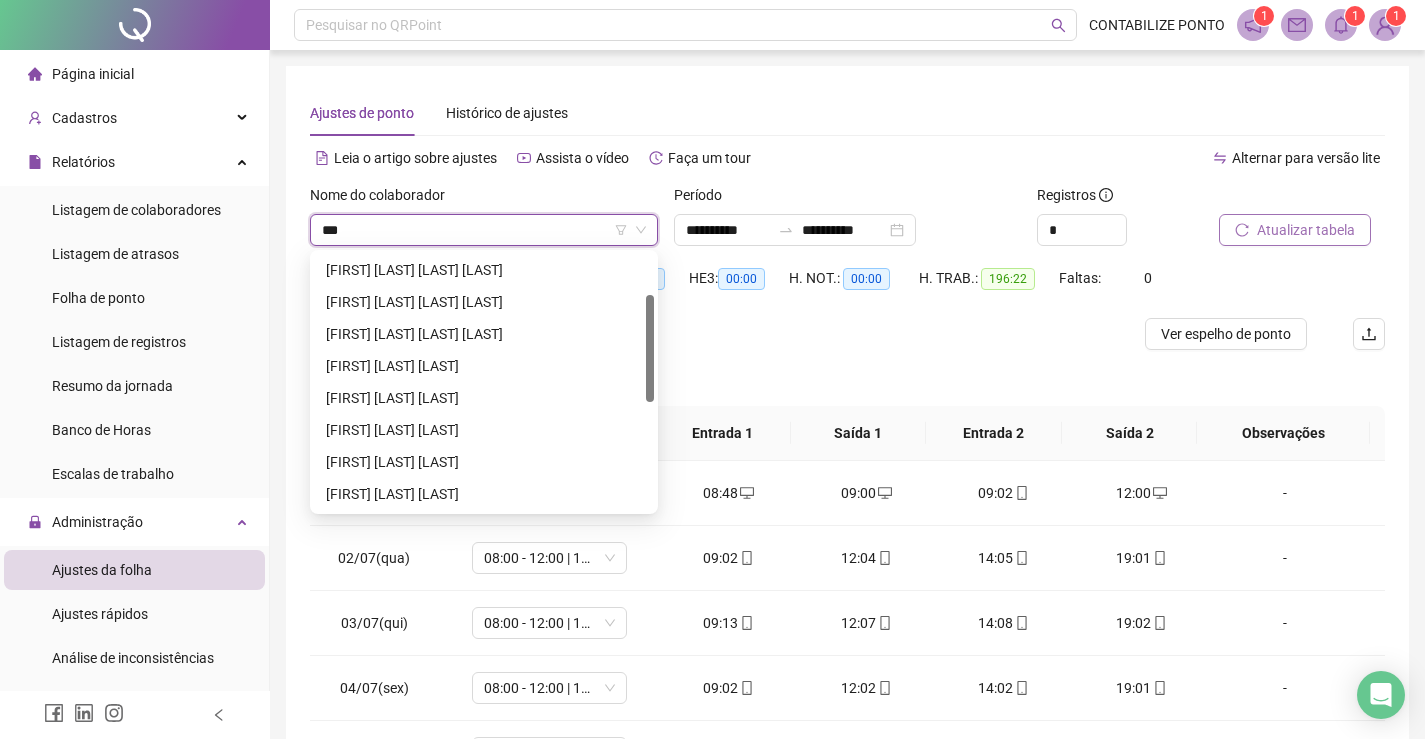 scroll, scrollTop: 0, scrollLeft: 0, axis: both 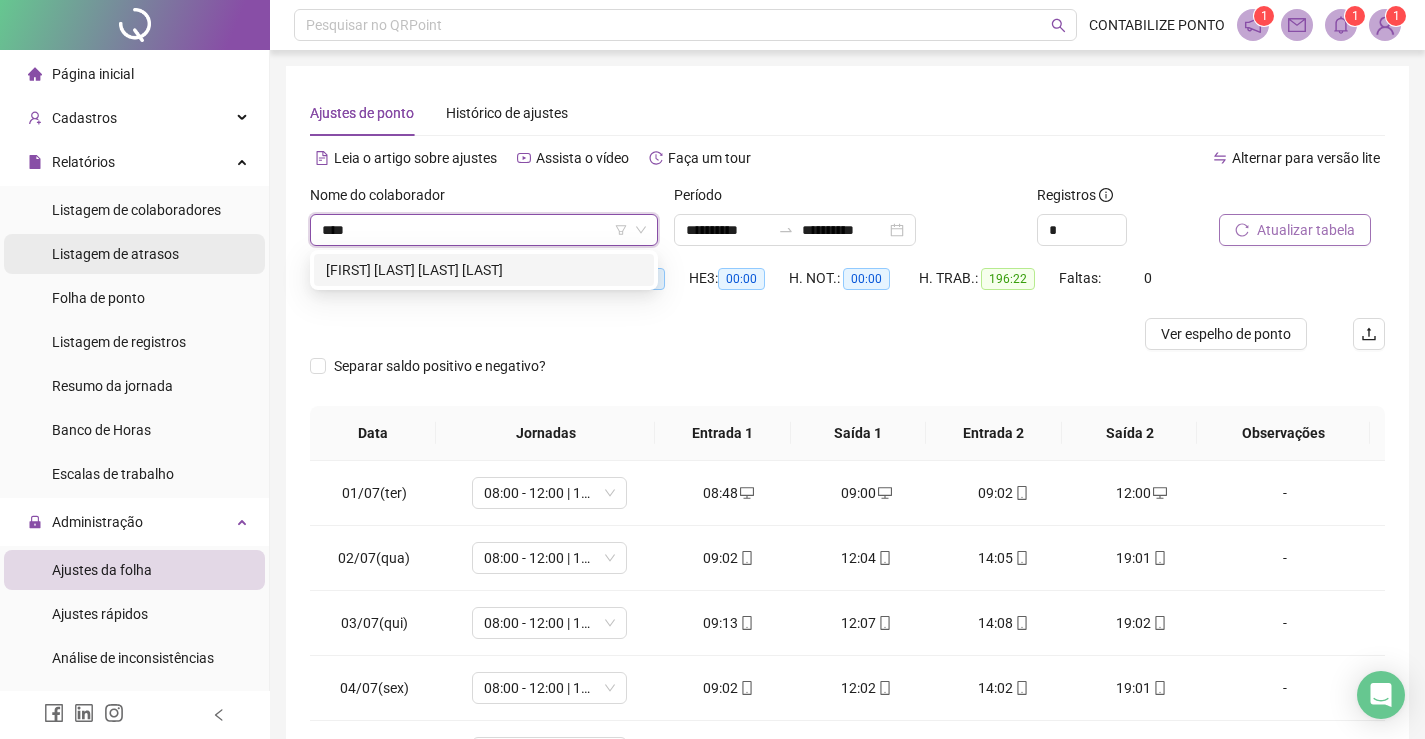 type on "****" 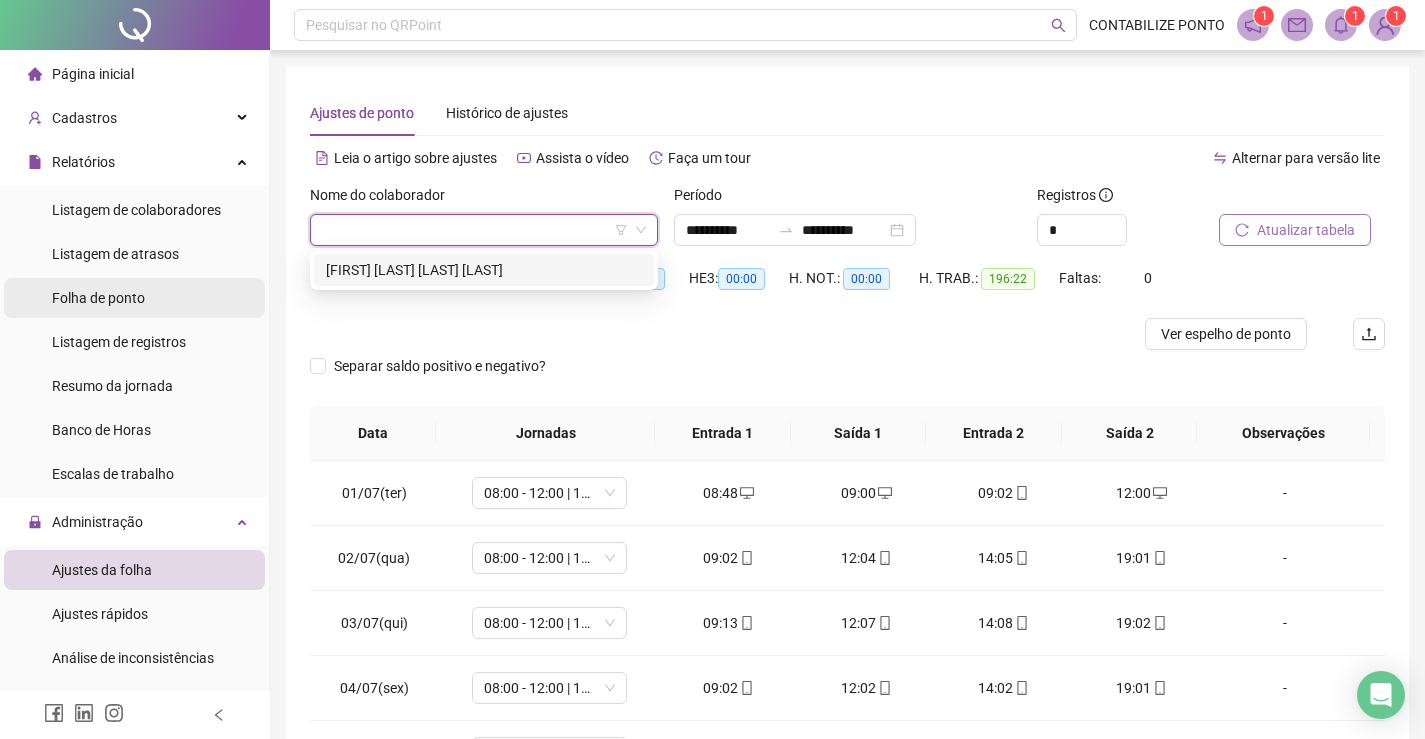 drag, startPoint x: 182, startPoint y: 251, endPoint x: 243, endPoint y: 284, distance: 69.354164 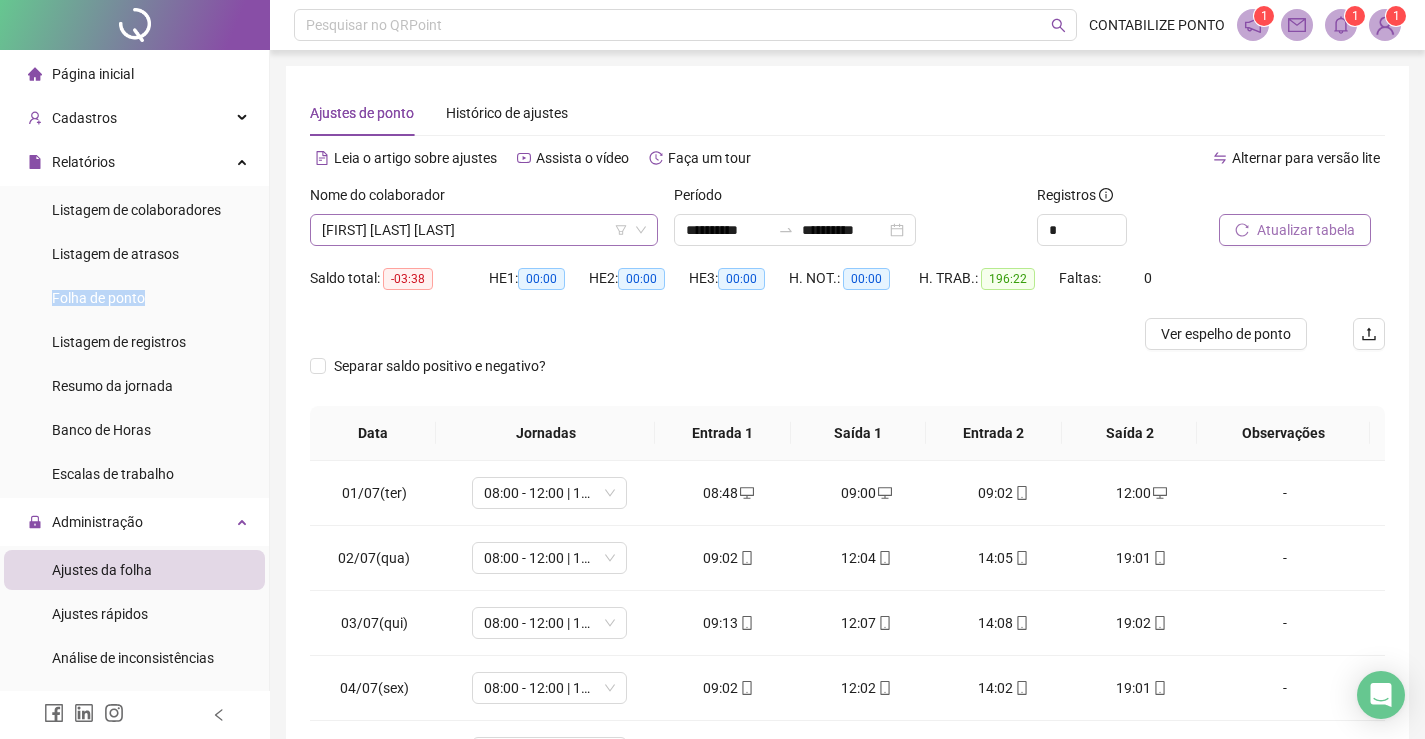 click on "[FIRST] [LAST] [LAST]" at bounding box center (484, 230) 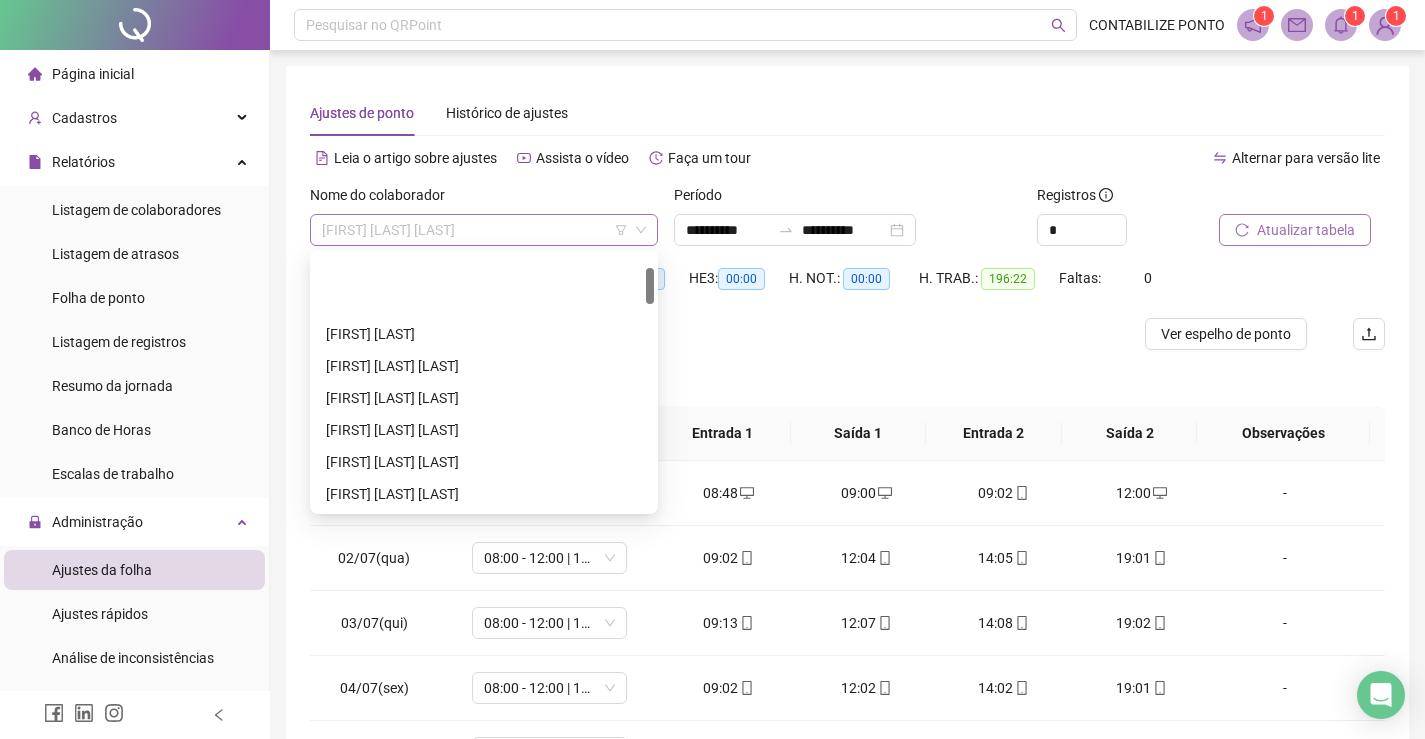 scroll, scrollTop: 96, scrollLeft: 0, axis: vertical 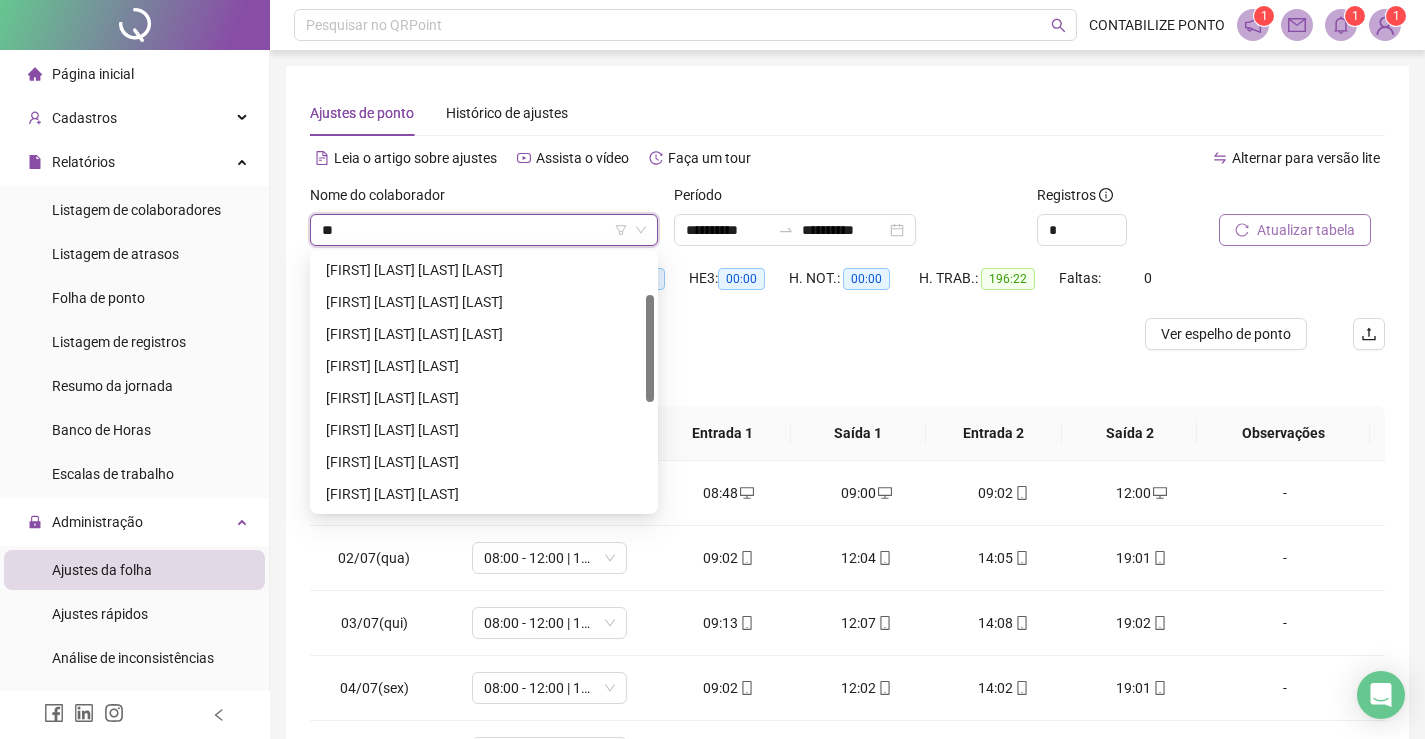 type on "***" 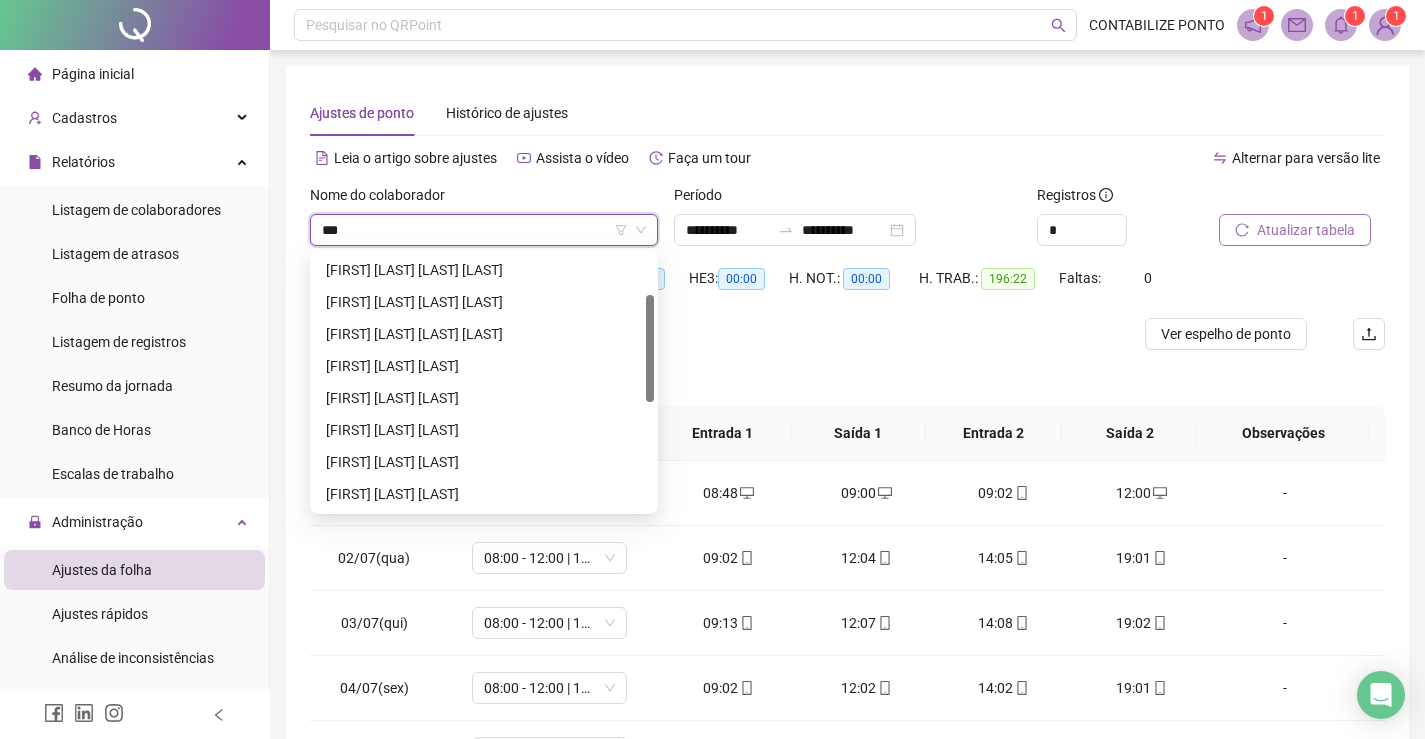 scroll, scrollTop: 0, scrollLeft: 0, axis: both 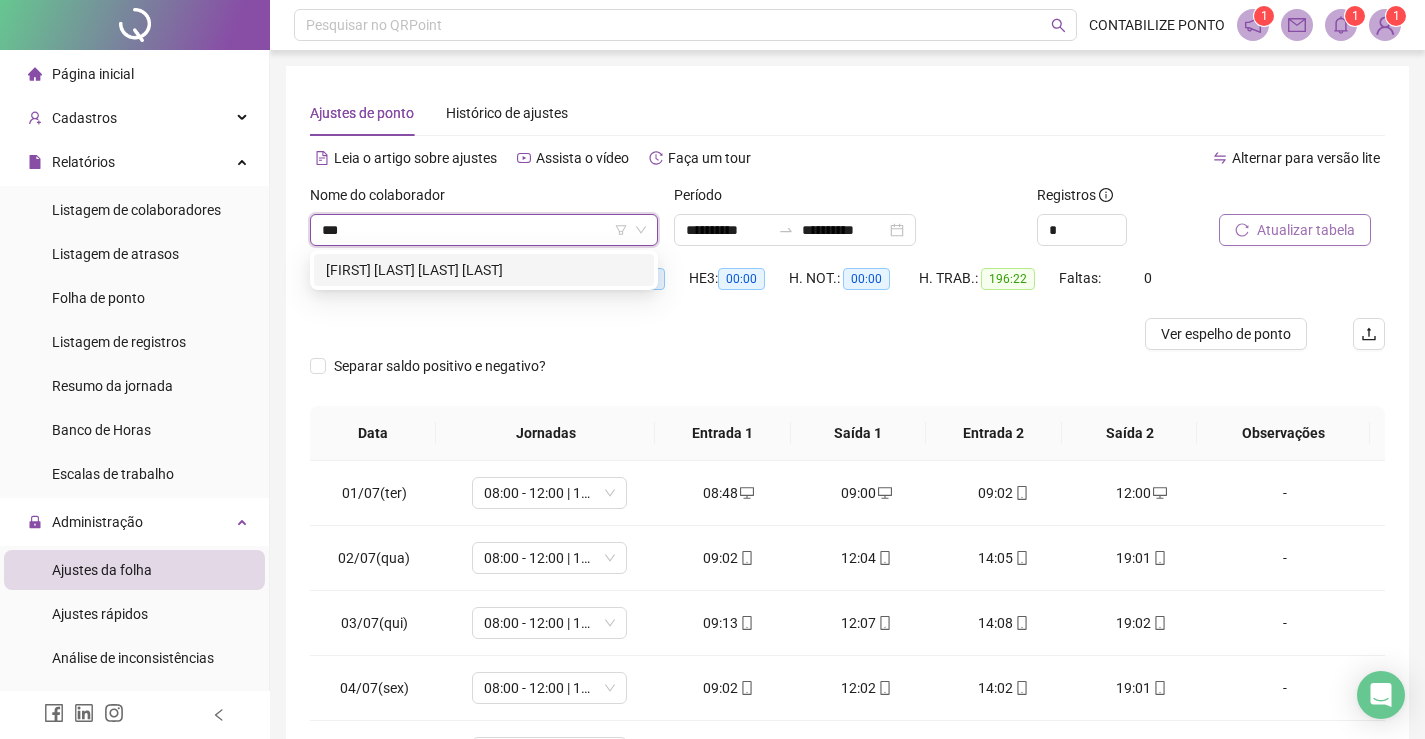 click on "[FIRST] [LAST] [LAST] [LAST]" at bounding box center [484, 270] 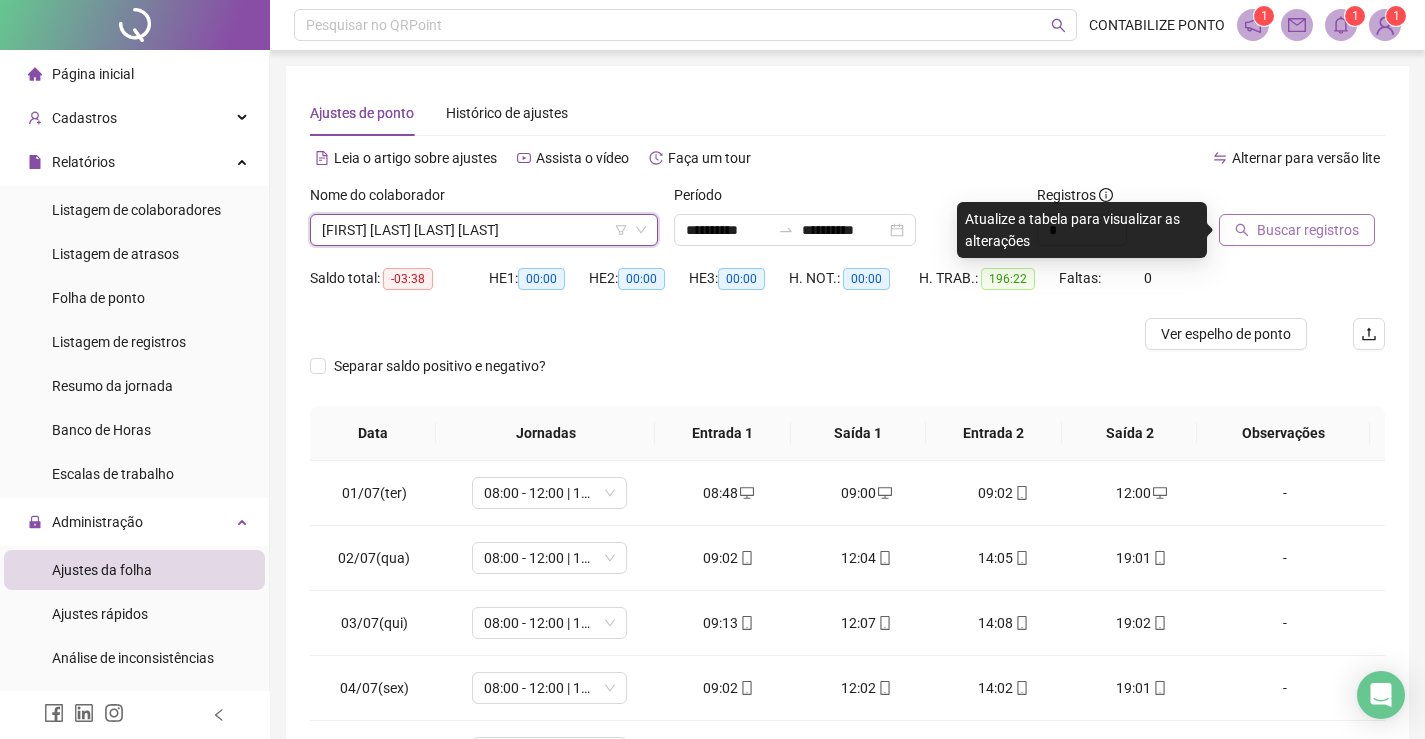 click on "Buscar registros" at bounding box center (1297, 230) 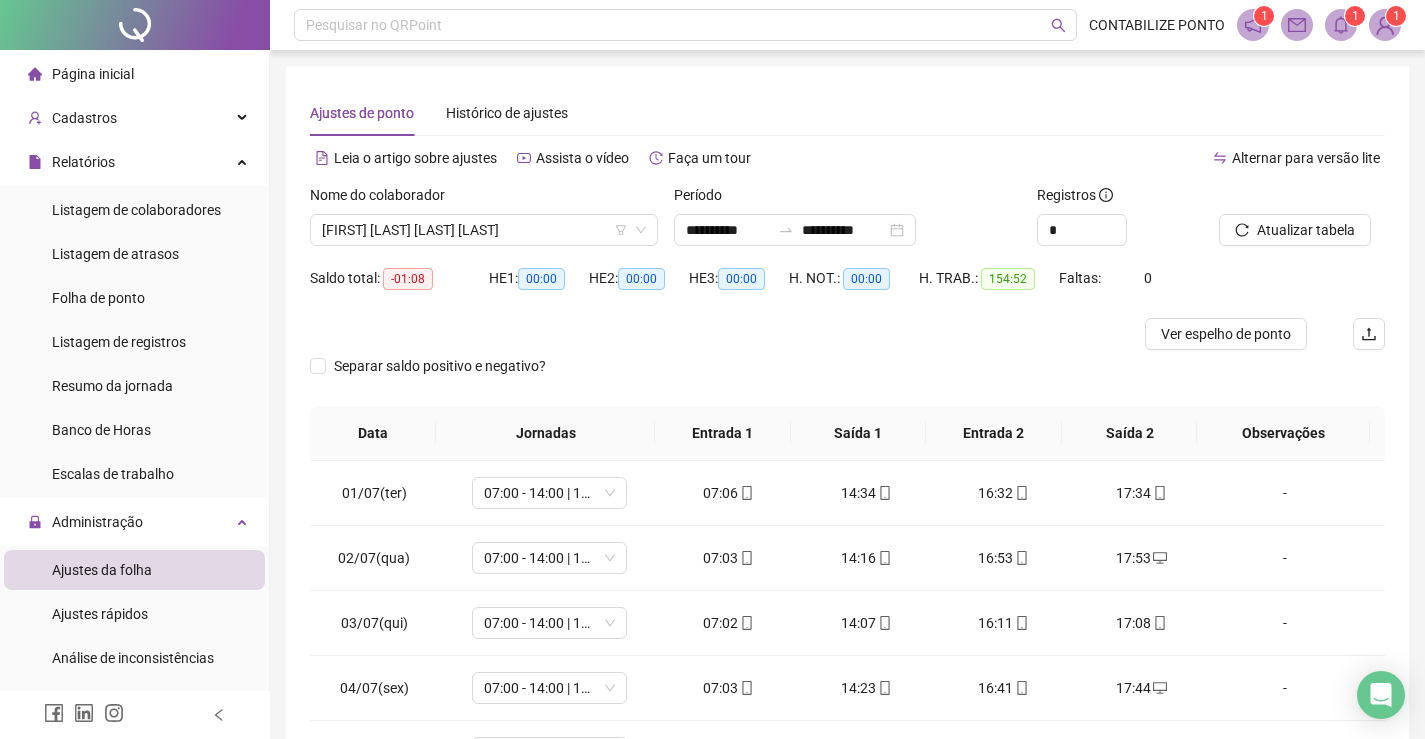 click on "Nome do colaborador [FIRST] [LAST] [LAST] [LAST]" at bounding box center (484, 223) 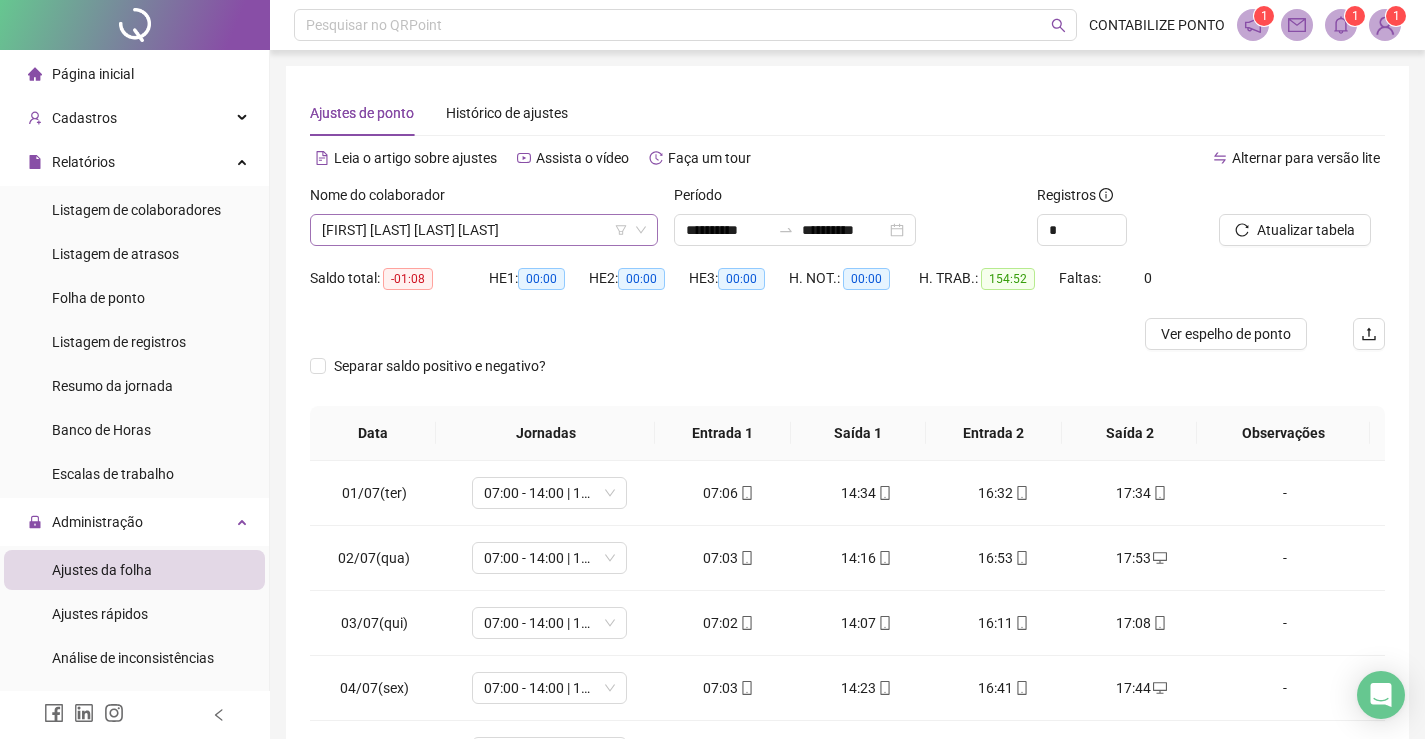 click on "[FIRST] [LAST] [LAST] [LAST]" at bounding box center [484, 230] 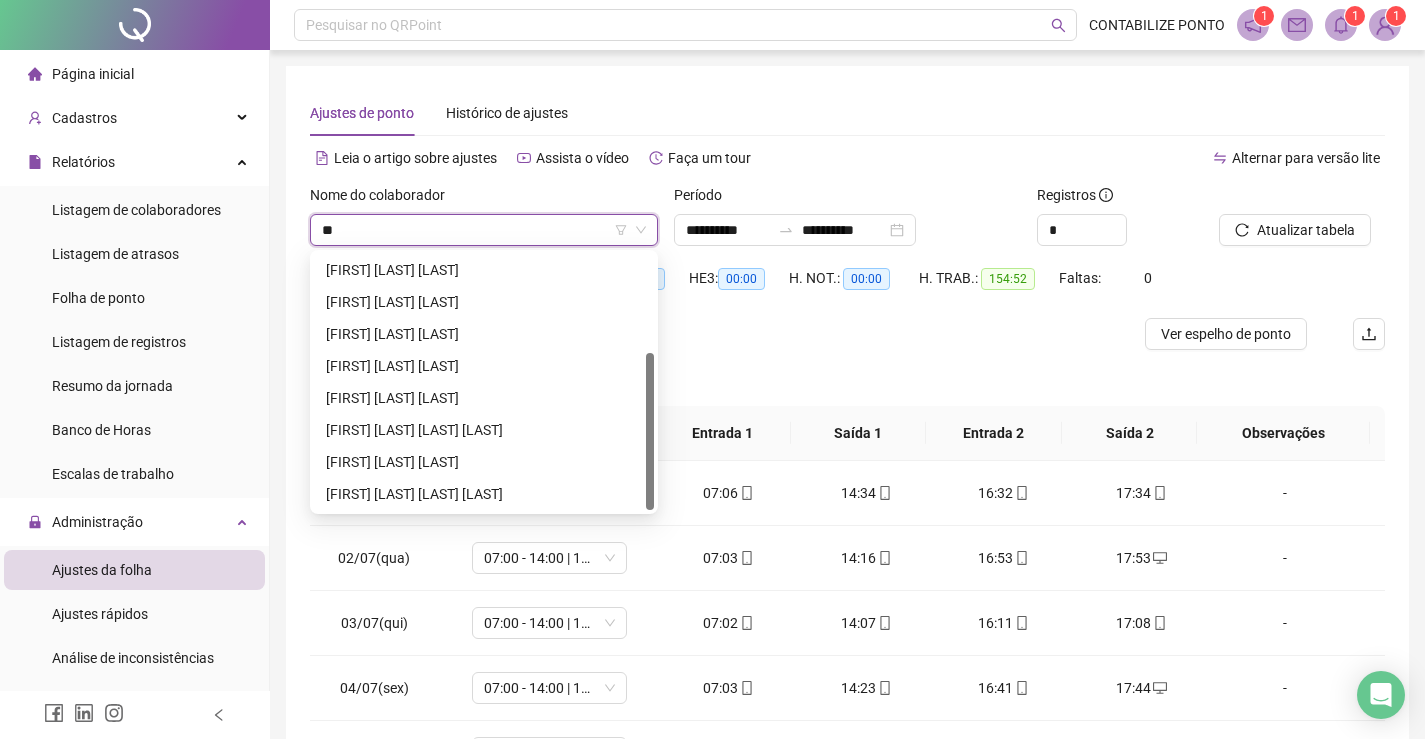 scroll, scrollTop: 0, scrollLeft: 0, axis: both 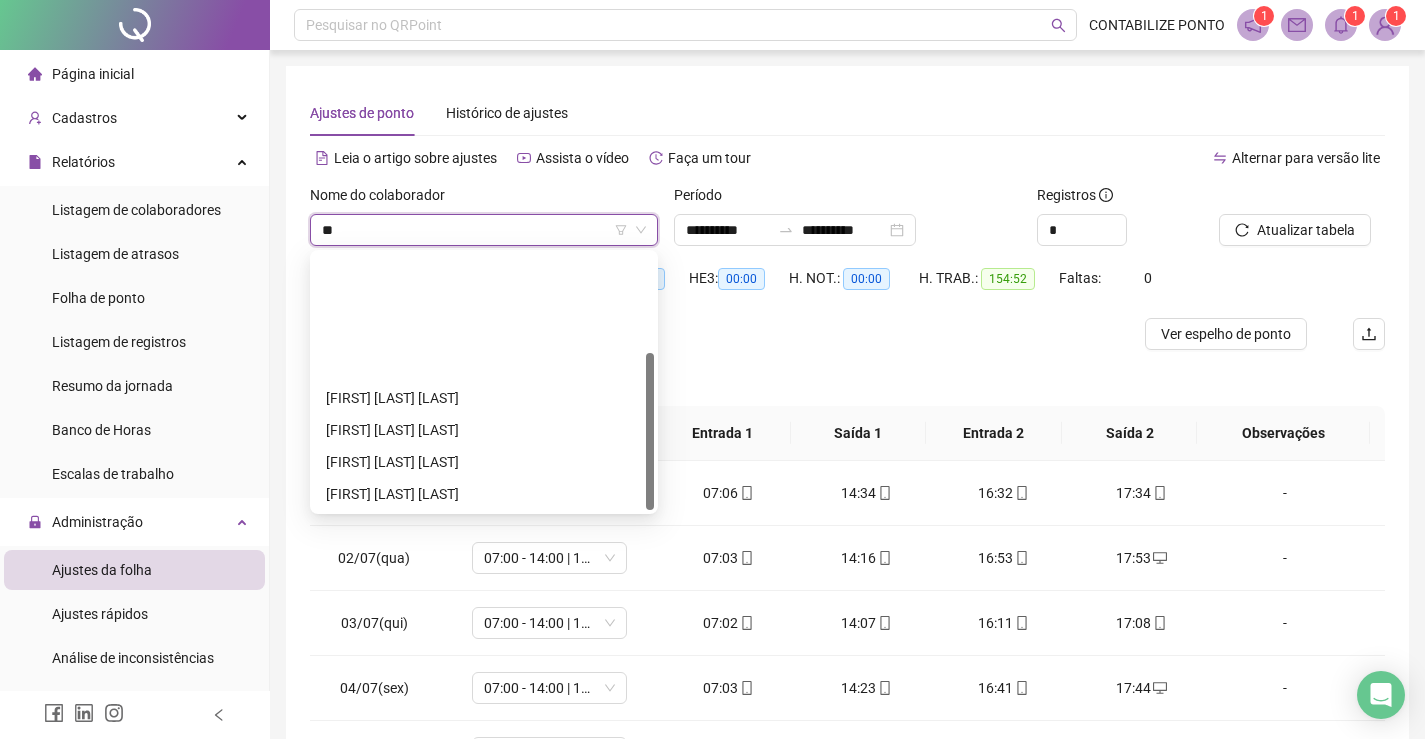 type on "***" 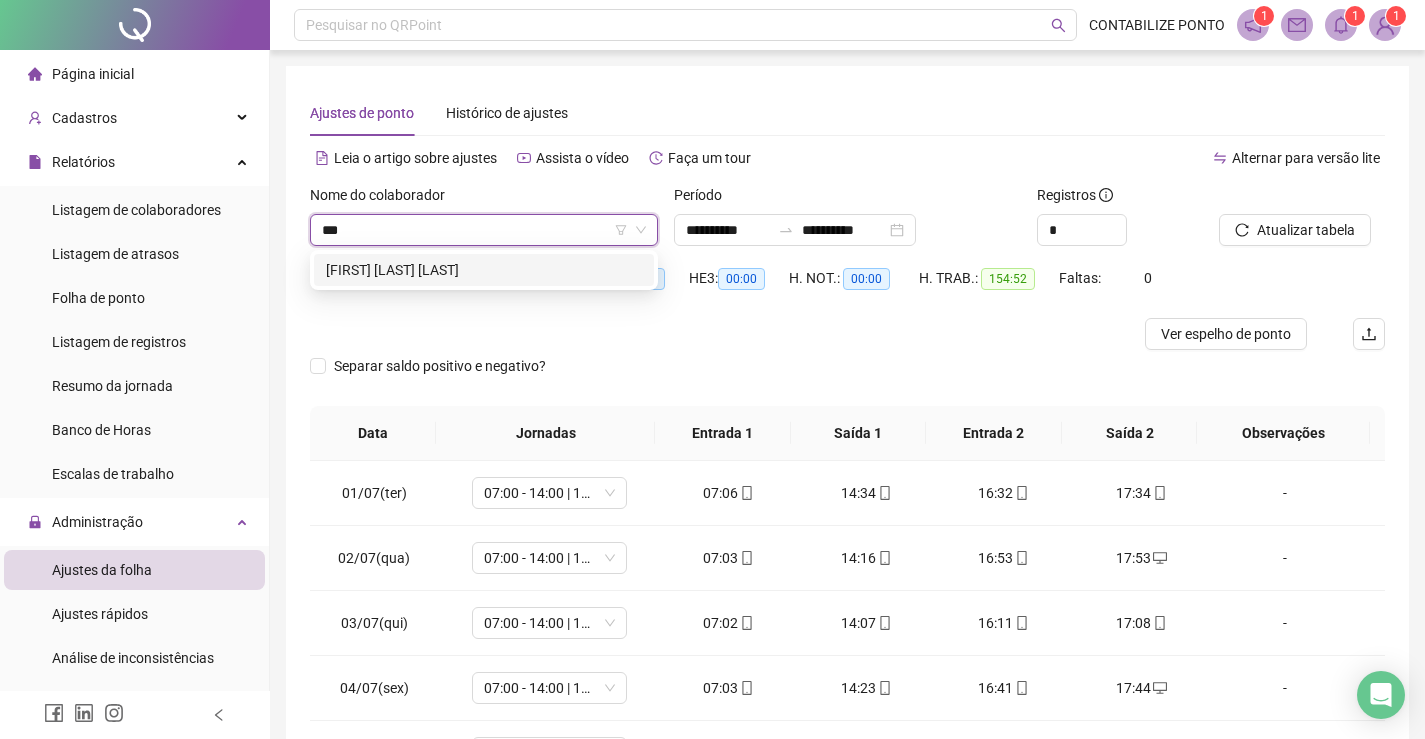 click on "[FIRST] [LAST] [LAST]" at bounding box center (484, 270) 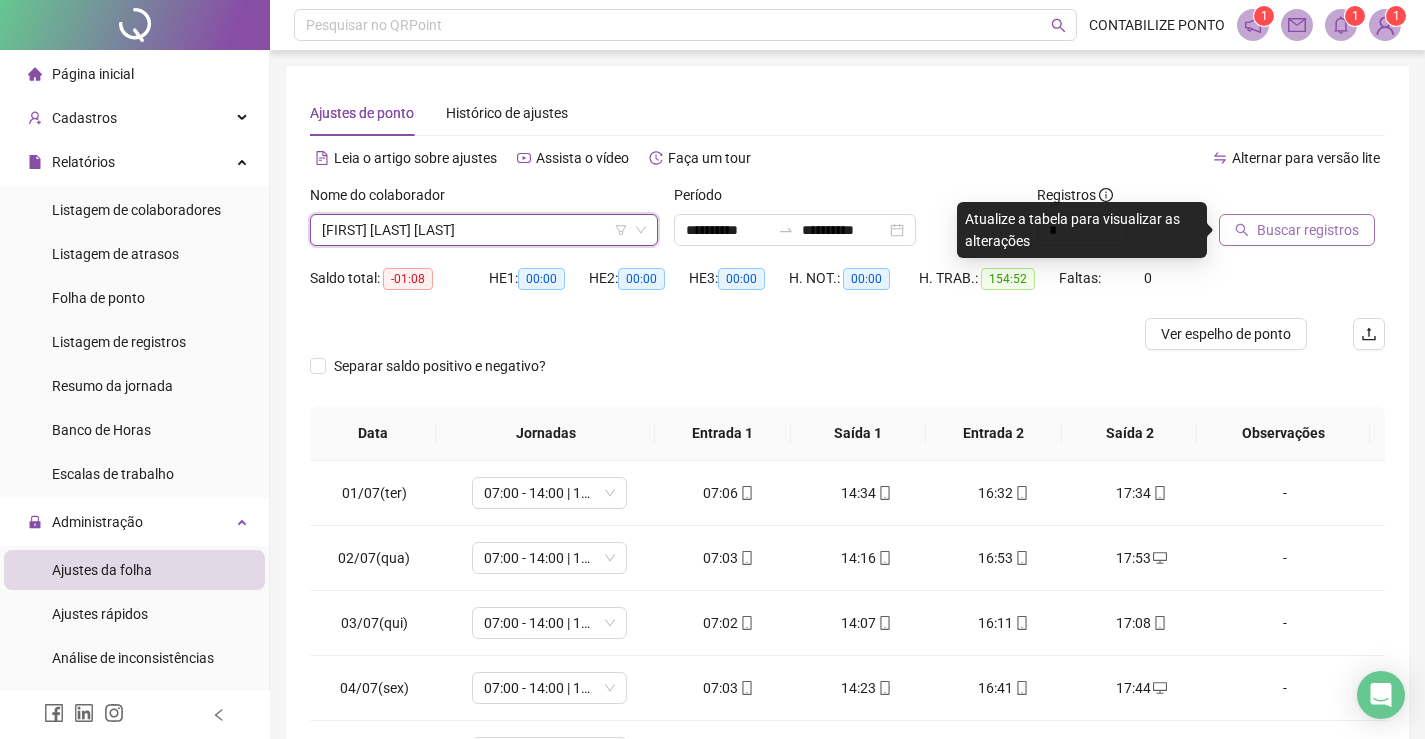 click on "Buscar registros" at bounding box center [1308, 230] 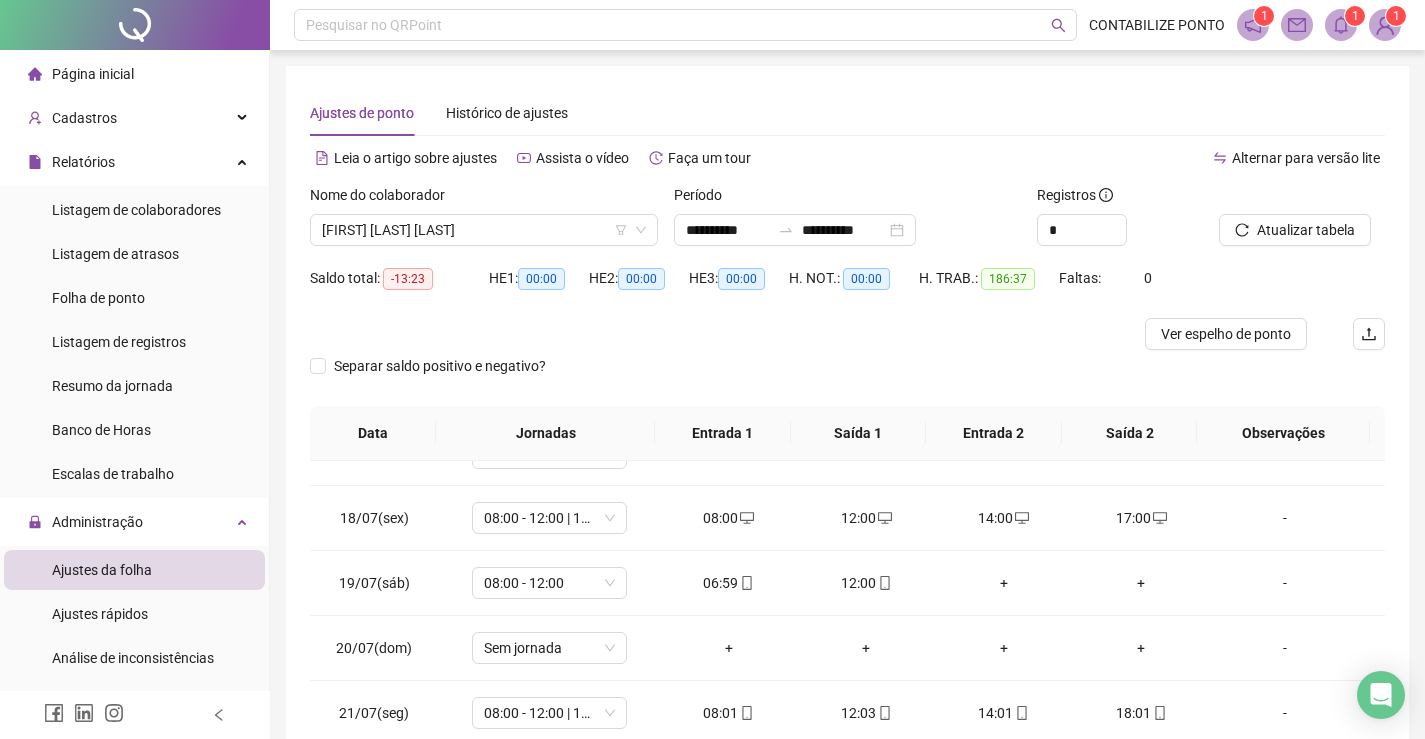 scroll, scrollTop: 1588, scrollLeft: 0, axis: vertical 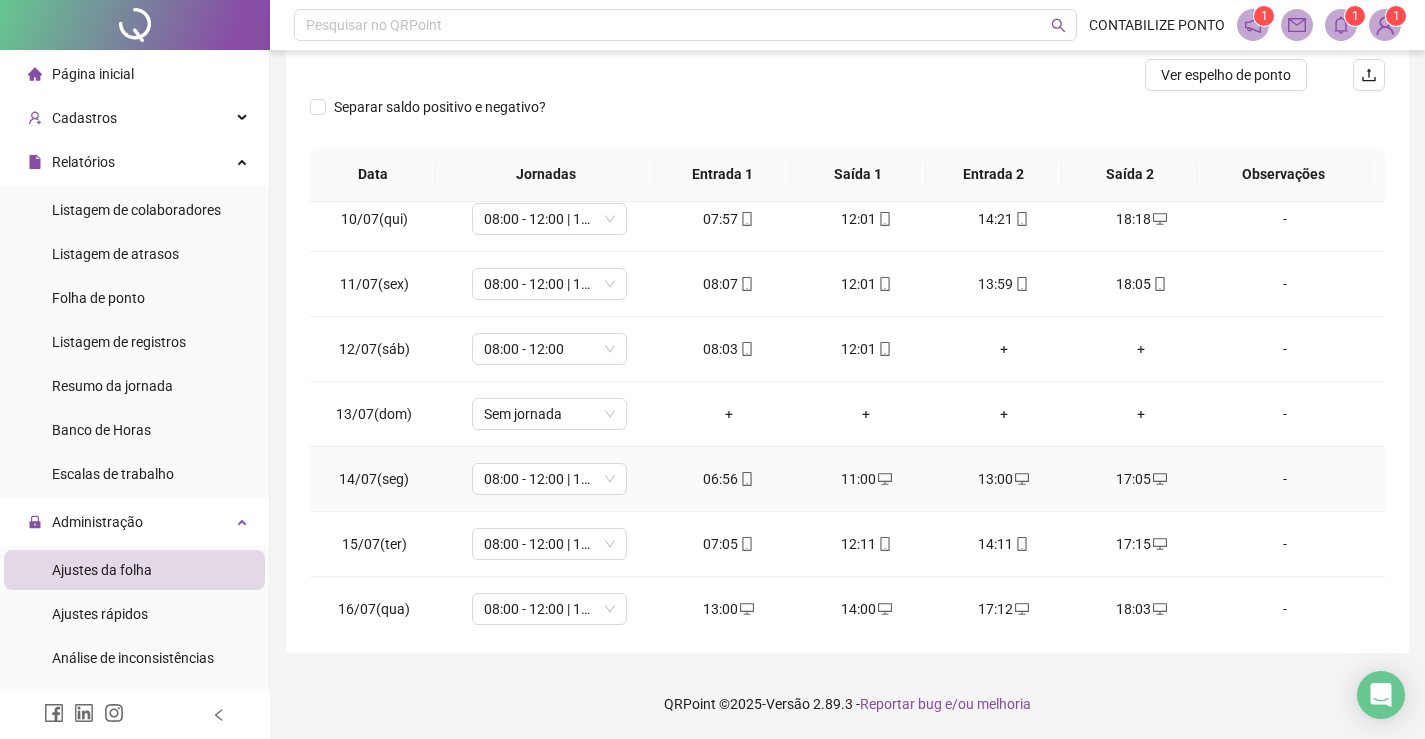 click on "17:05" at bounding box center [1142, 479] 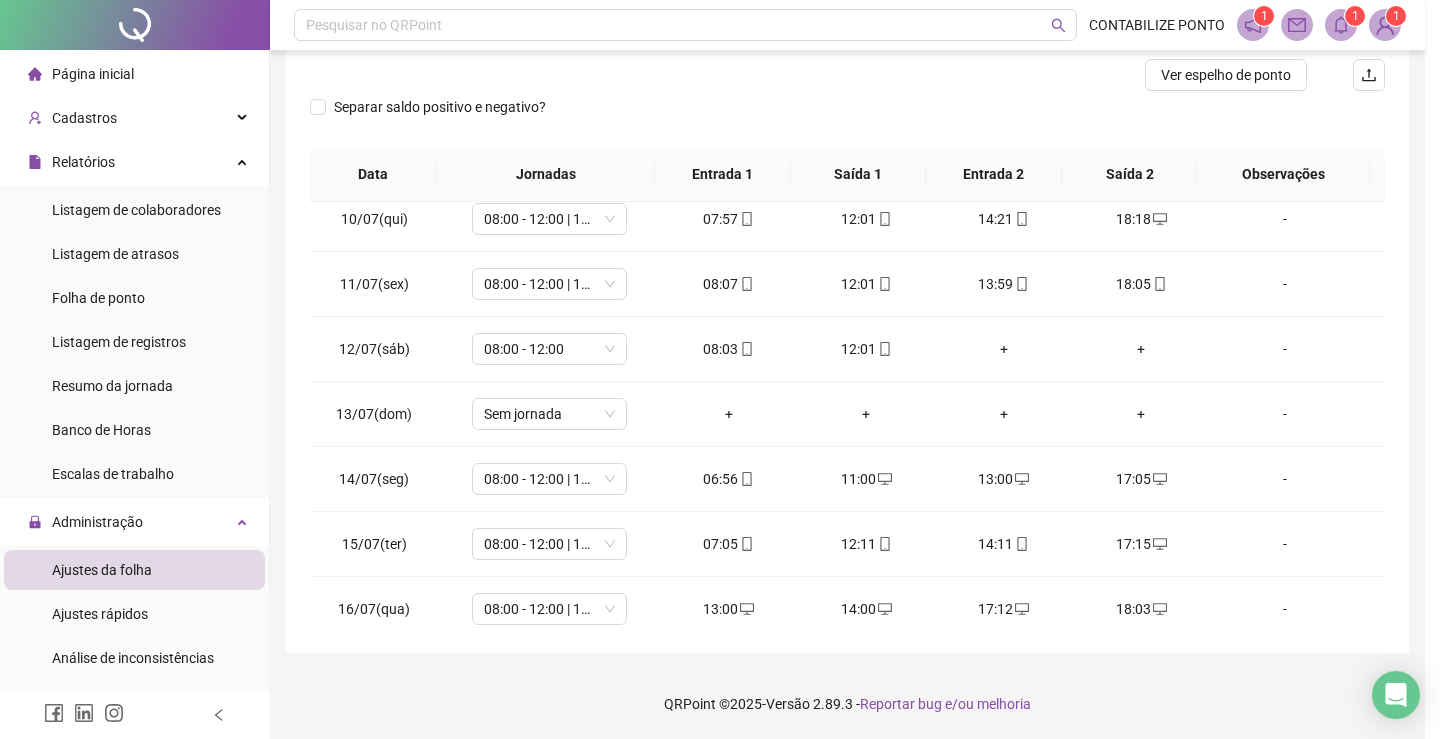 type on "**********" 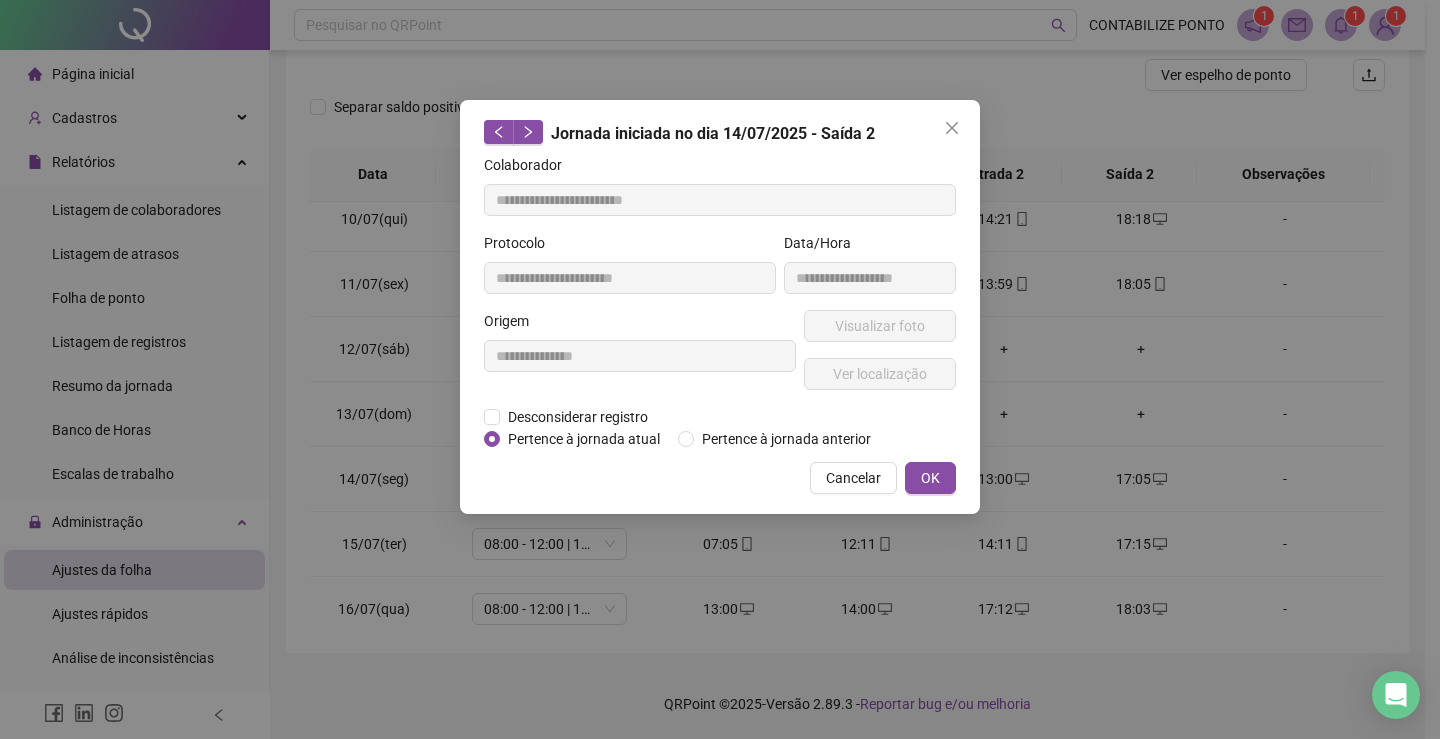 click on "Pertence à jornada atual" at bounding box center [584, 439] 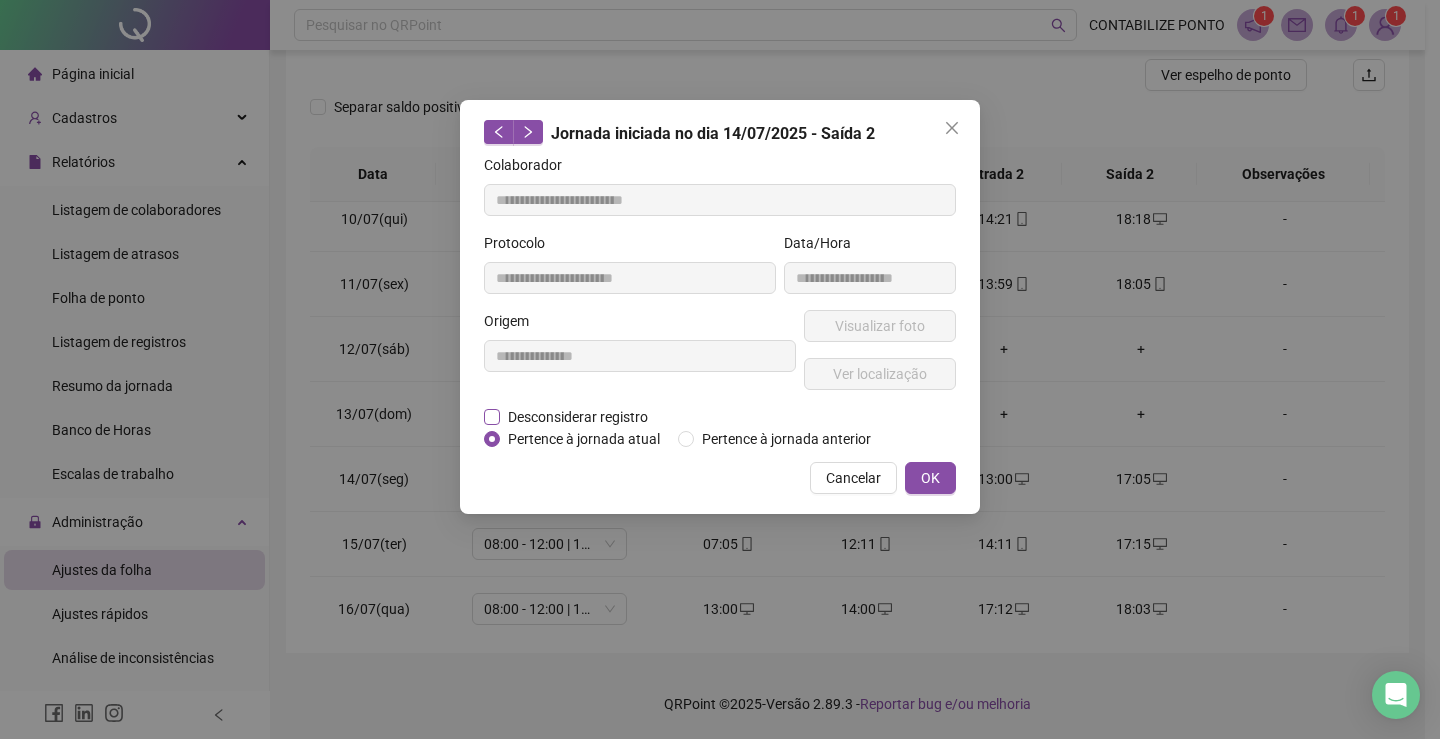 click on "Desconsiderar registro" at bounding box center [578, 417] 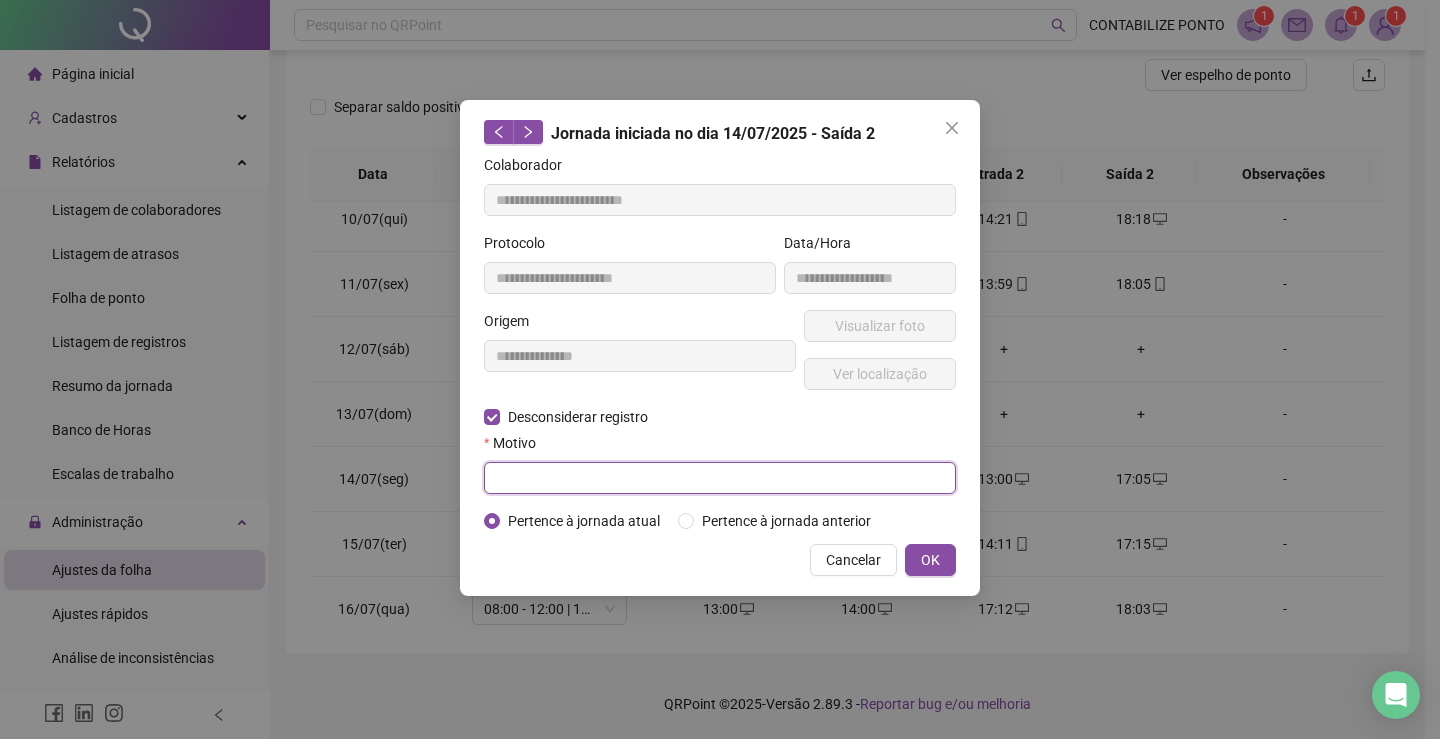 click at bounding box center (720, 478) 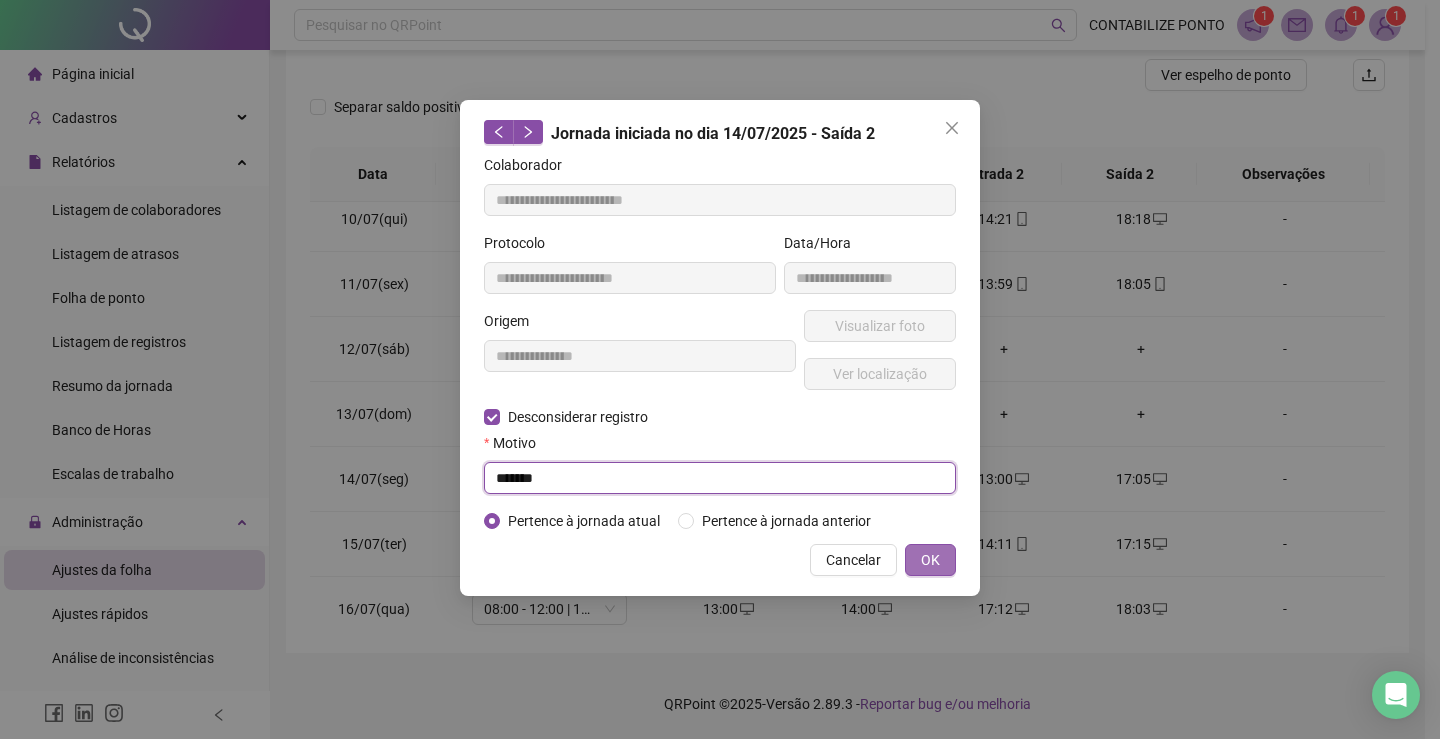 type on "******" 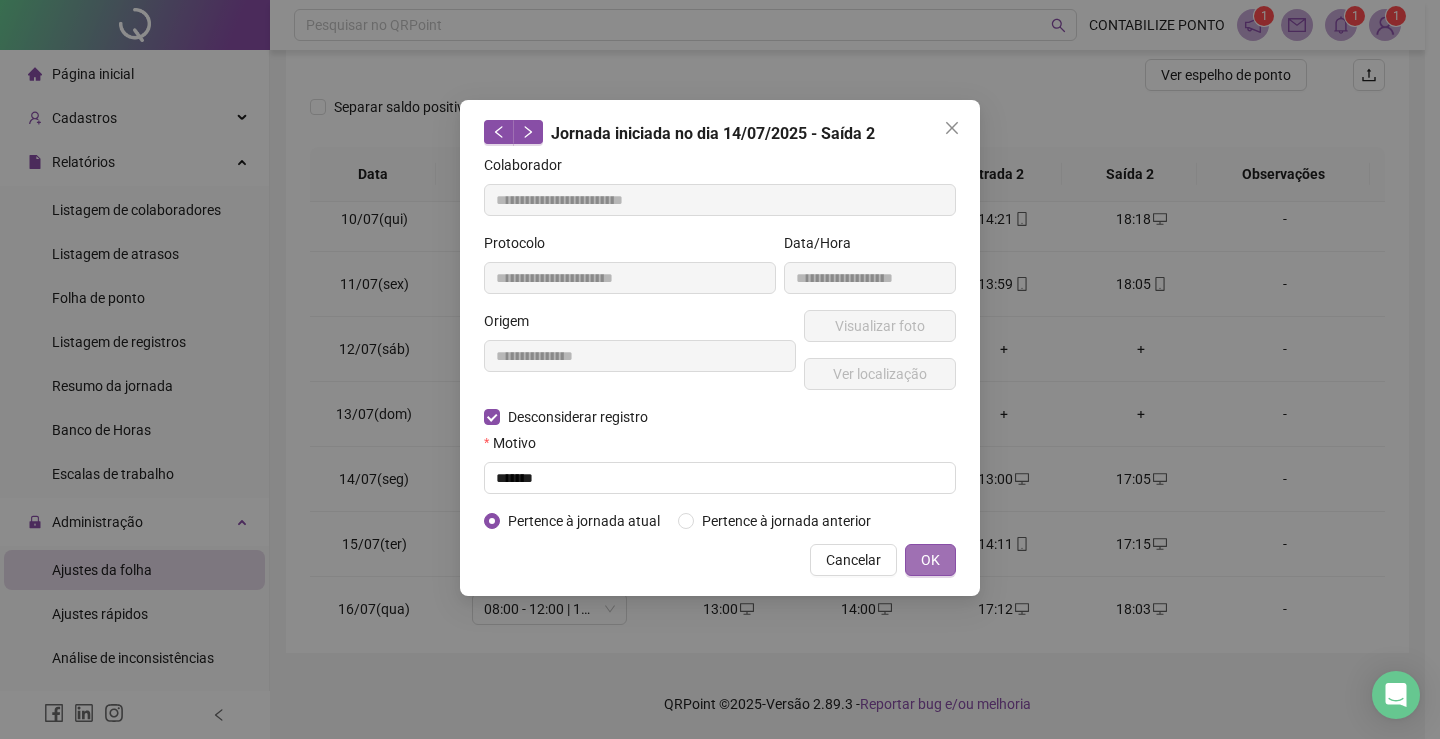 click on "OK" at bounding box center [930, 560] 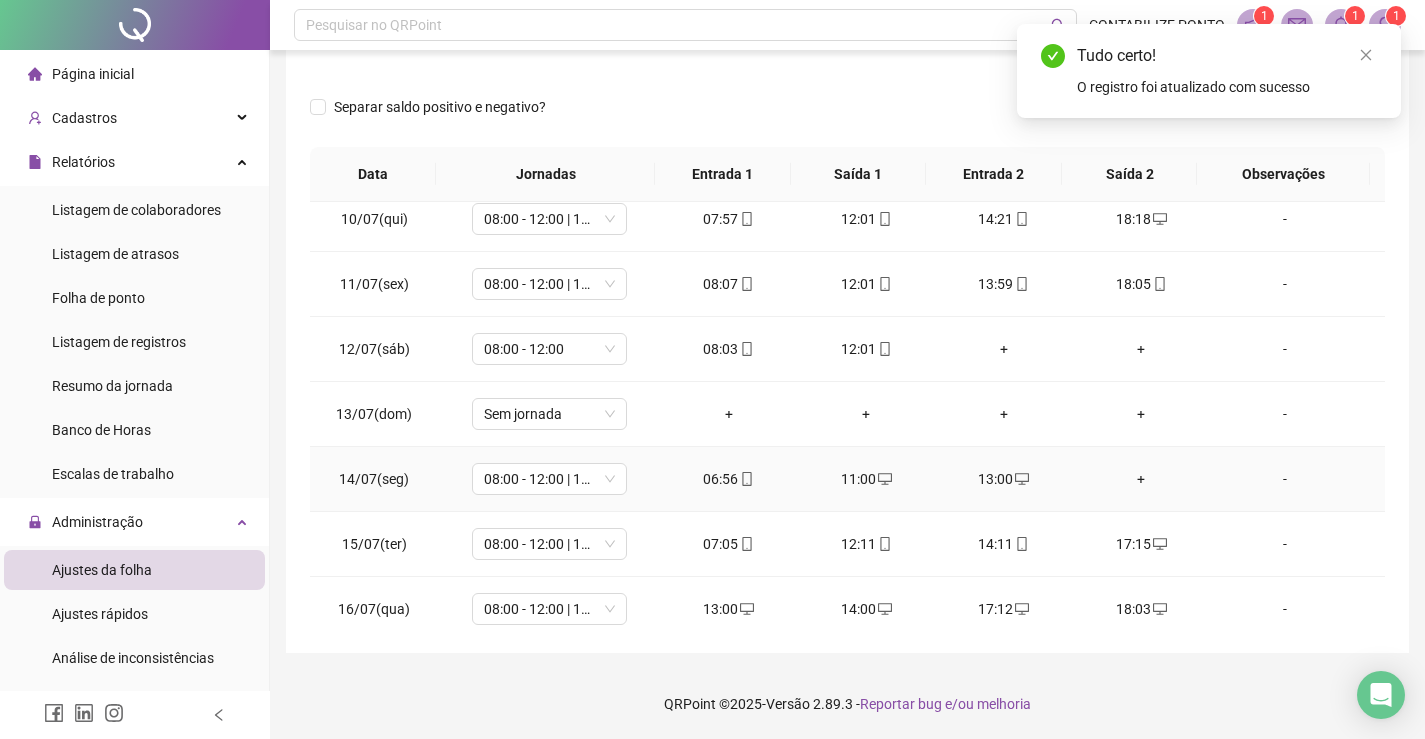 click on "13:00" at bounding box center [1004, 479] 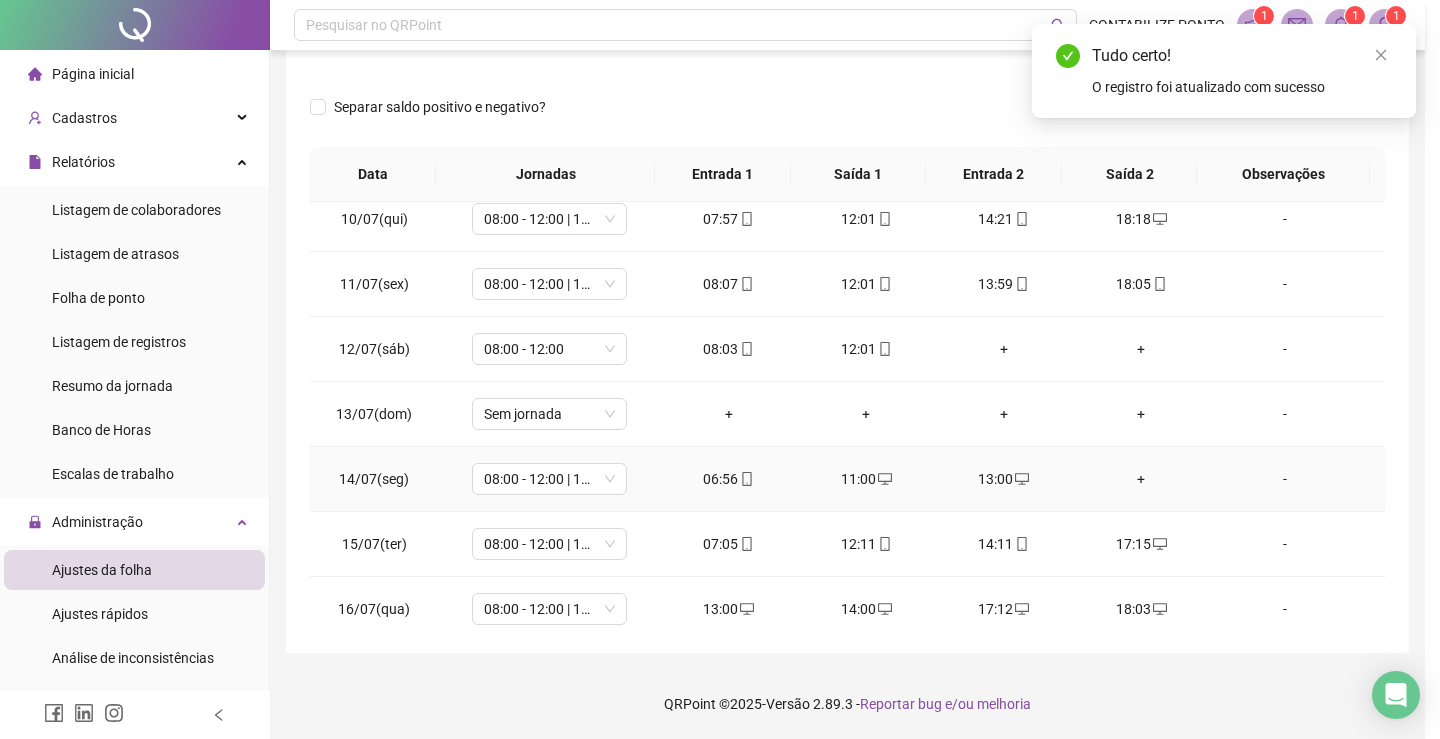 type on "**********" 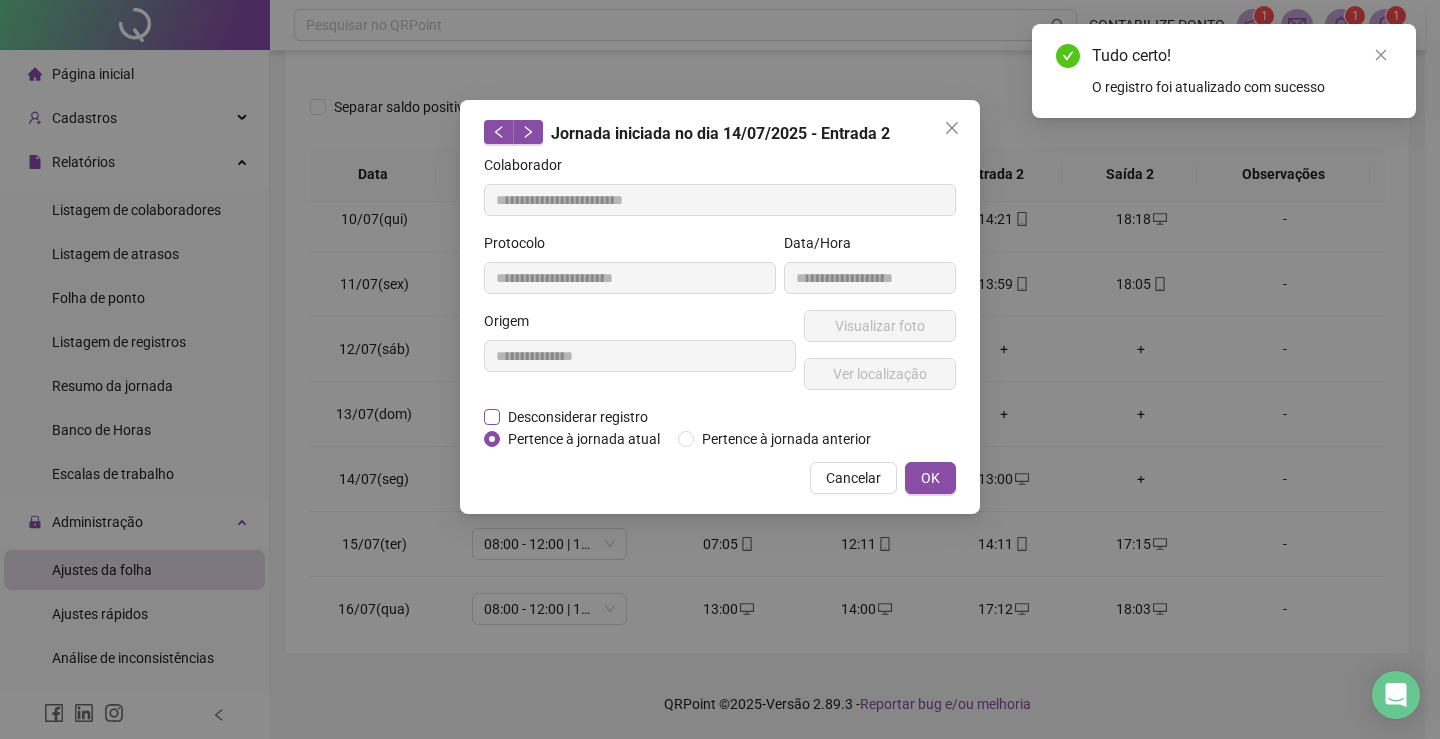 click on "Desconsiderar registro" at bounding box center (578, 417) 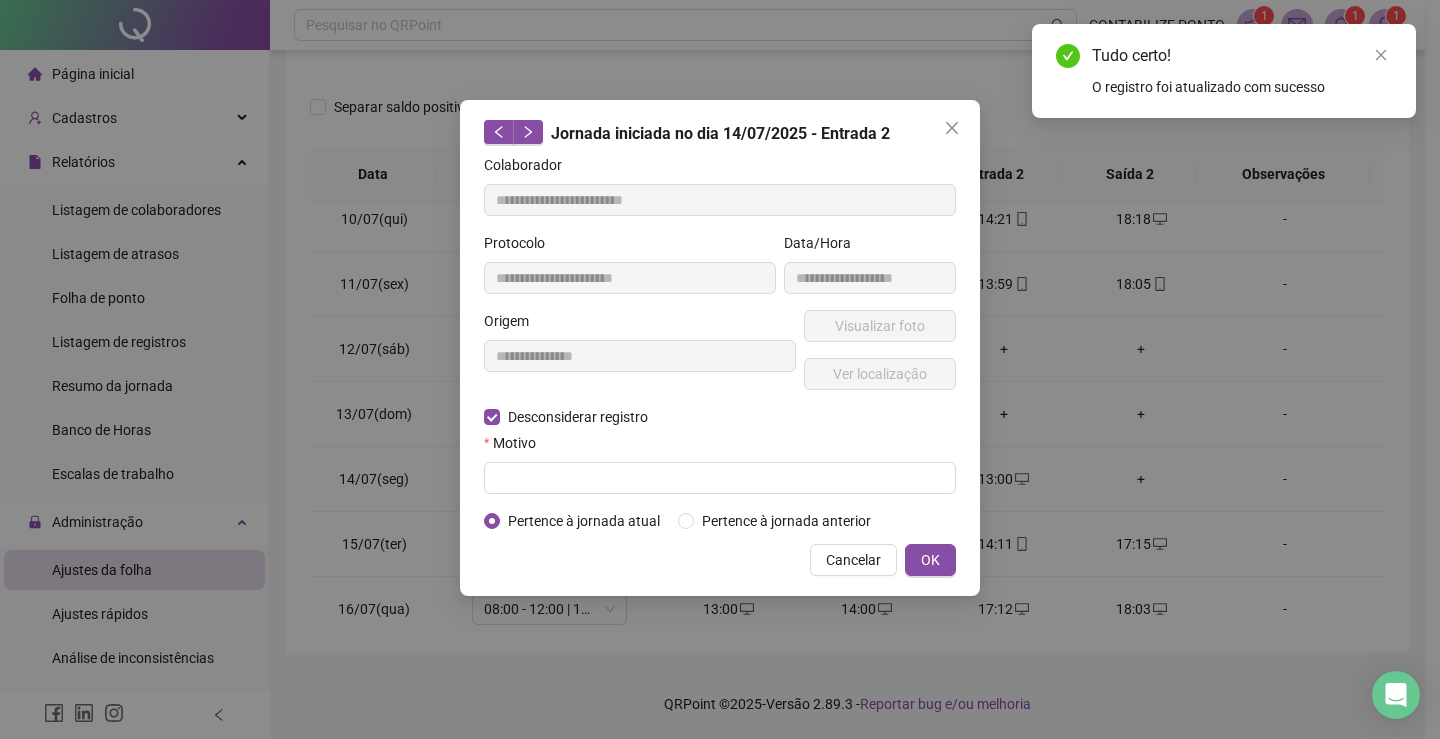 click on "Motivo" at bounding box center [720, 447] 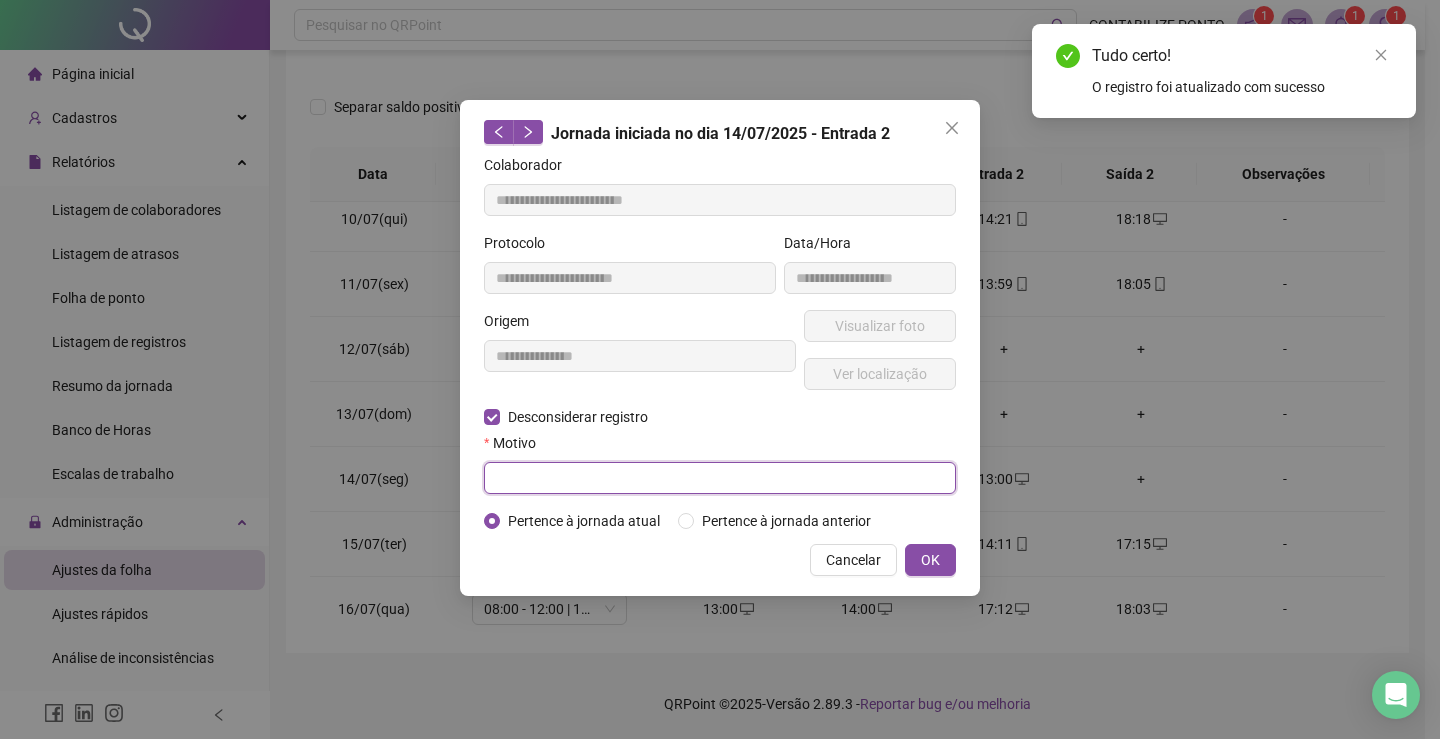 click at bounding box center [720, 478] 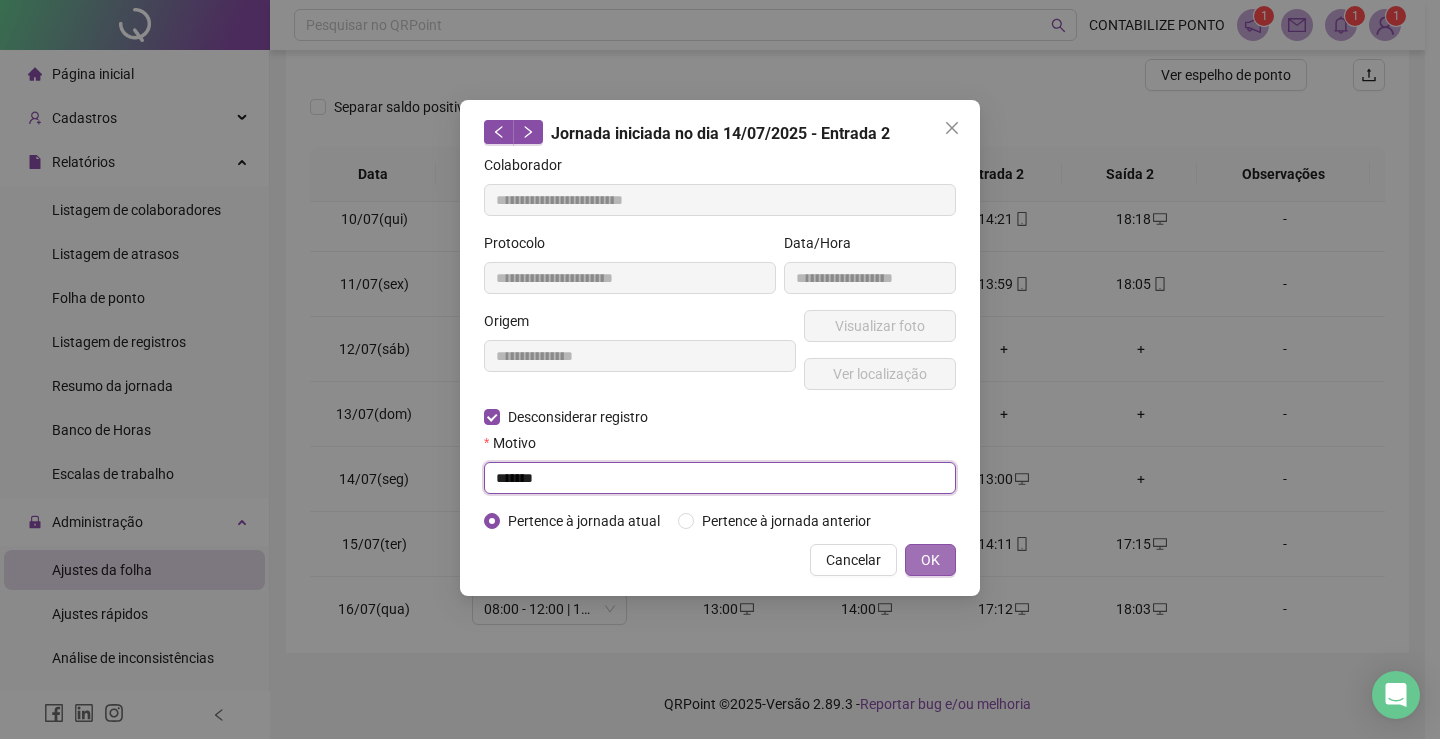 type on "******" 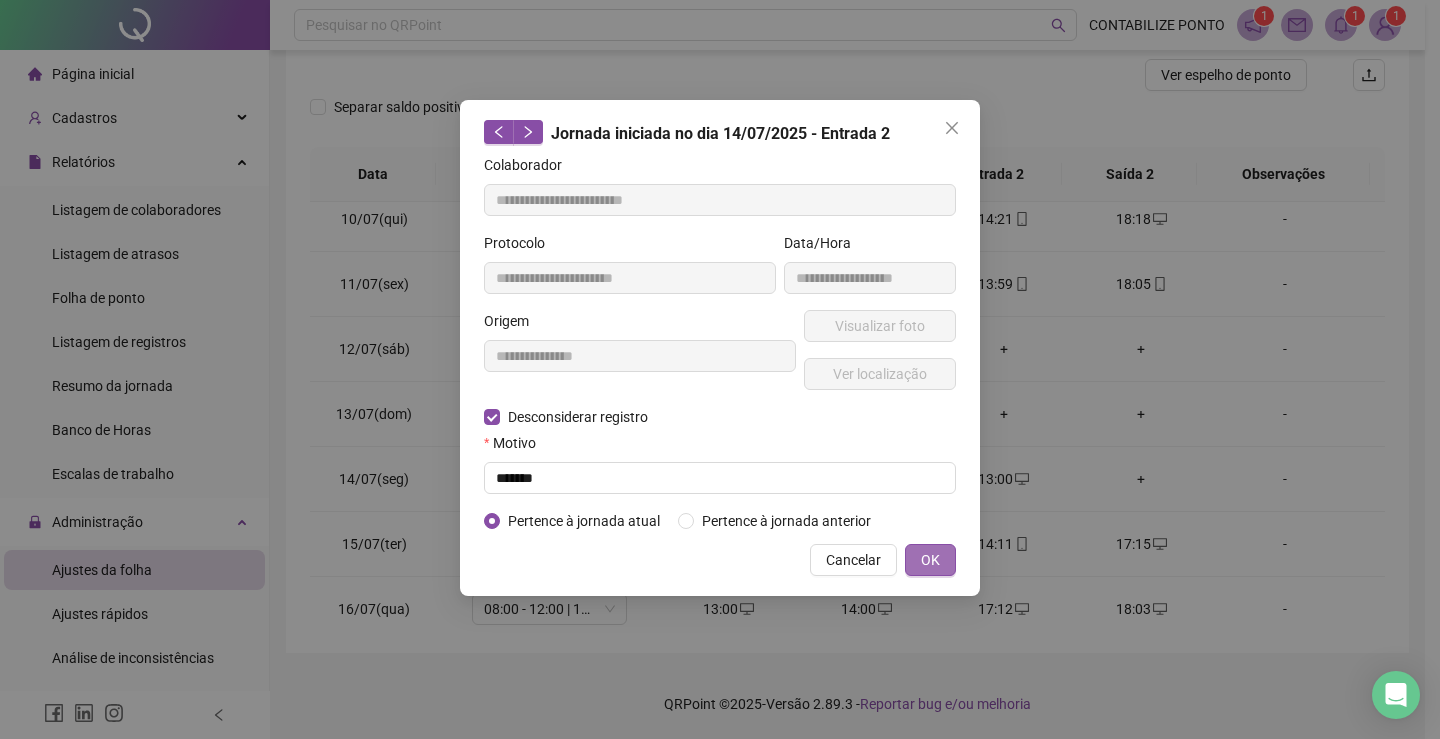 click on "OK" at bounding box center (930, 560) 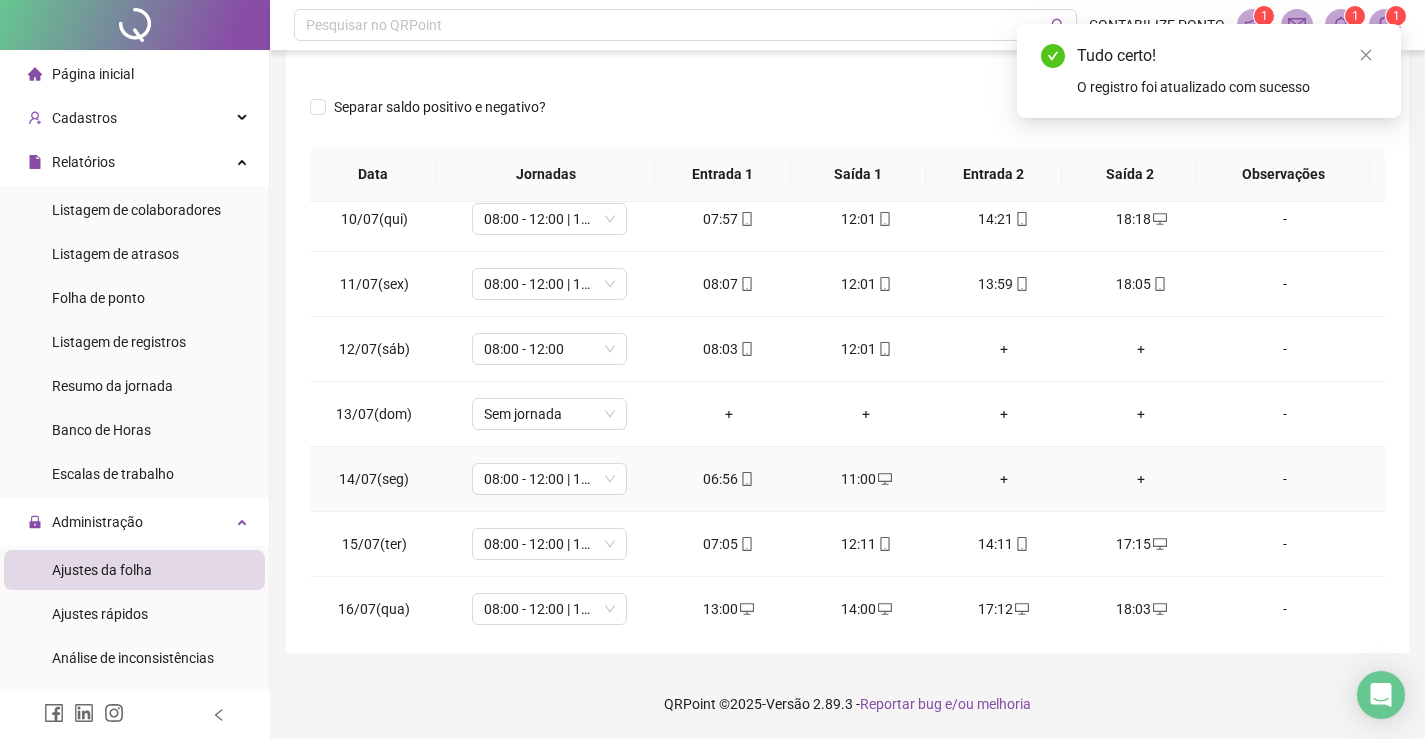 click on "+" at bounding box center (1004, 479) 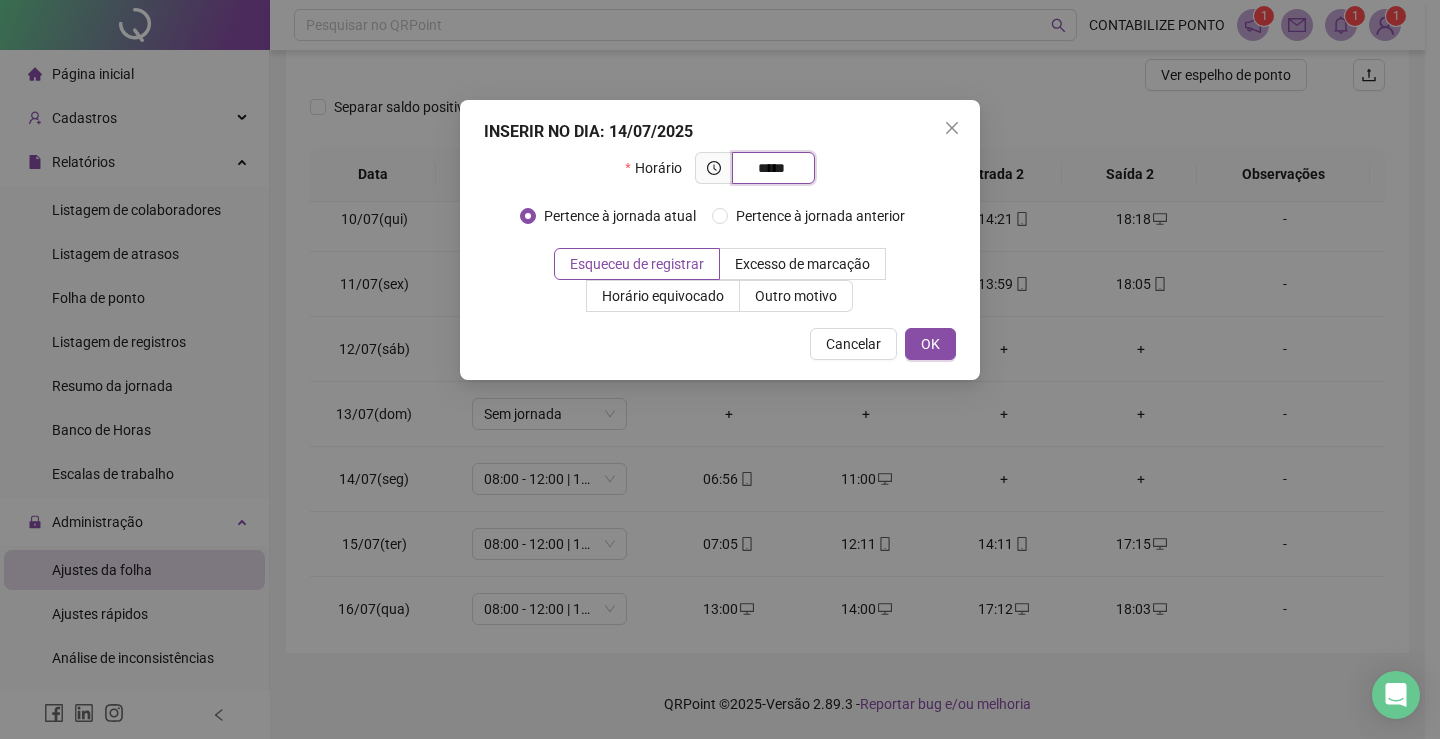 type on "*****" 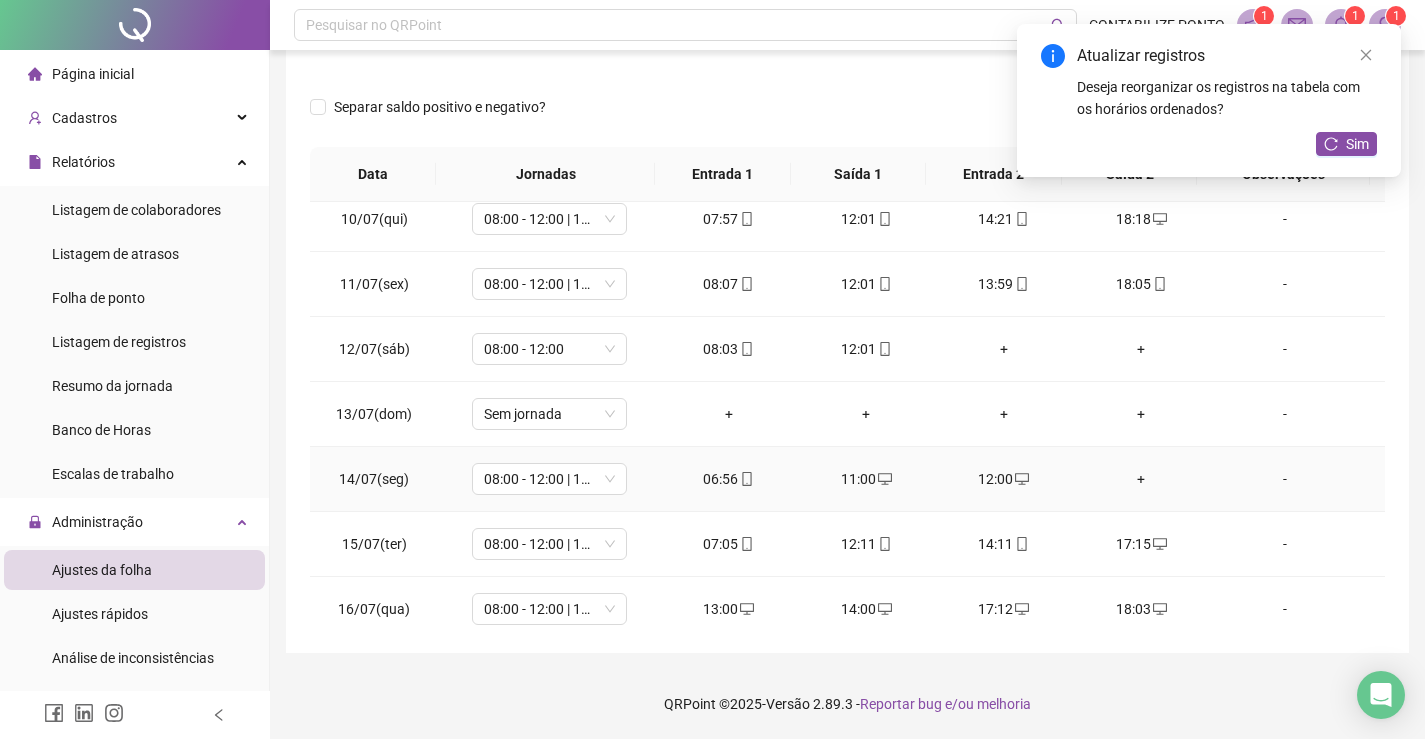click on "+" at bounding box center (1142, 479) 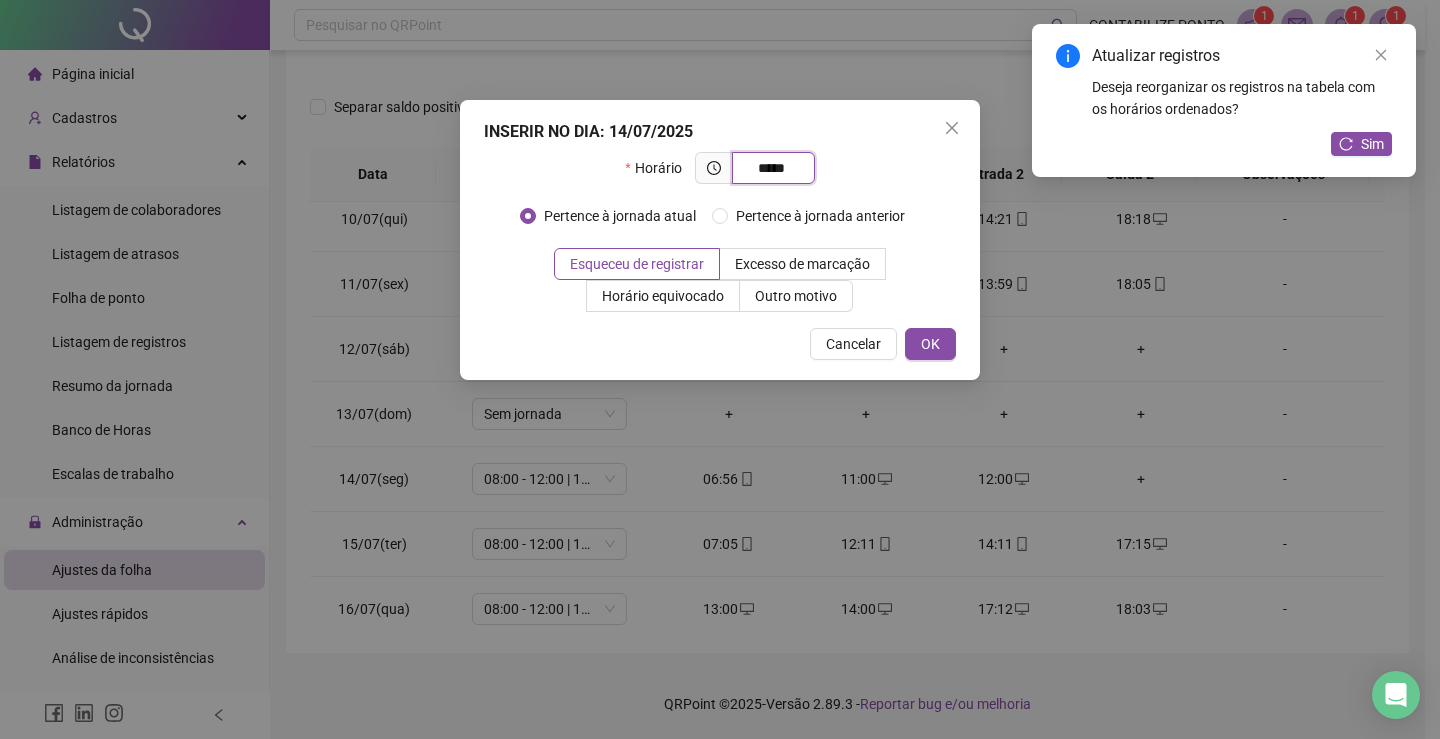 type on "*****" 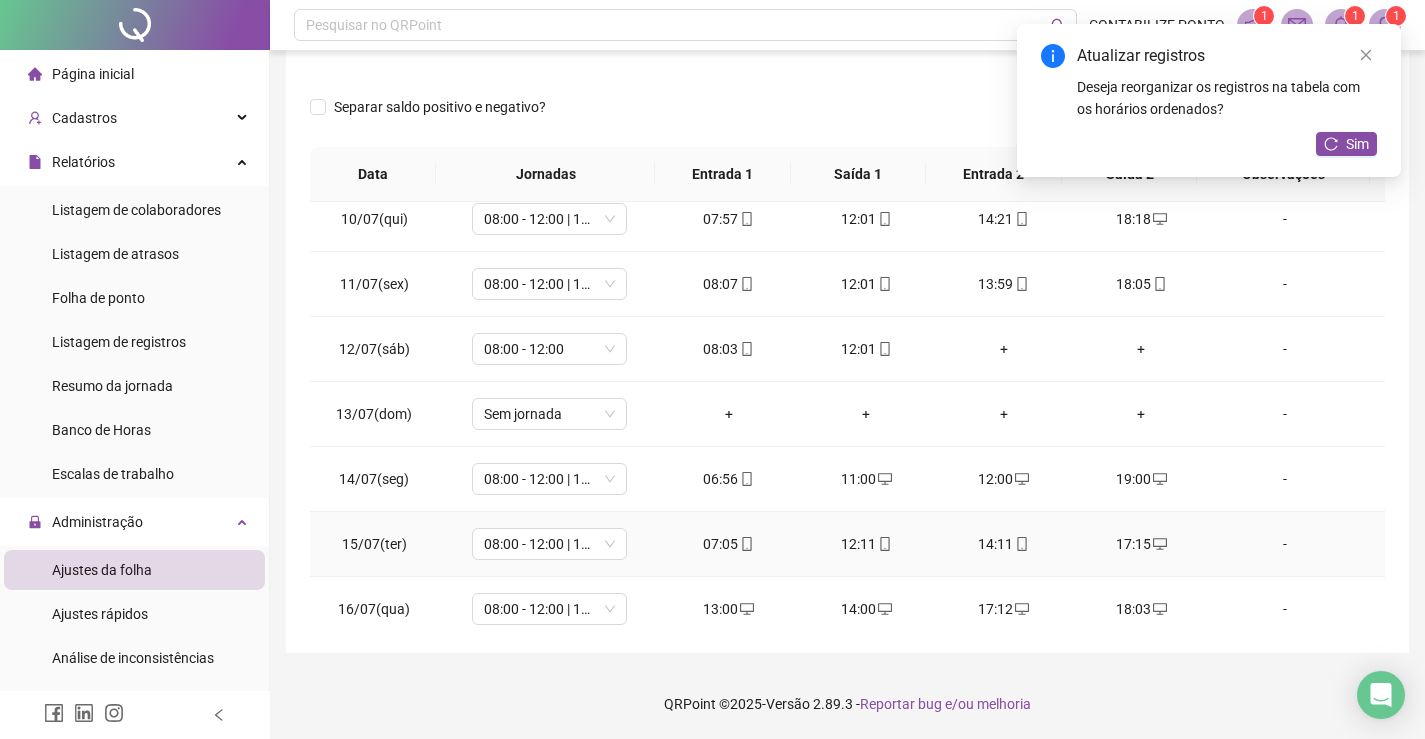 scroll, scrollTop: 700, scrollLeft: 0, axis: vertical 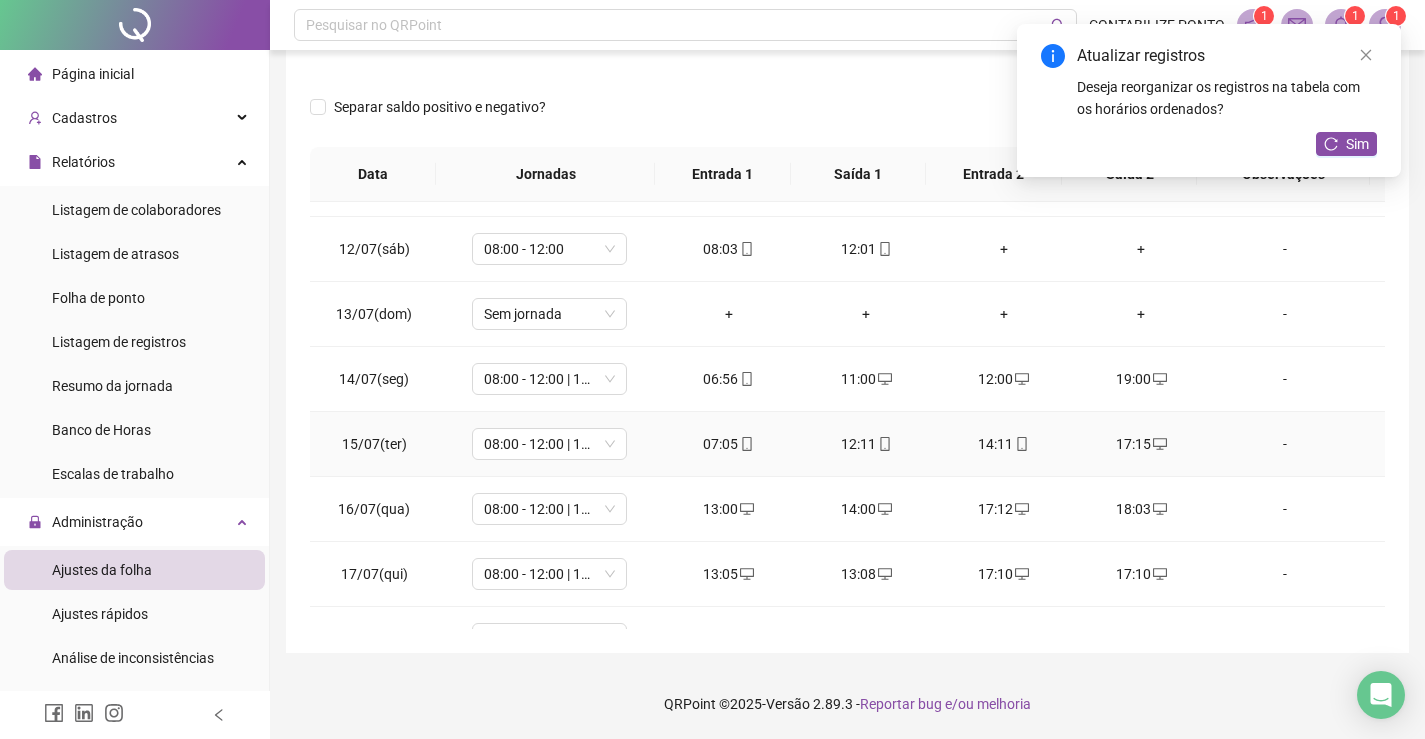 click on "17:15" at bounding box center (1142, 444) 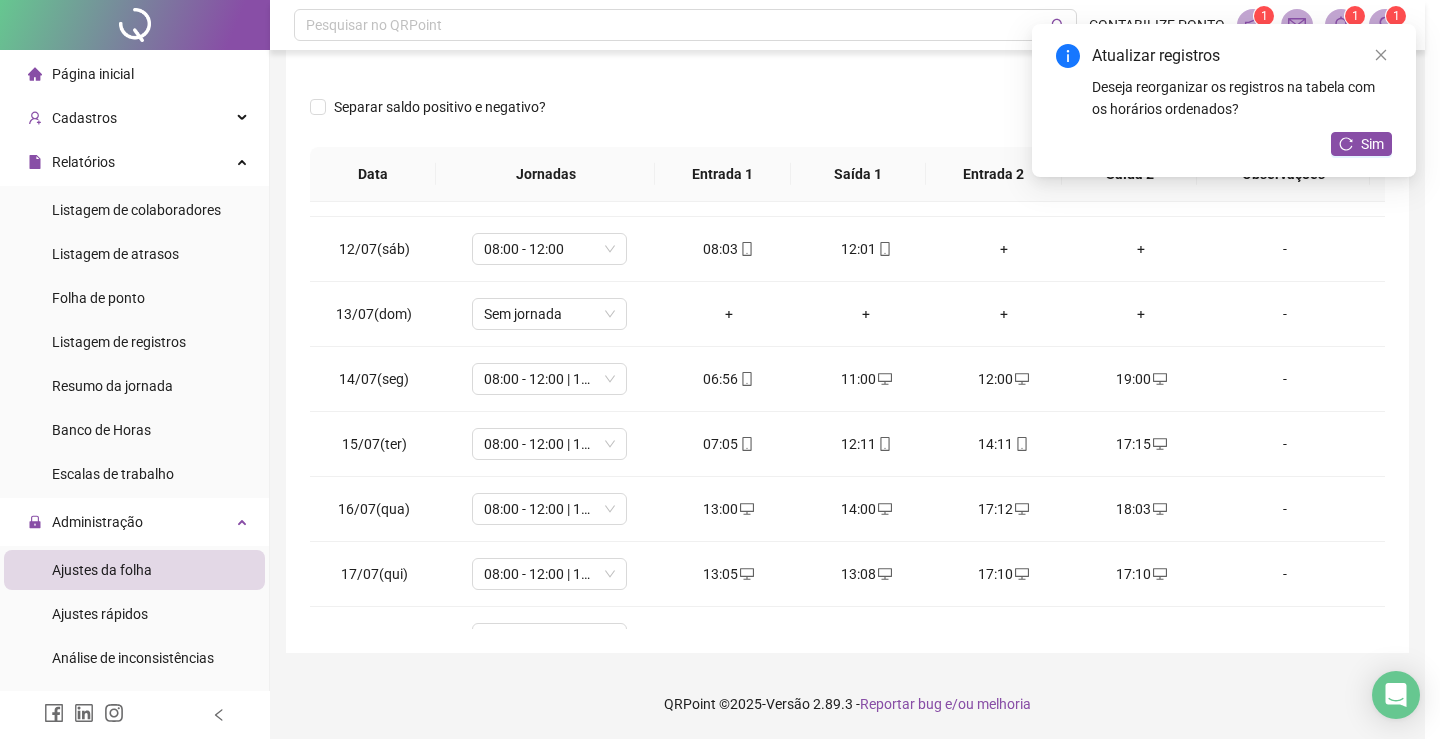 type on "**********" 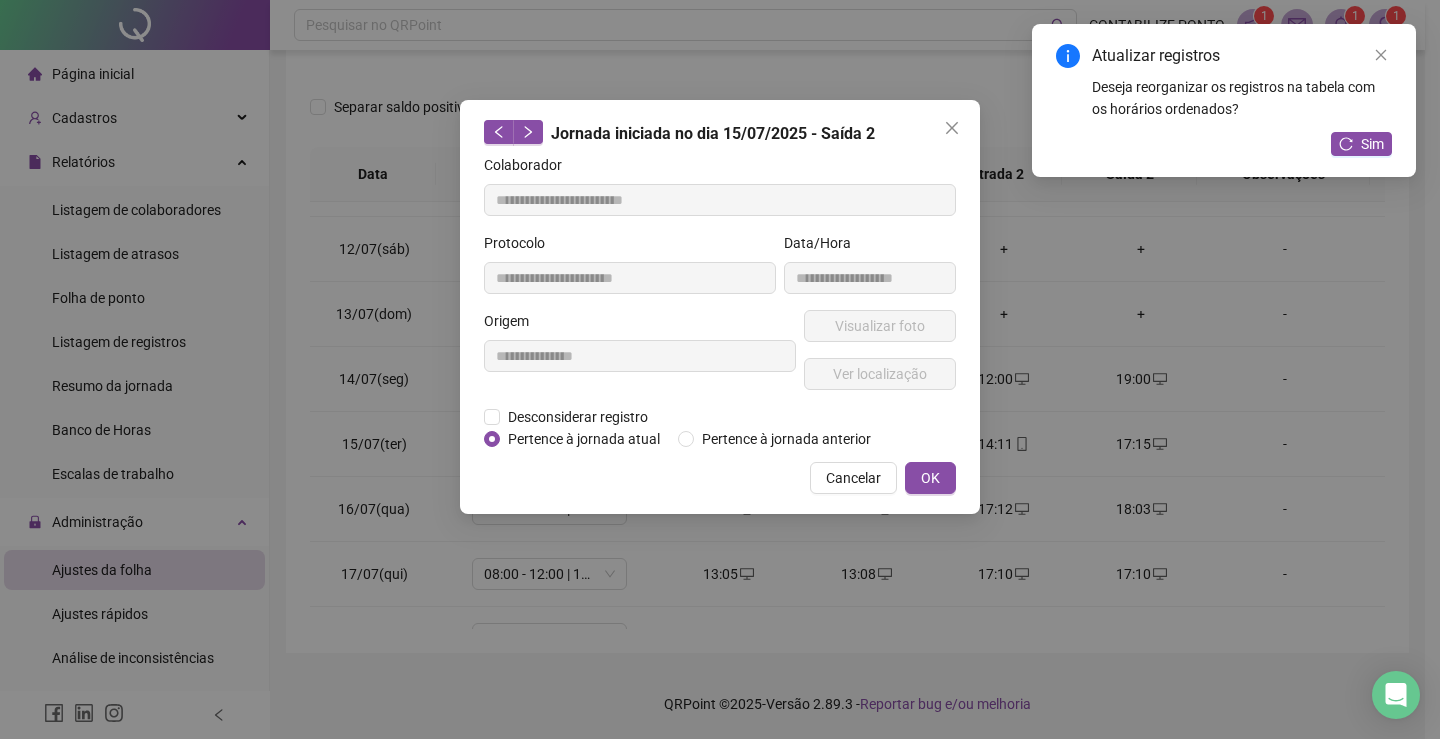 click on "**********" at bounding box center [640, 358] 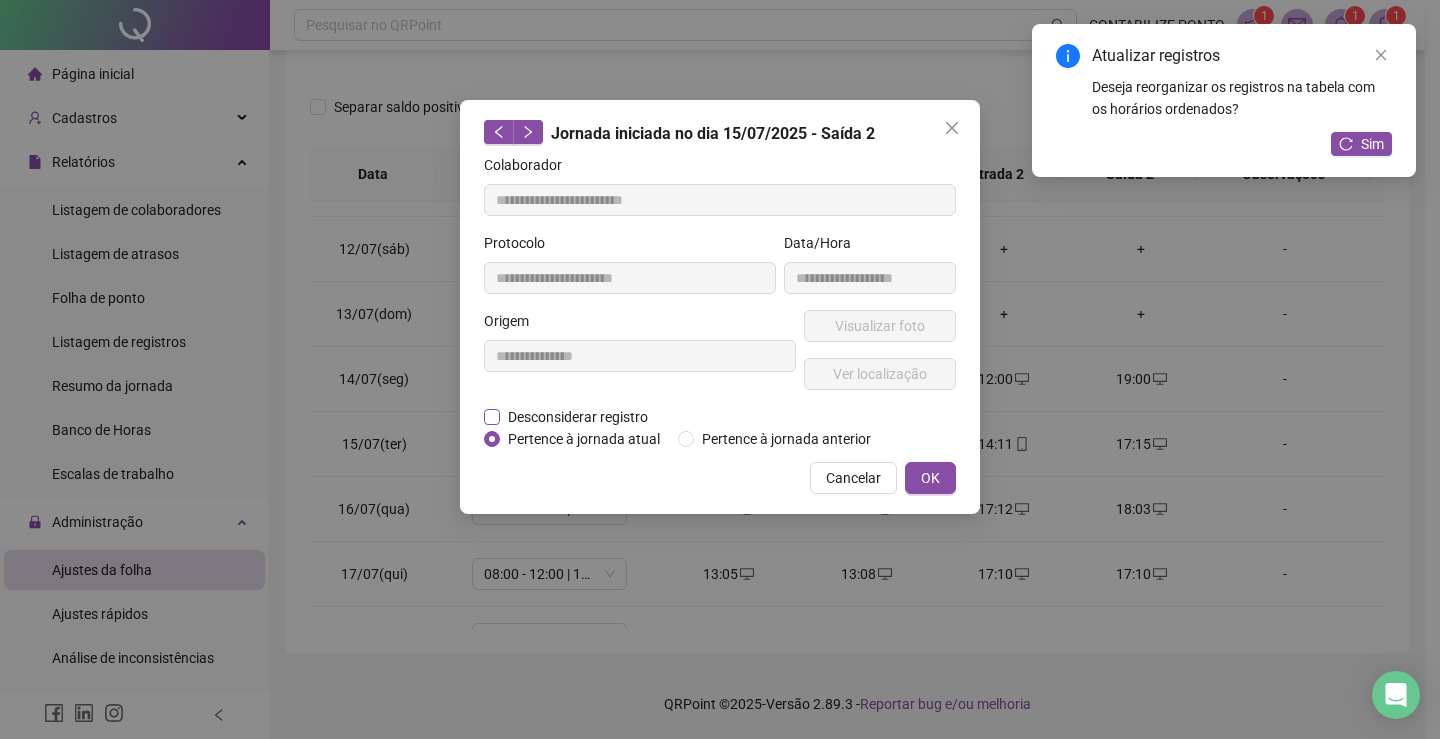 click on "Desconsiderar registro" at bounding box center (578, 417) 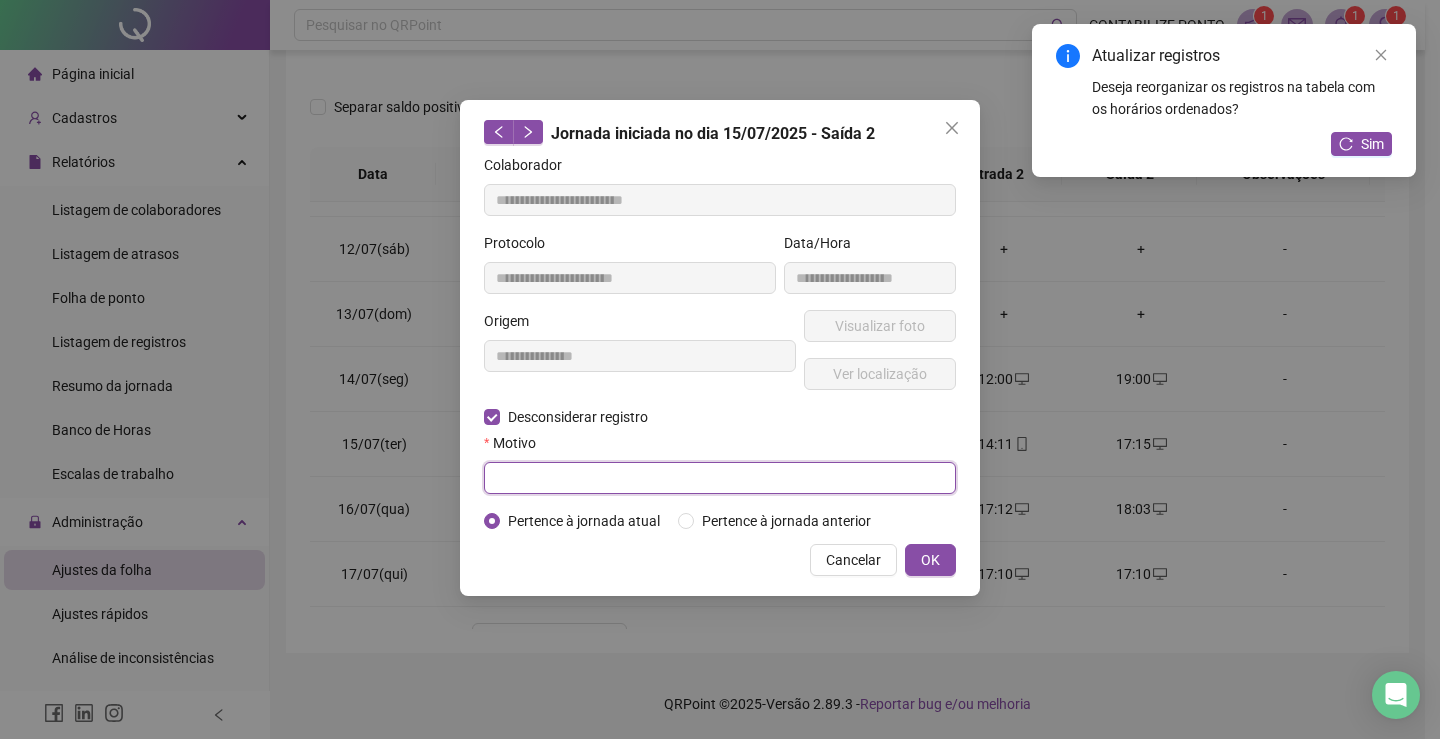 click at bounding box center (720, 478) 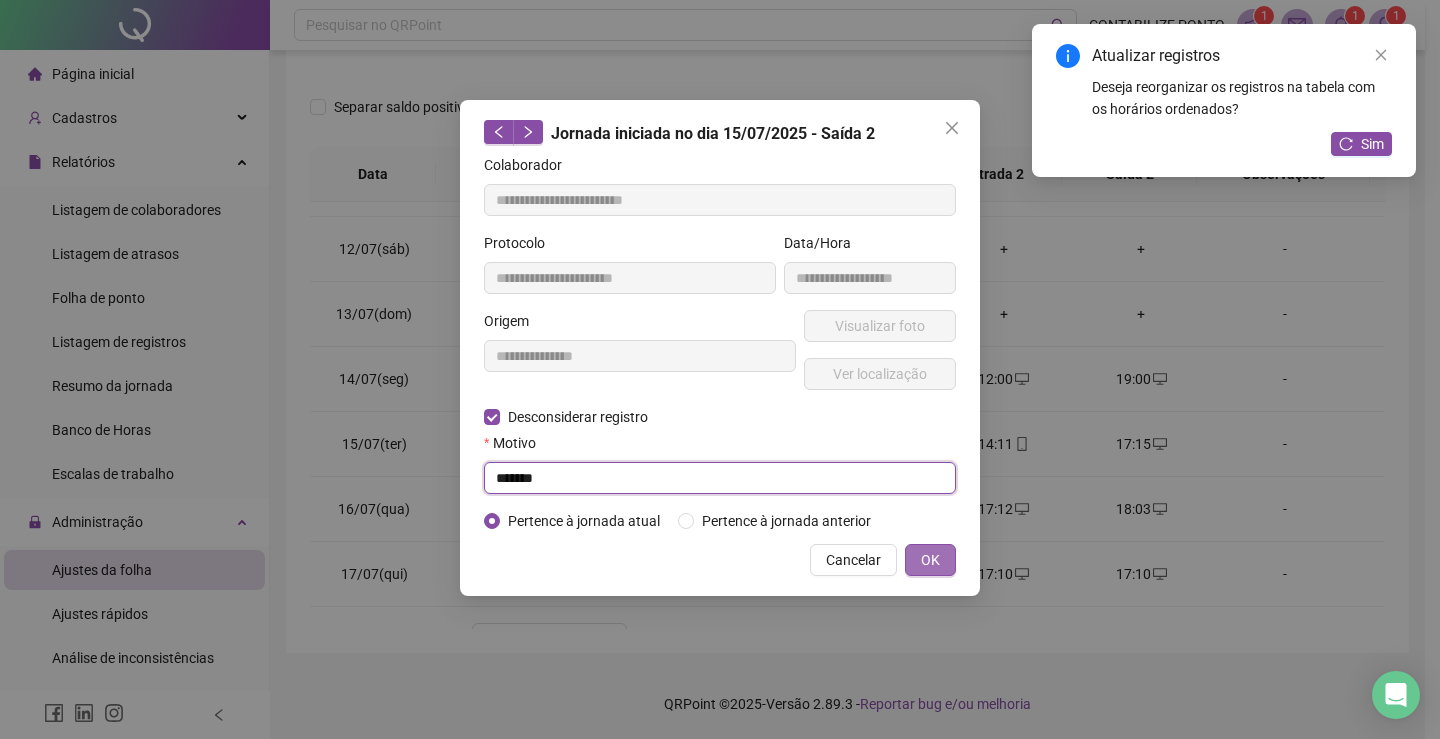 type on "******" 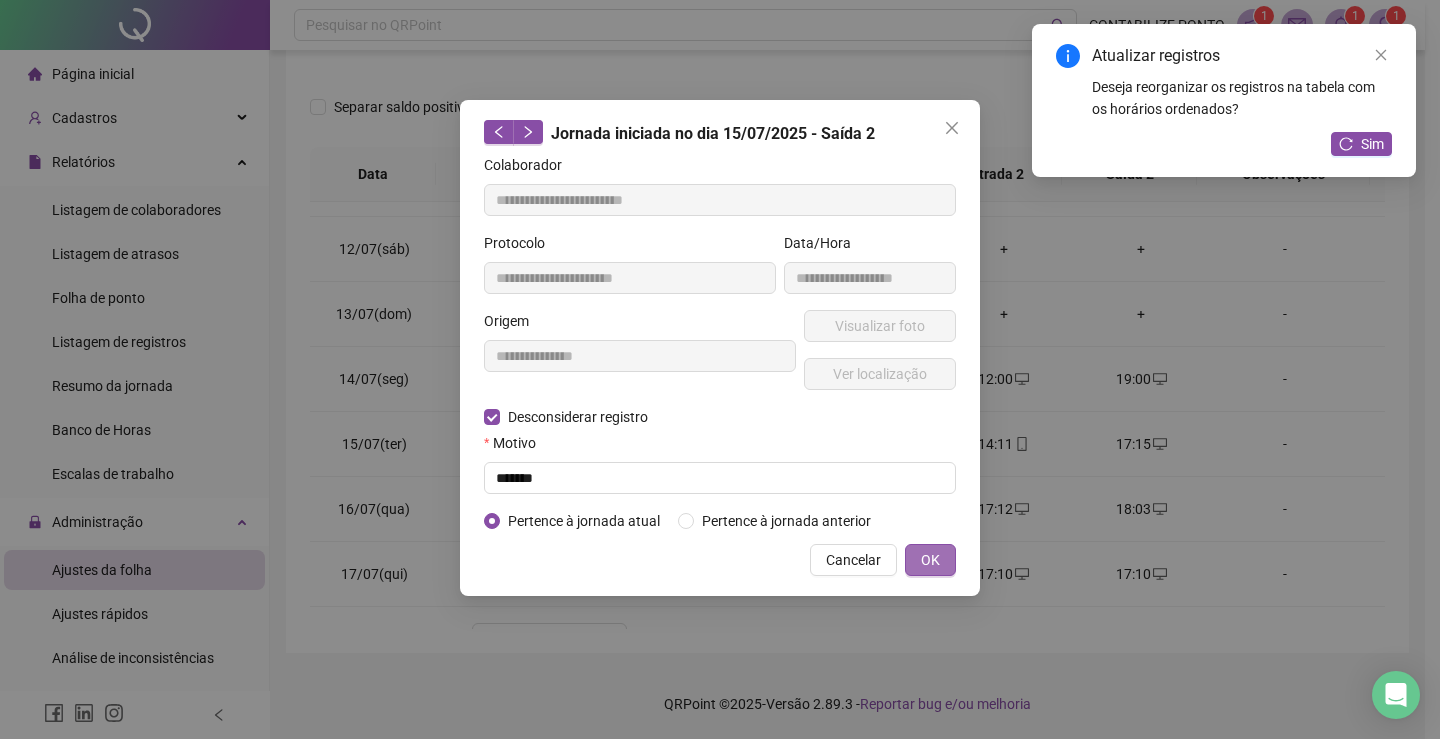 click on "OK" at bounding box center (930, 560) 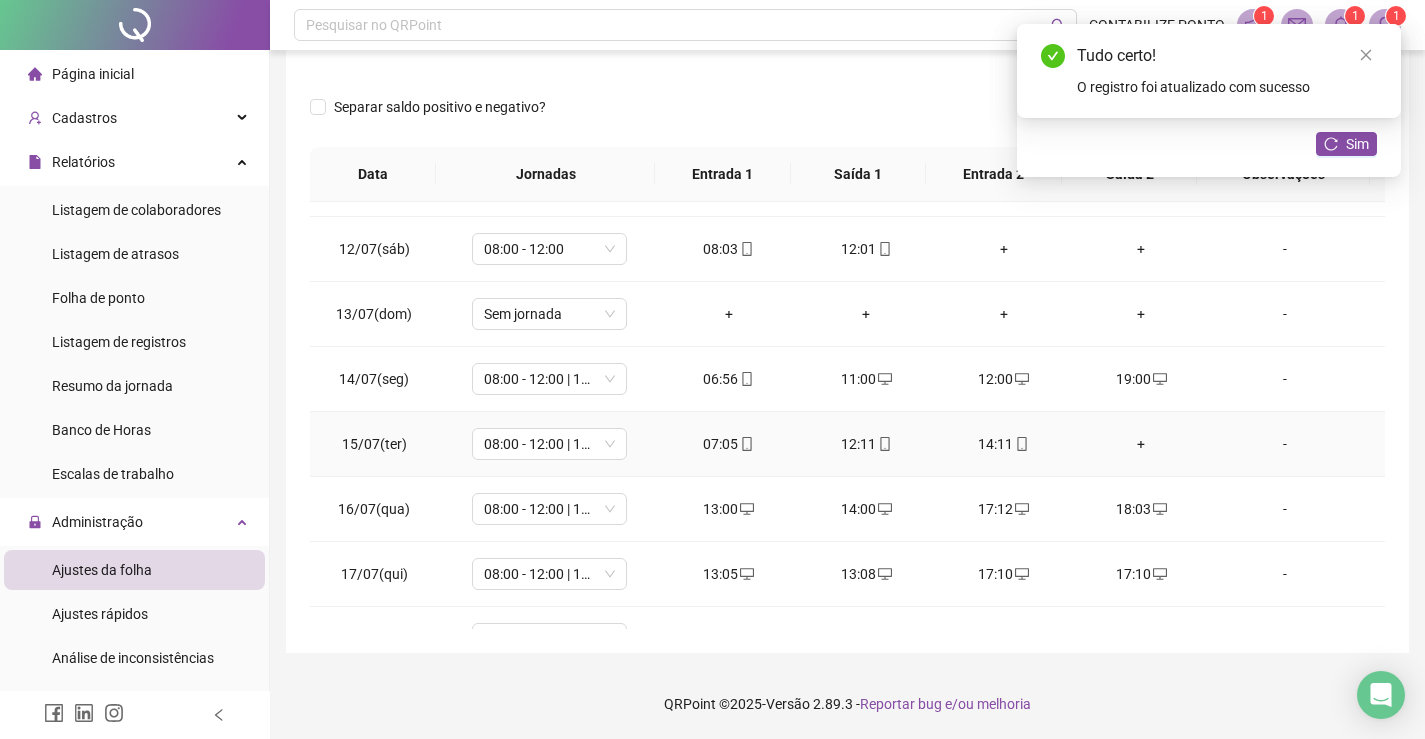 click on "+" at bounding box center (1142, 444) 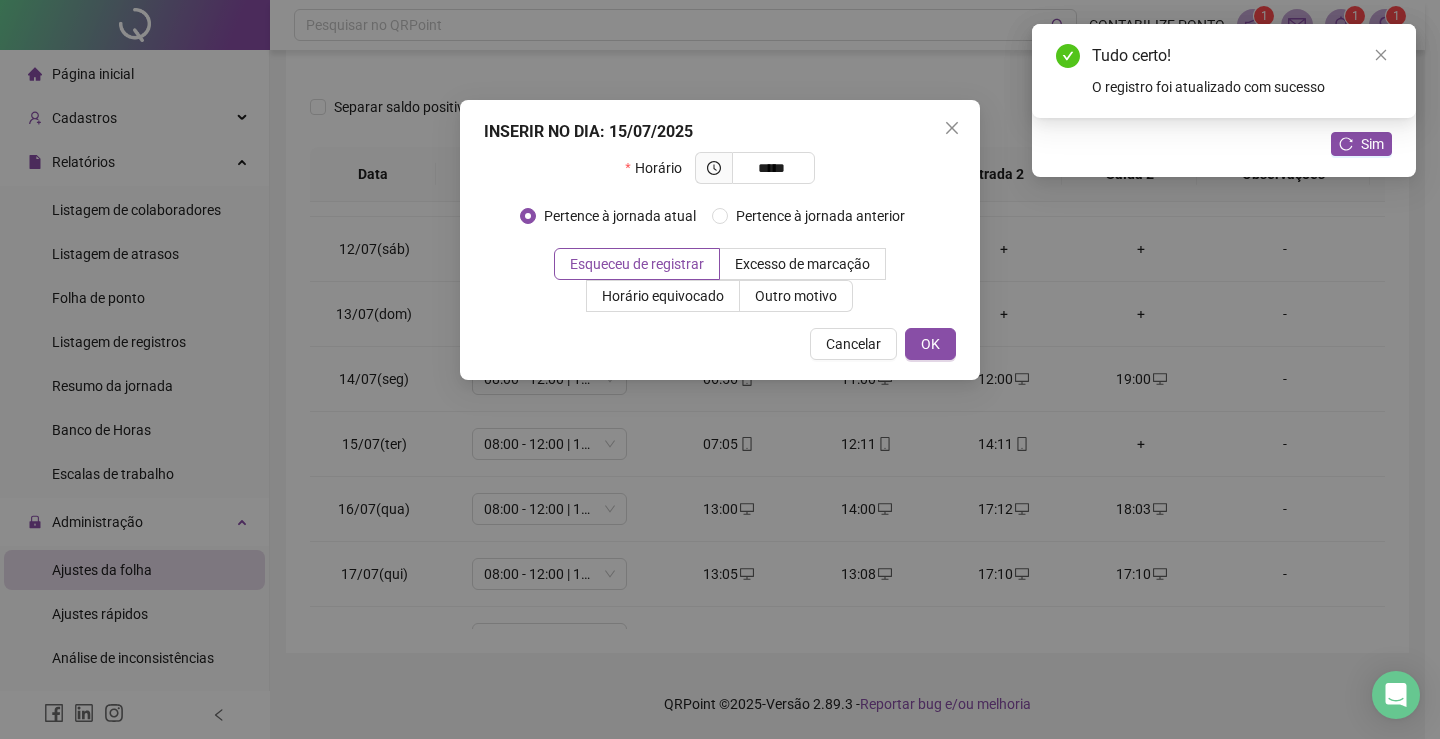 type on "*****" 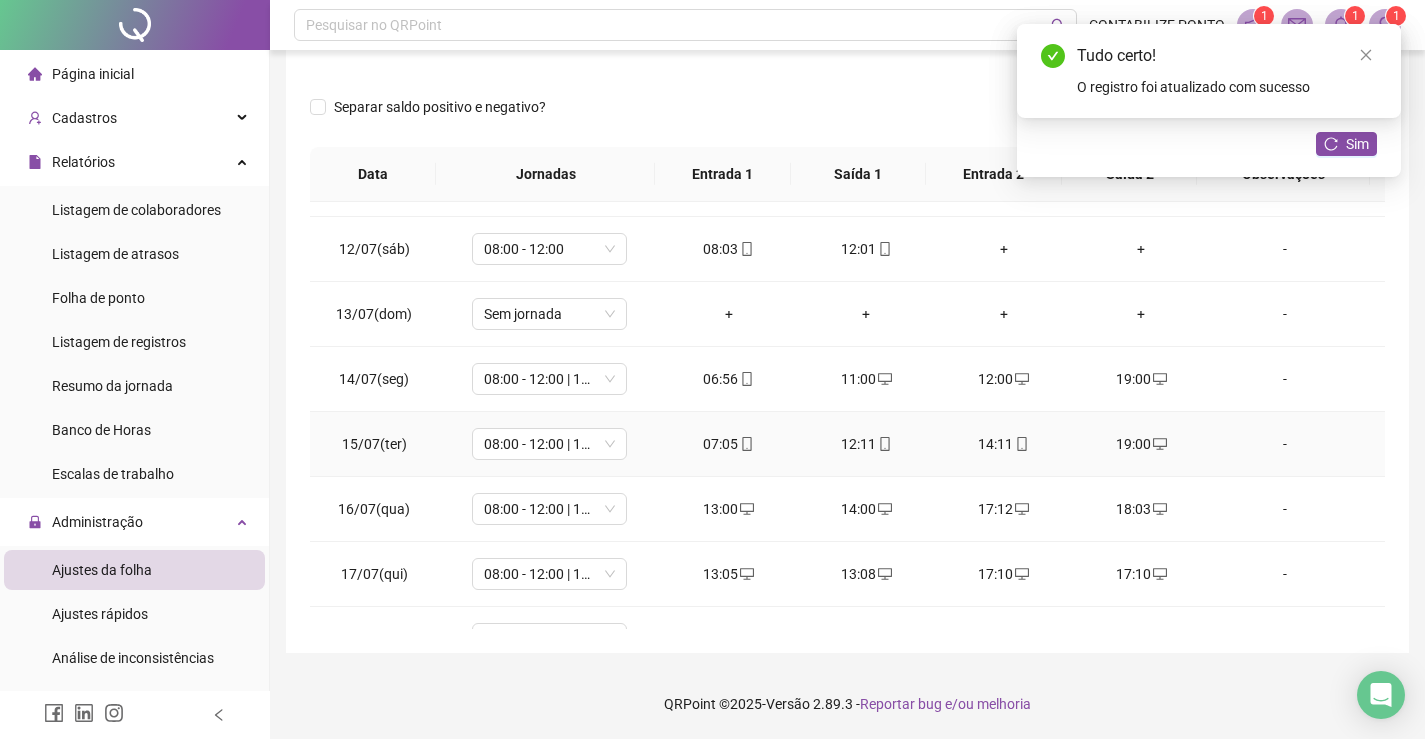 scroll, scrollTop: 1100, scrollLeft: 0, axis: vertical 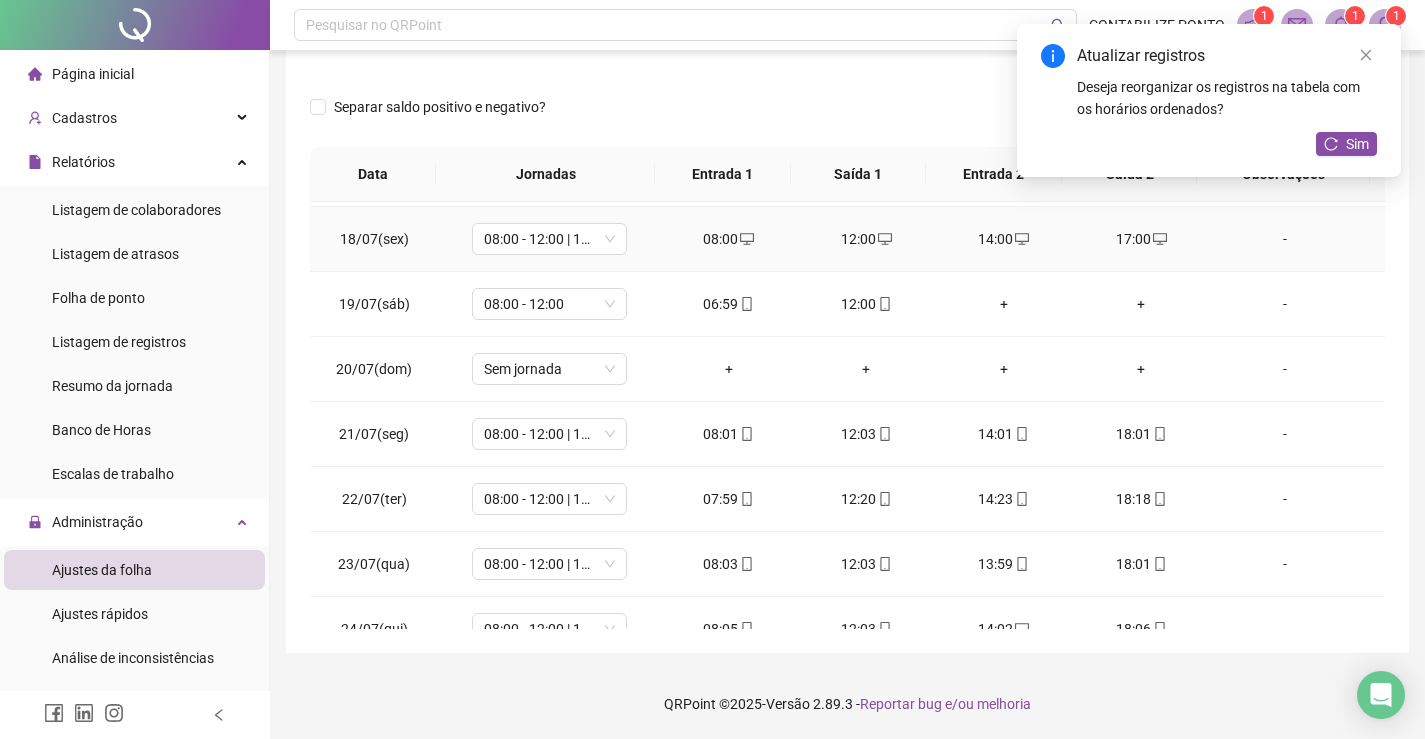 click on "17:00" at bounding box center (1142, 239) 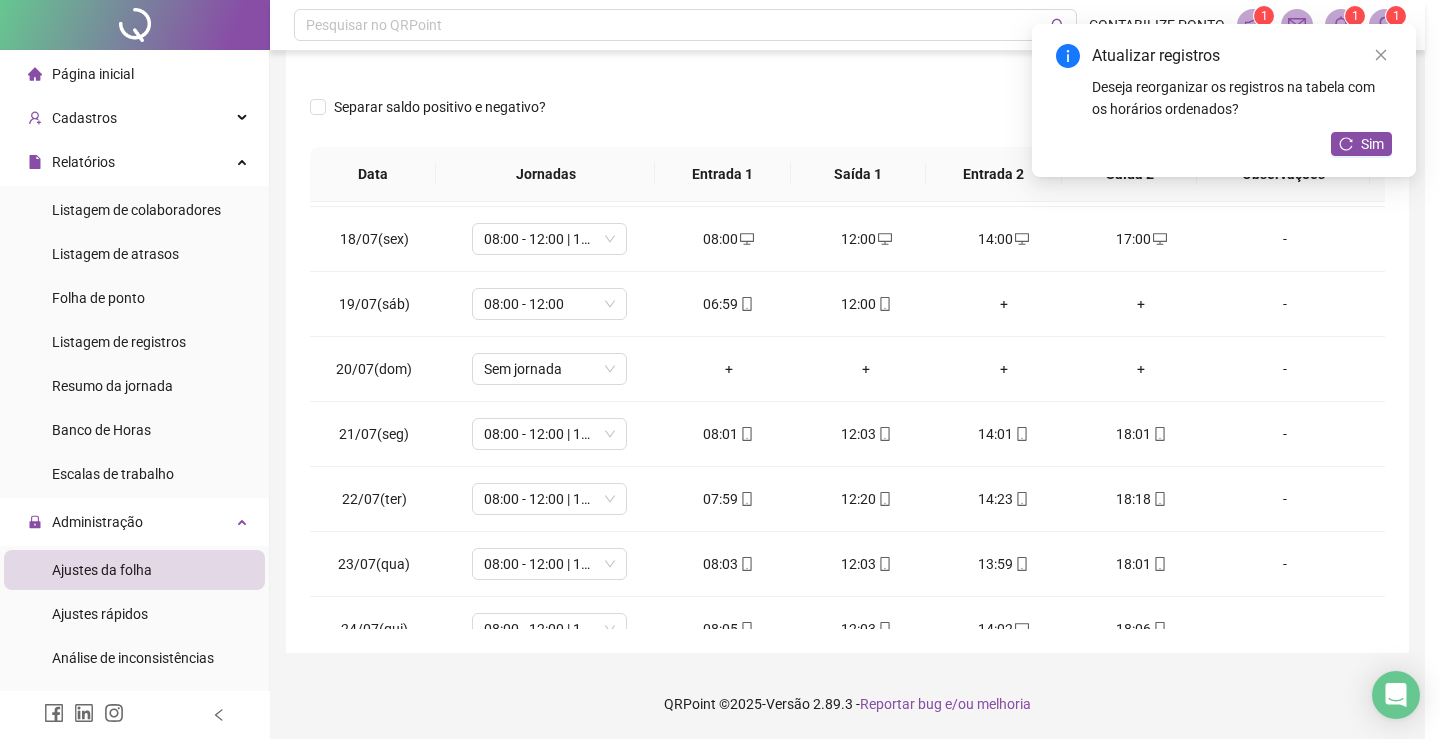 type on "**********" 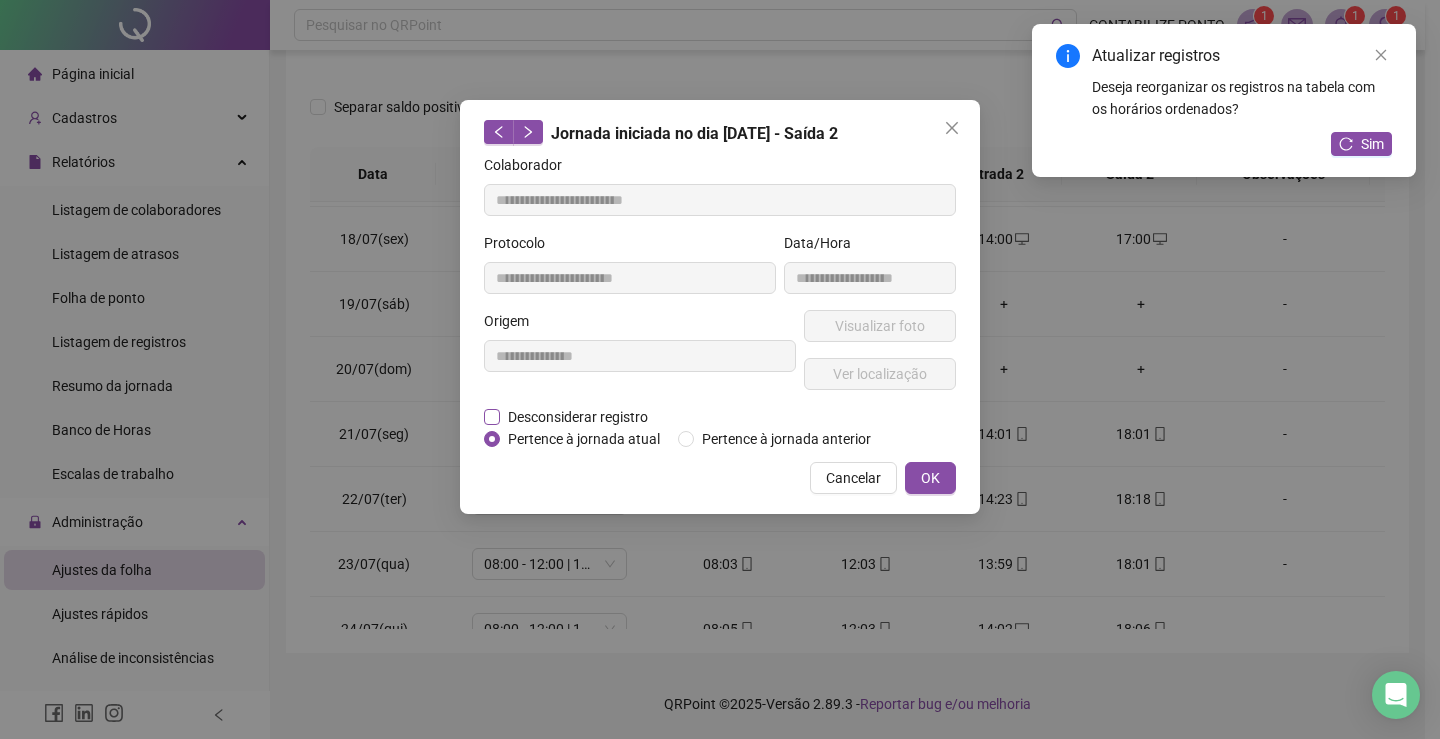 click on "Desconsiderar registro" at bounding box center [578, 417] 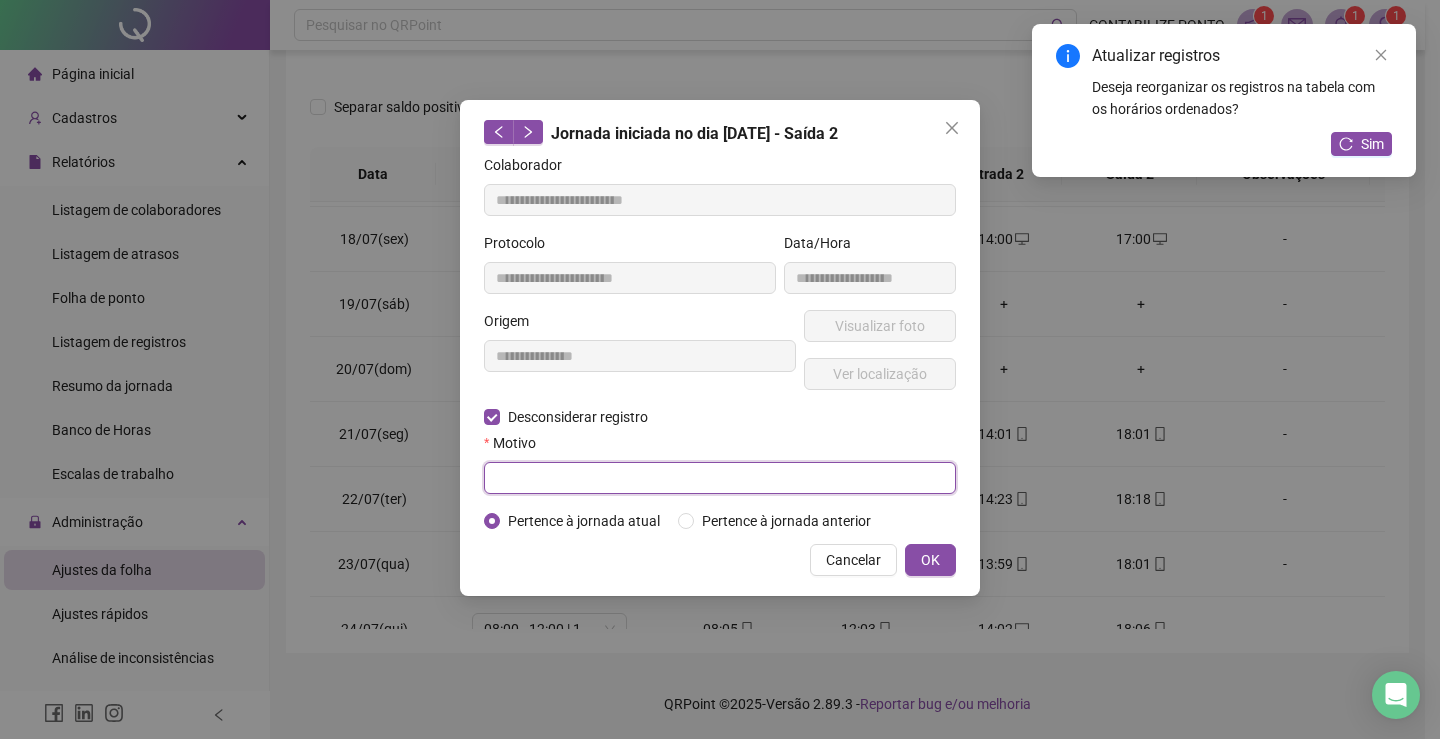 click at bounding box center (720, 478) 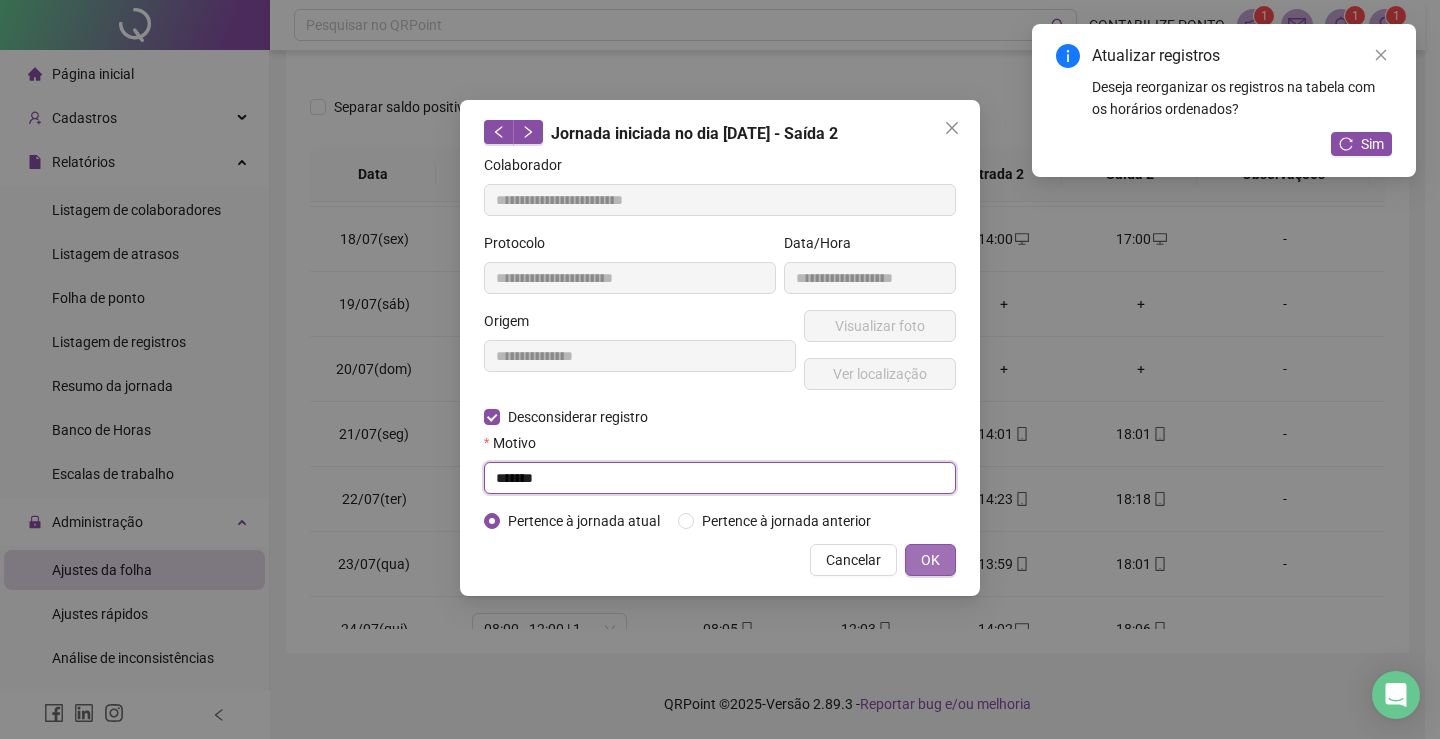 type on "******" 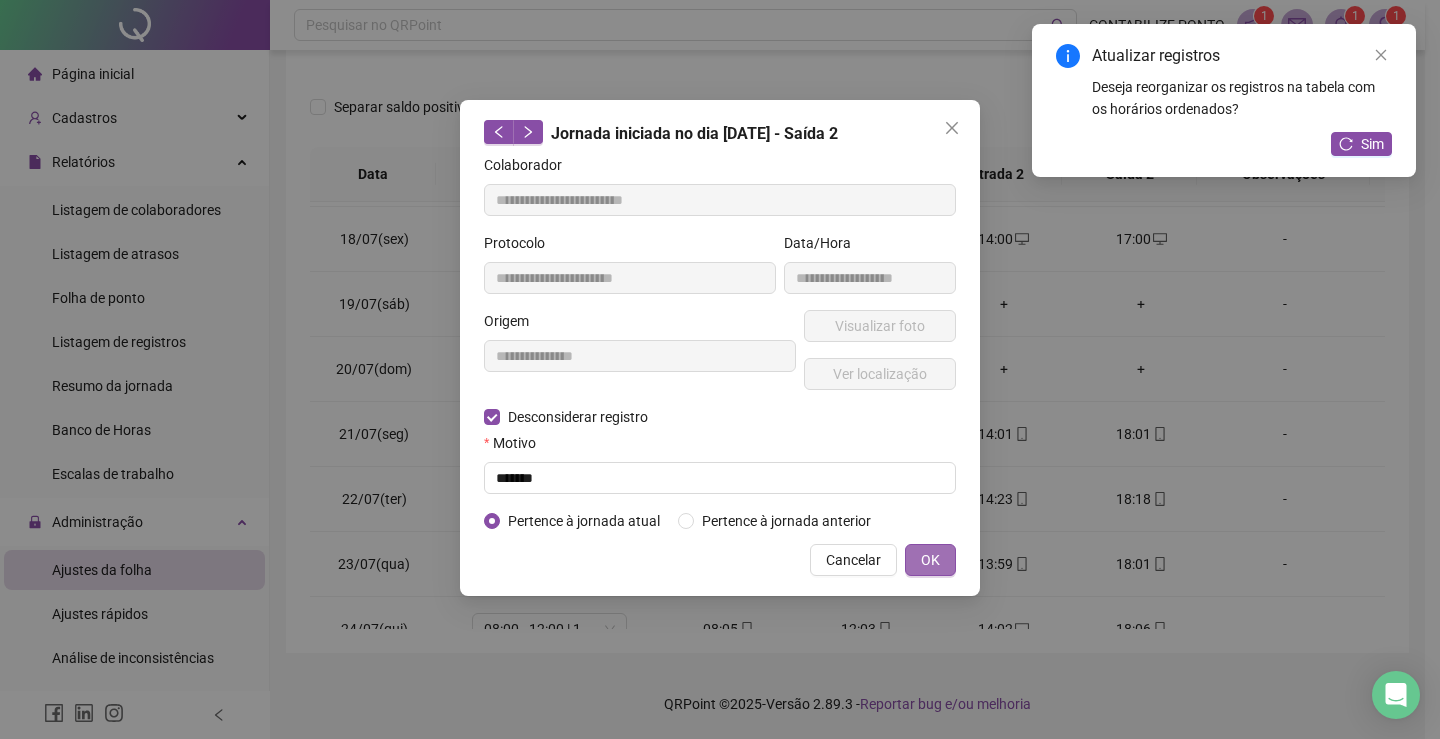 click on "OK" at bounding box center [930, 560] 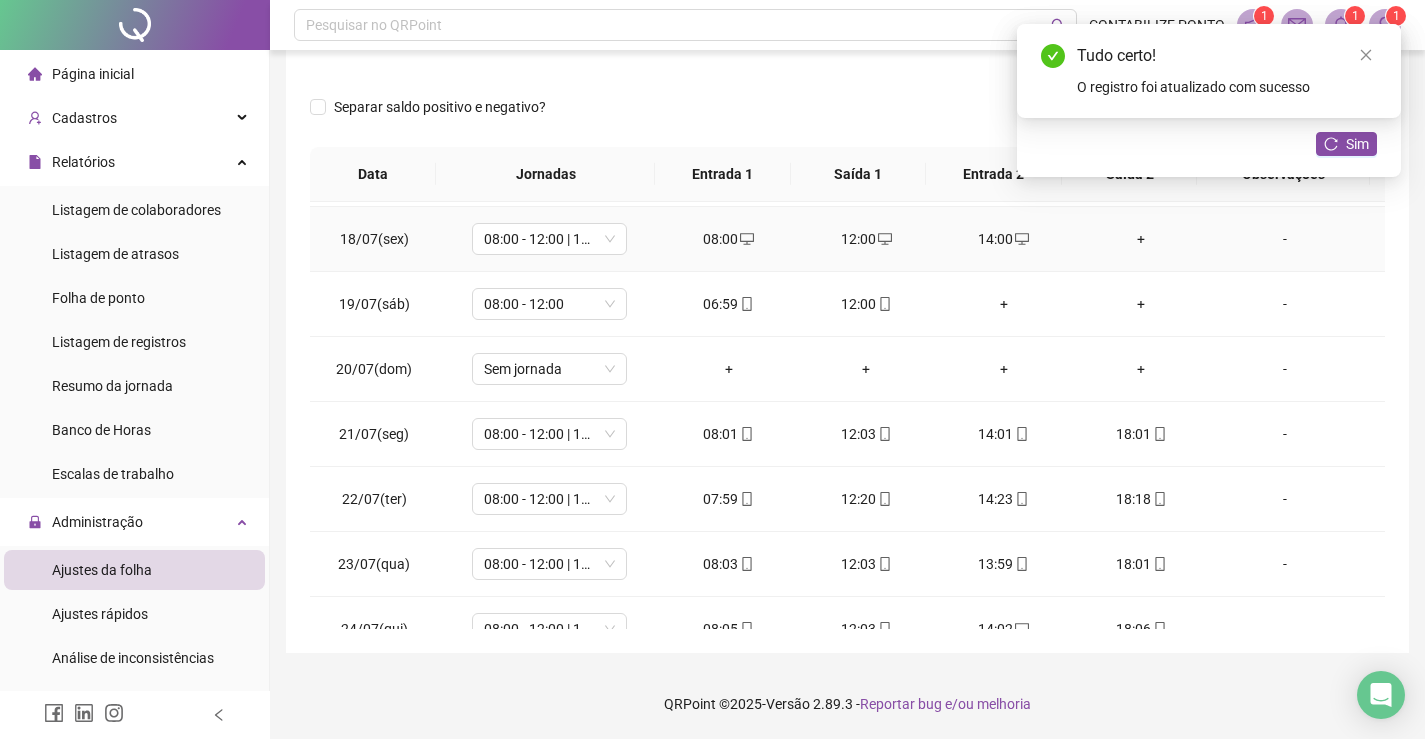 click on "+" at bounding box center (1142, 239) 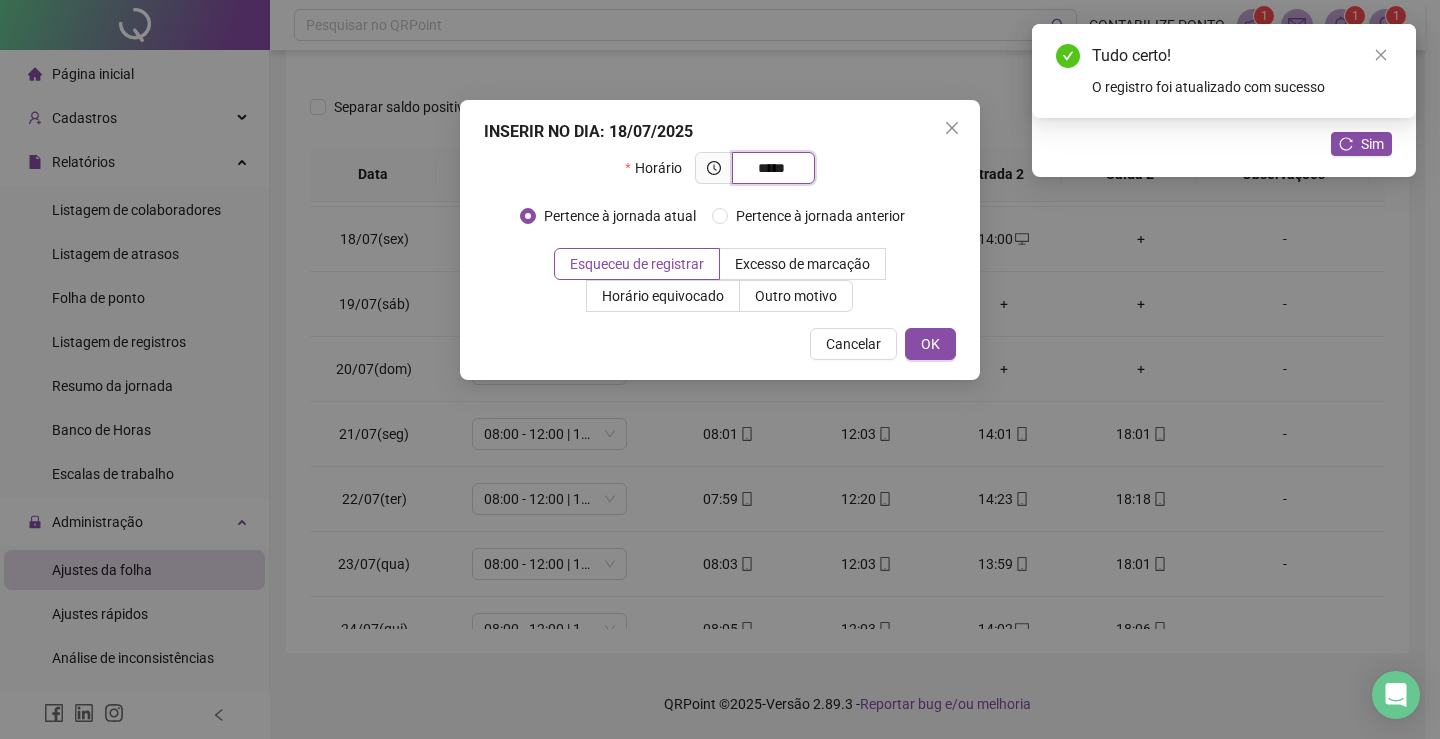 type on "*****" 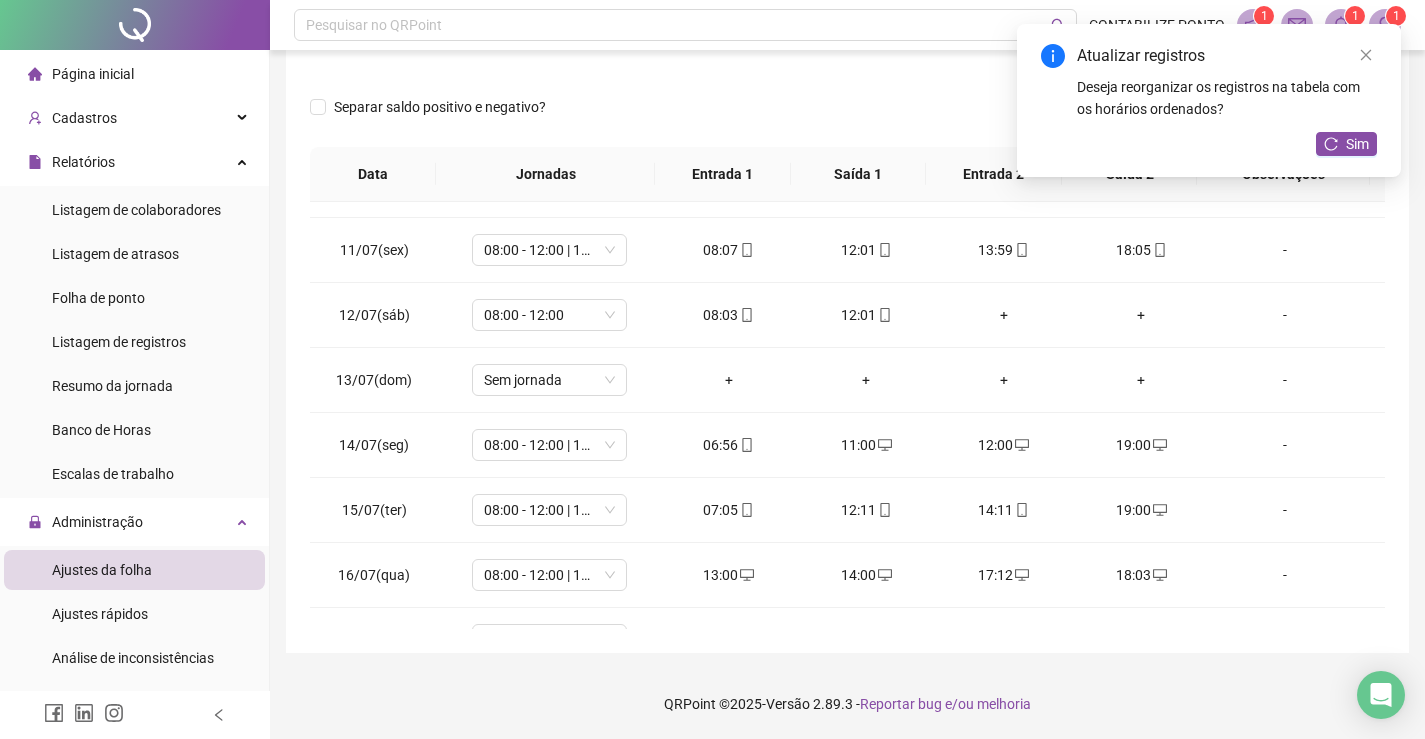 scroll, scrollTop: 588, scrollLeft: 0, axis: vertical 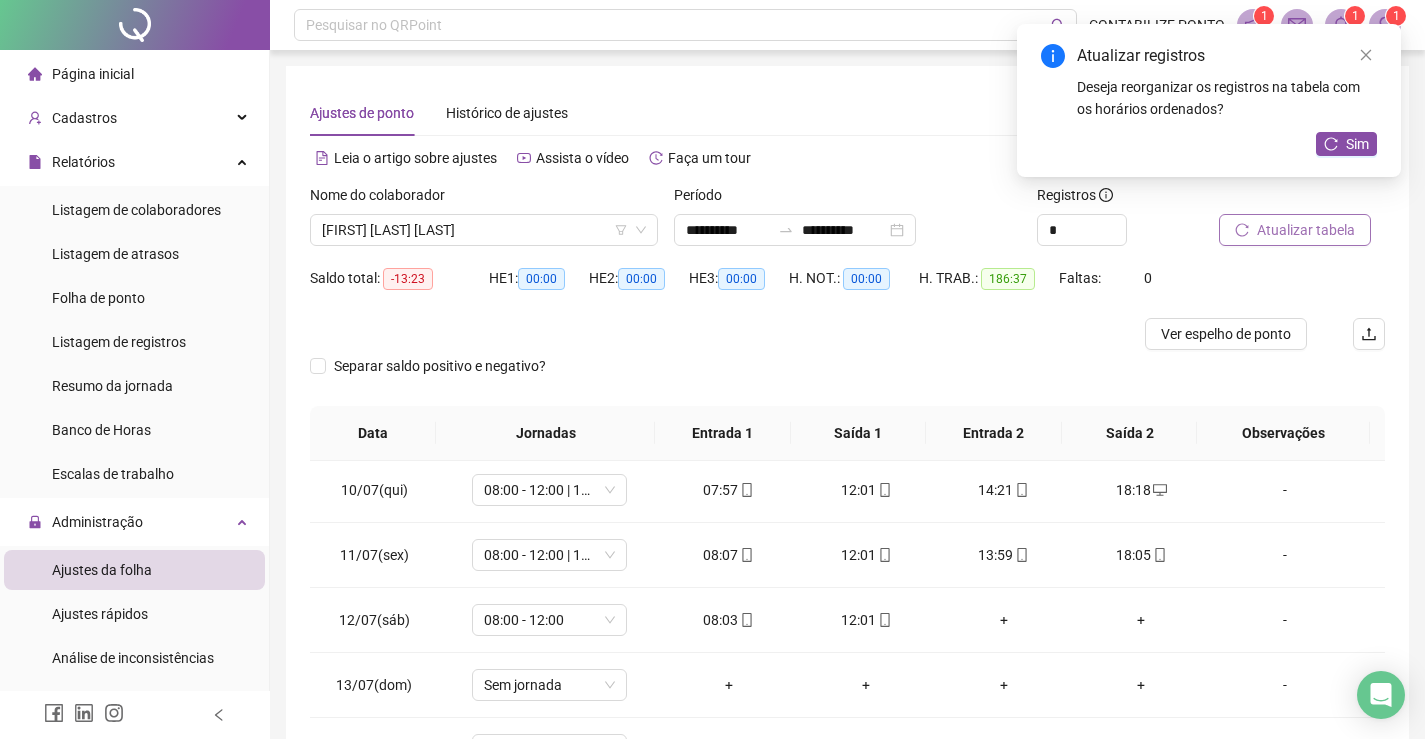 drag, startPoint x: 1305, startPoint y: 248, endPoint x: 1293, endPoint y: 240, distance: 14.422205 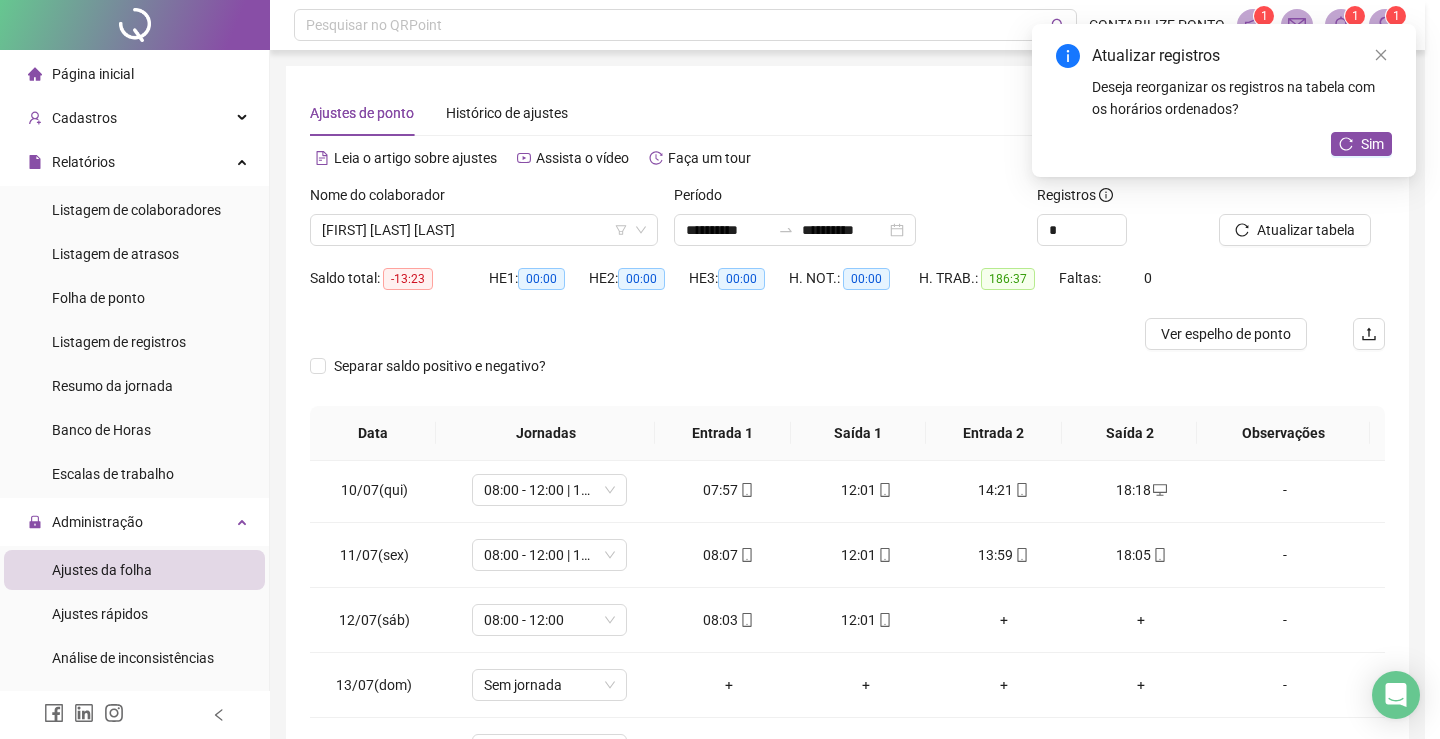 click on "Atualizando tabela Atualizando e reorganizando os registros... OK" at bounding box center (720, 369) 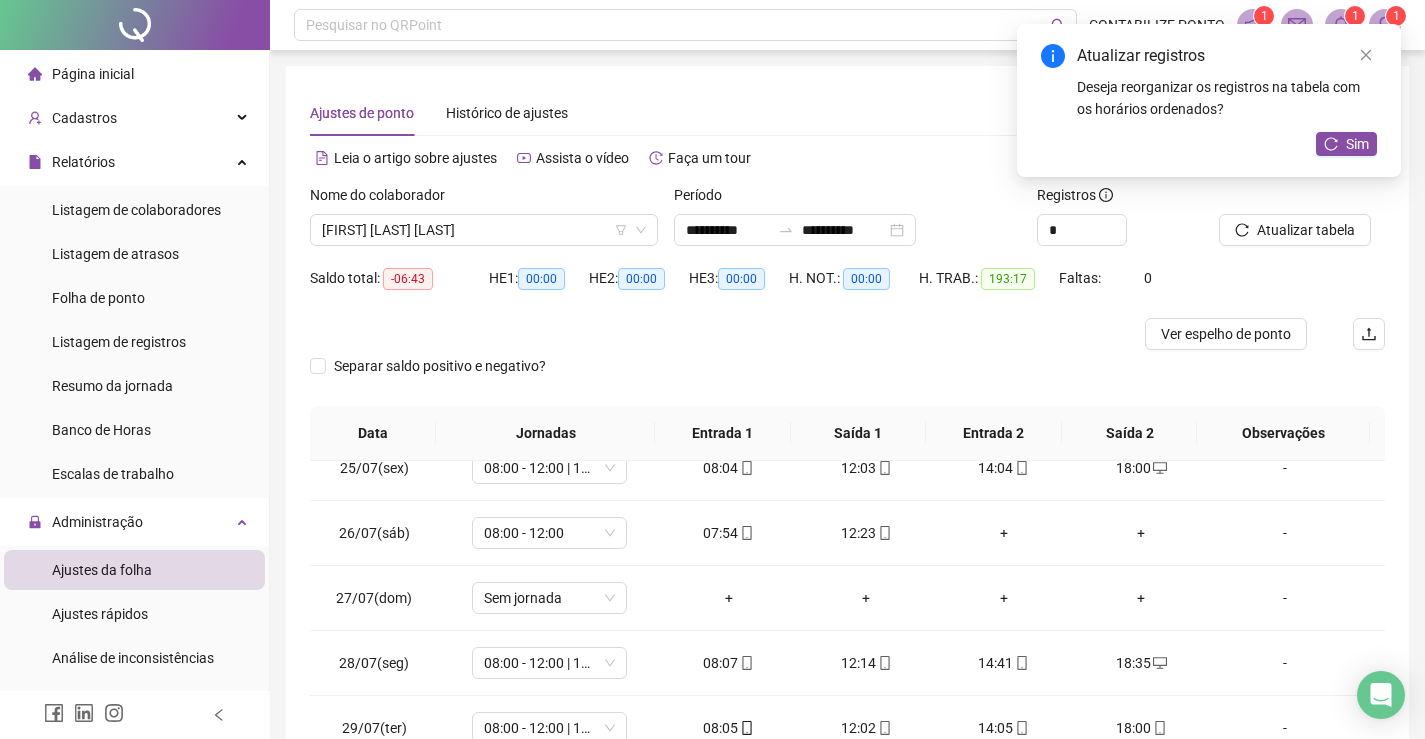 scroll, scrollTop: 1588, scrollLeft: 0, axis: vertical 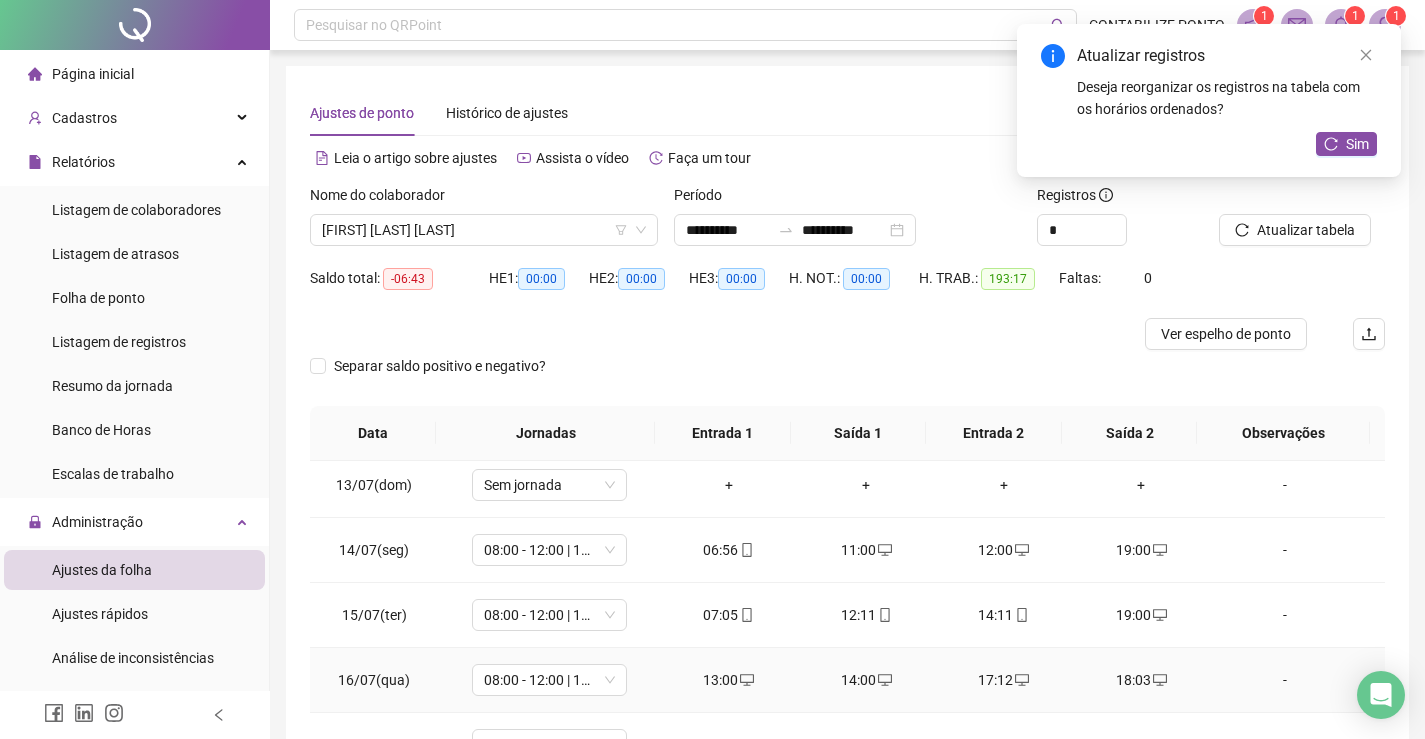 click on "18:03" at bounding box center [1142, 680] 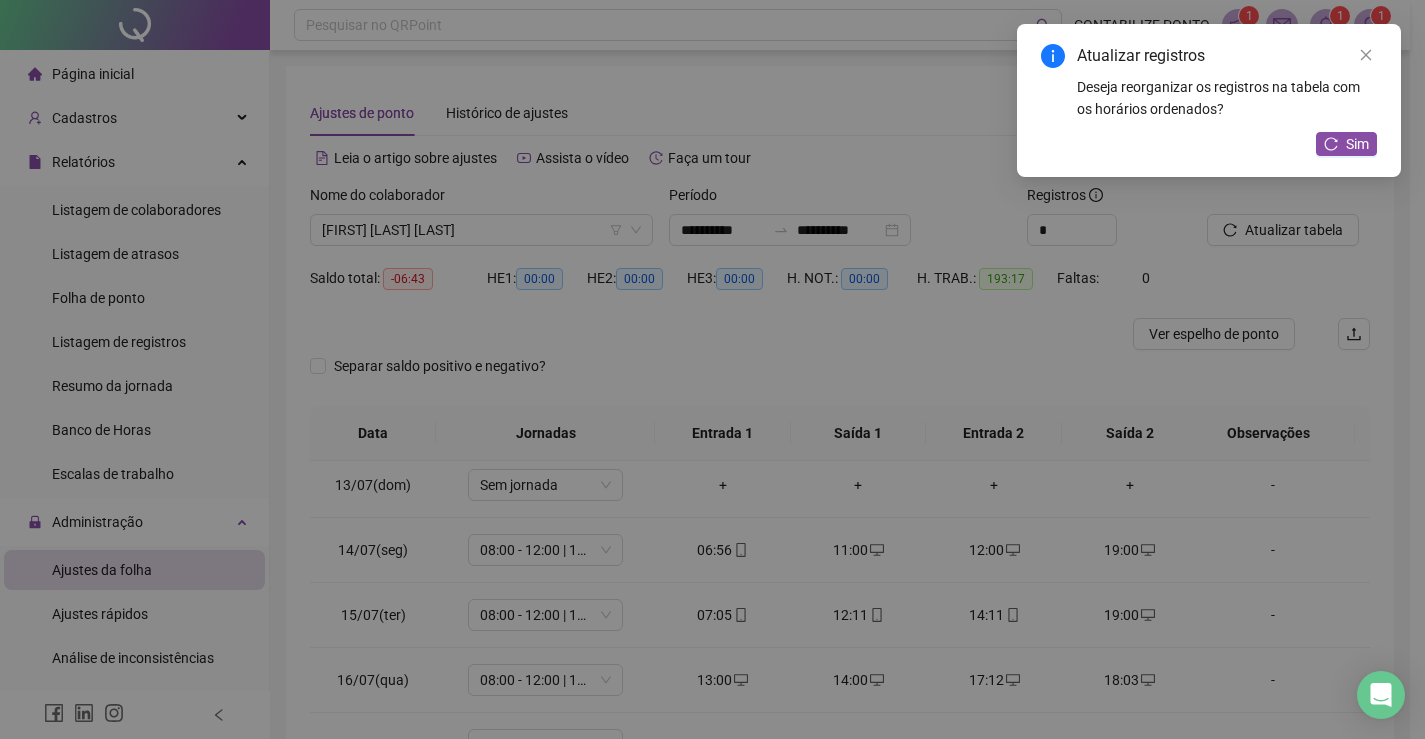 type on "**********" 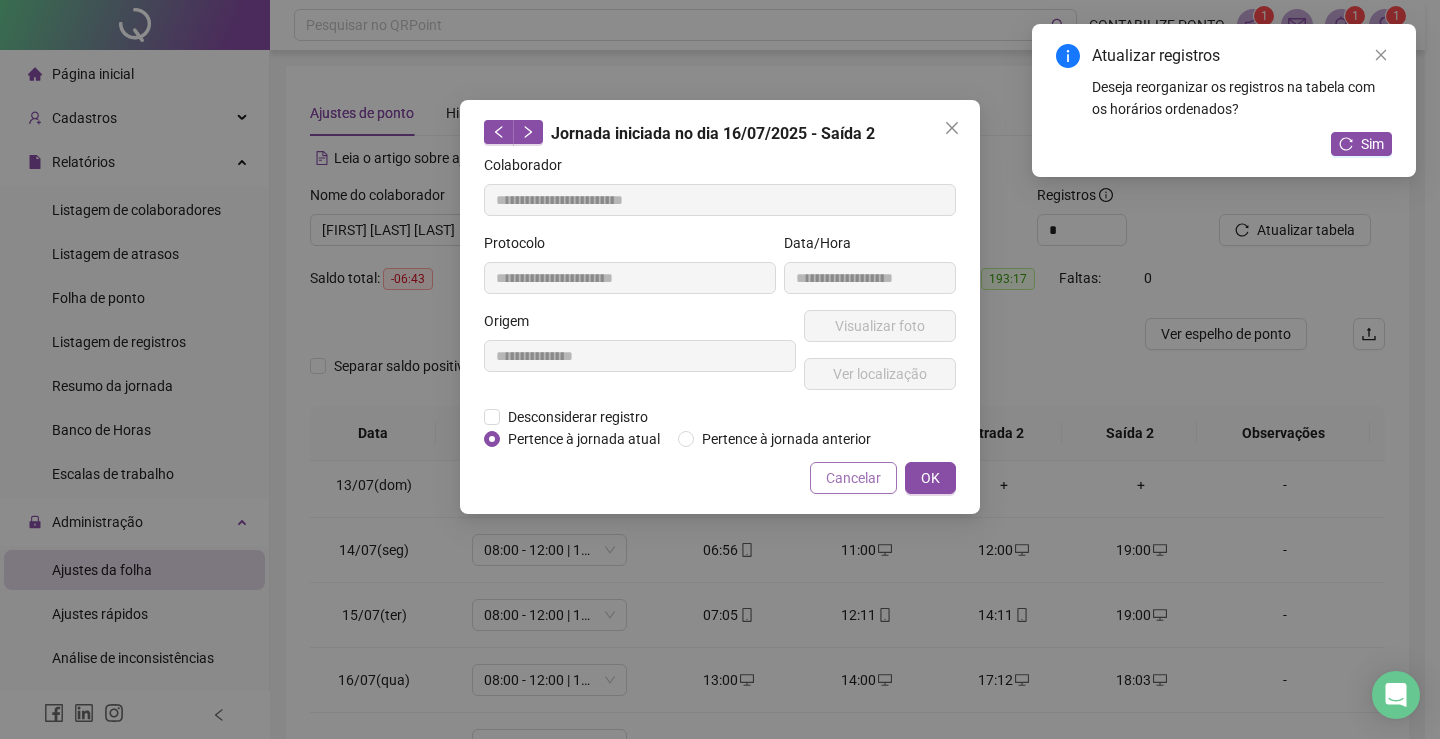 click on "Cancelar" at bounding box center (853, 478) 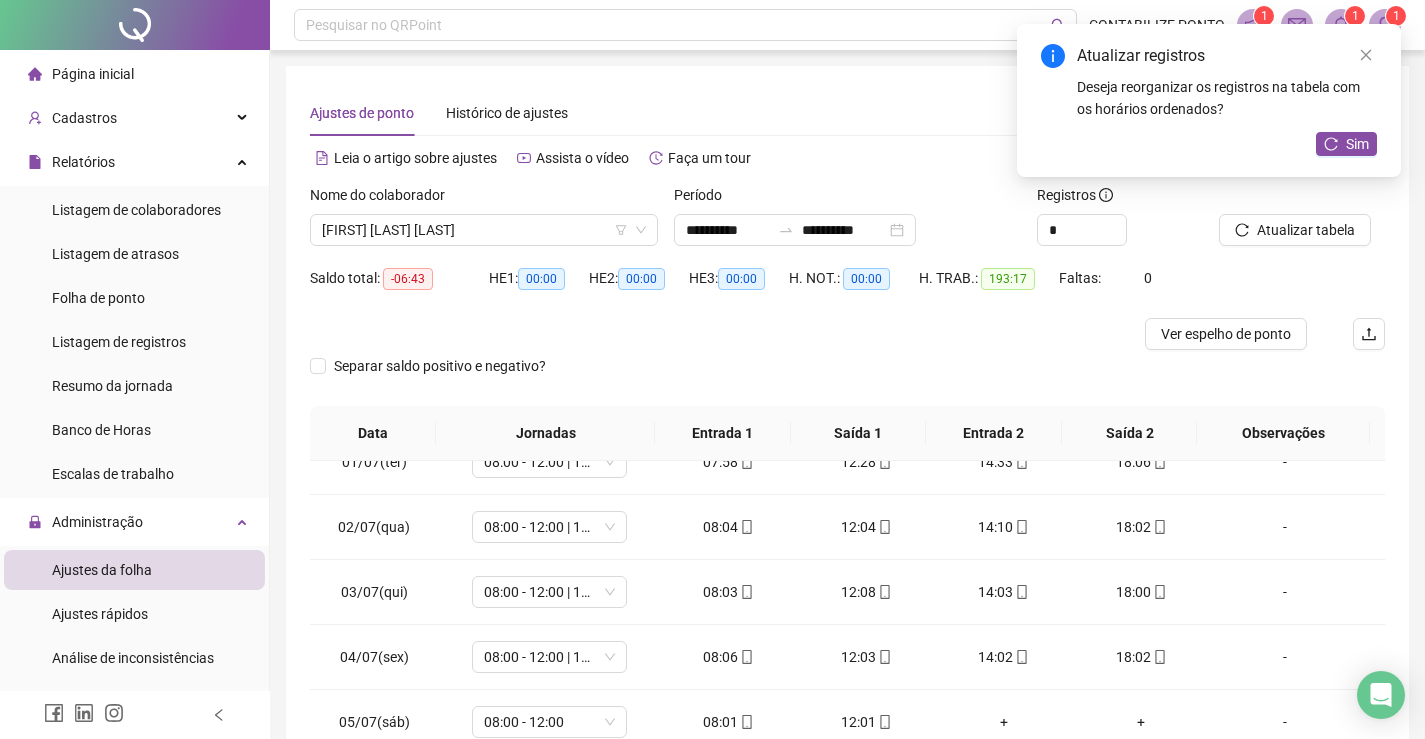 scroll, scrollTop: 0, scrollLeft: 0, axis: both 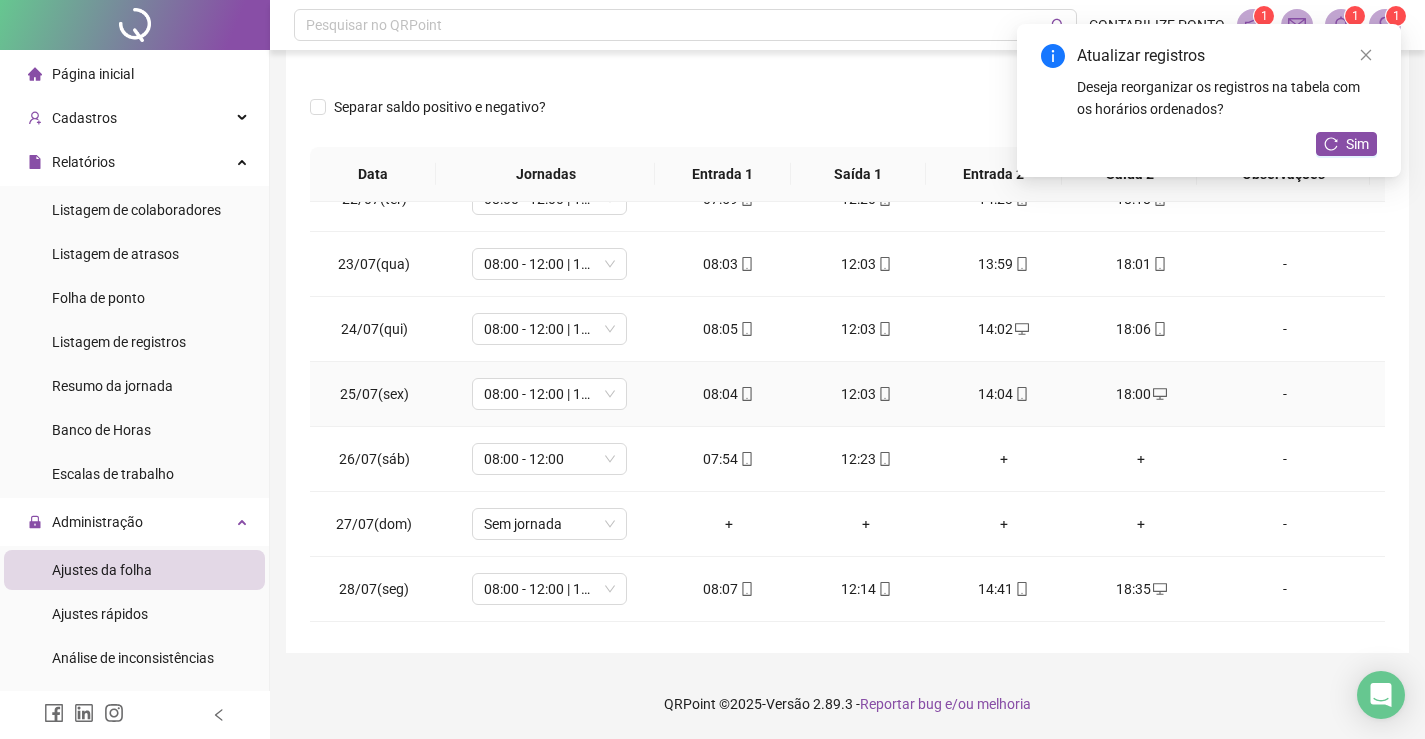 click on "18:00" at bounding box center (1142, 394) 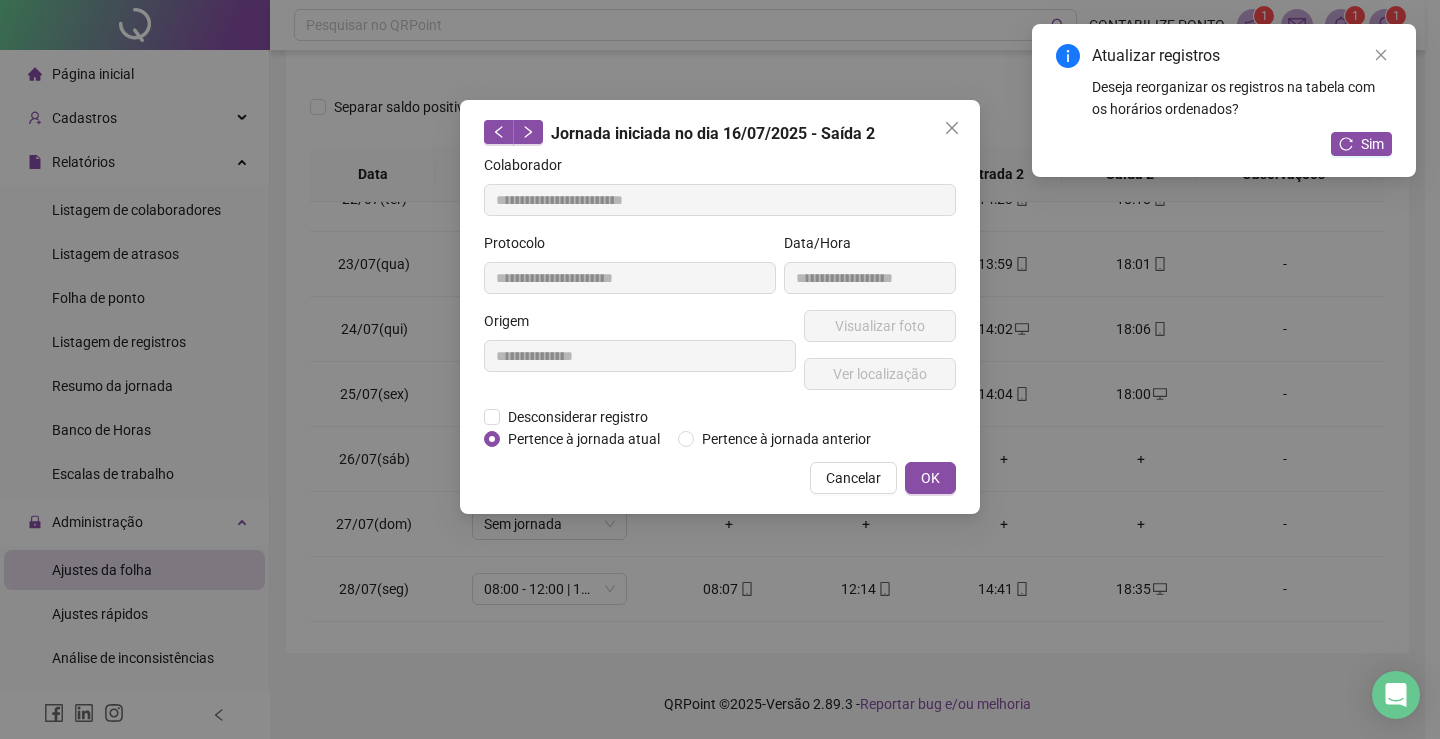 type on "**********" 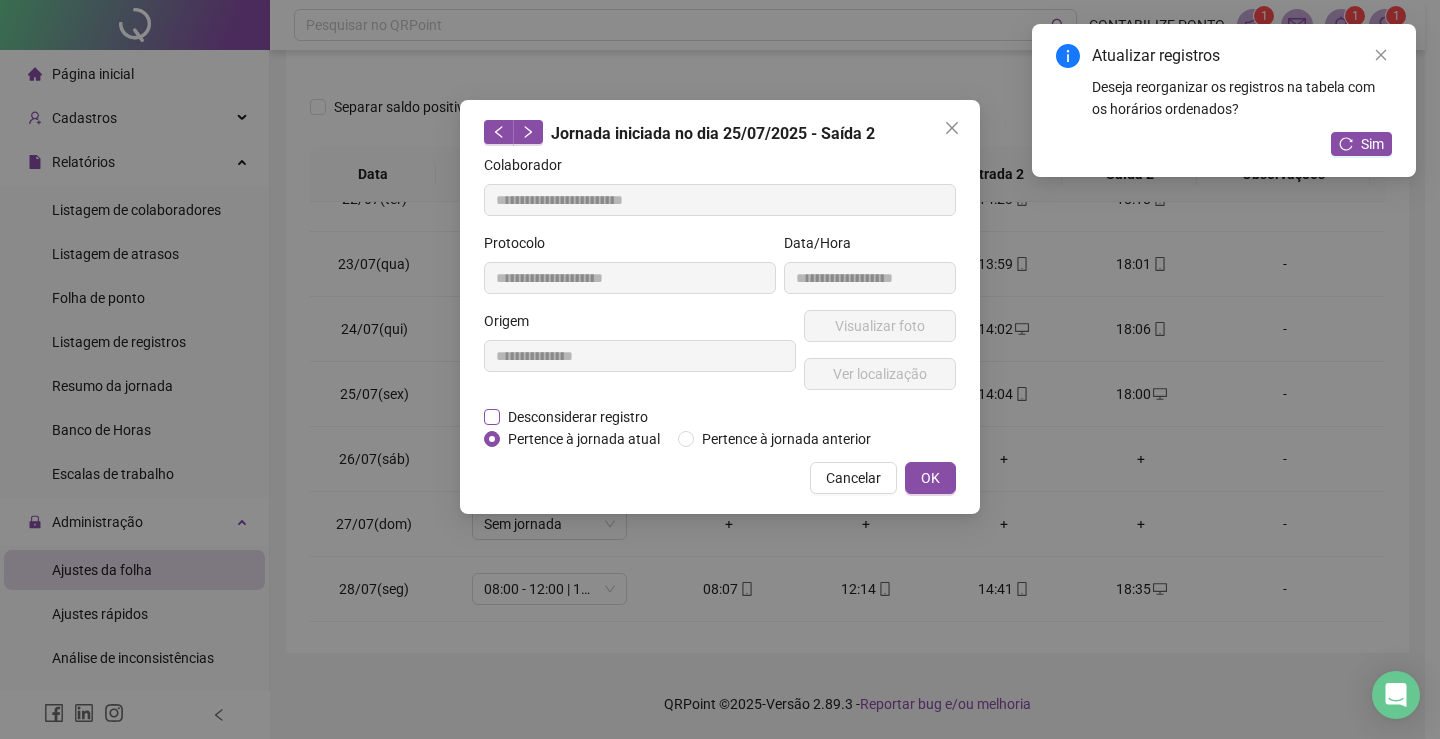 click on "Desconsiderar registro" at bounding box center (578, 417) 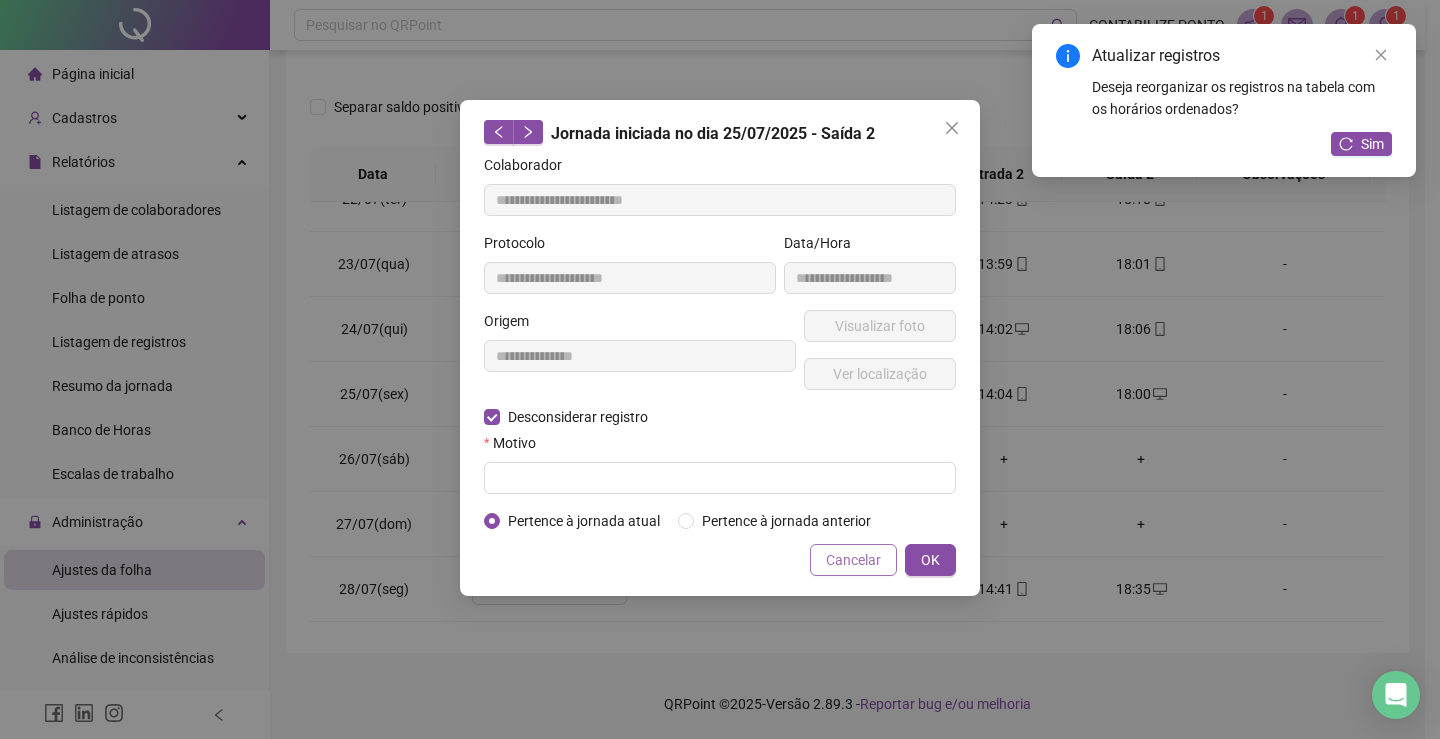 click on "Cancelar" at bounding box center [853, 560] 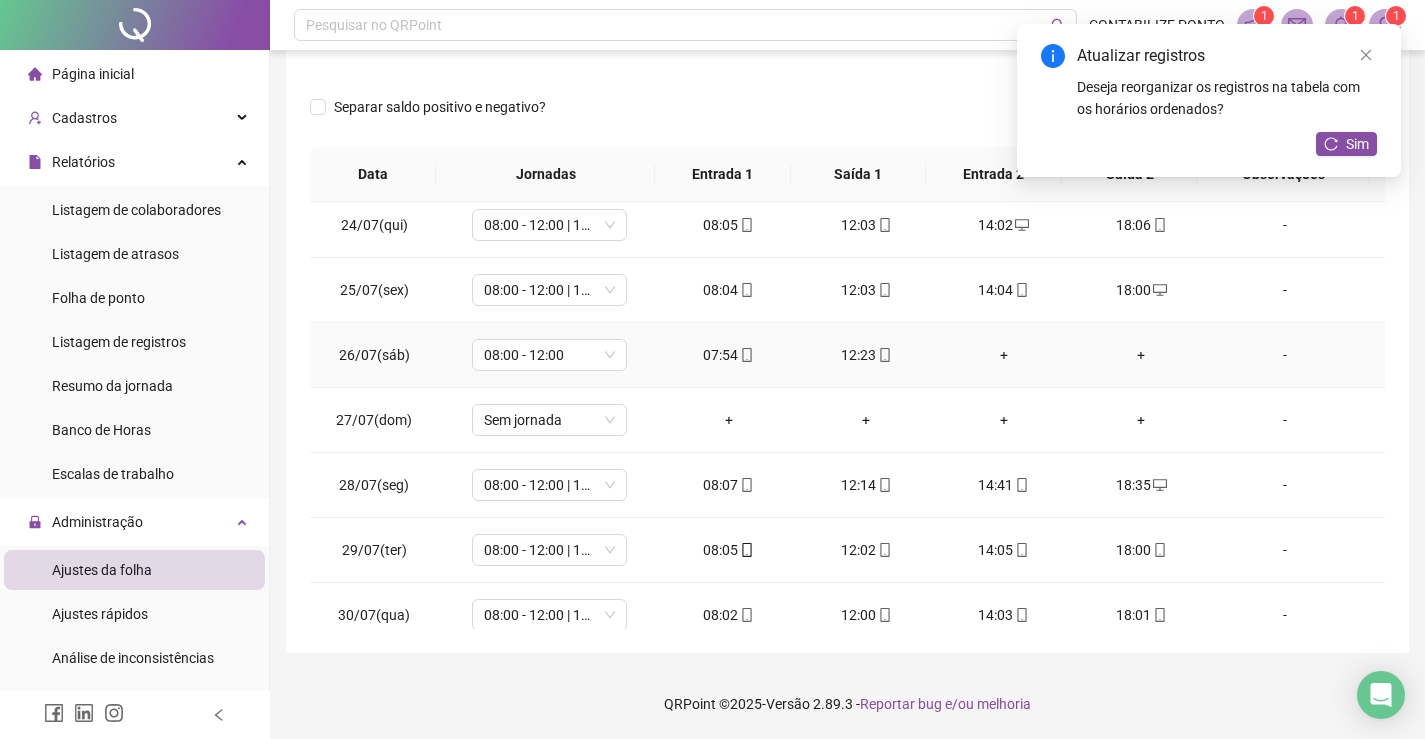 scroll, scrollTop: 1588, scrollLeft: 0, axis: vertical 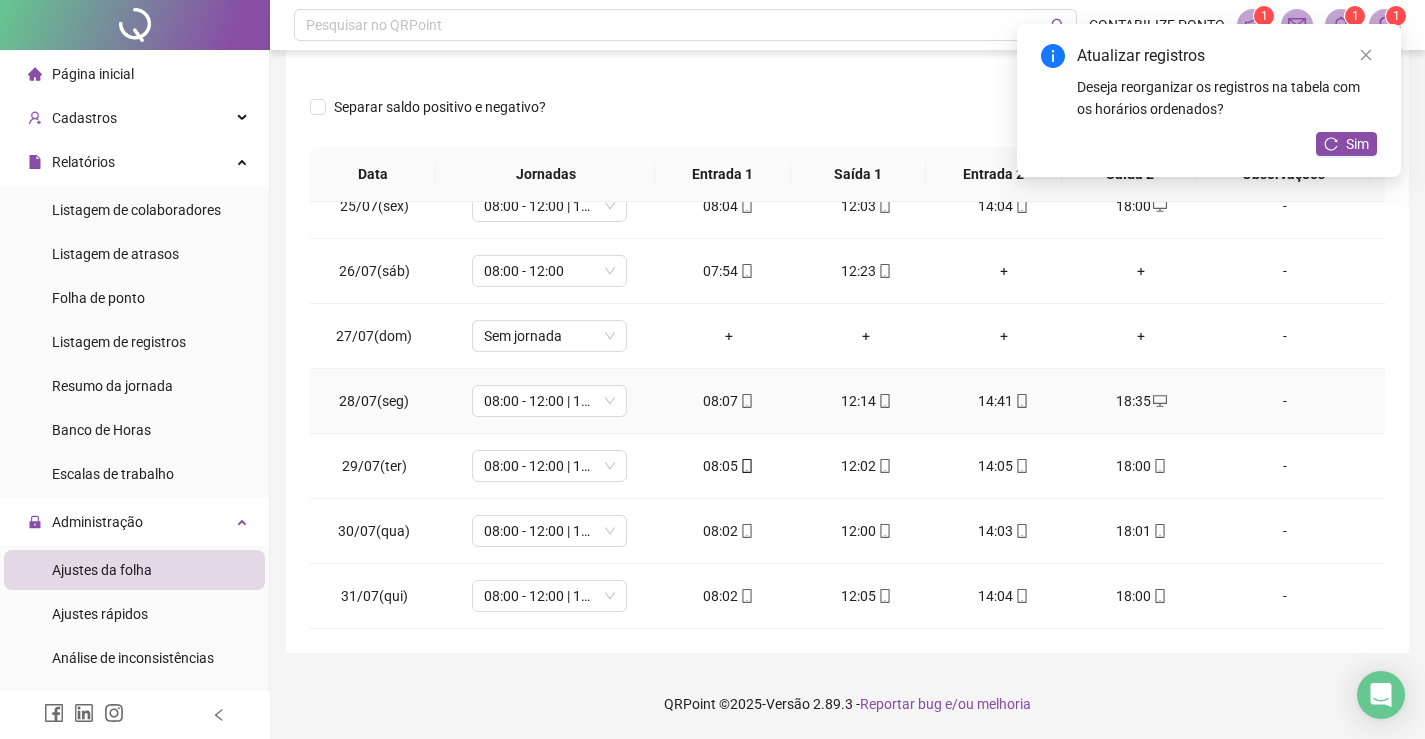 click on "18:35" at bounding box center [1142, 401] 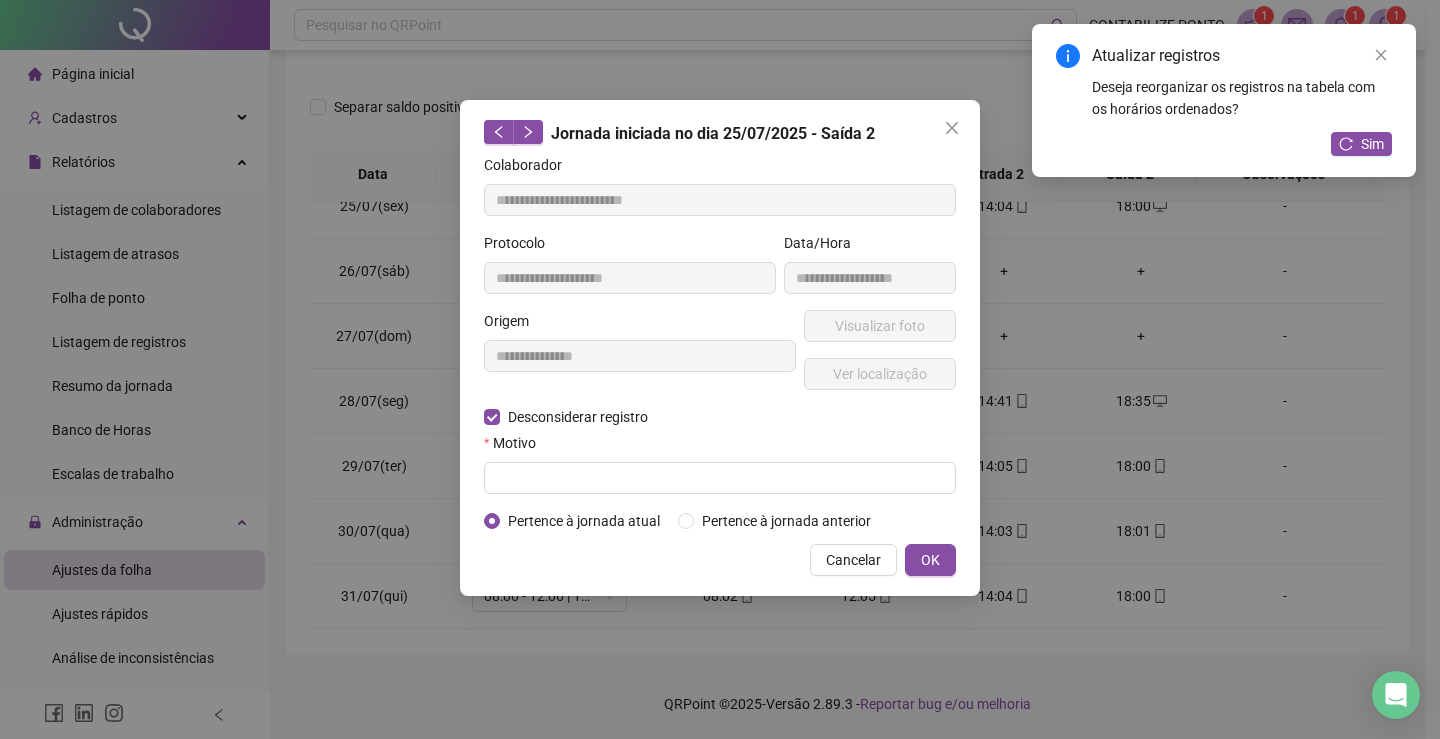 type on "**********" 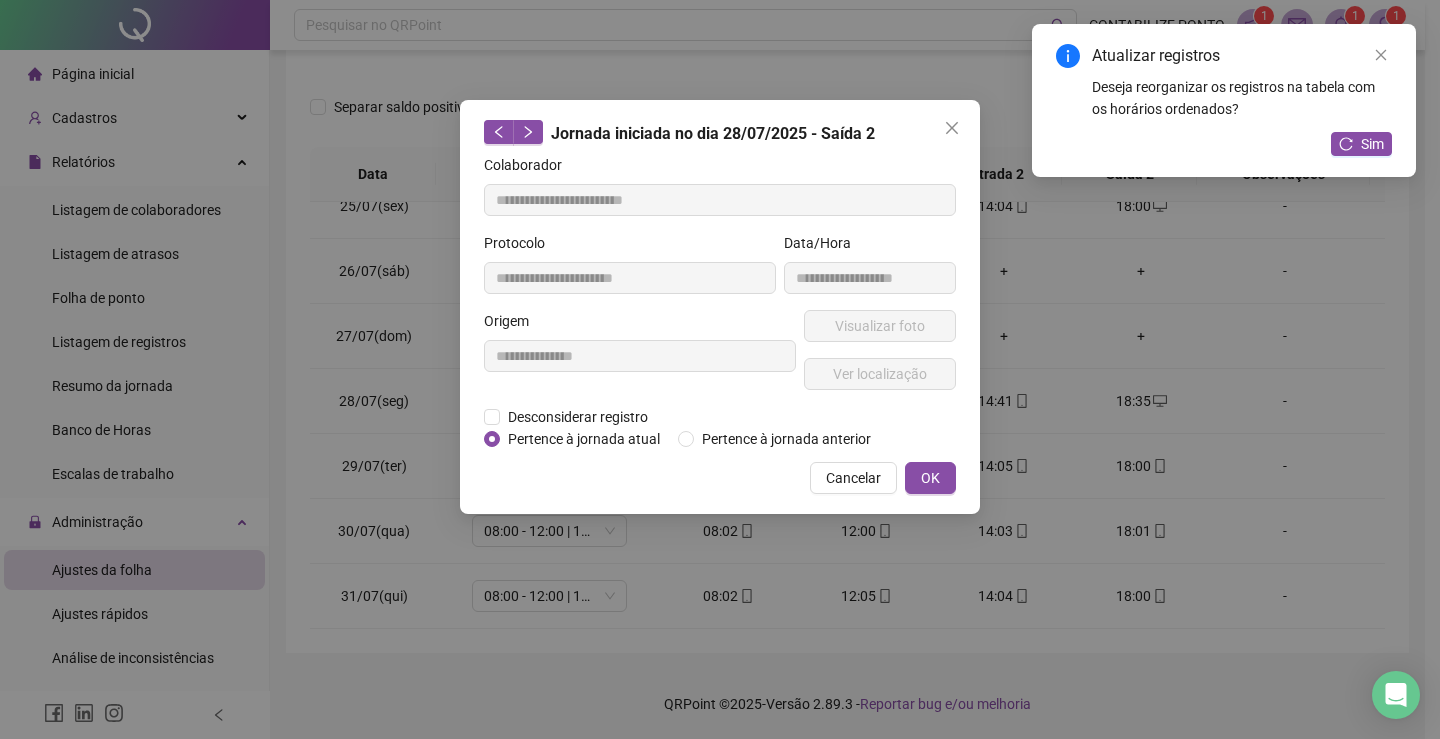 click on "Pertence à jornada atual" at bounding box center (584, 439) 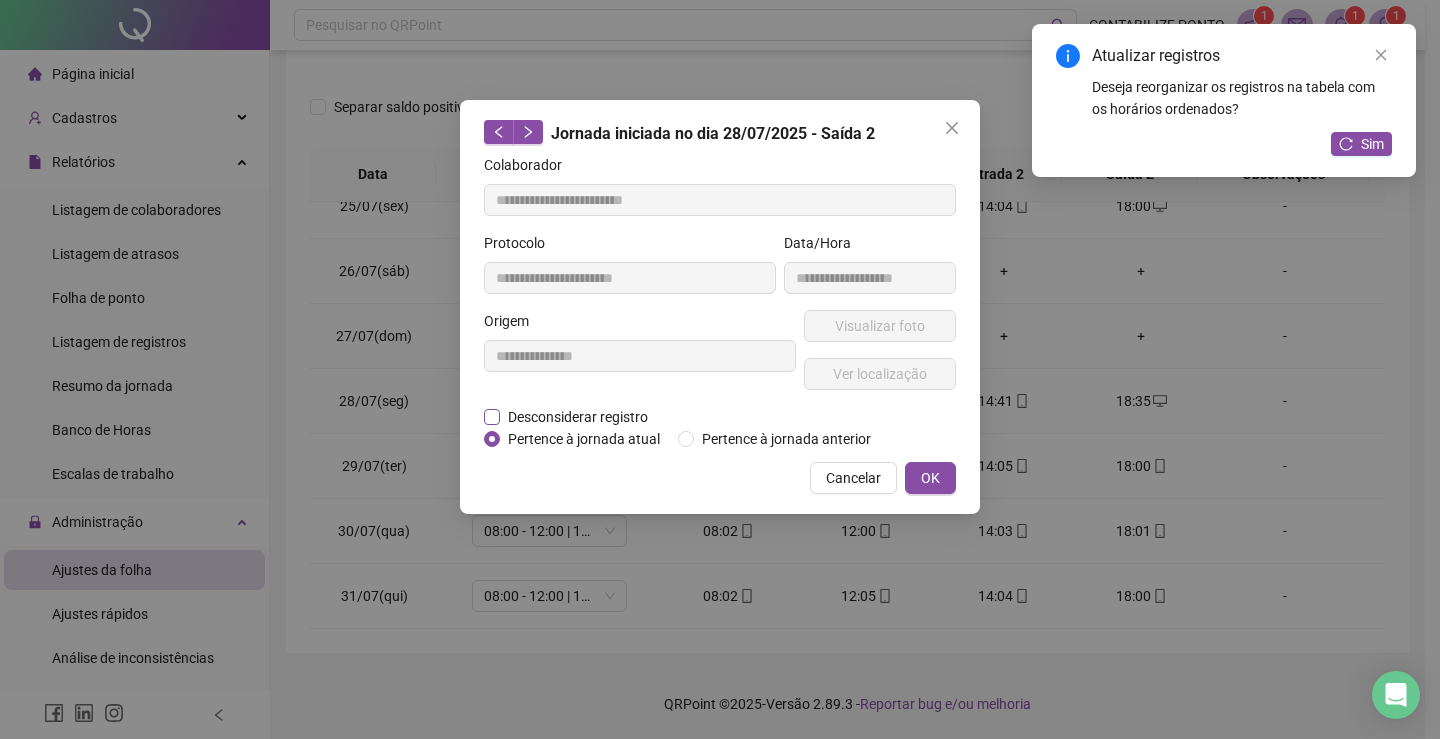 click on "Desconsiderar registro" at bounding box center (578, 417) 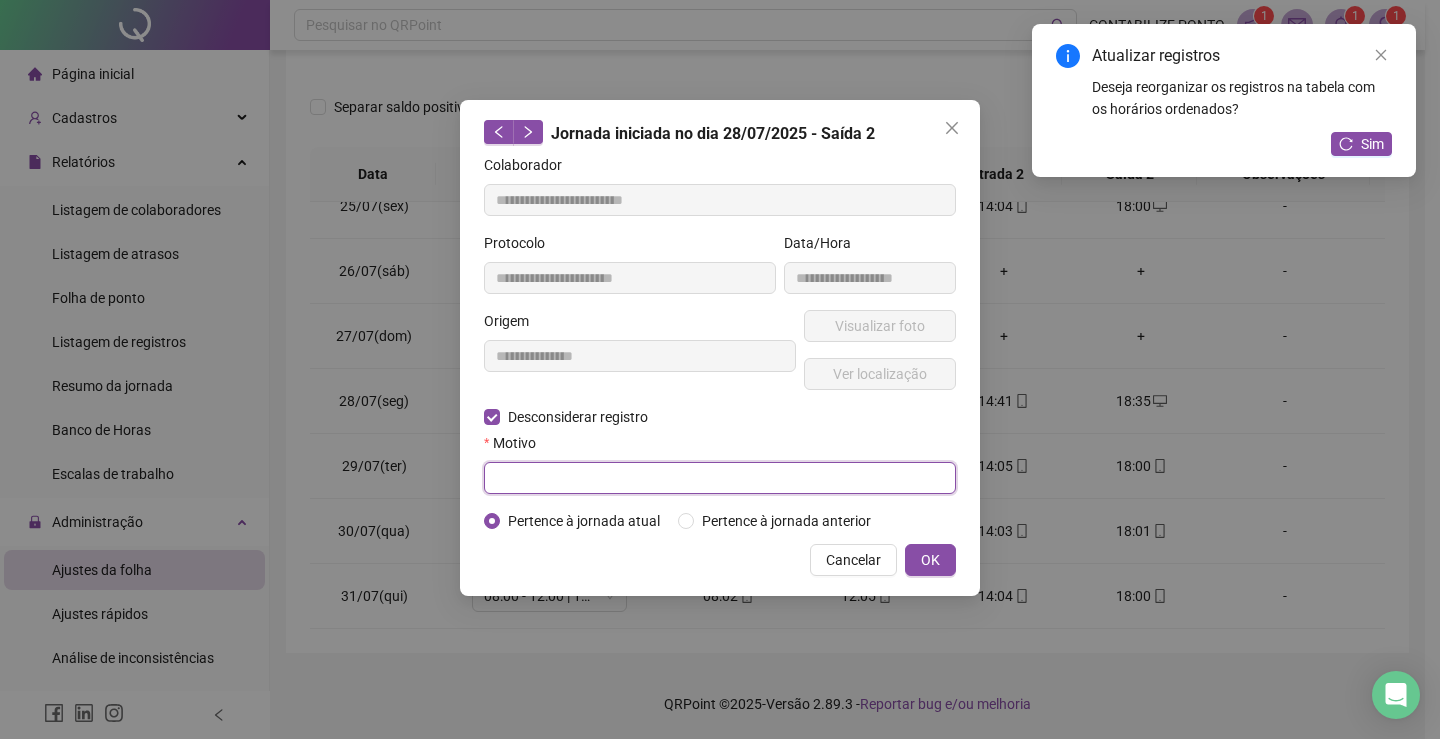 click at bounding box center [720, 478] 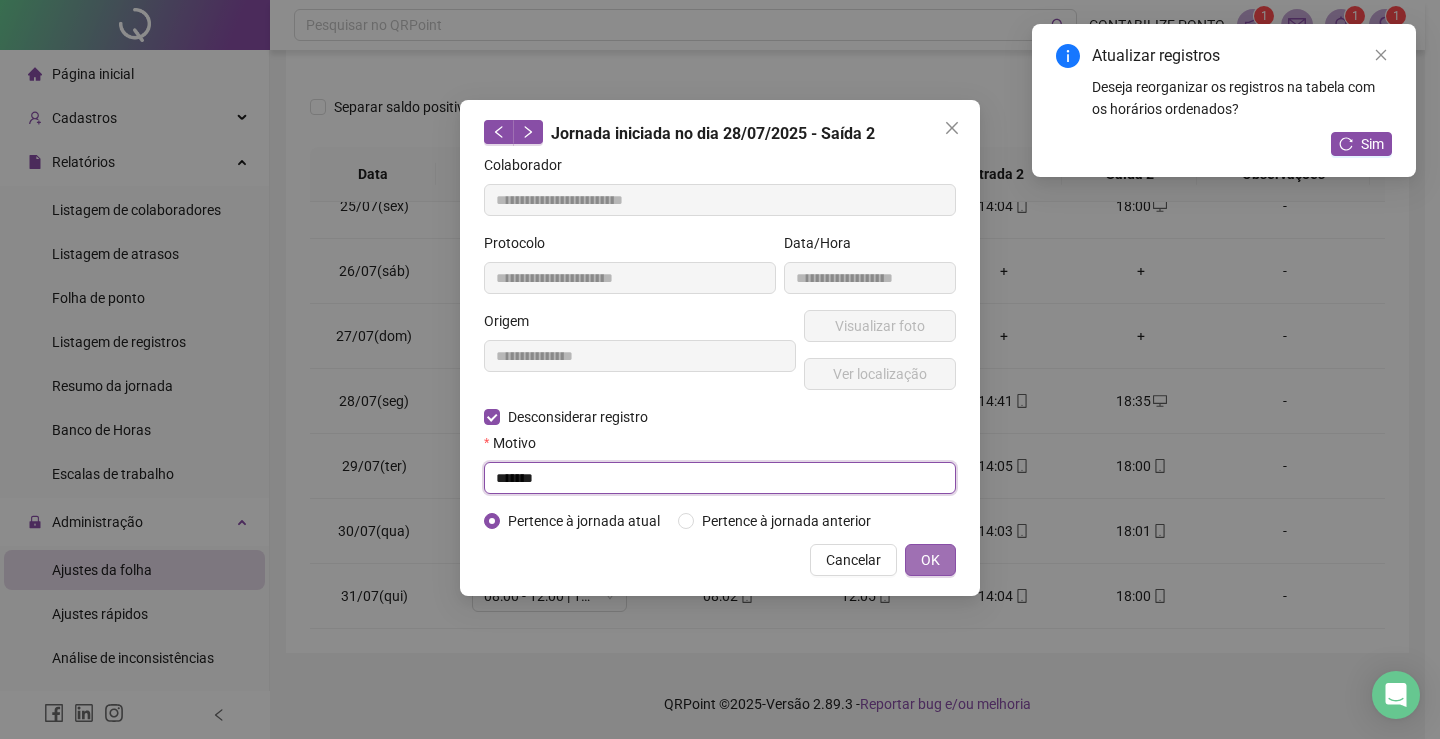 type on "******" 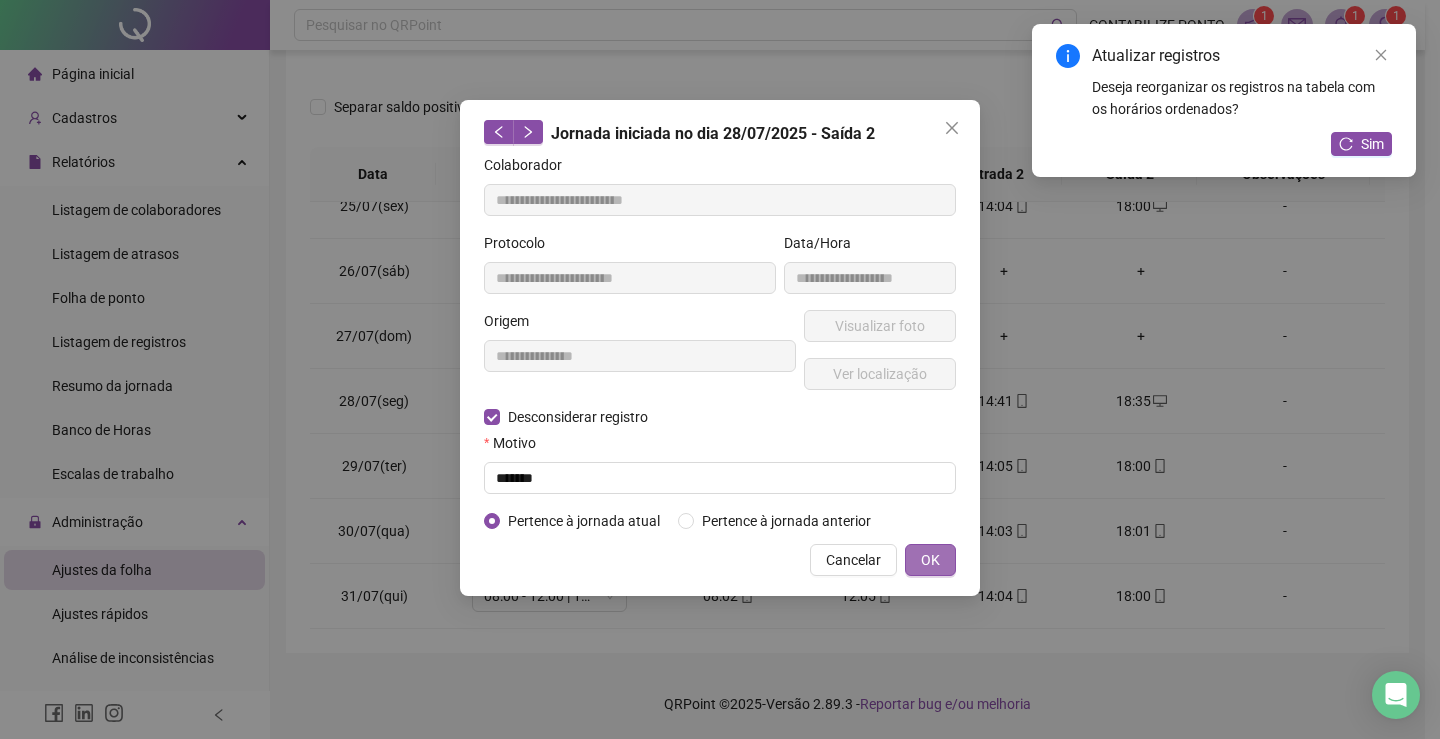 click on "OK" at bounding box center (930, 560) 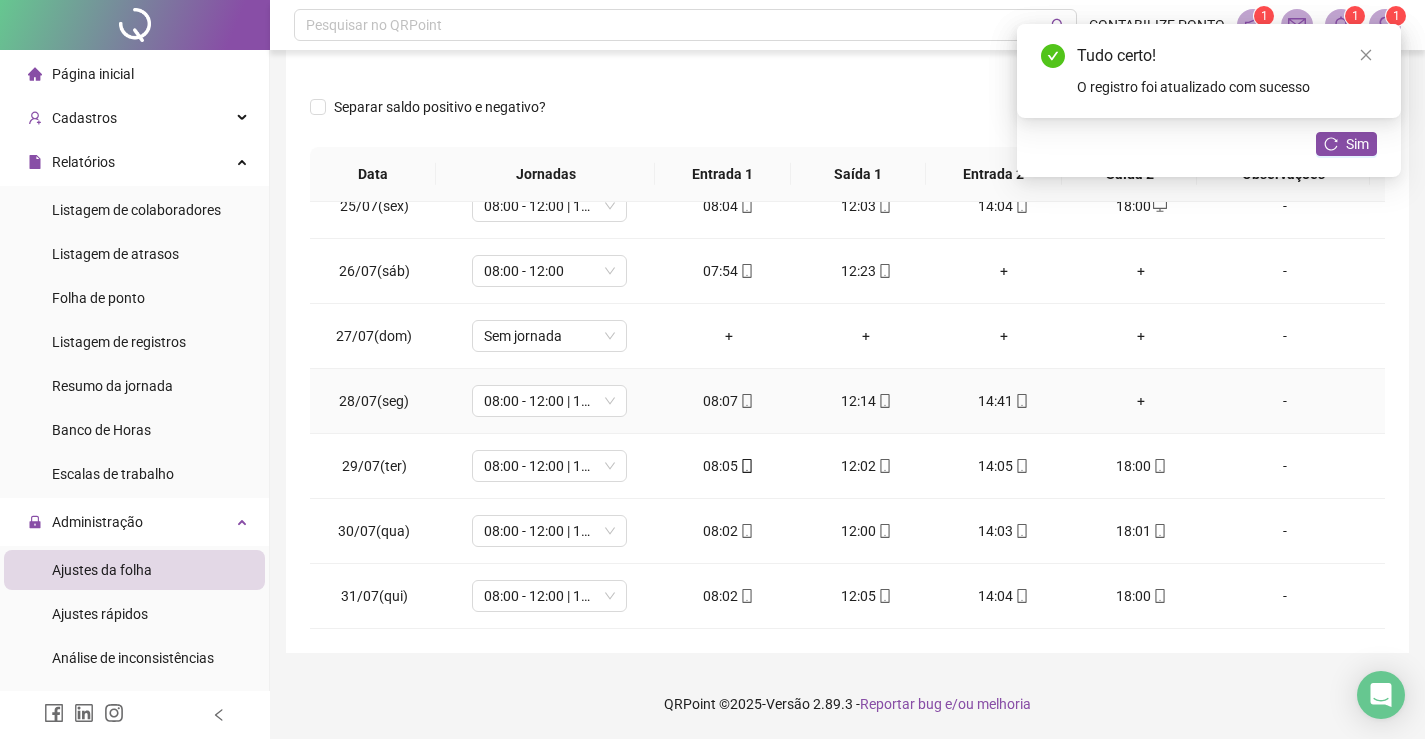 click on "14:41" at bounding box center [1004, 401] 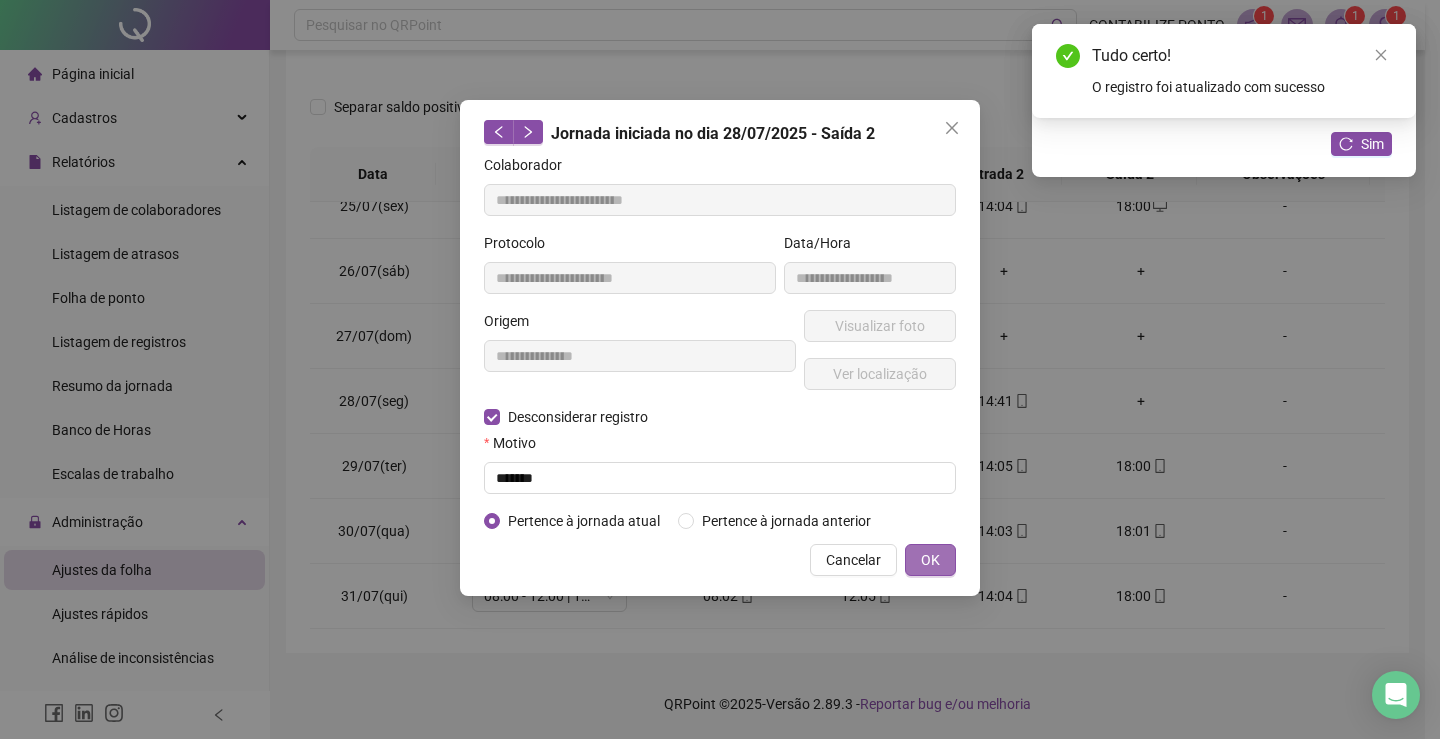 click on "OK" at bounding box center (930, 560) 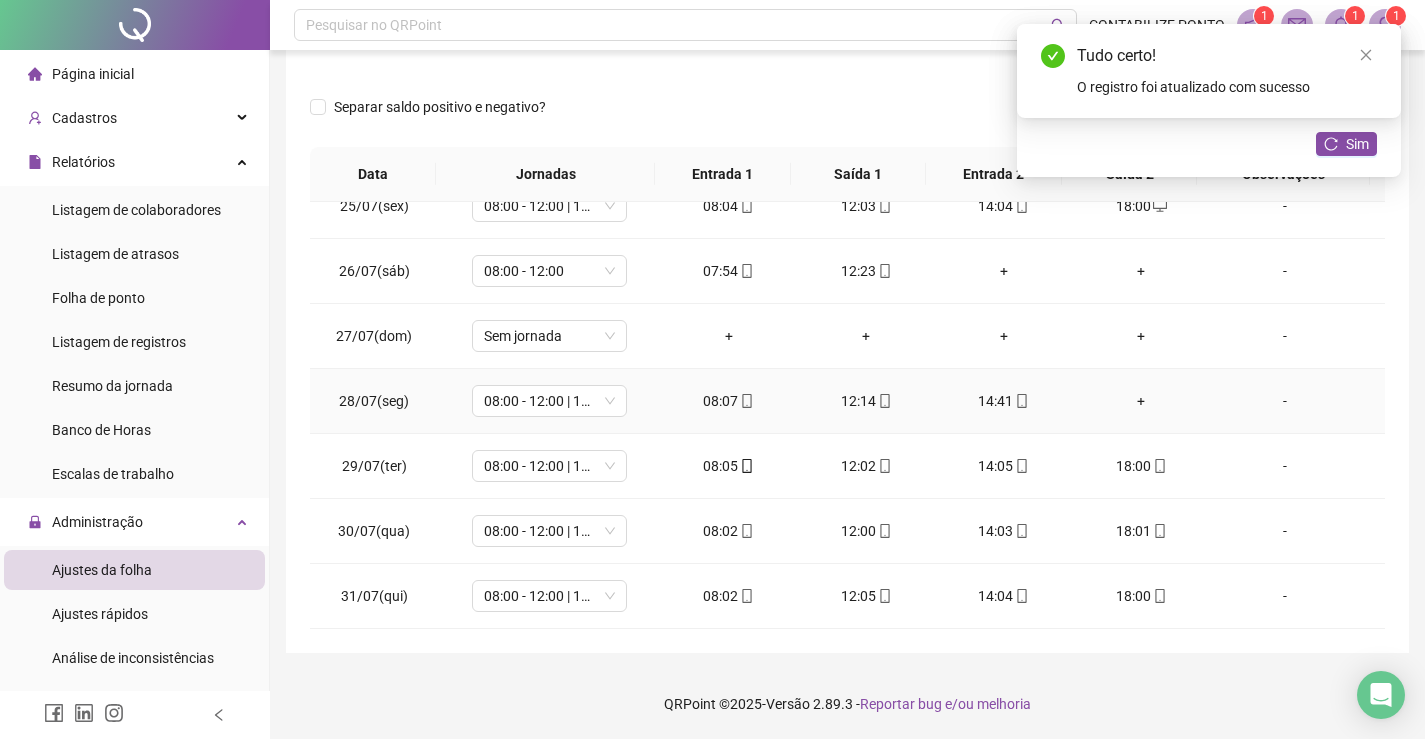 click on "14:41" at bounding box center (1004, 401) 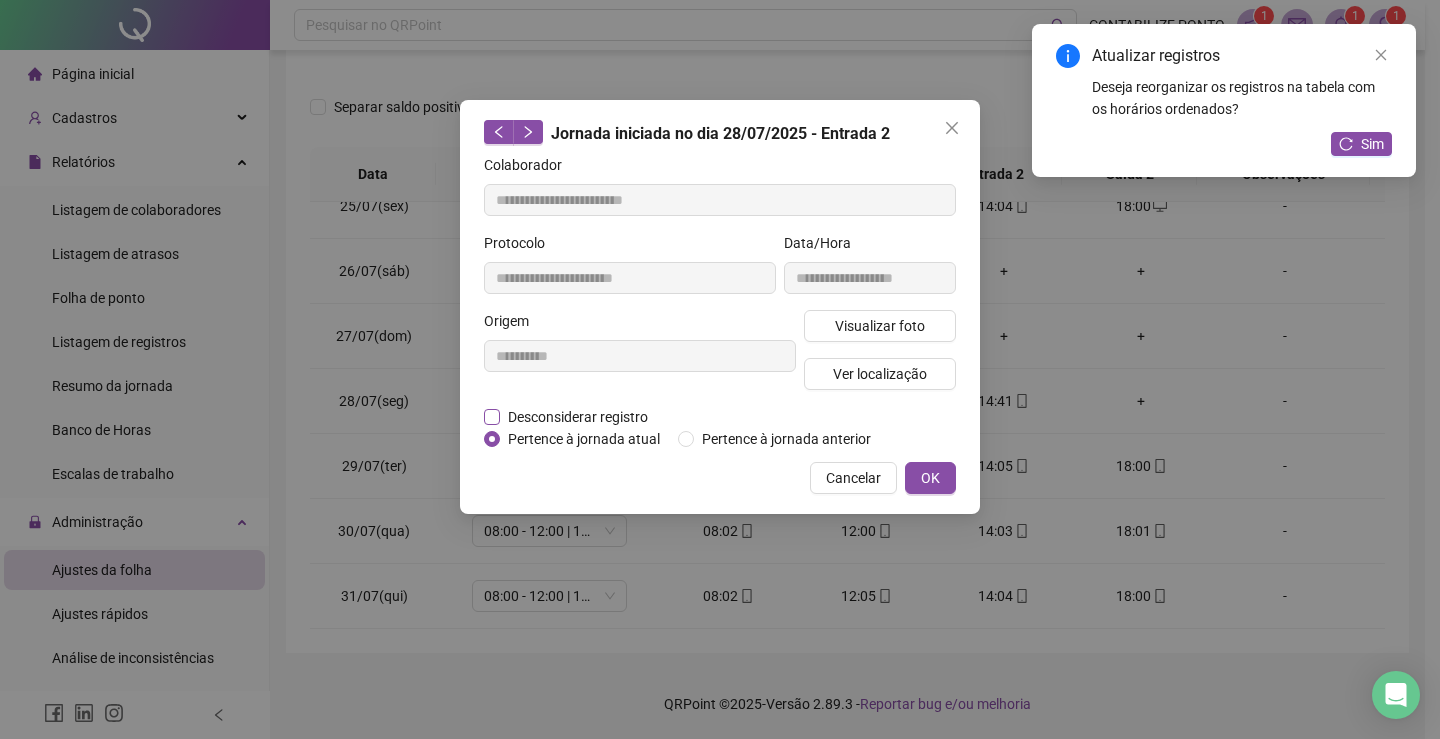 click on "Desconsiderar registro" at bounding box center [578, 417] 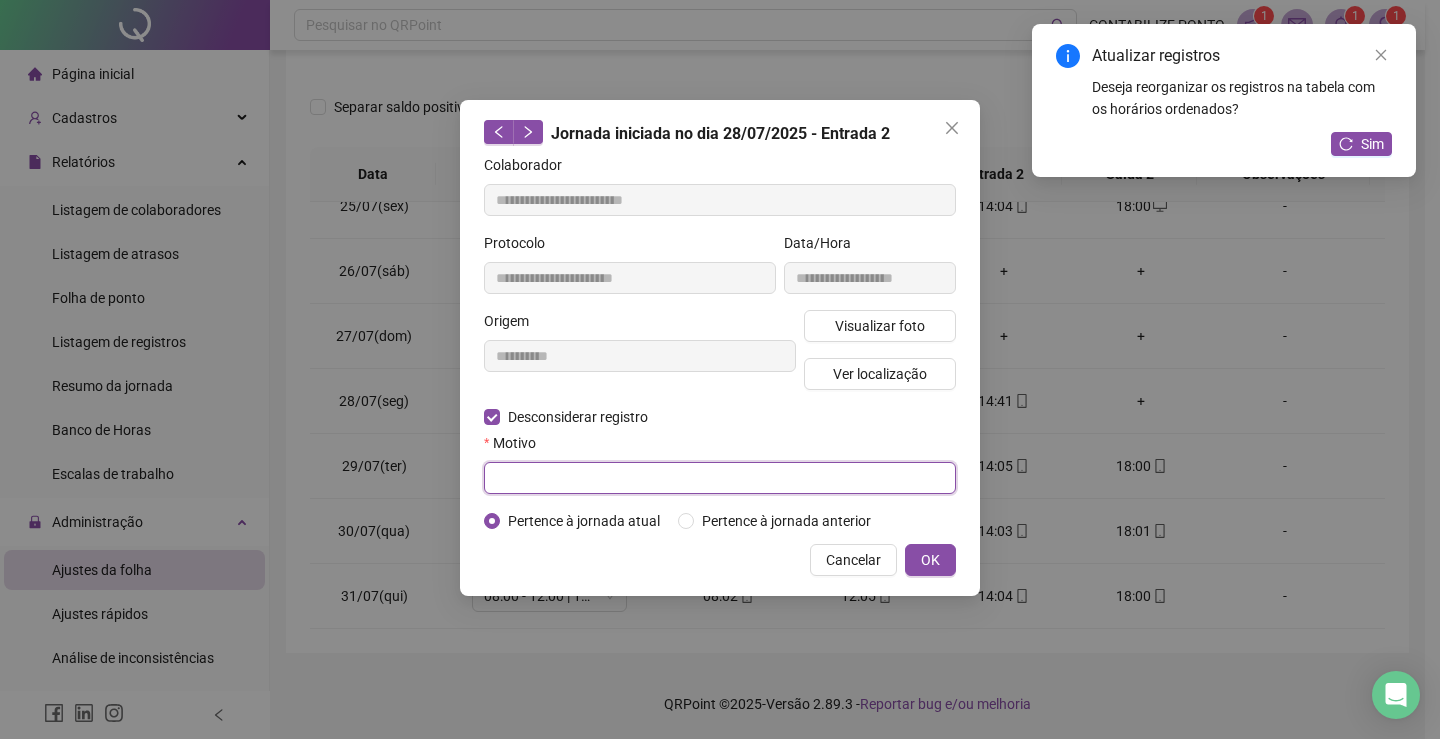 drag, startPoint x: 568, startPoint y: 471, endPoint x: 582, endPoint y: 324, distance: 147.66516 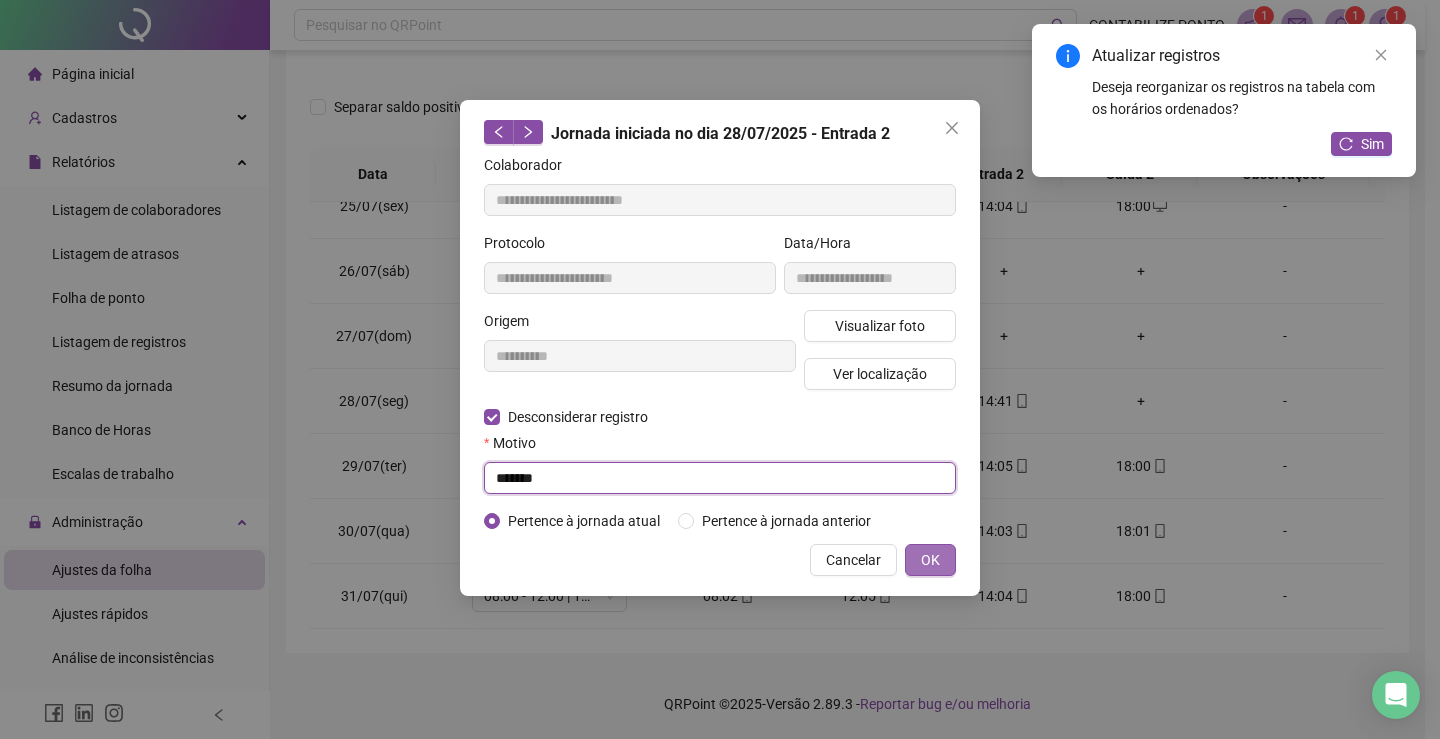type on "******" 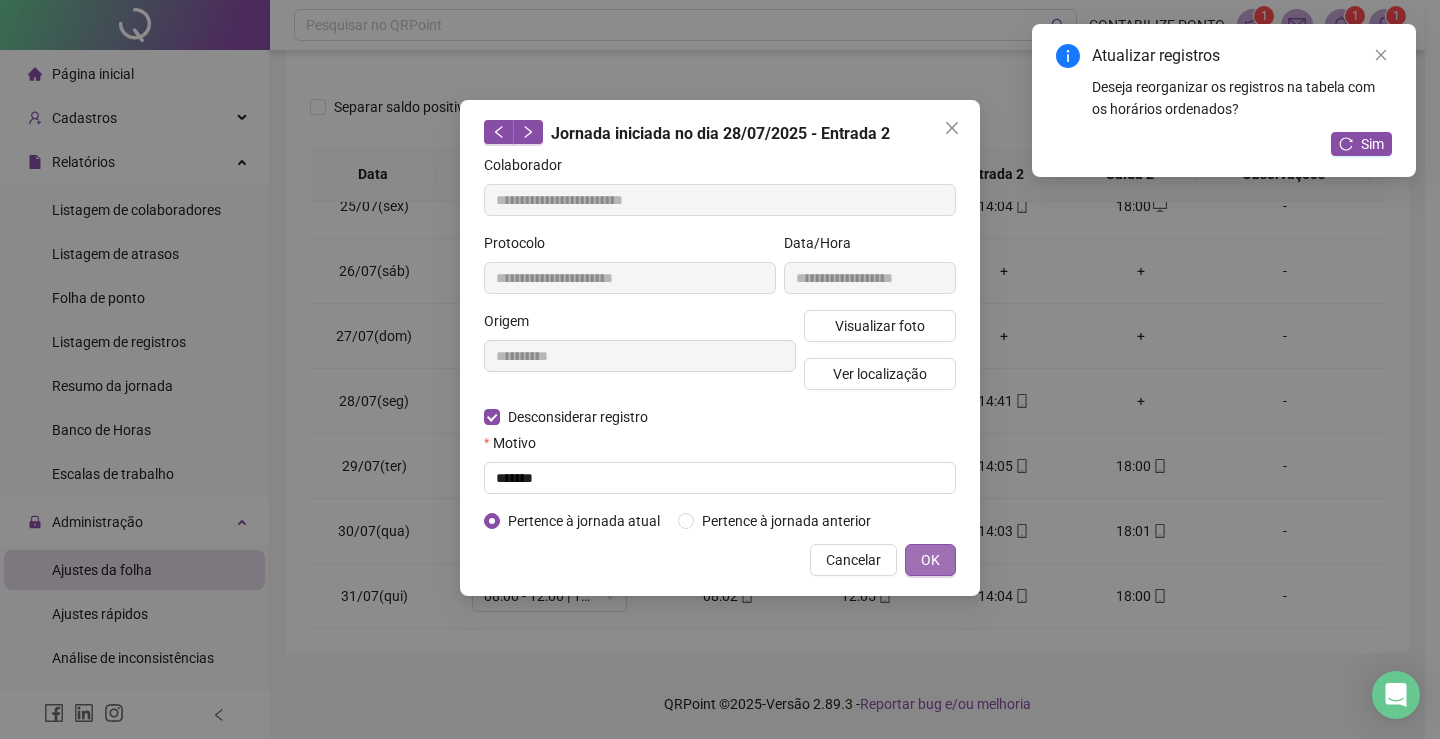 click on "OK" at bounding box center [930, 560] 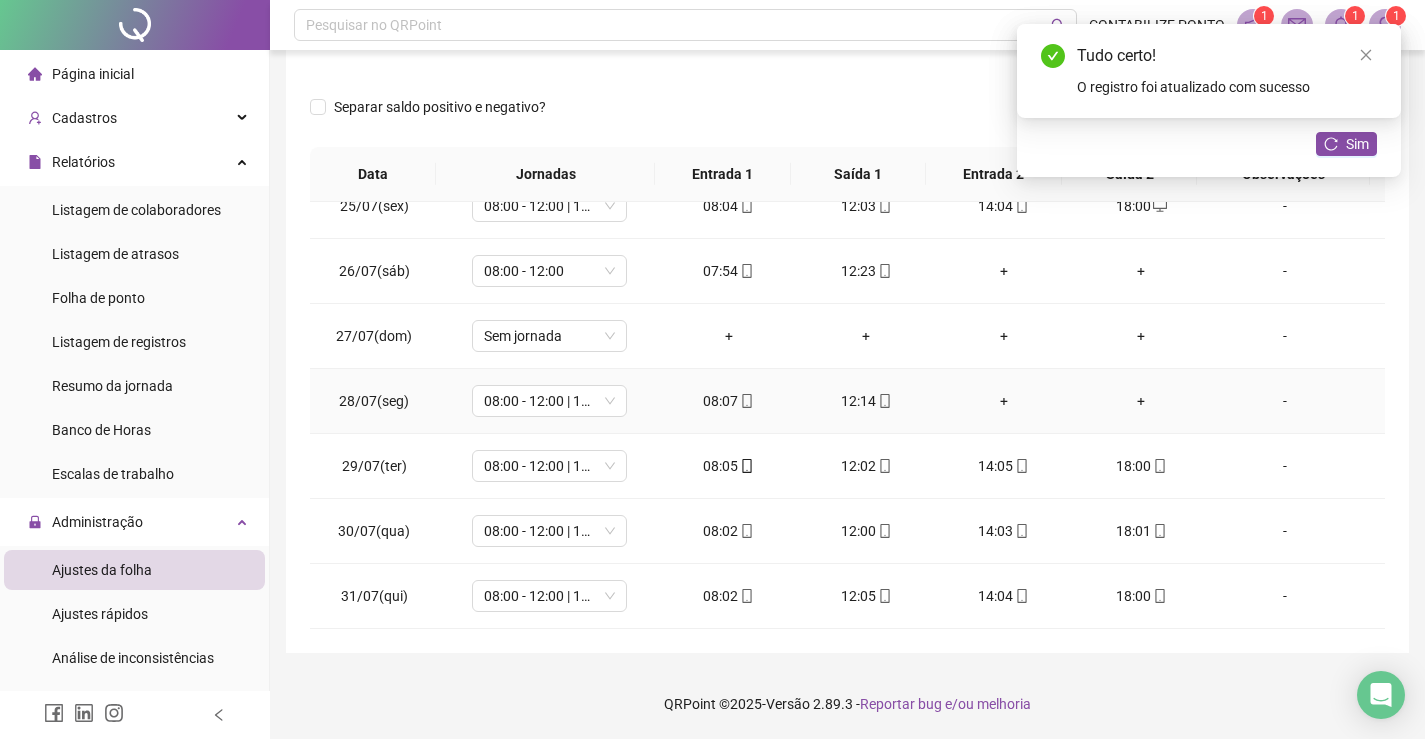 click on "+" at bounding box center (1004, 401) 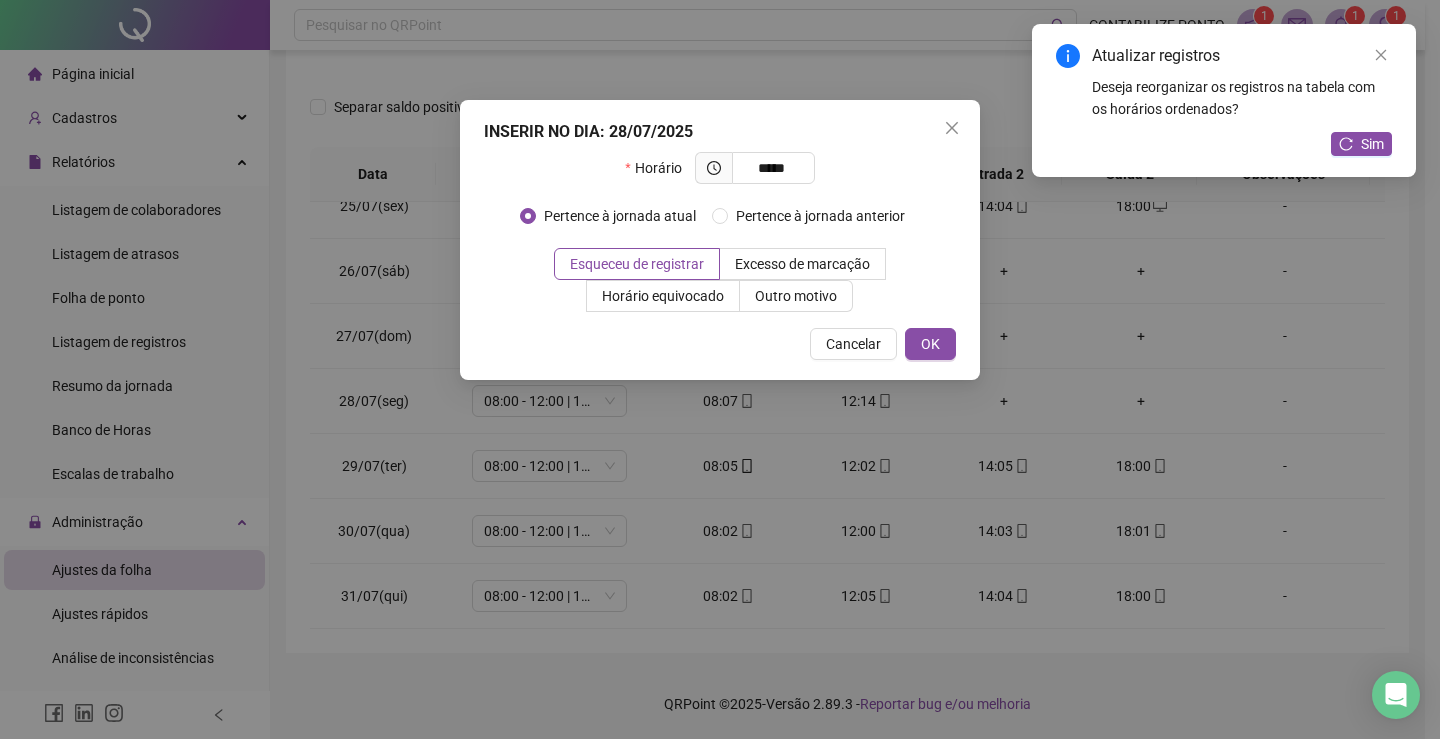 type on "*****" 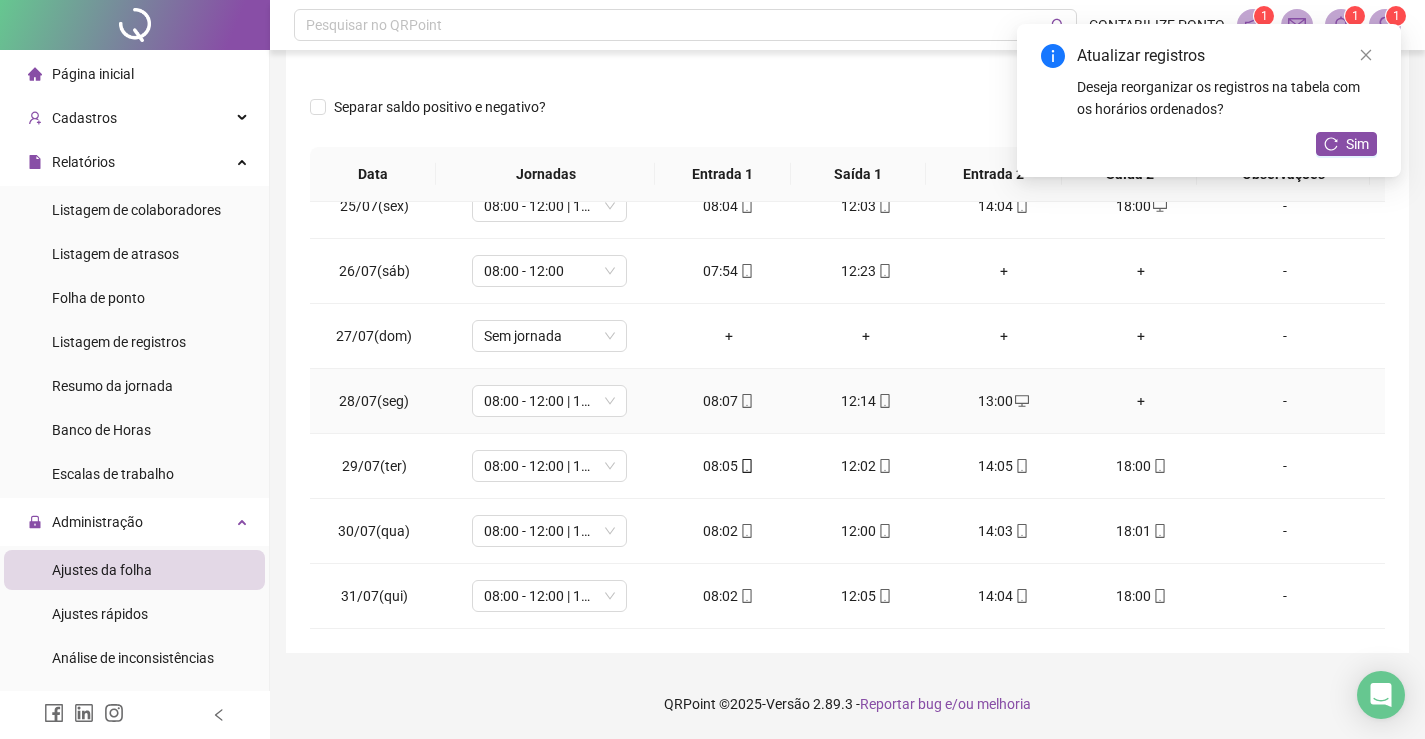click on "+" at bounding box center [1142, 401] 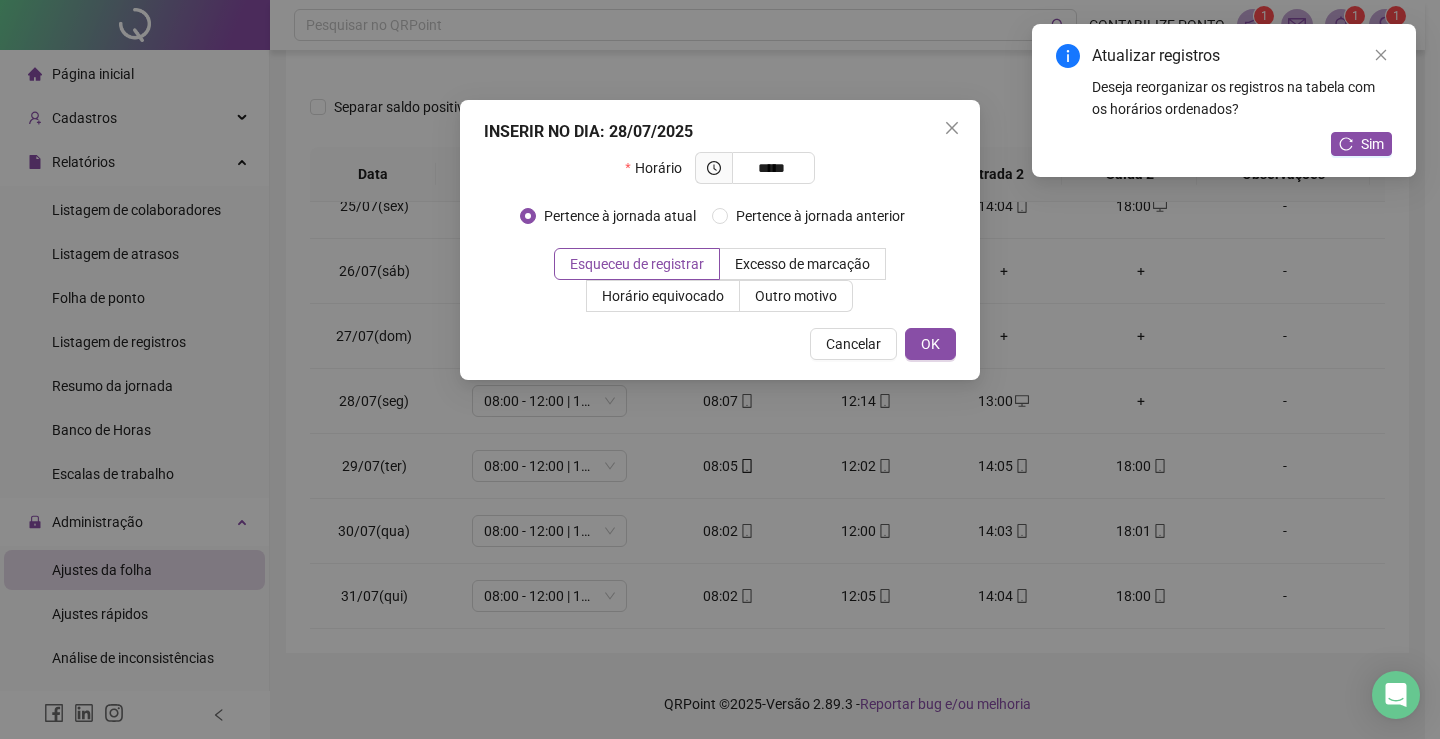 type on "*****" 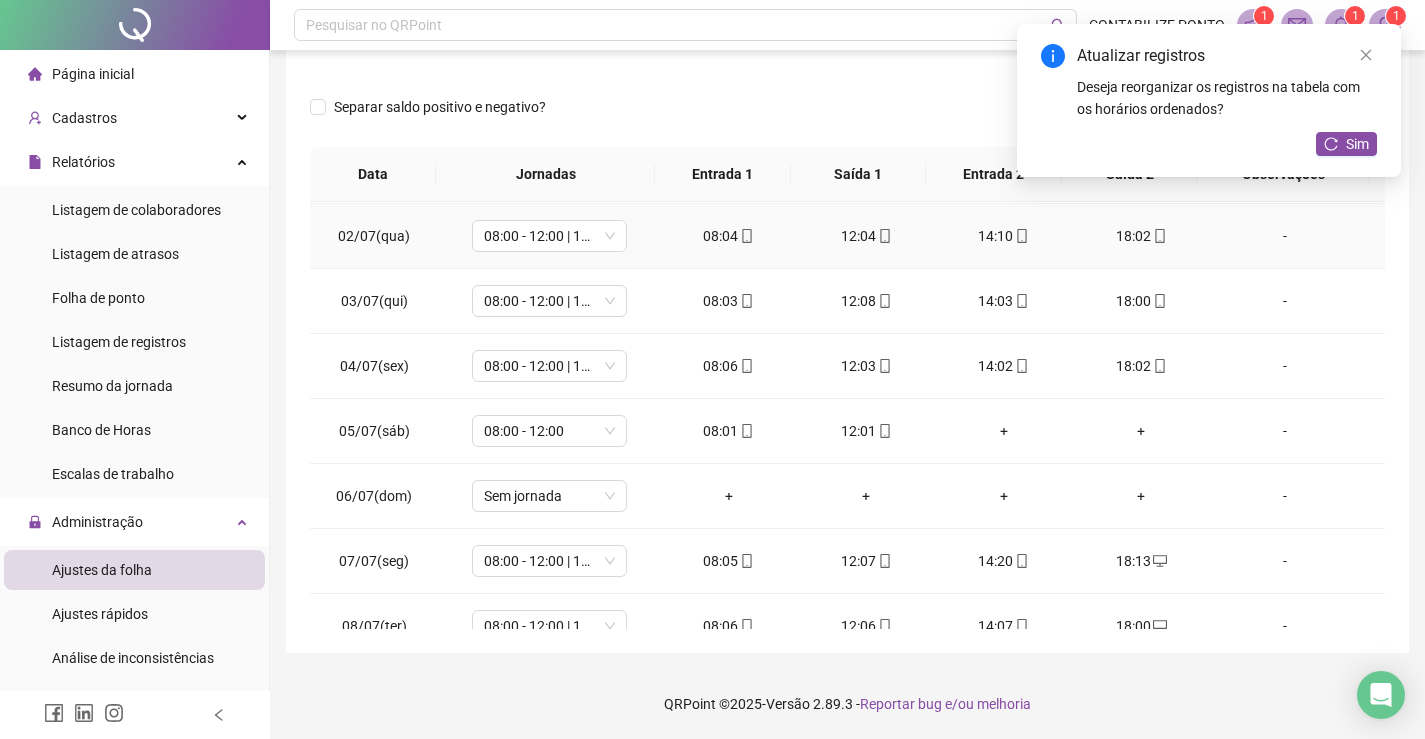 scroll, scrollTop: 0, scrollLeft: 0, axis: both 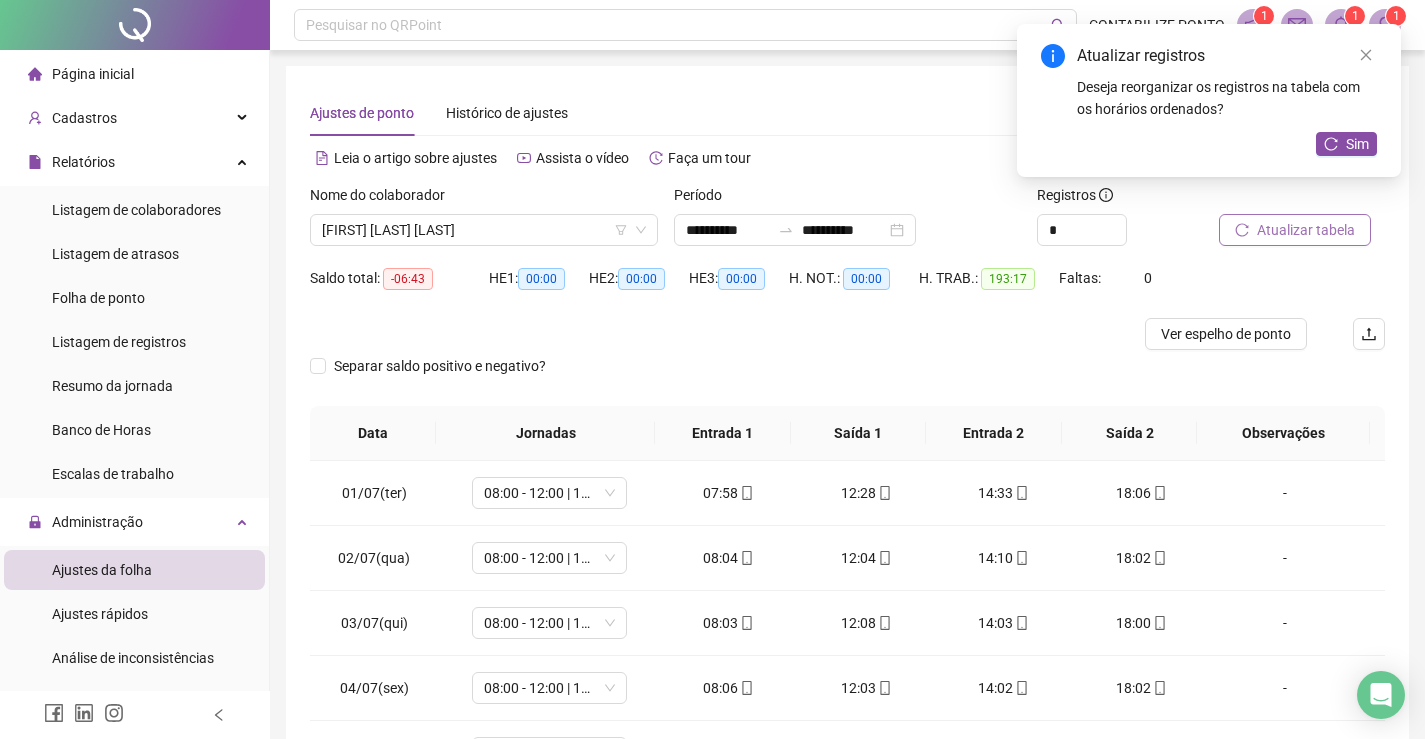 click on "Atualizar tabela" at bounding box center (1306, 230) 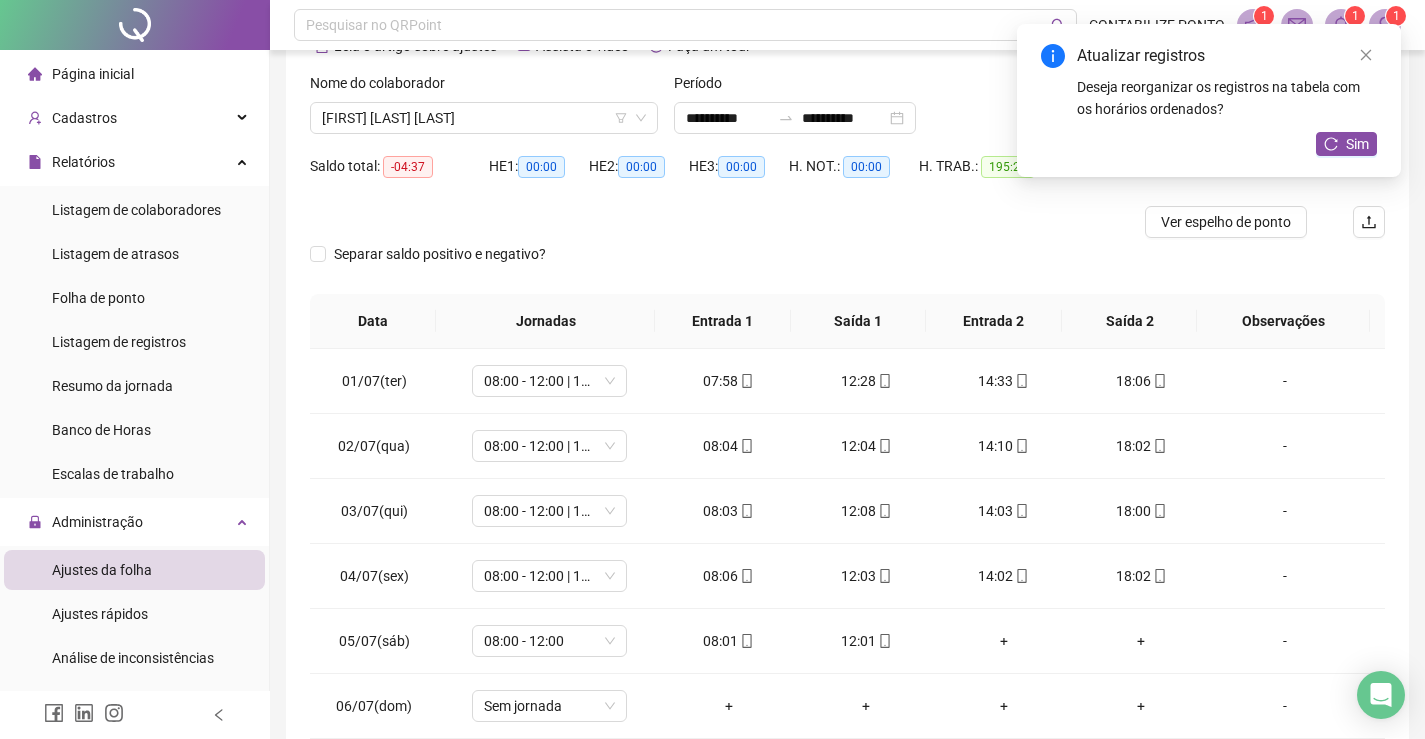 scroll, scrollTop: 259, scrollLeft: 0, axis: vertical 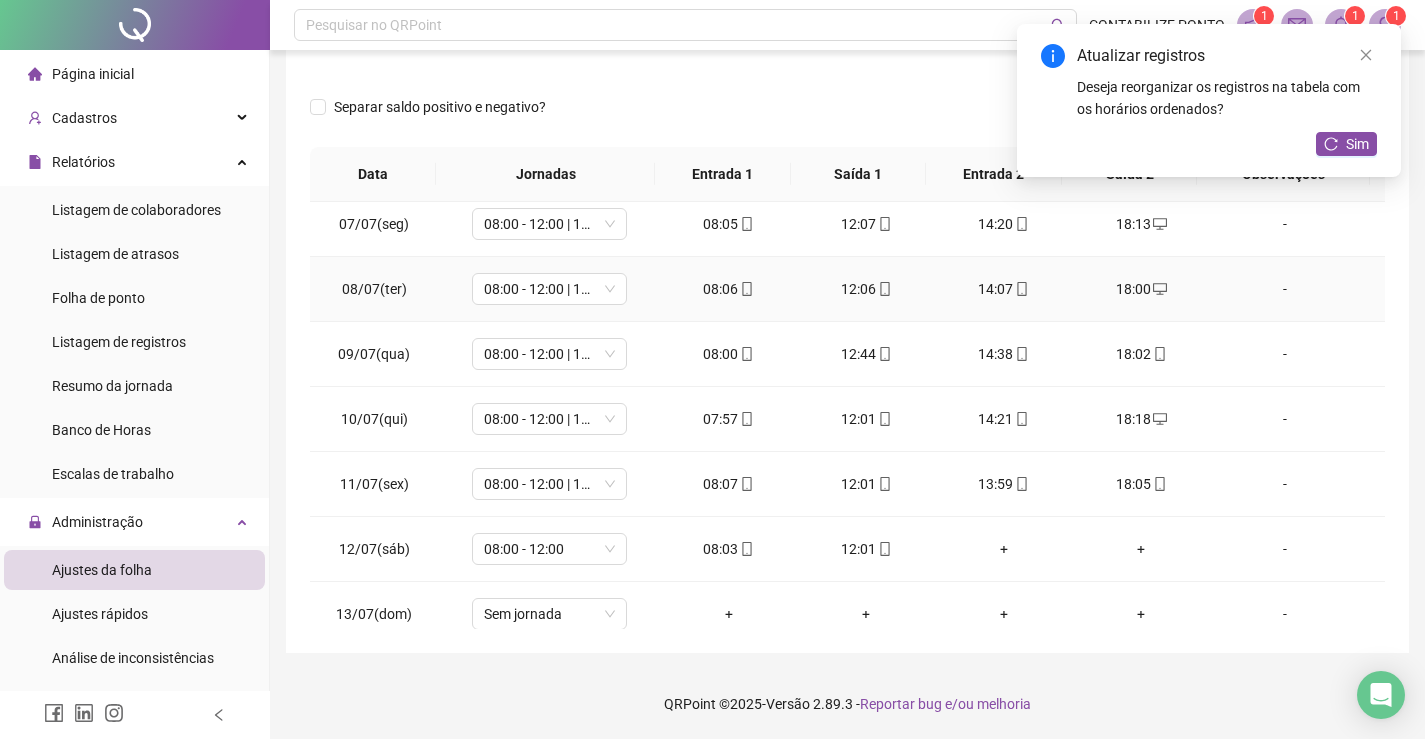 click on "18:00" at bounding box center [1142, 289] 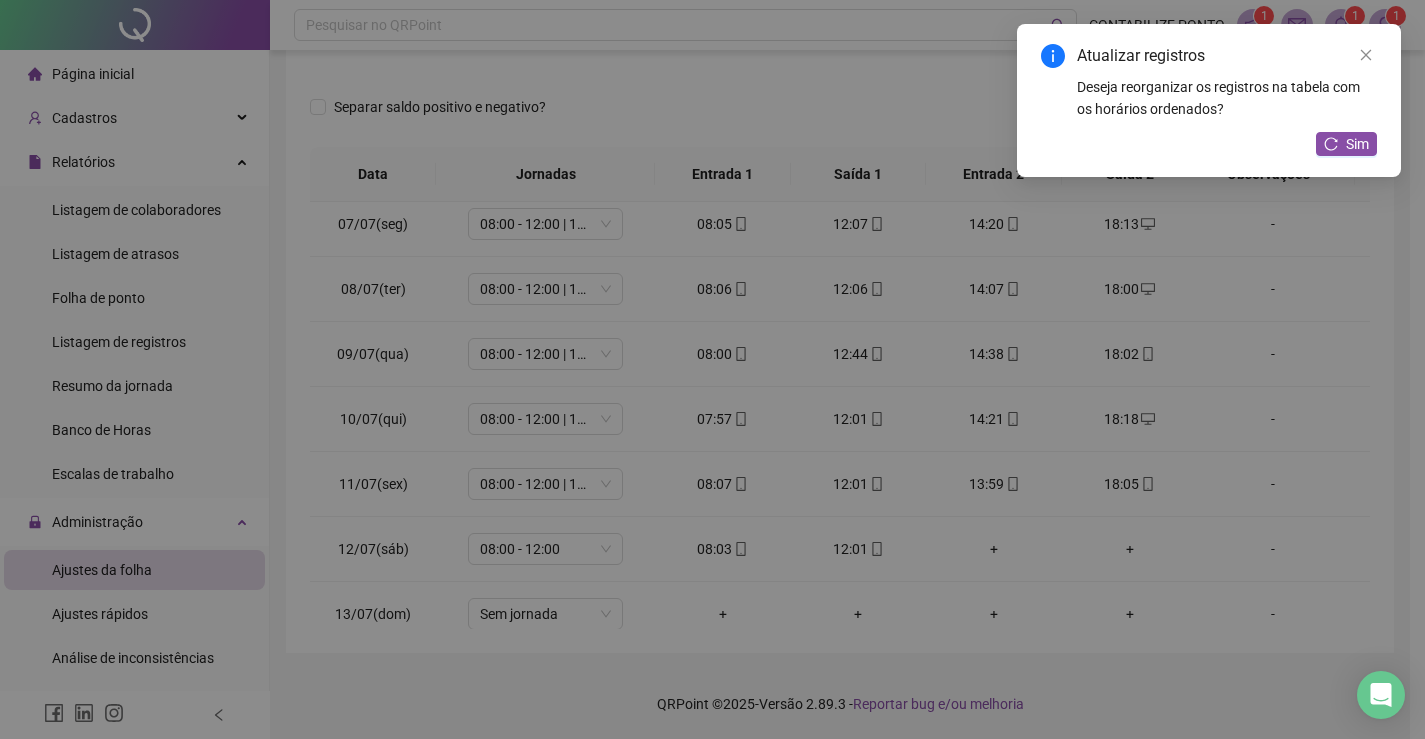 type on "**********" 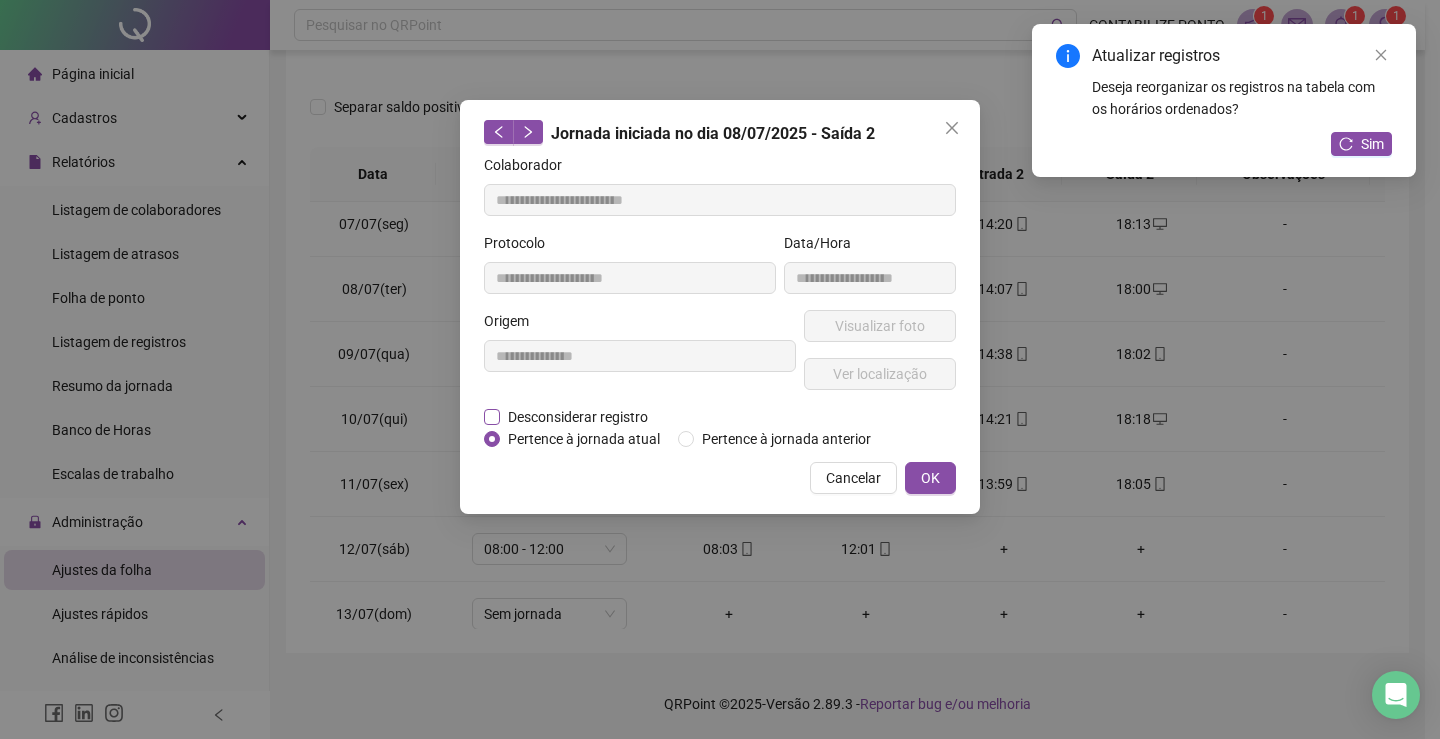 drag, startPoint x: 594, startPoint y: 407, endPoint x: 582, endPoint y: 426, distance: 22.472204 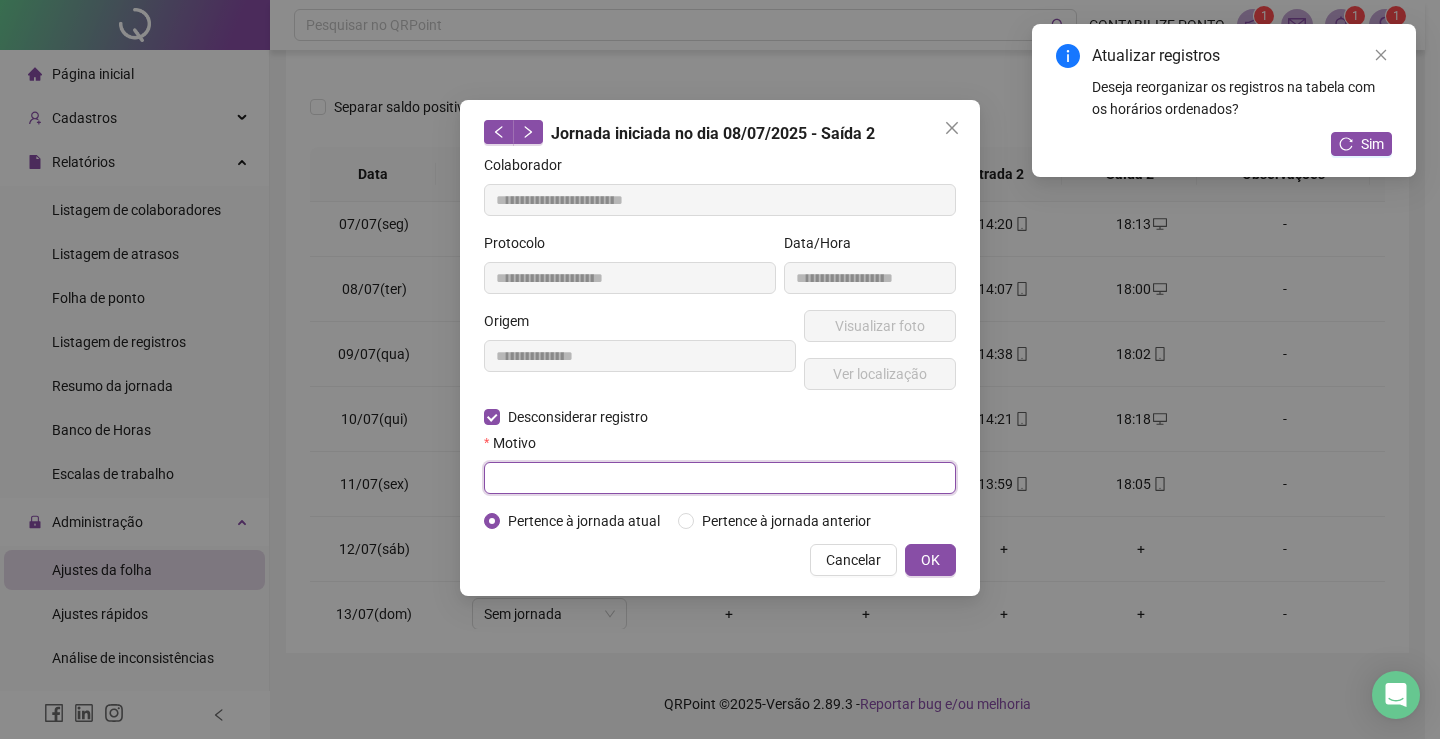 click at bounding box center [720, 478] 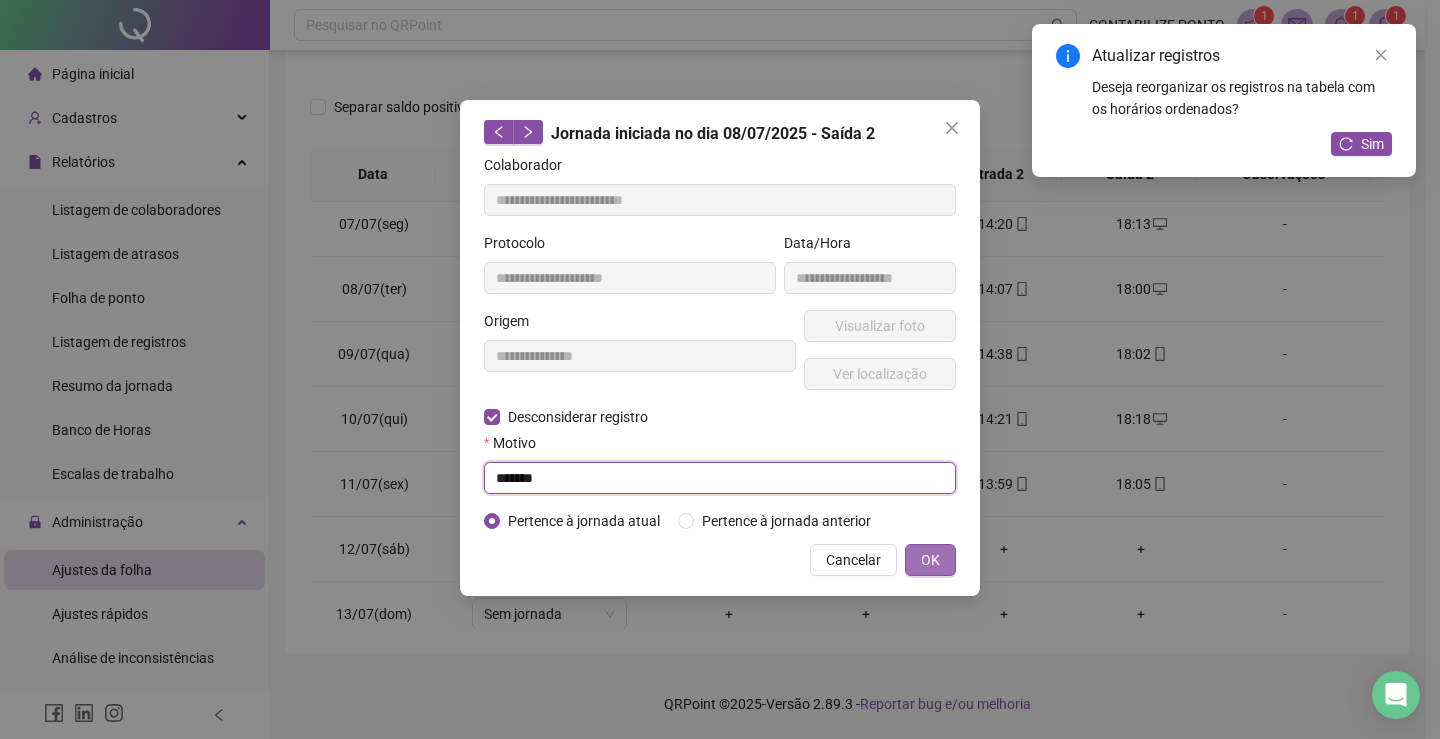 type on "******" 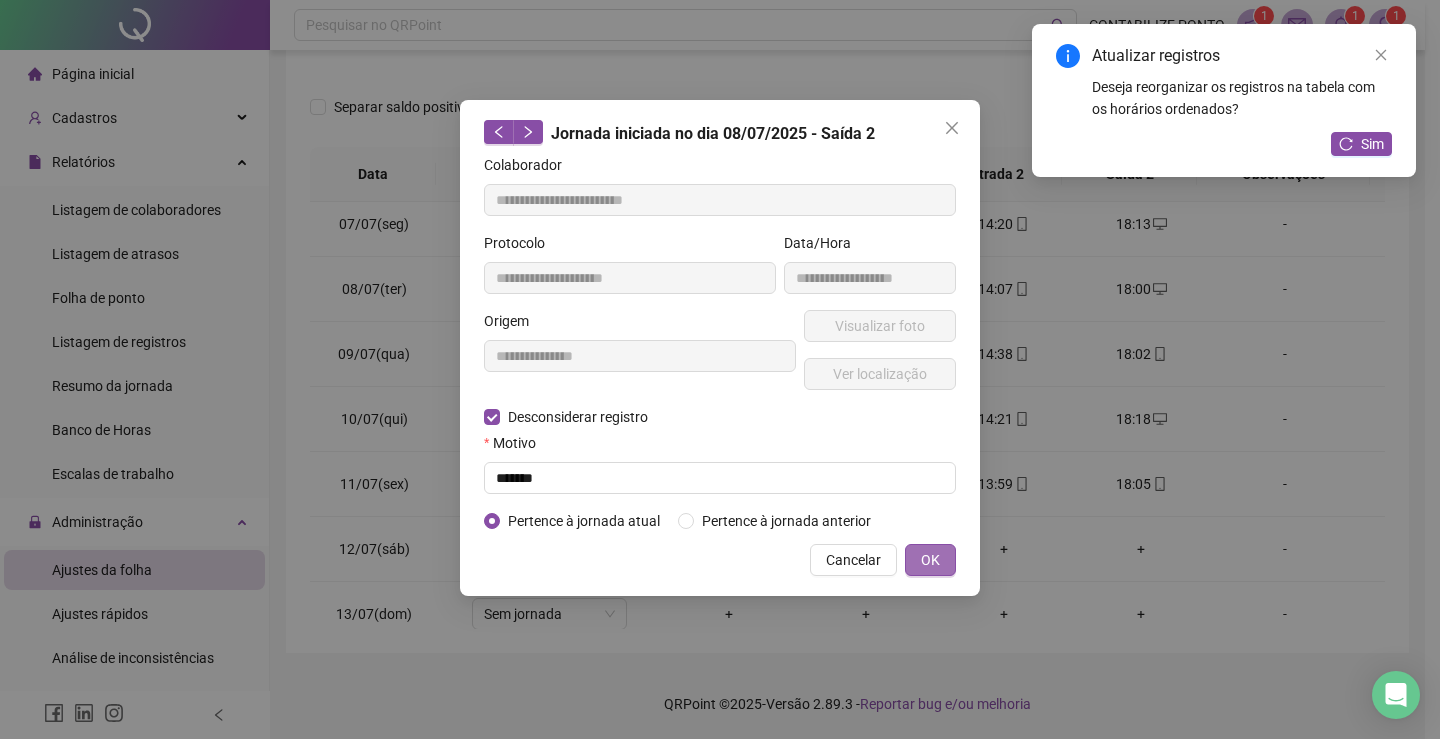 click on "OK" at bounding box center (930, 560) 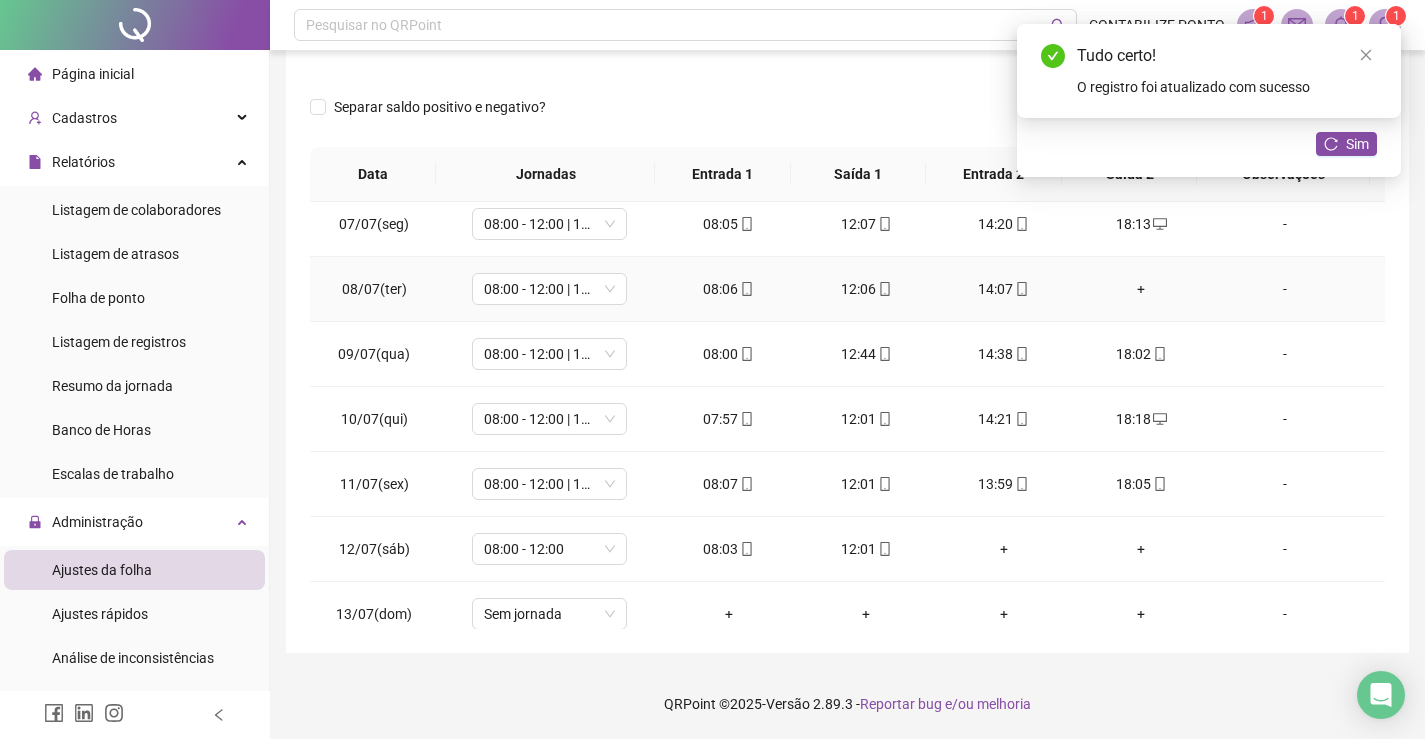 click on "+" at bounding box center [1142, 289] 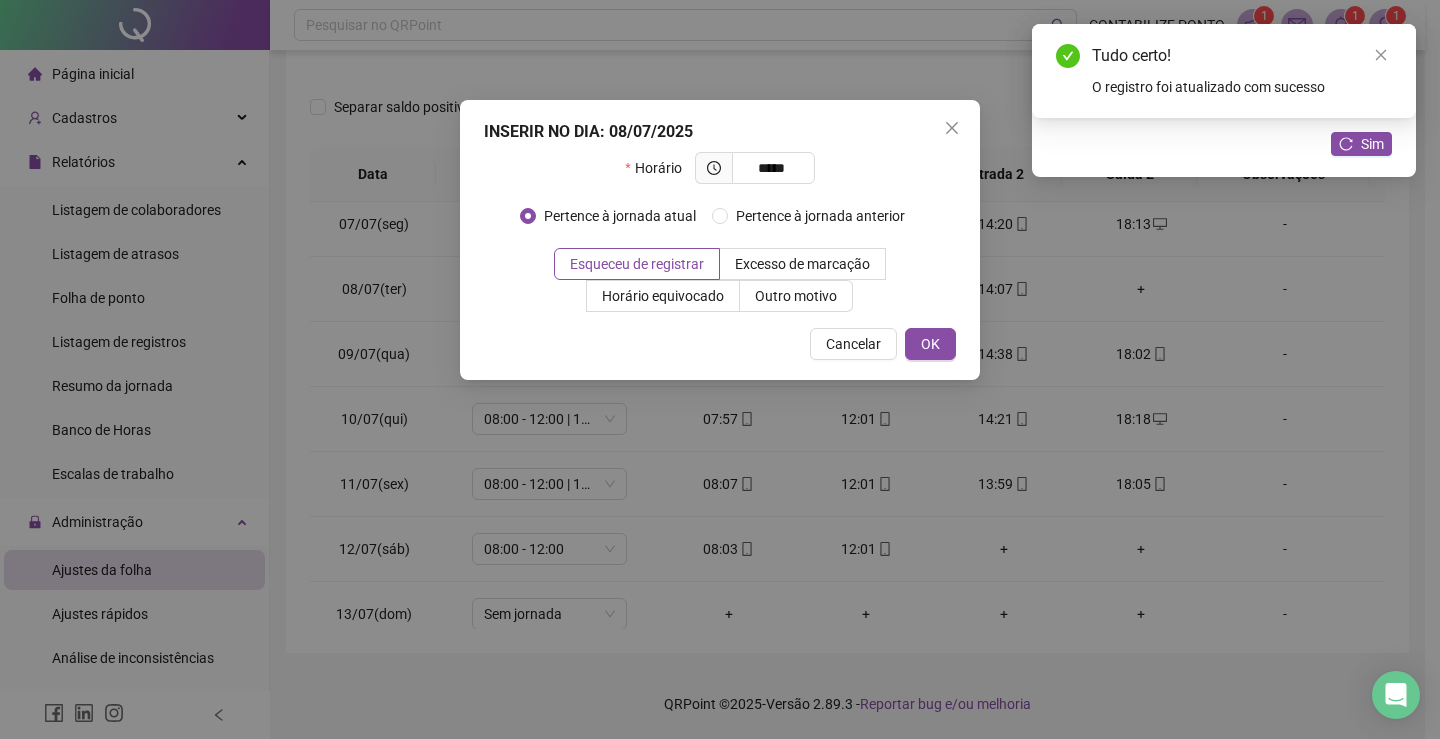 type on "*****" 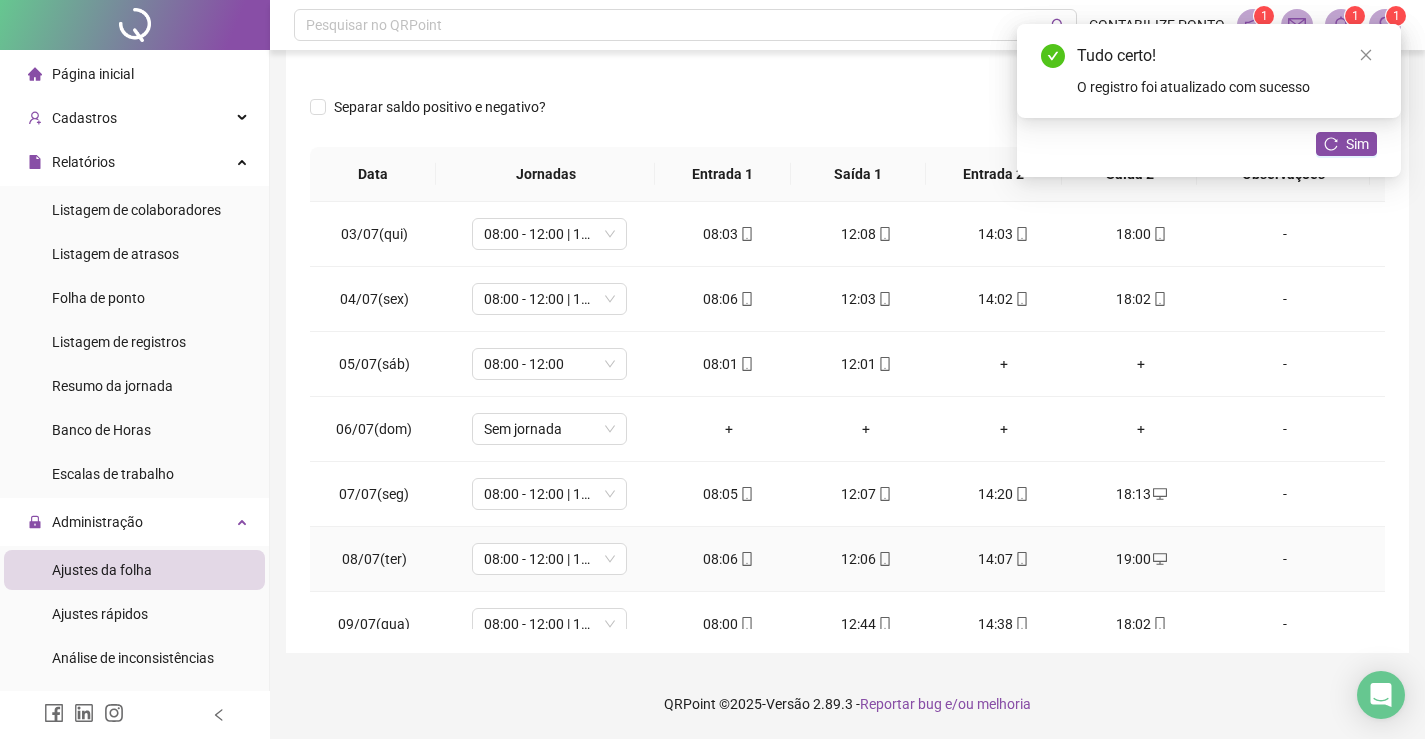 scroll, scrollTop: 0, scrollLeft: 0, axis: both 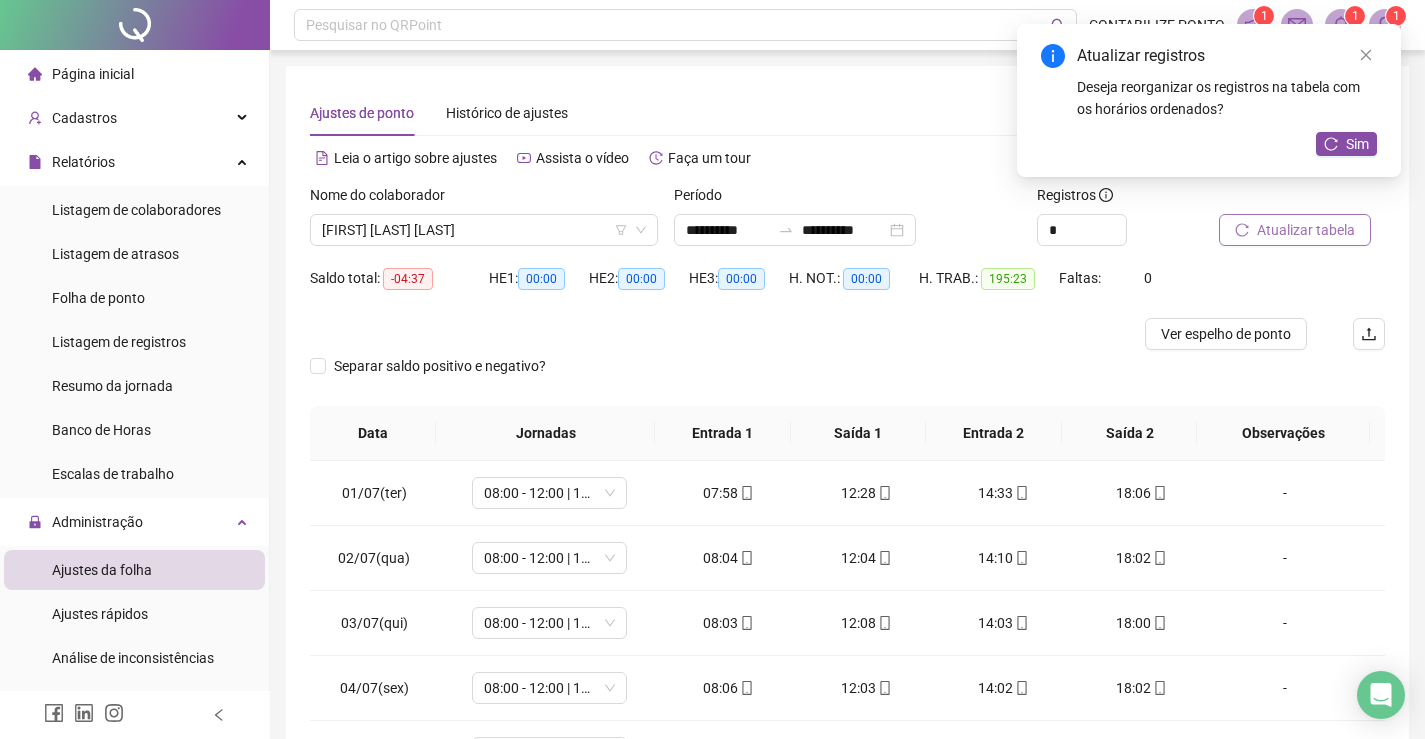 click on "Atualizar tabela" at bounding box center (1306, 230) 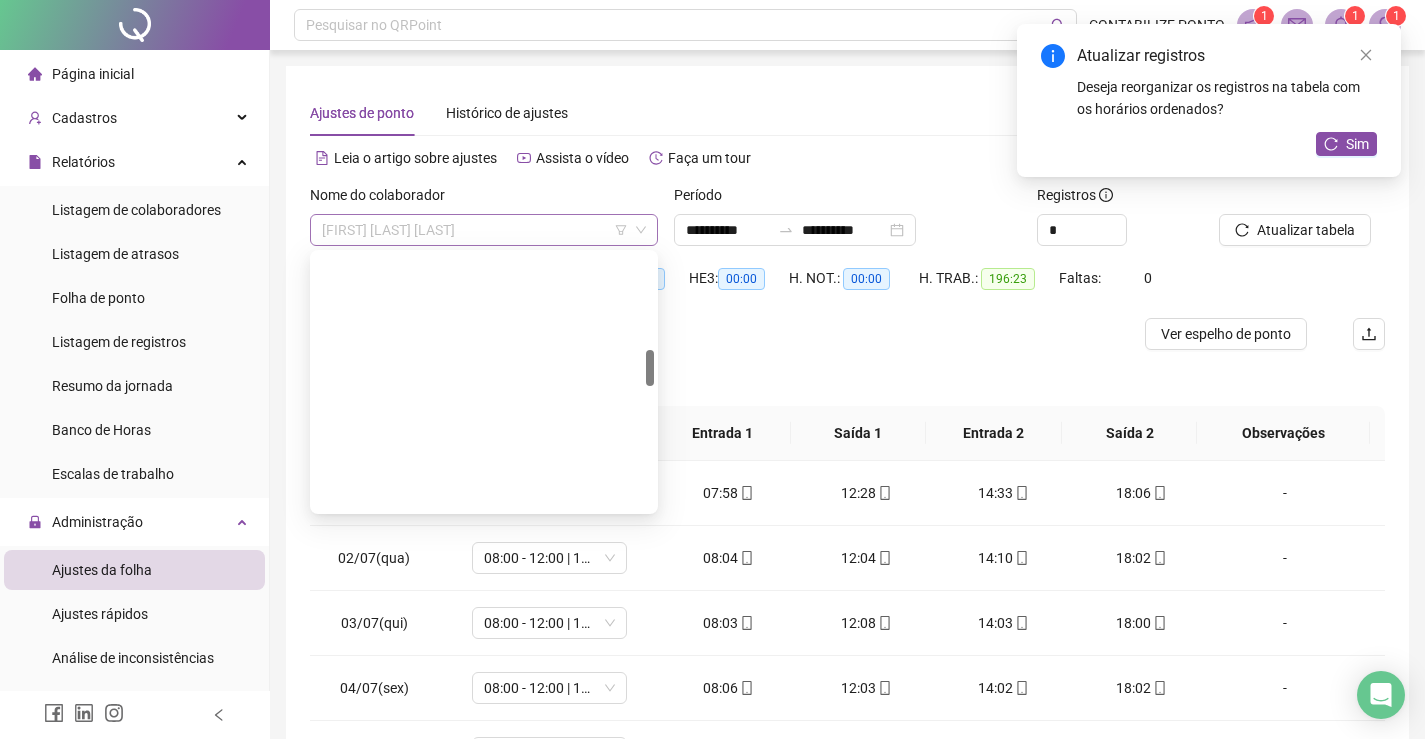 click on "[FIRST] [LAST] [LAST]" at bounding box center [484, 230] 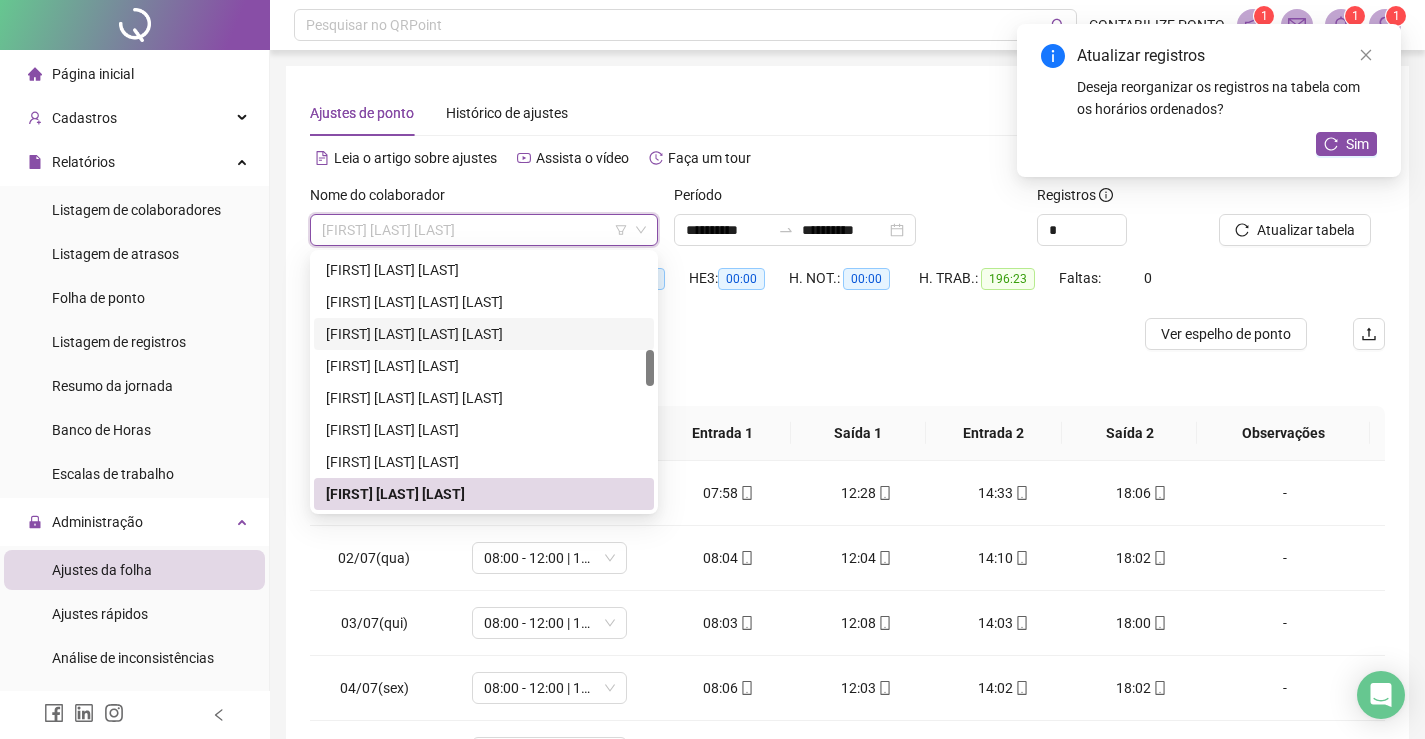 scroll, scrollTop: 772, scrollLeft: 0, axis: vertical 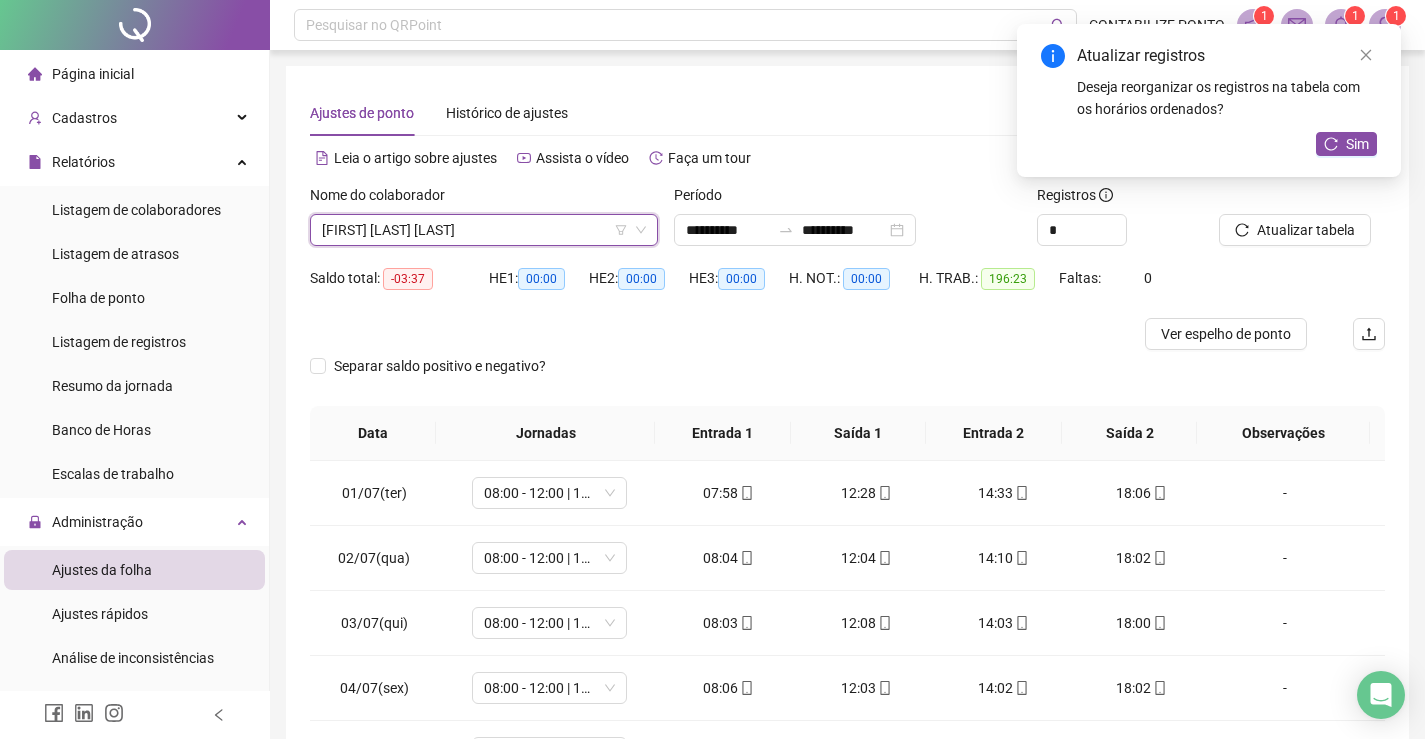 click on "Nome do colaborador [FIRST] [LAST] [LAST] [FIRST] [LAST] [LAST]" at bounding box center [484, 215] 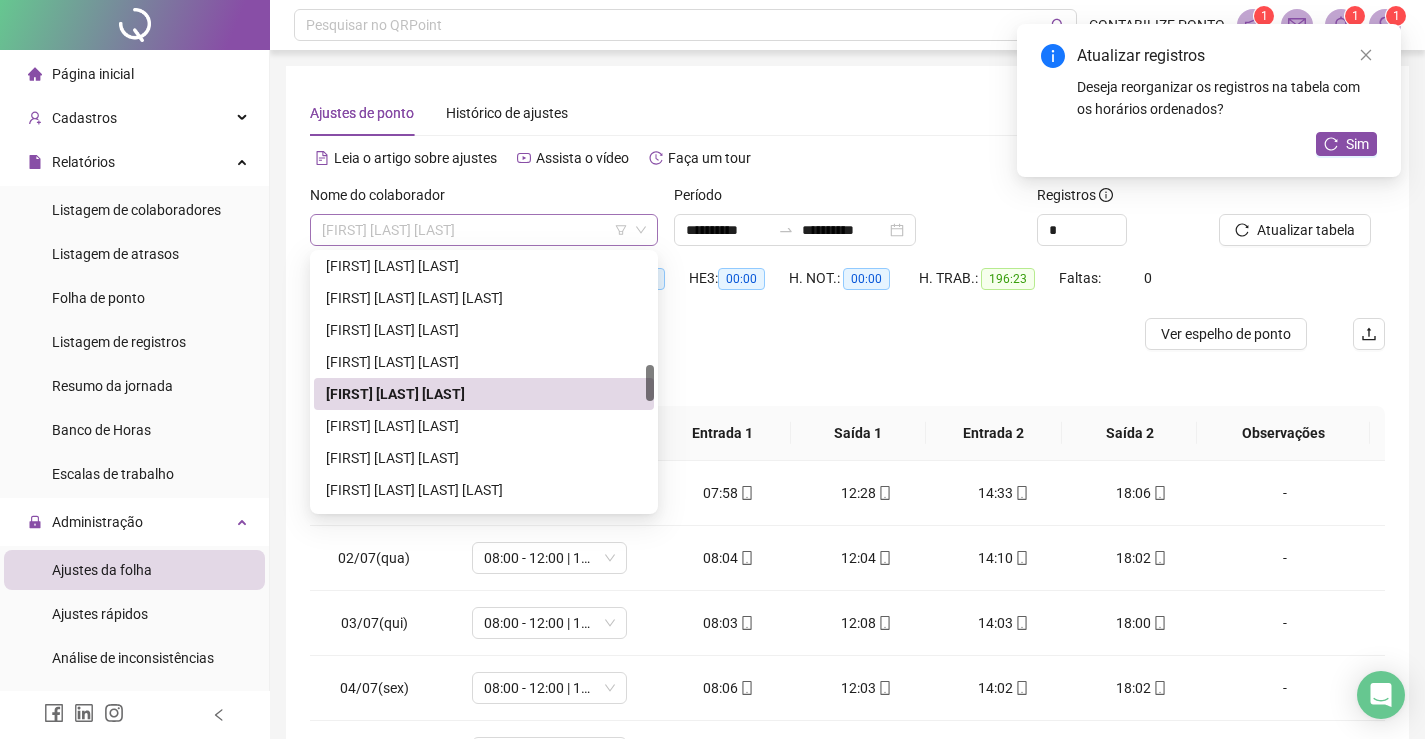 click on "[FIRST] [LAST] [LAST]" at bounding box center [484, 230] 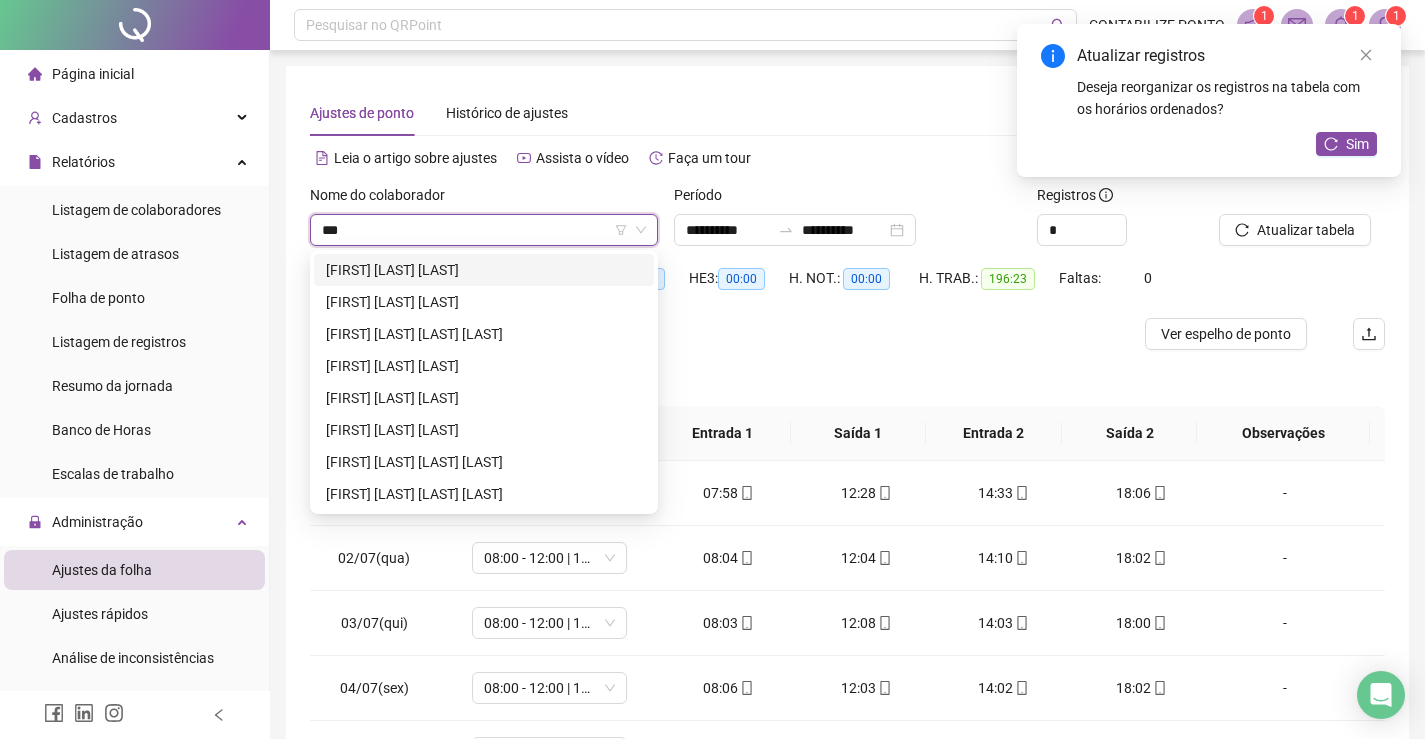 scroll, scrollTop: 0, scrollLeft: 0, axis: both 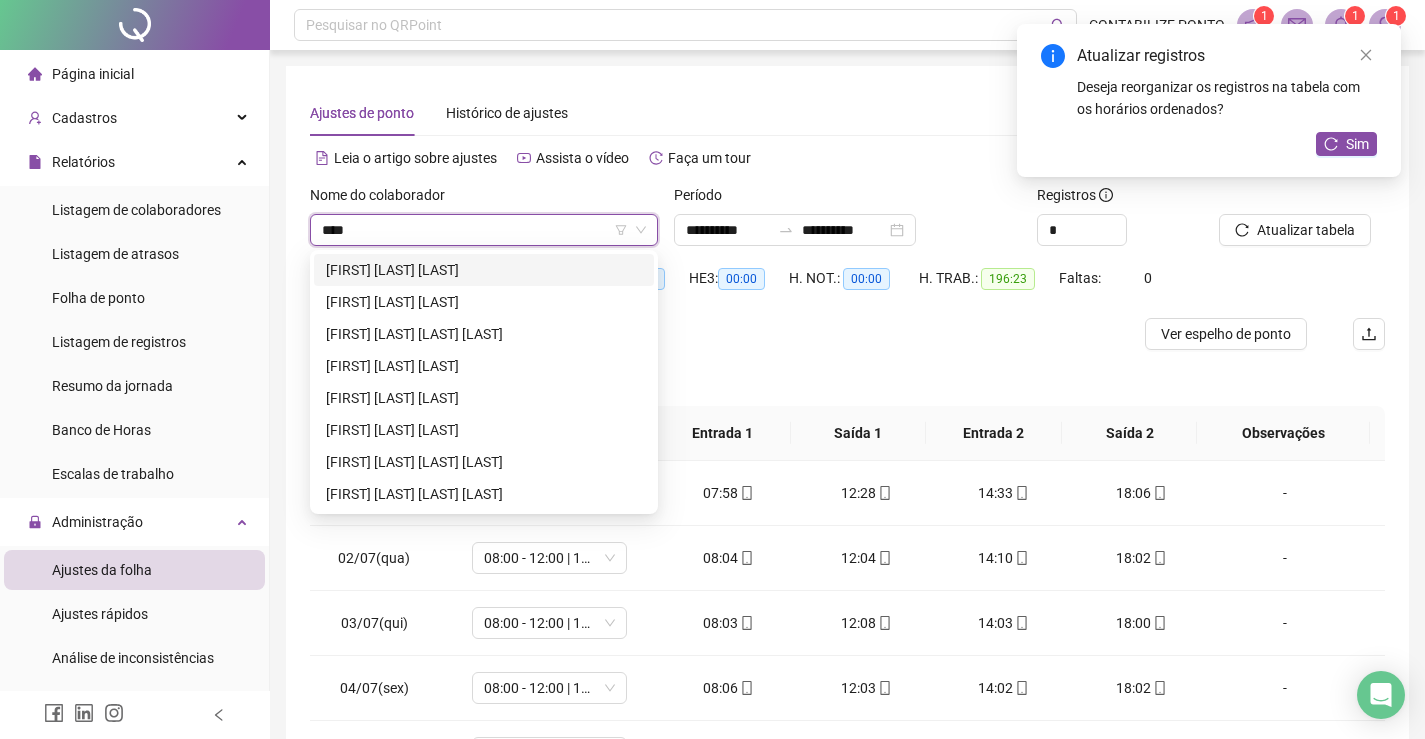 type on "*****" 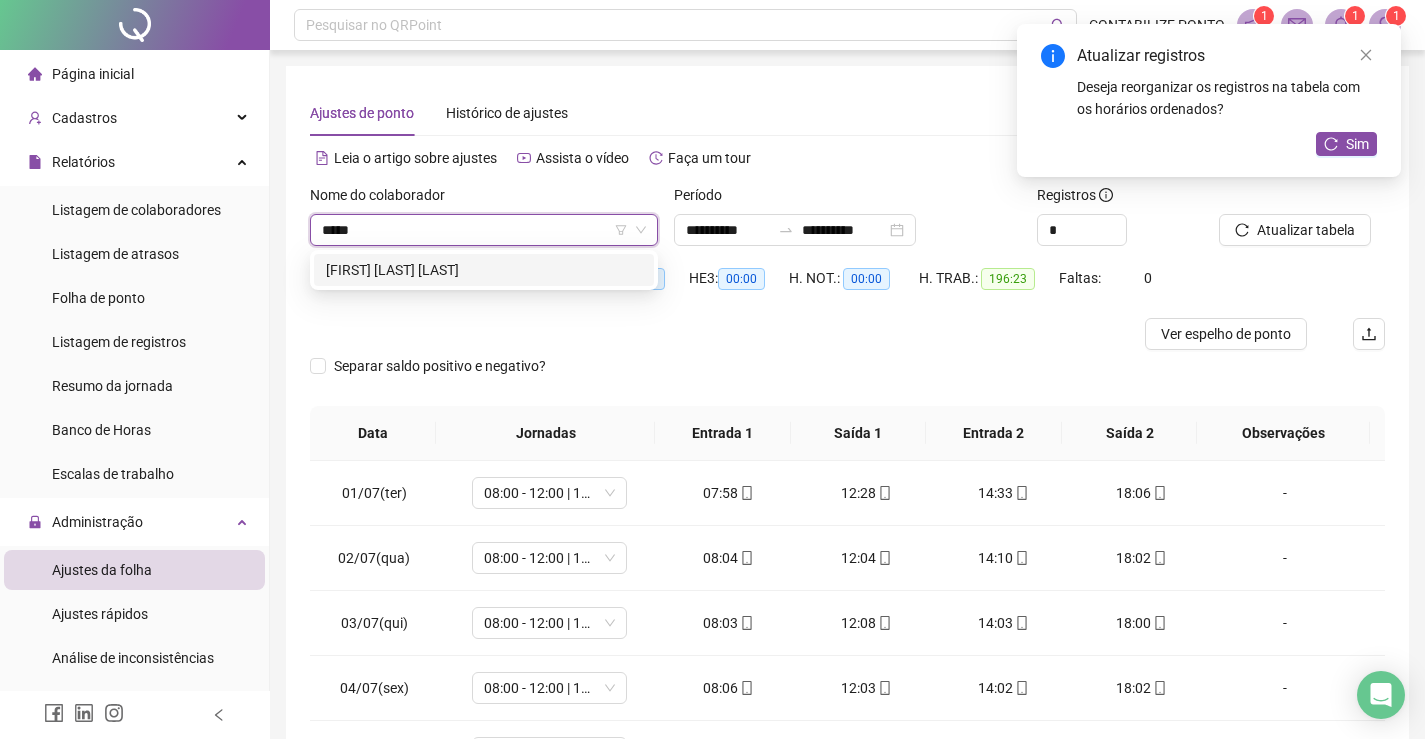 click on "[FIRST] [LAST] [LAST]" at bounding box center [484, 270] 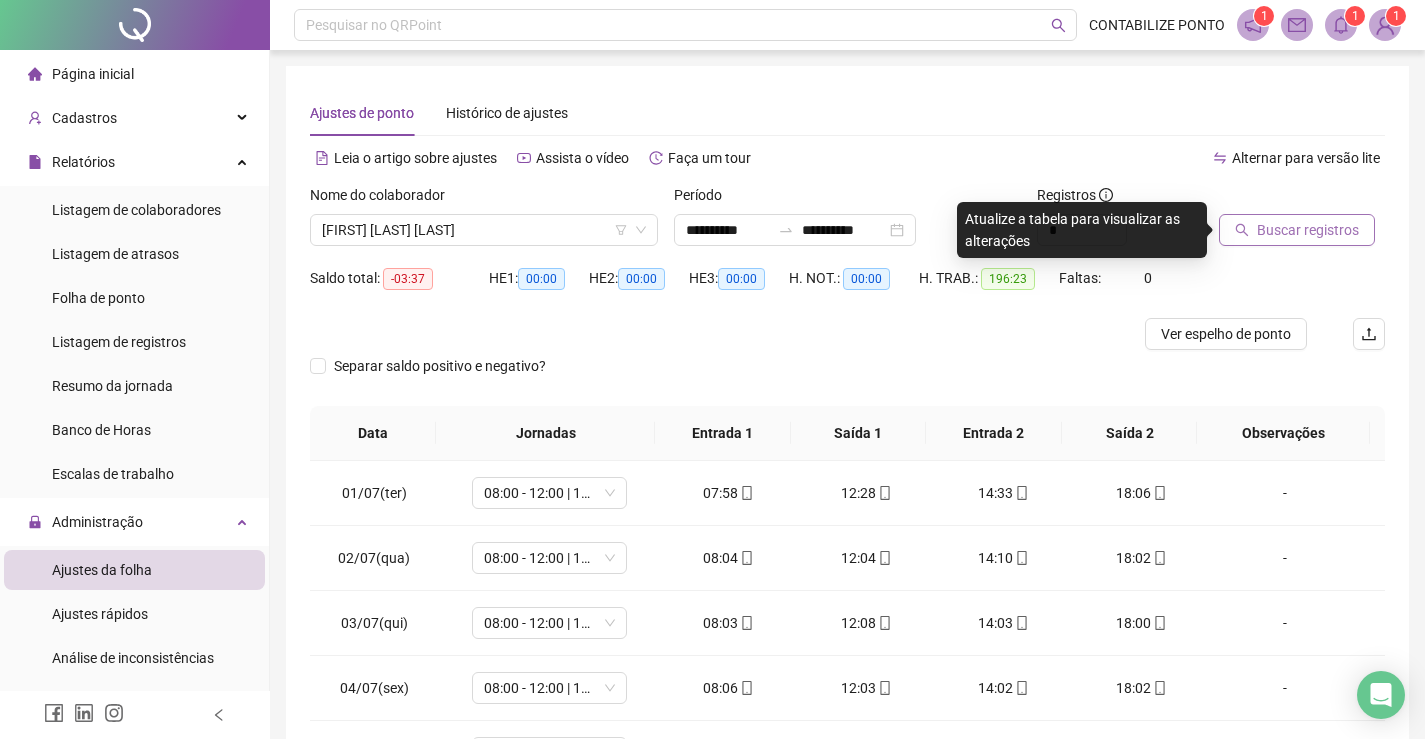 click on "Buscar registros" at bounding box center (1308, 230) 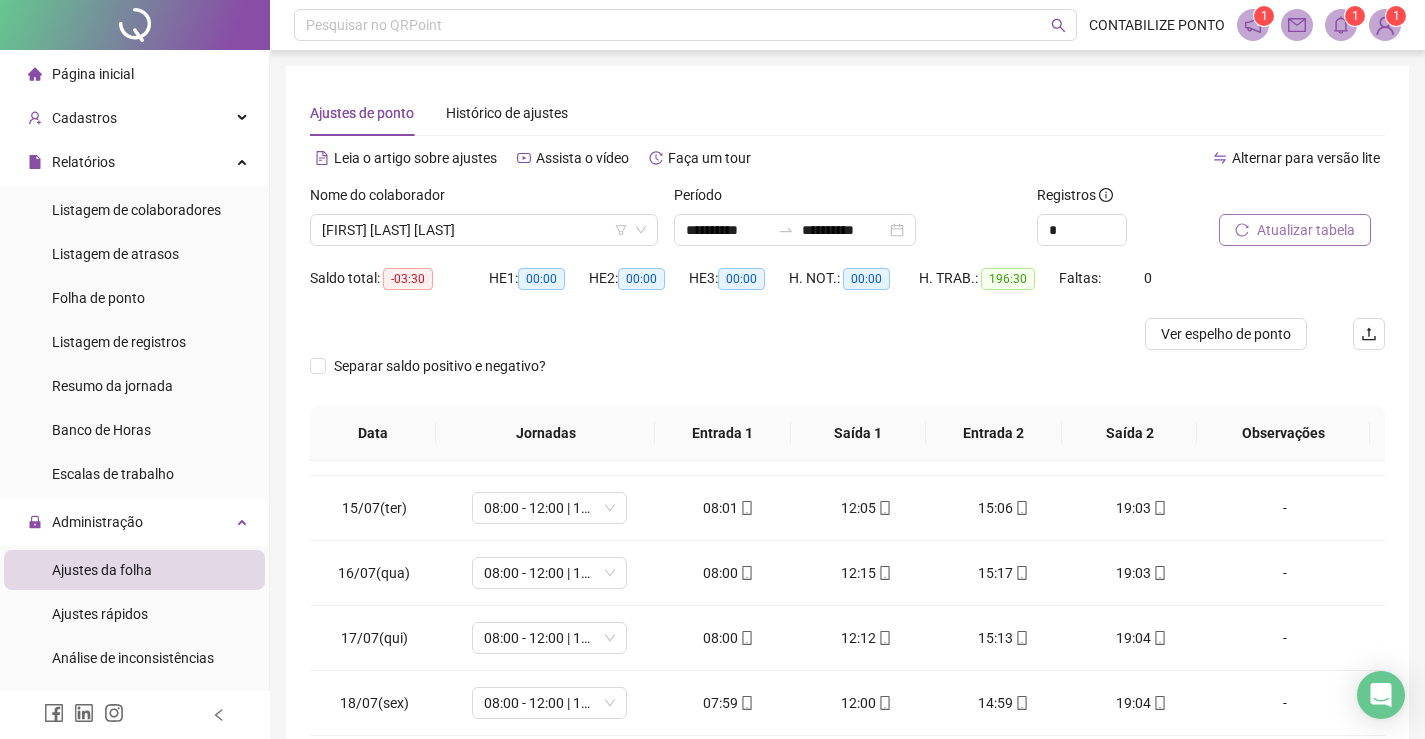 scroll, scrollTop: 1100, scrollLeft: 0, axis: vertical 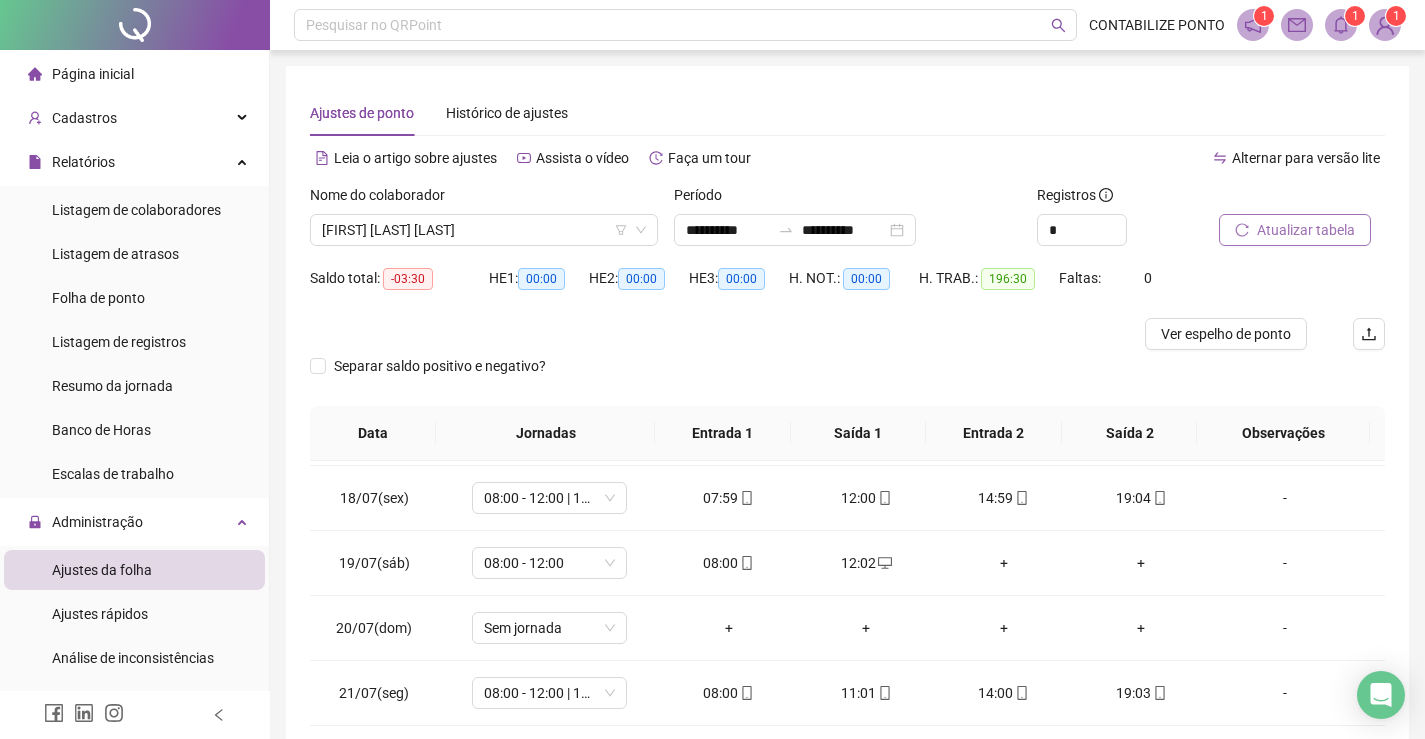 click on "Listagem de colaboradores Listagem de atrasos Folha de ponto Listagem de registros Resumo da jornada Banco de Horas Escalas de trabalho" at bounding box center (134, 342) 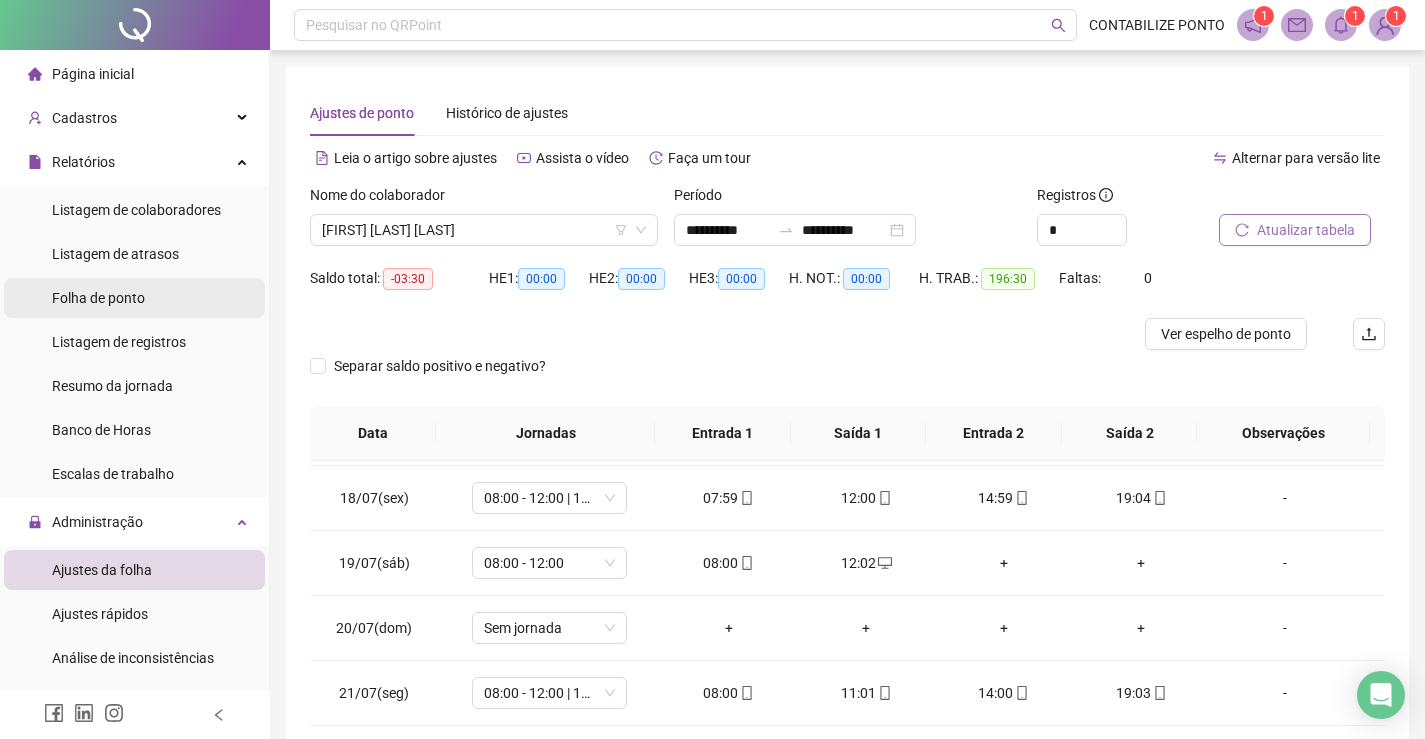 click on "Folha de ponto" at bounding box center (134, 298) 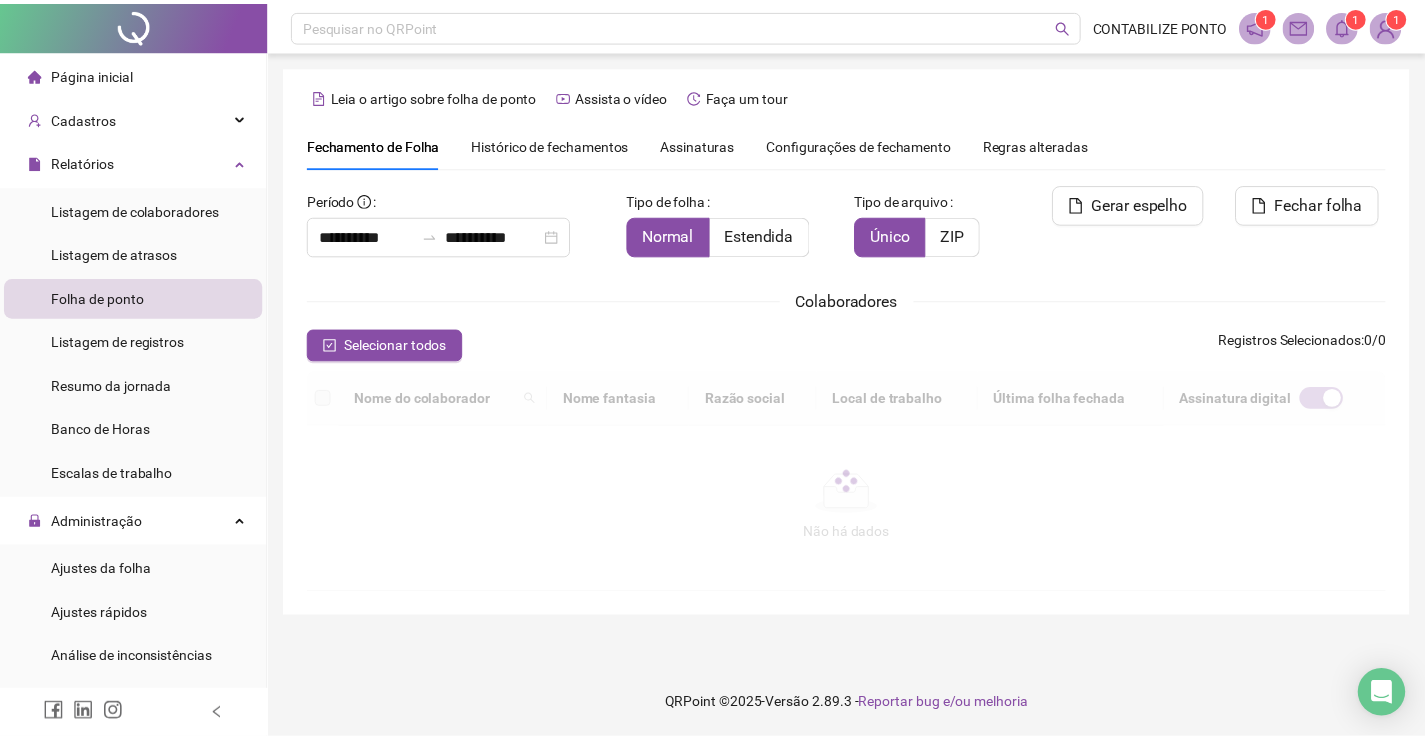 scroll, scrollTop: 40, scrollLeft: 0, axis: vertical 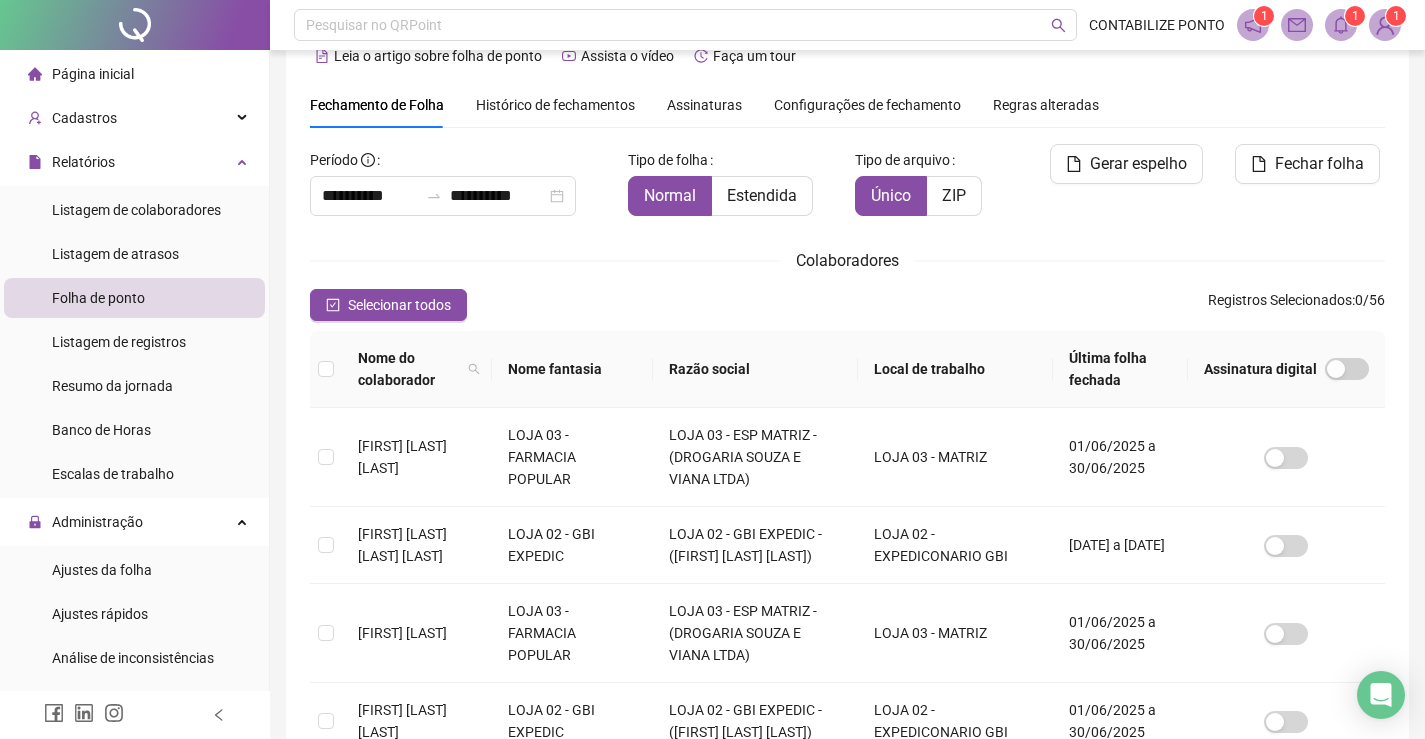 click on "Local de trabalho" at bounding box center (955, 369) 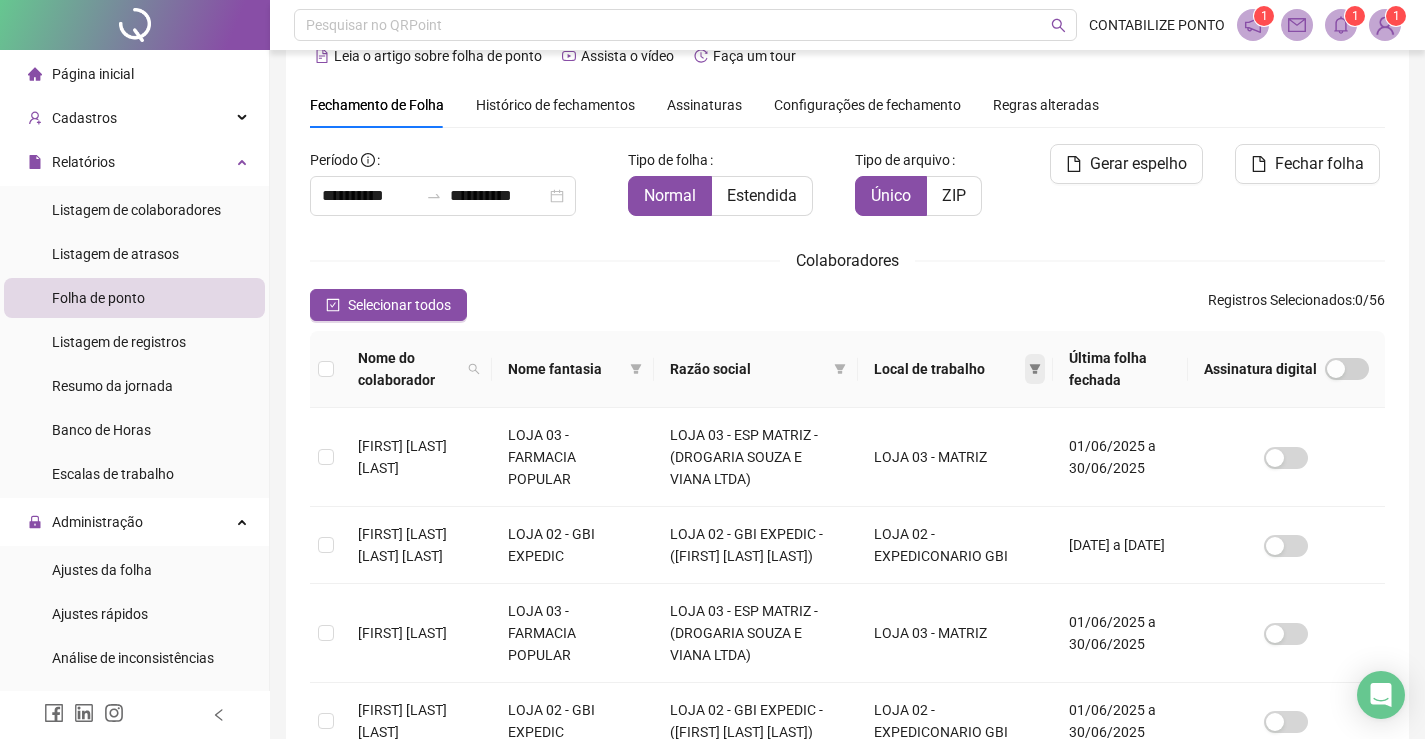 click at bounding box center [1035, 369] 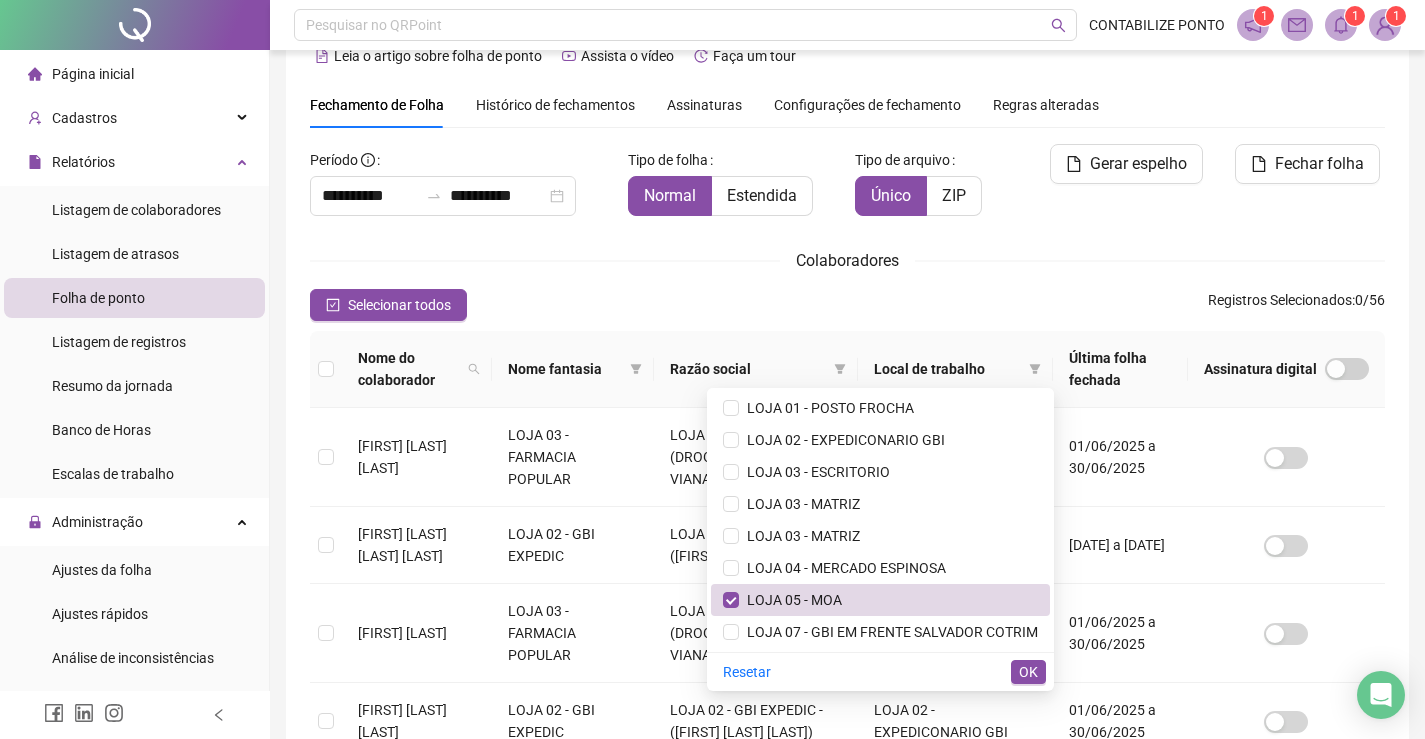 click on "Selecionar todos Registros Selecionados :  0 / 56" at bounding box center [847, 305] 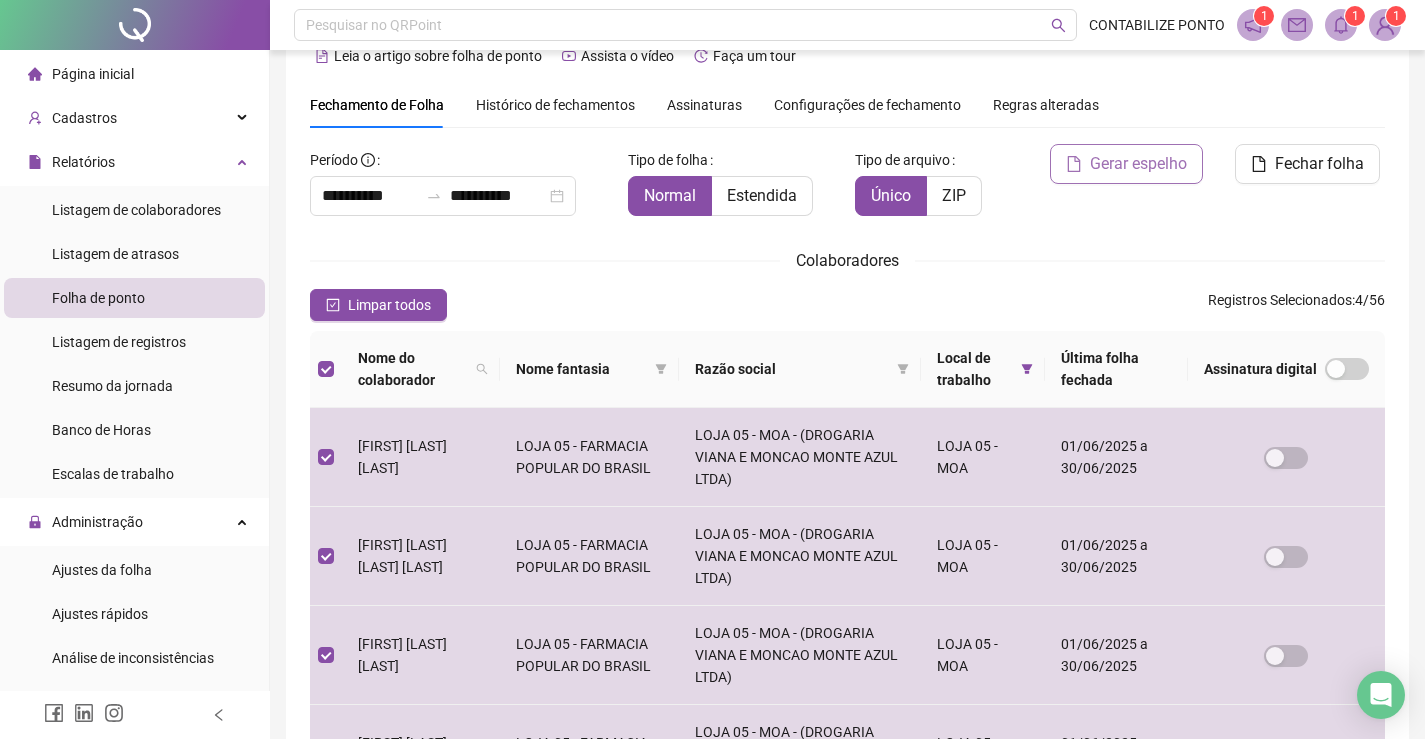 click on "Gerar espelho" at bounding box center (1126, 164) 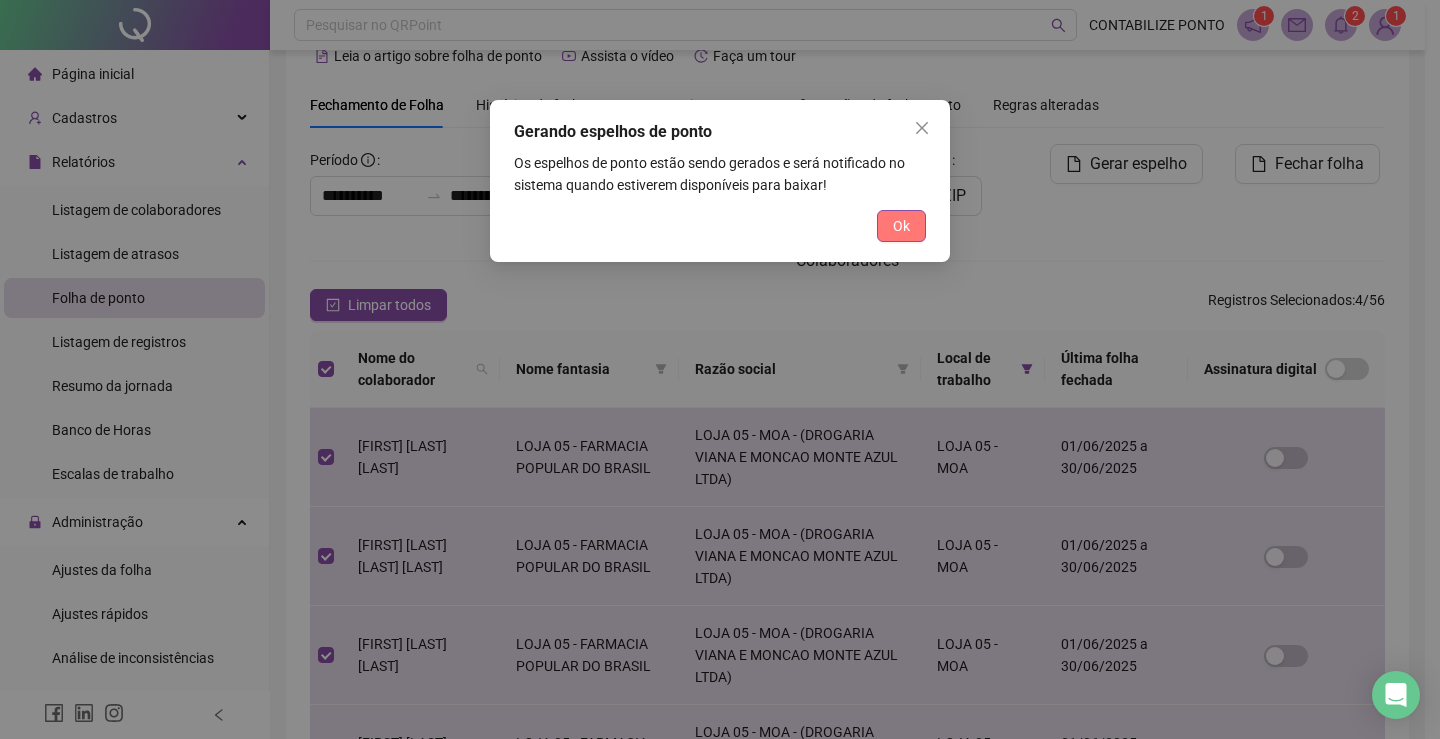 click on "Ok" at bounding box center (901, 226) 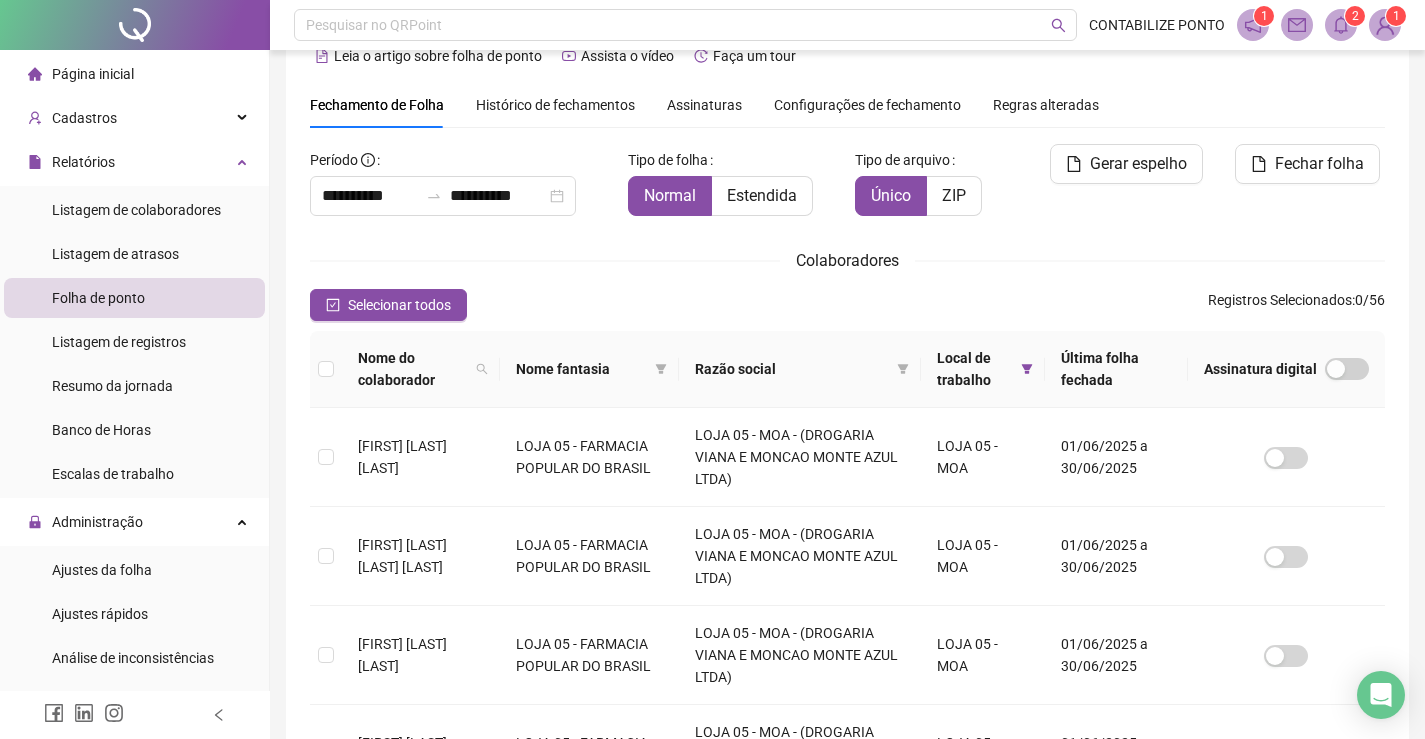 click on "2" at bounding box center [1355, 16] 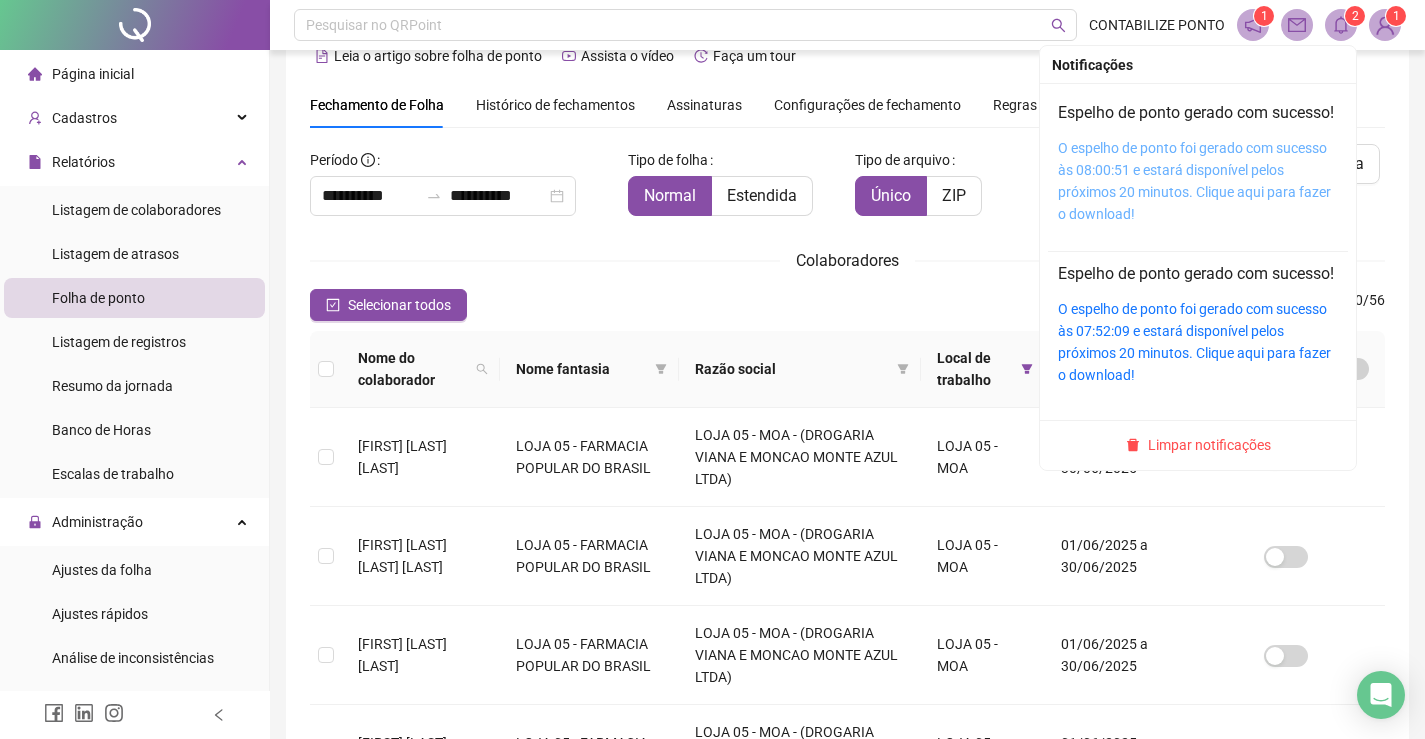 click on "O espelho de ponto foi gerado com sucesso às 08:00:51 e estará disponível pelos próximos 20 minutos.
Clique aqui para fazer o download!" at bounding box center (1194, 181) 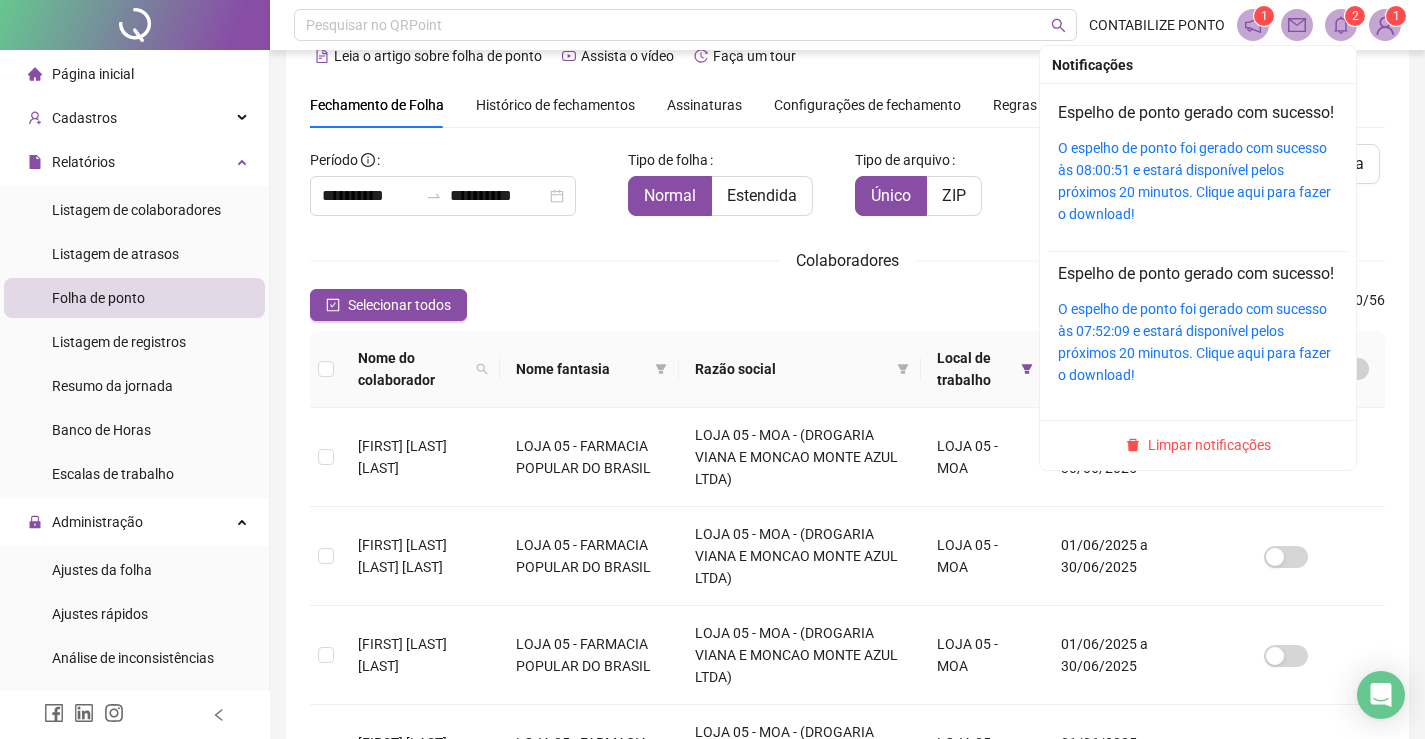 click 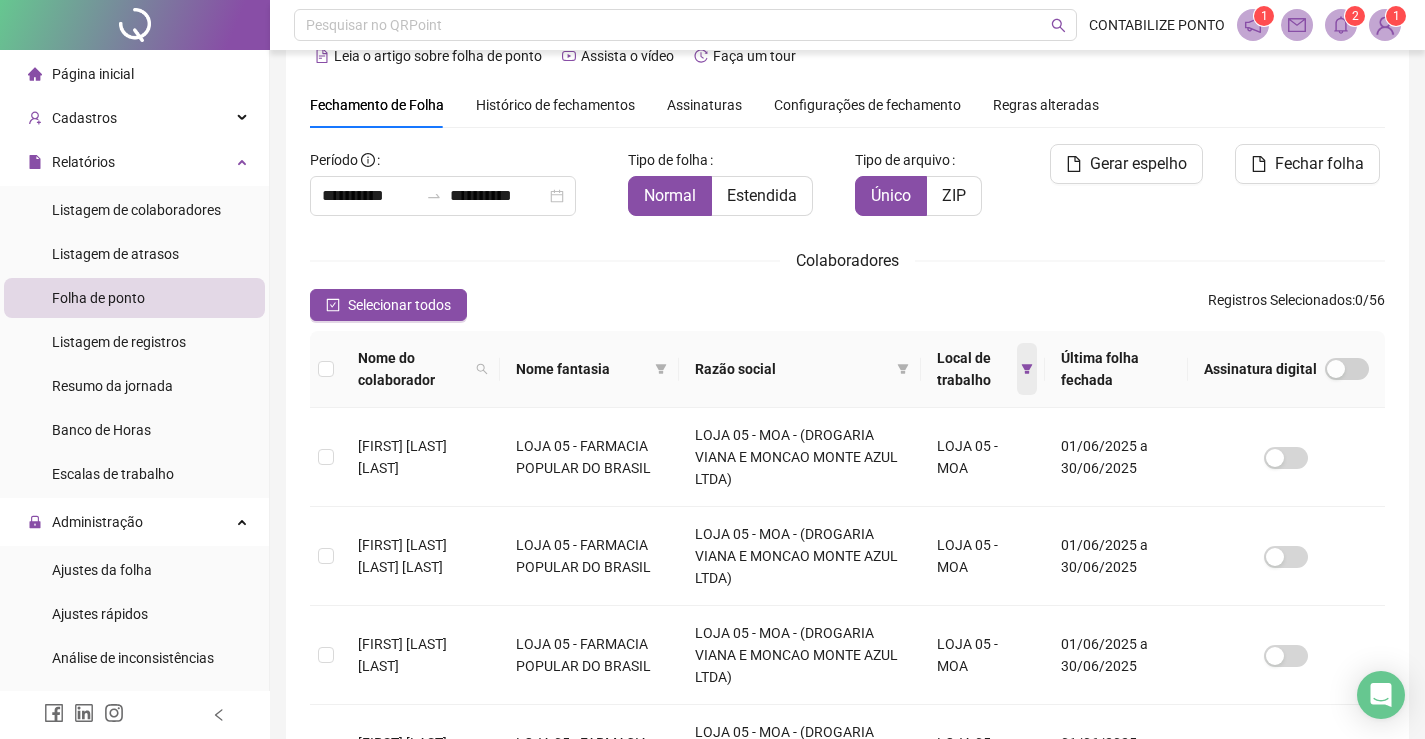 click 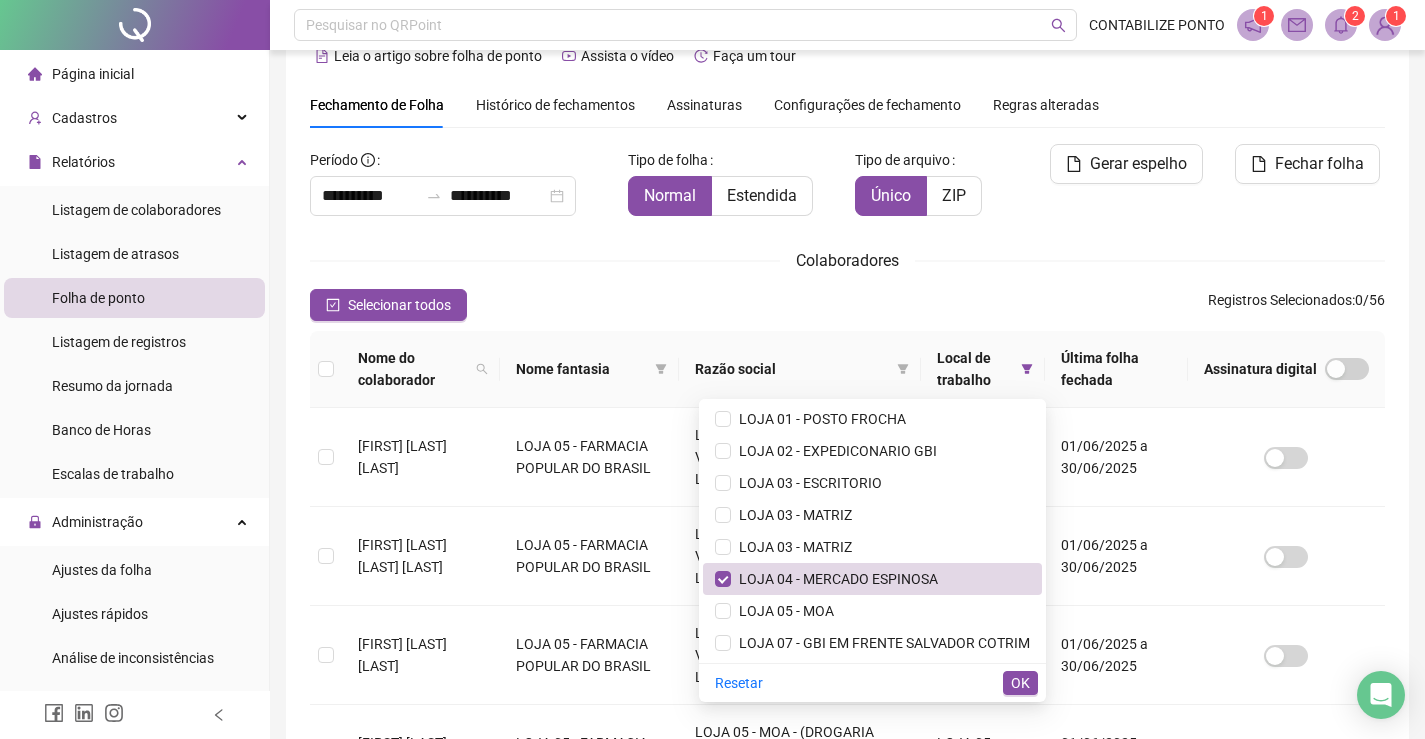 click on "**********" at bounding box center [847, 506] 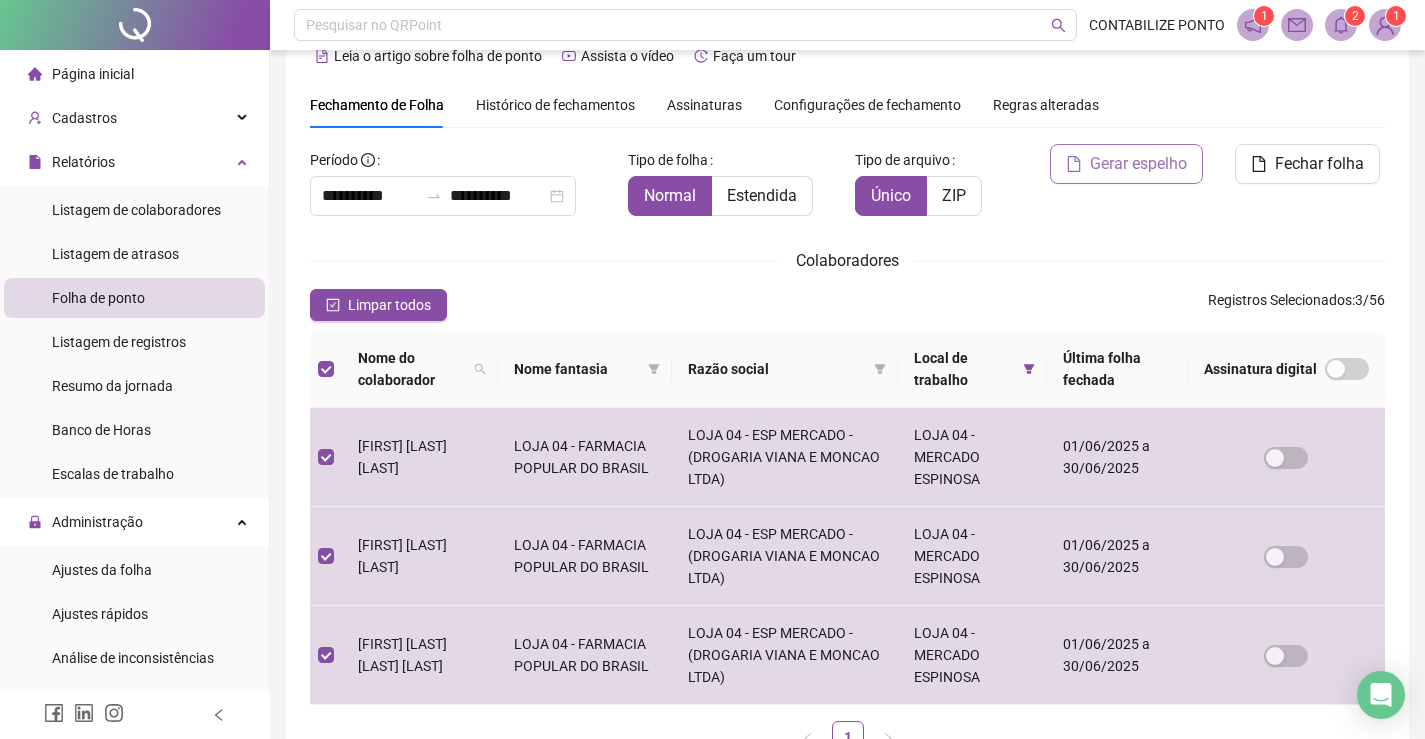 click on "Gerar espelho" at bounding box center [1138, 164] 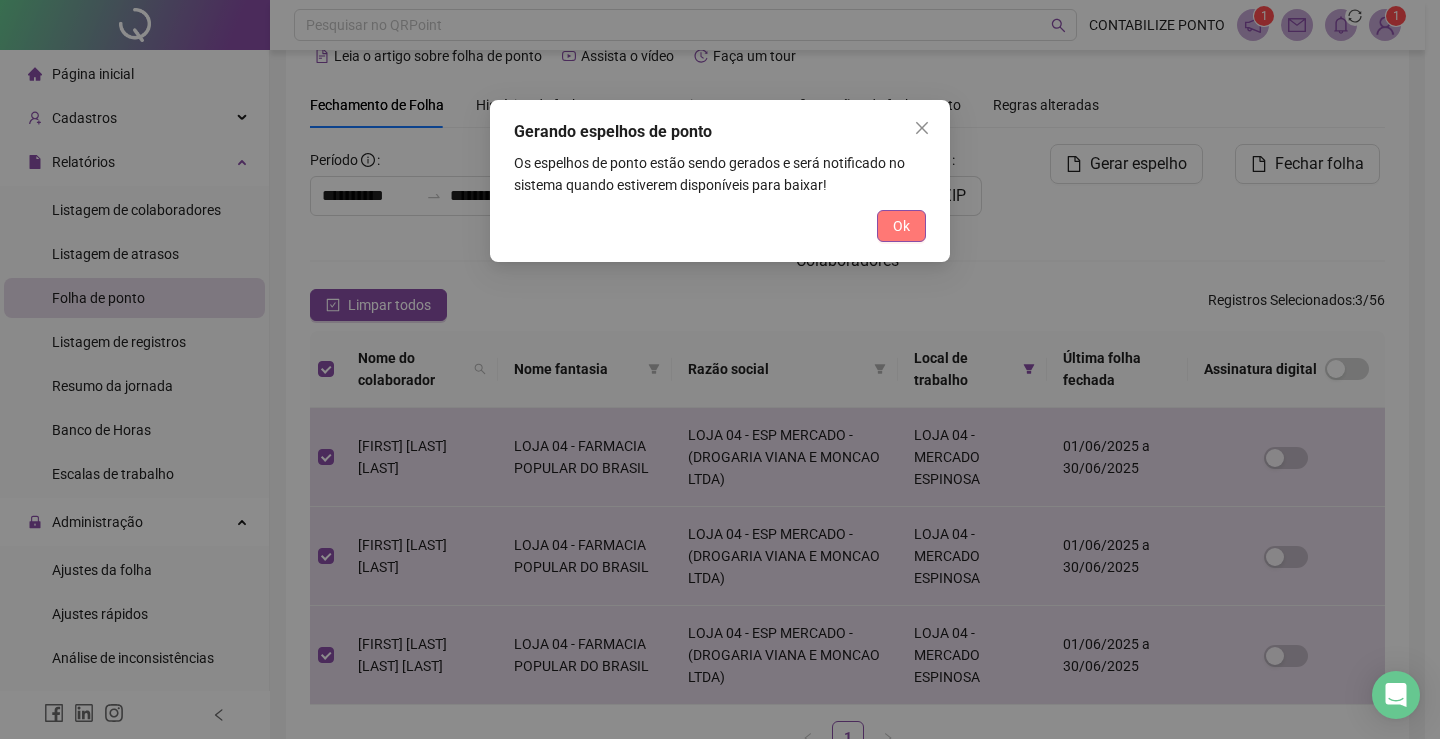 click on "Ok" at bounding box center [901, 226] 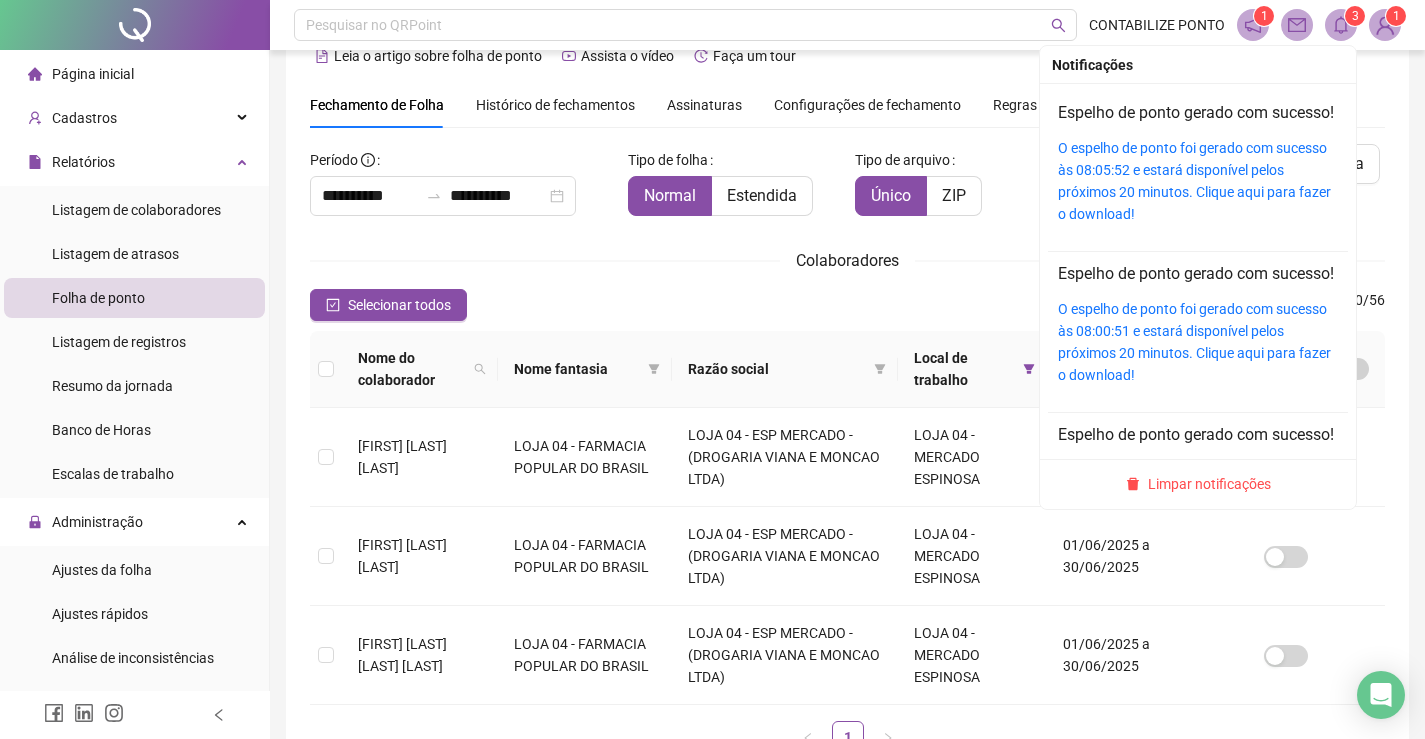 click 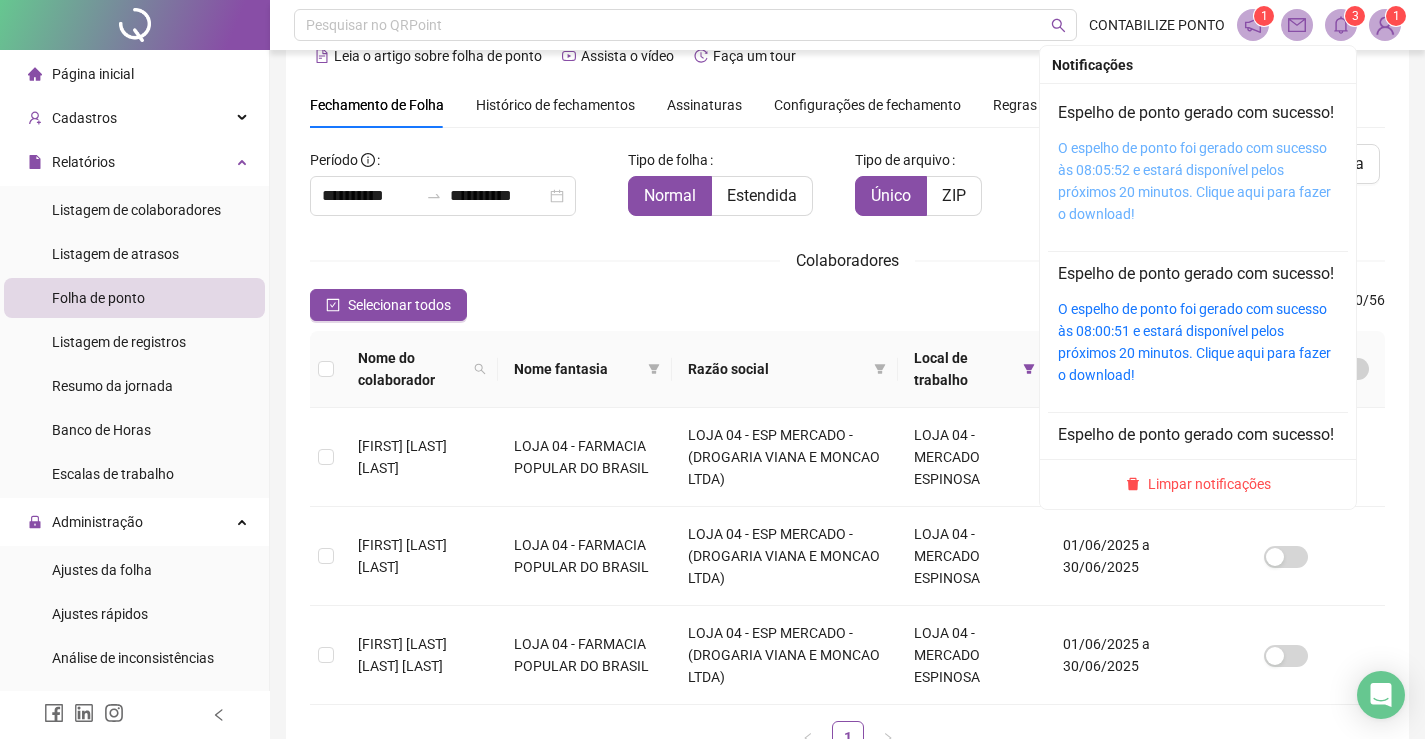 click on "O espelho de ponto foi gerado com sucesso às 08:05:52 e estará disponível pelos próximos 20 minutos.
Clique aqui para fazer o download!" at bounding box center [1194, 181] 